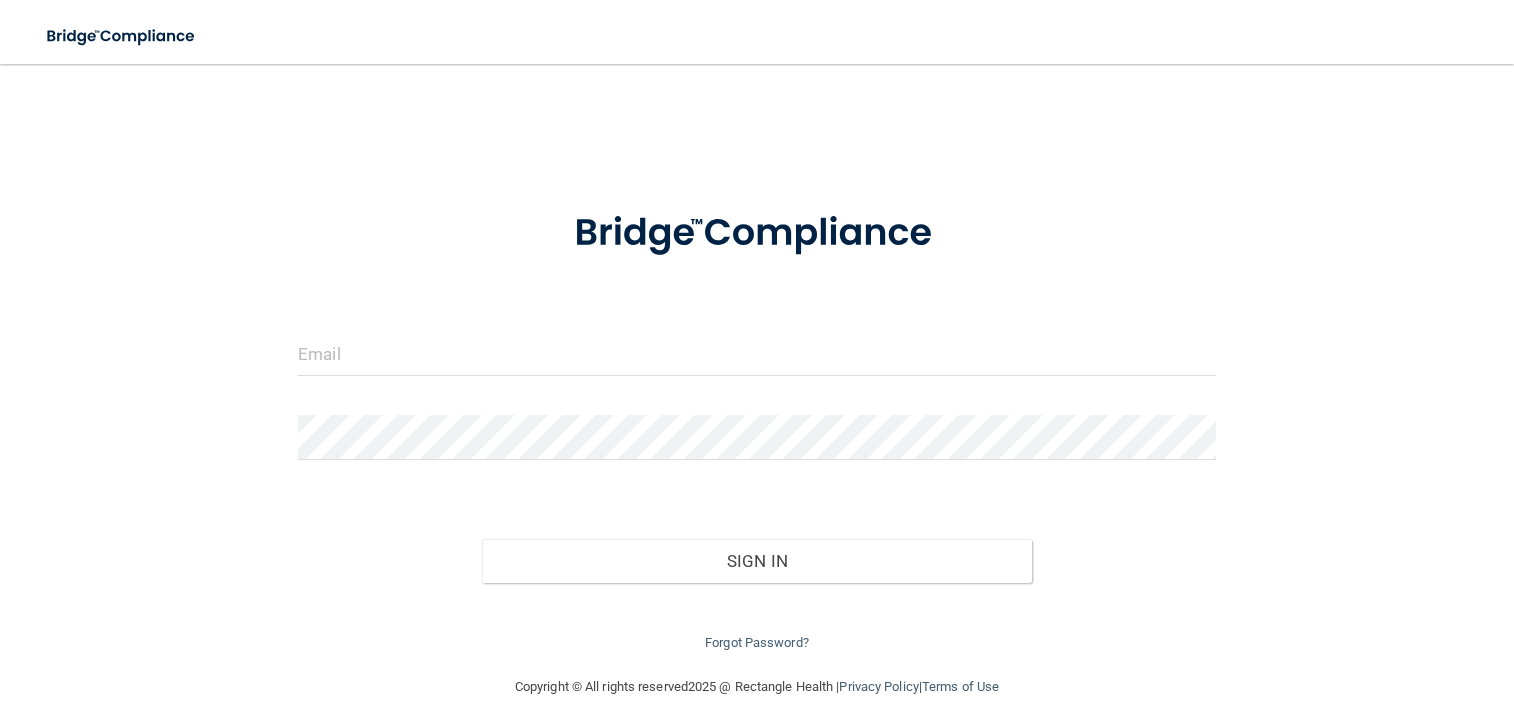 scroll, scrollTop: 0, scrollLeft: 0, axis: both 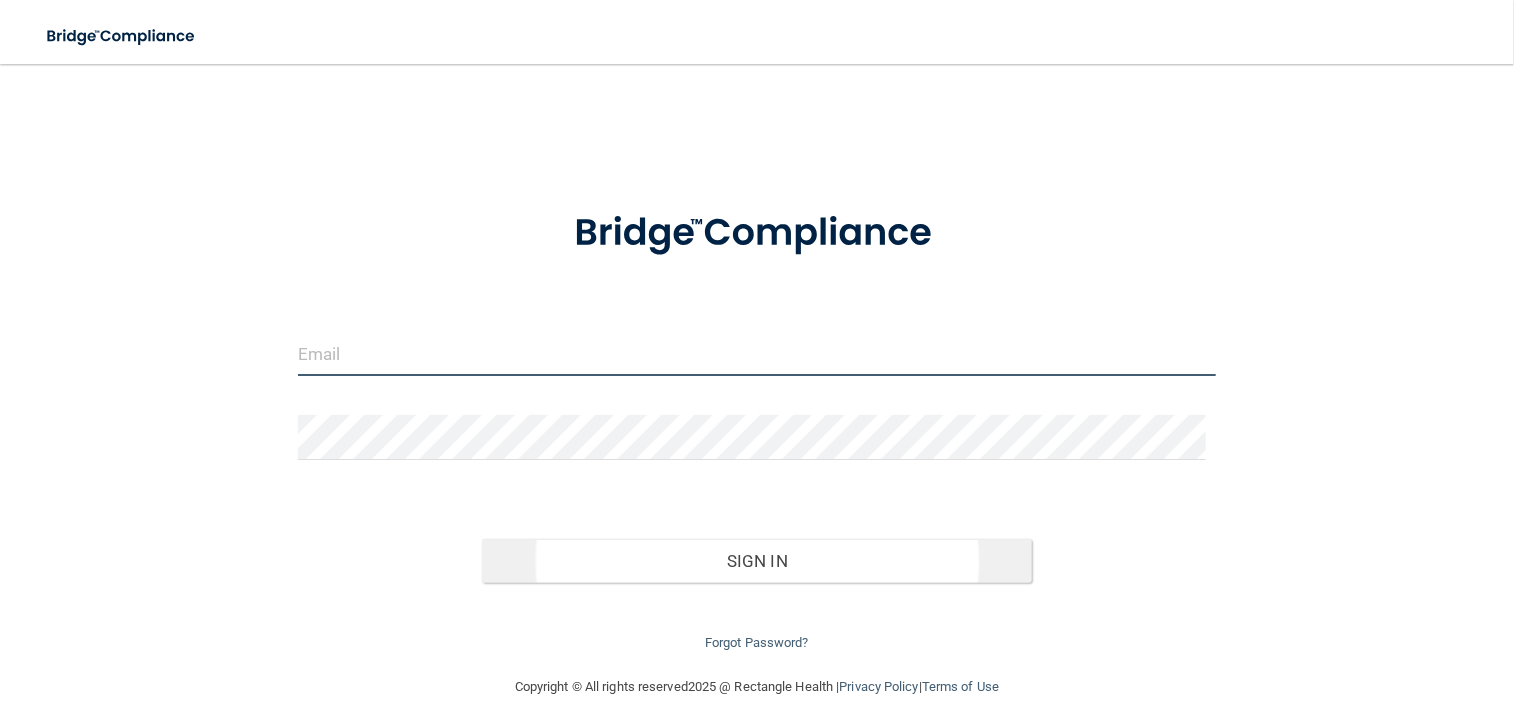 type on "[EMAIL]" 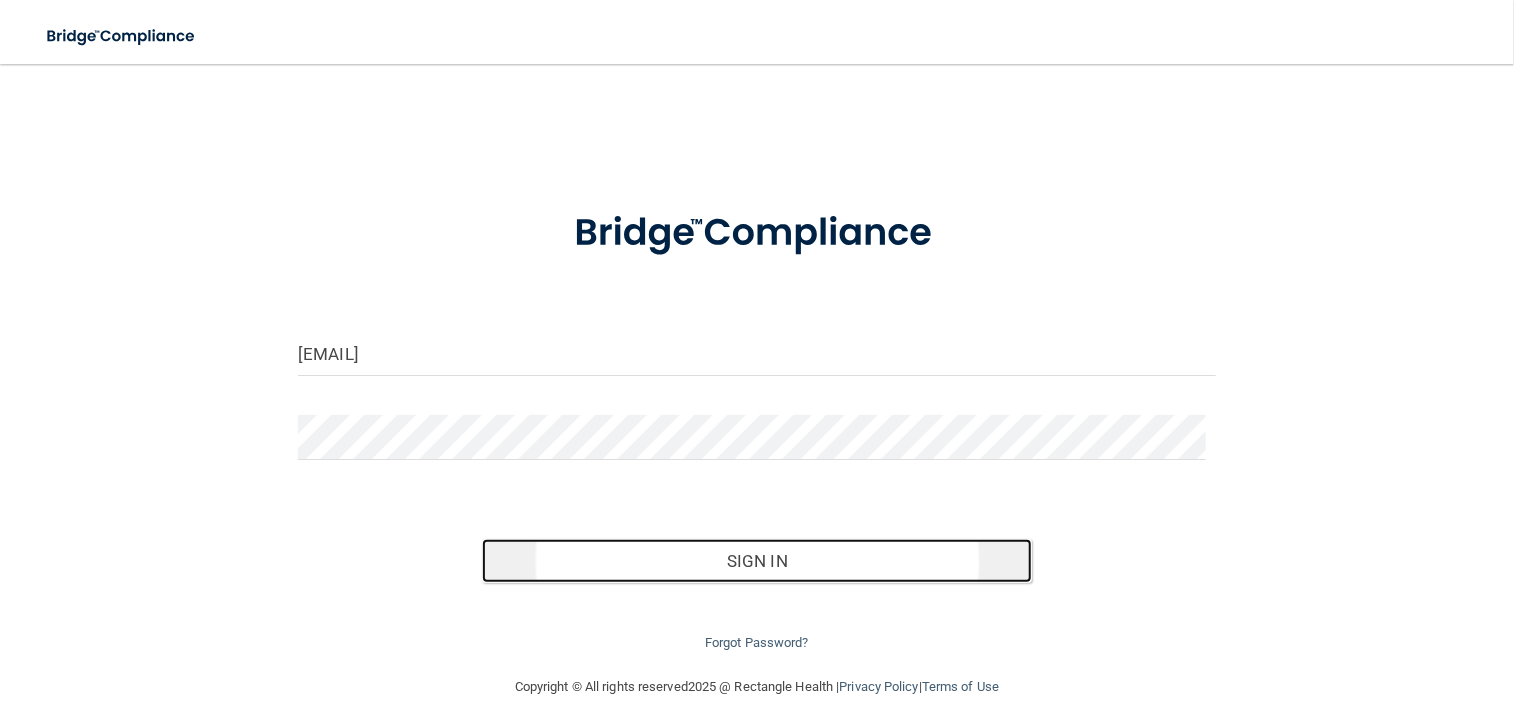 click on "Sign In" at bounding box center [757, 561] 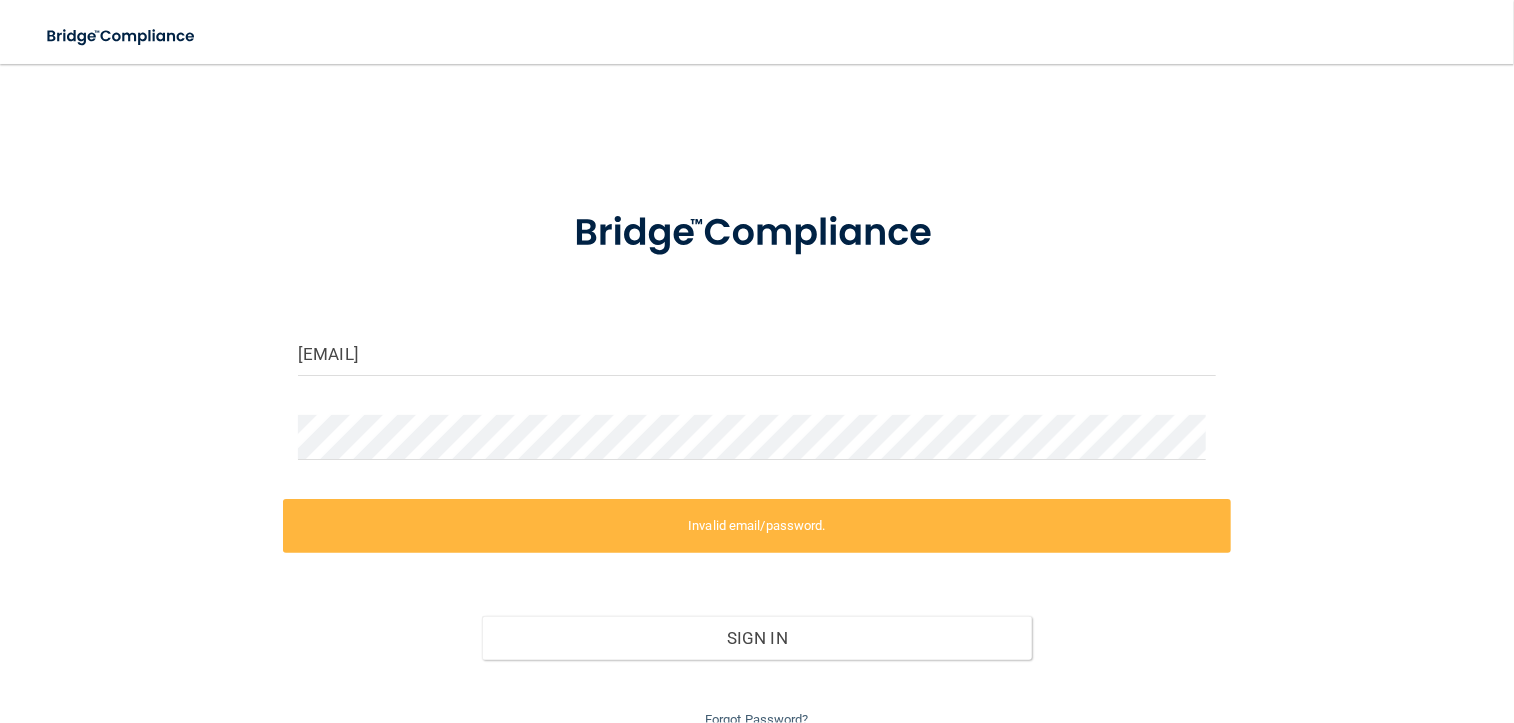click on "Invalid email/password." at bounding box center [757, 526] 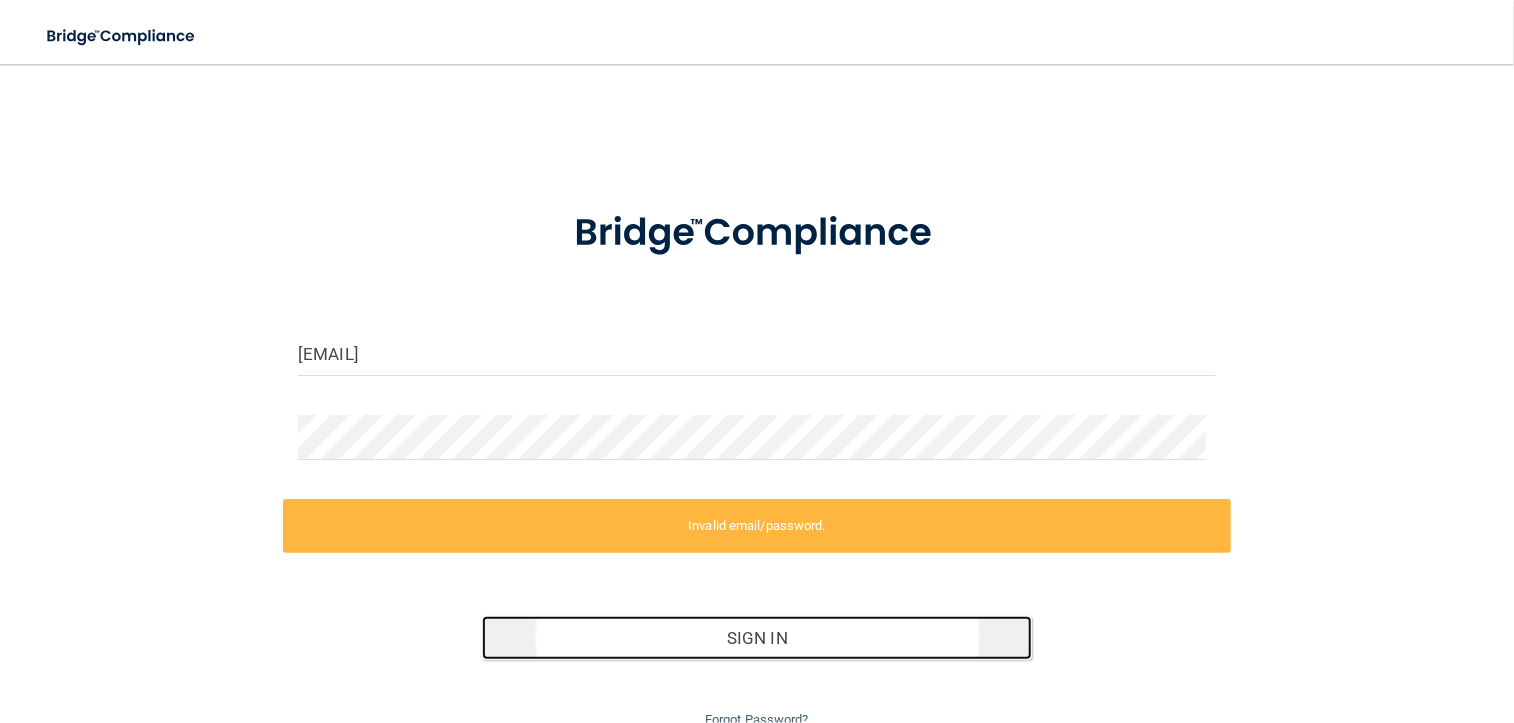 click on "Sign In" at bounding box center [757, 638] 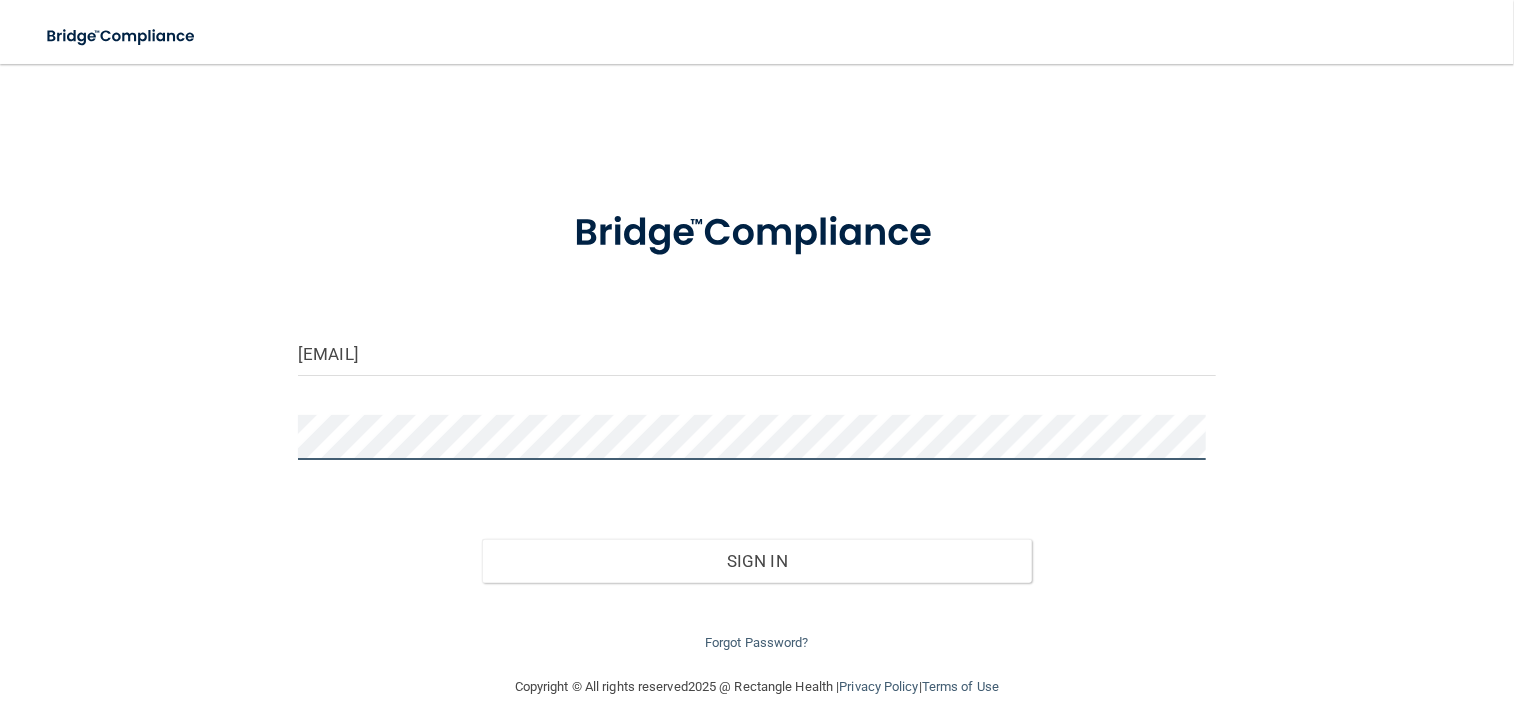 click on "Sign In" at bounding box center [757, 561] 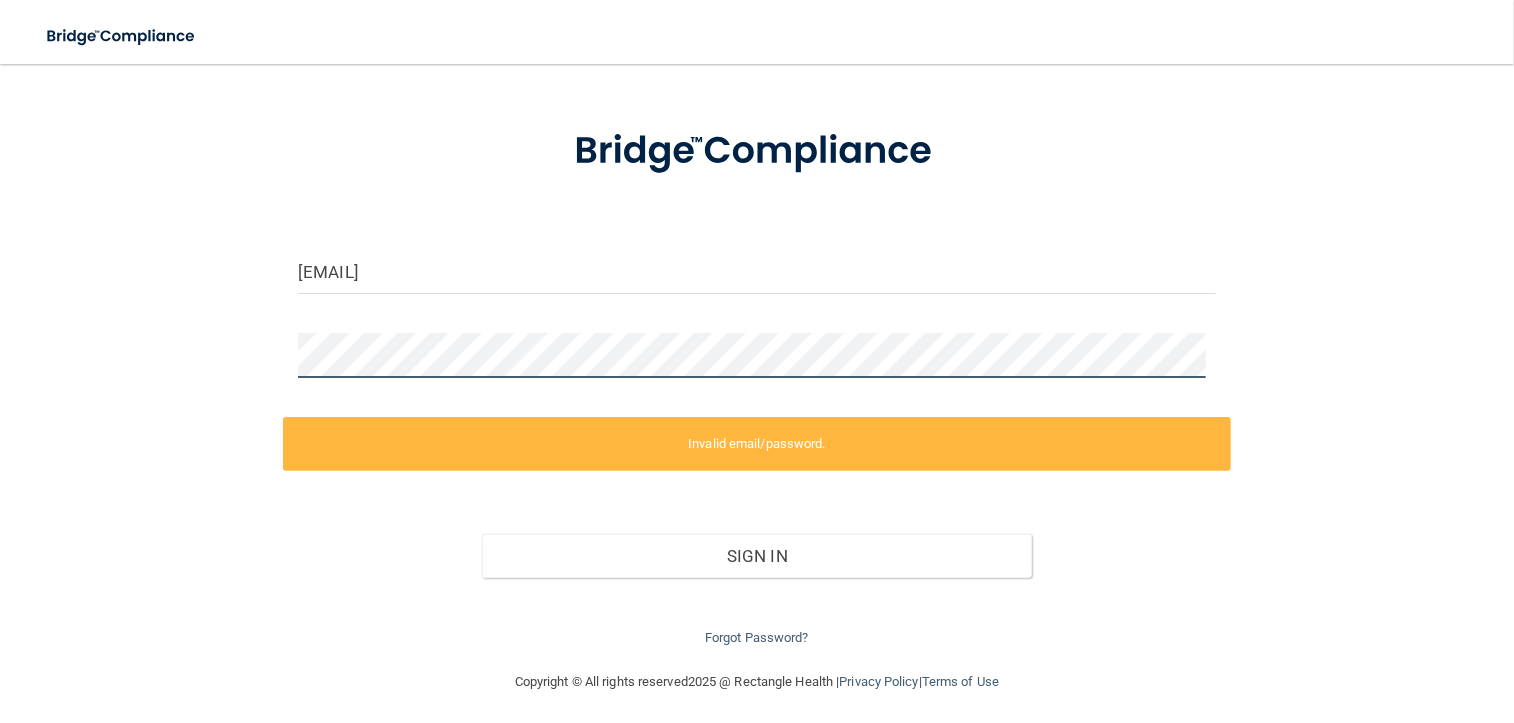scroll, scrollTop: 87, scrollLeft: 0, axis: vertical 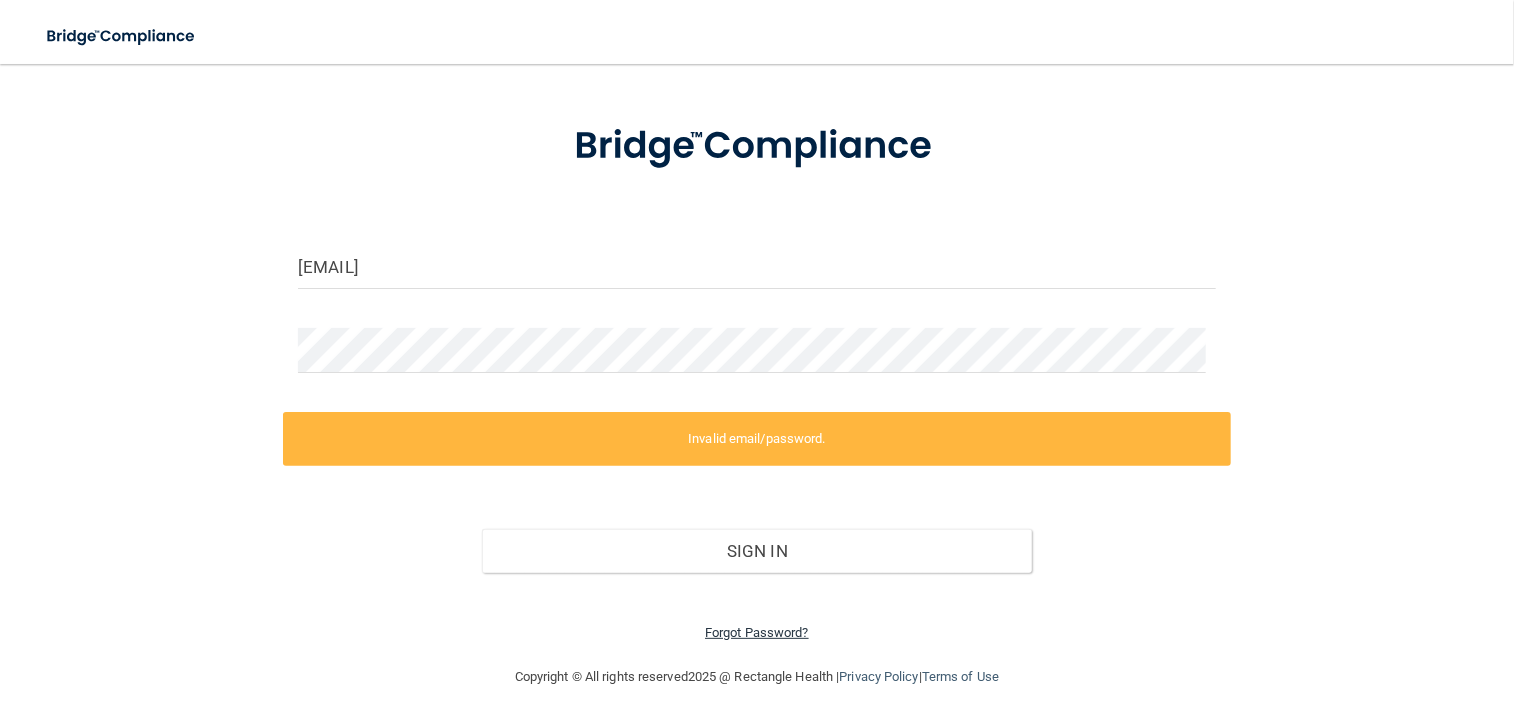click on "Forgot Password?" at bounding box center (757, 632) 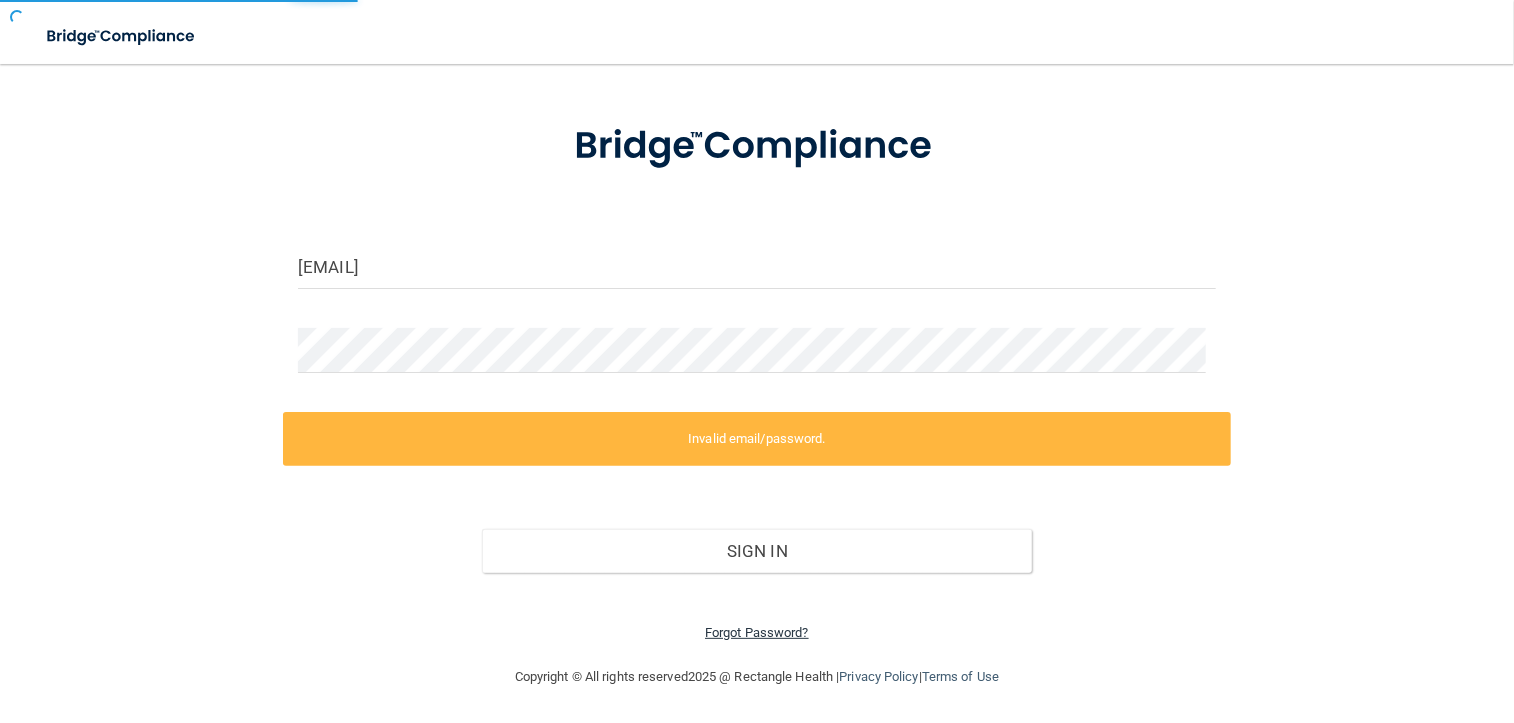 scroll, scrollTop: 19, scrollLeft: 0, axis: vertical 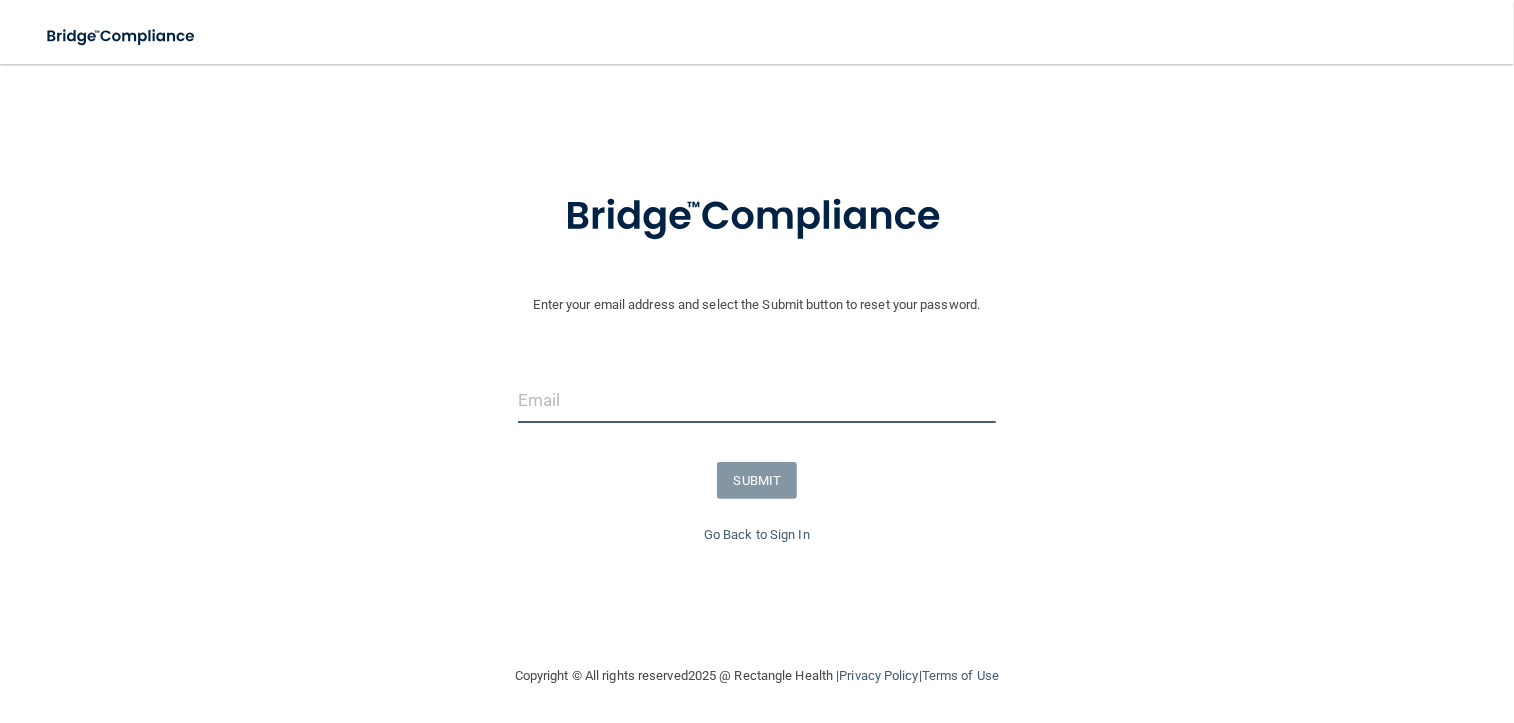 click at bounding box center [757, 400] 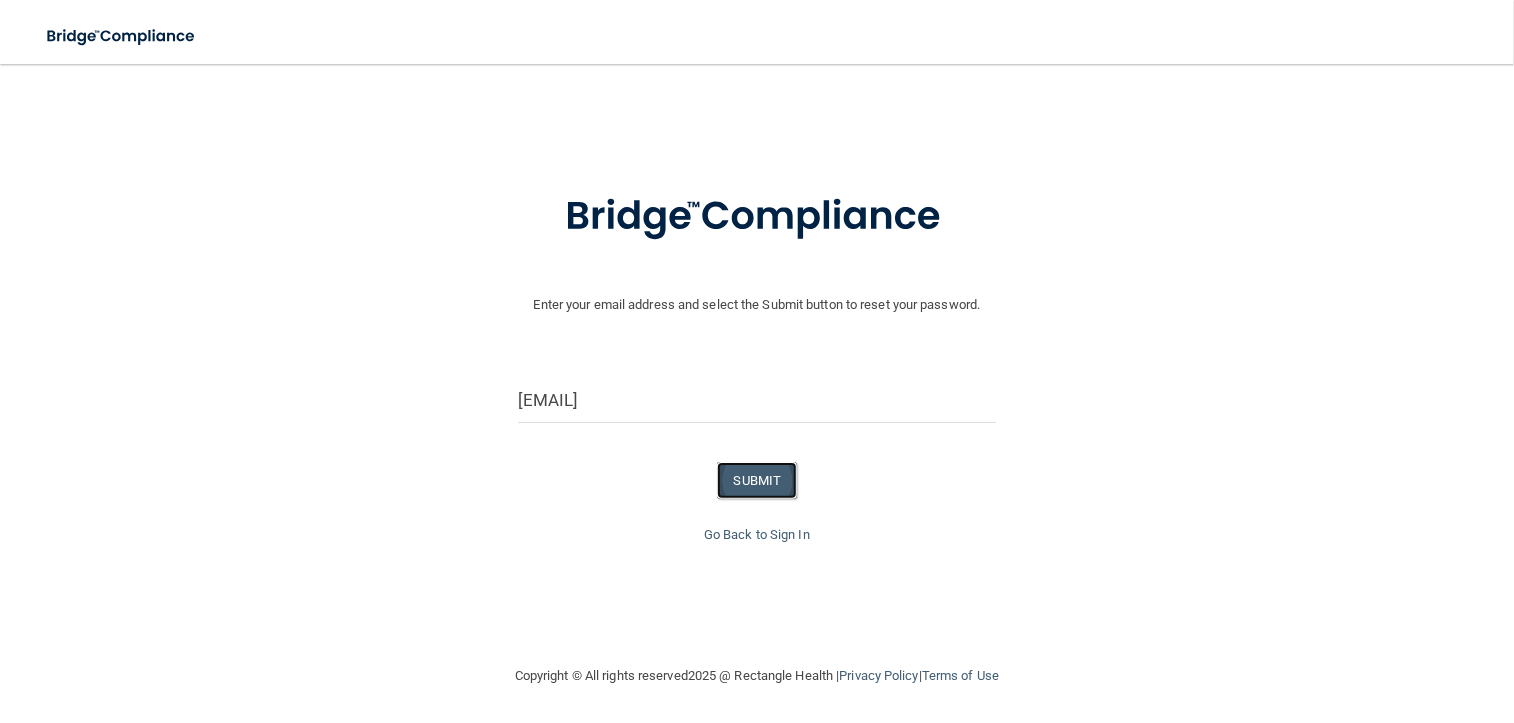click on "SUBMIT" at bounding box center (757, 480) 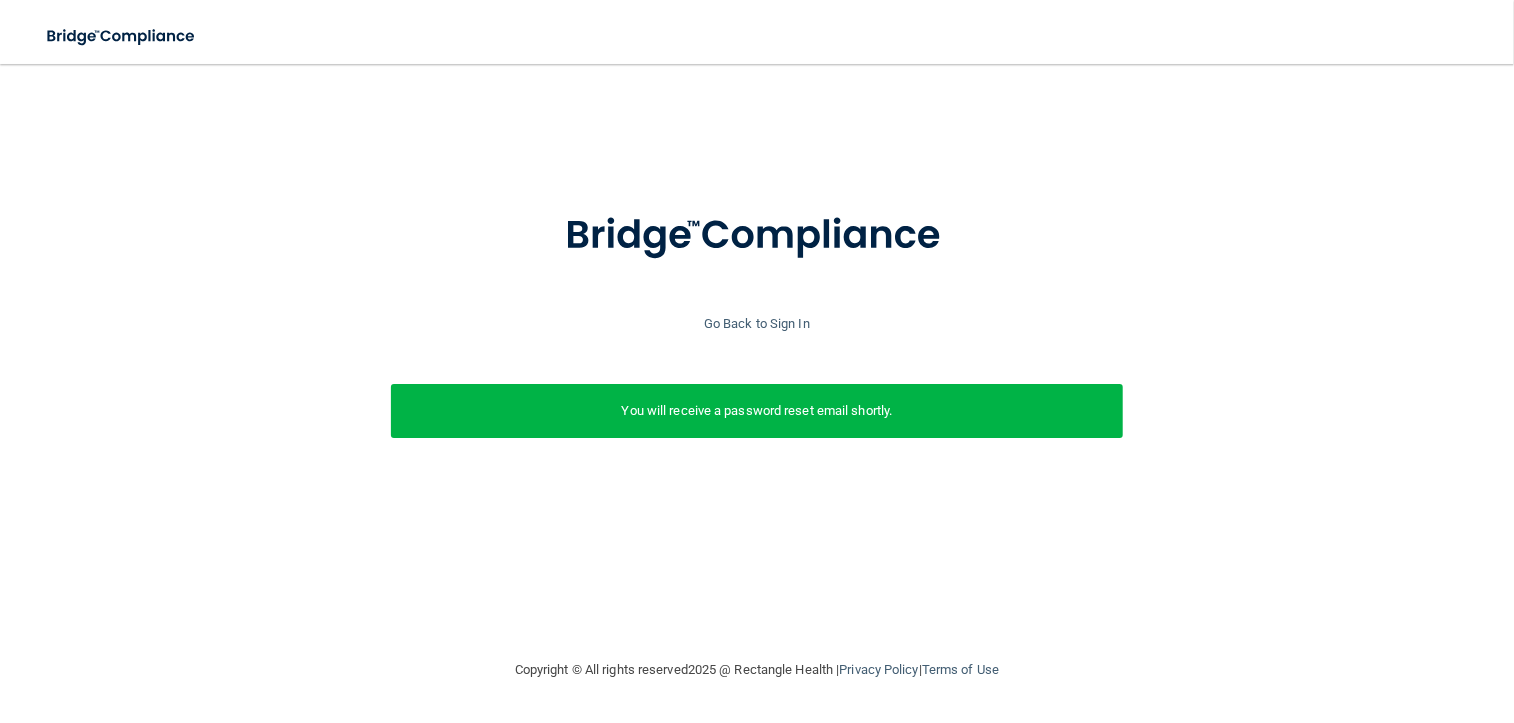 scroll, scrollTop: 0, scrollLeft: 0, axis: both 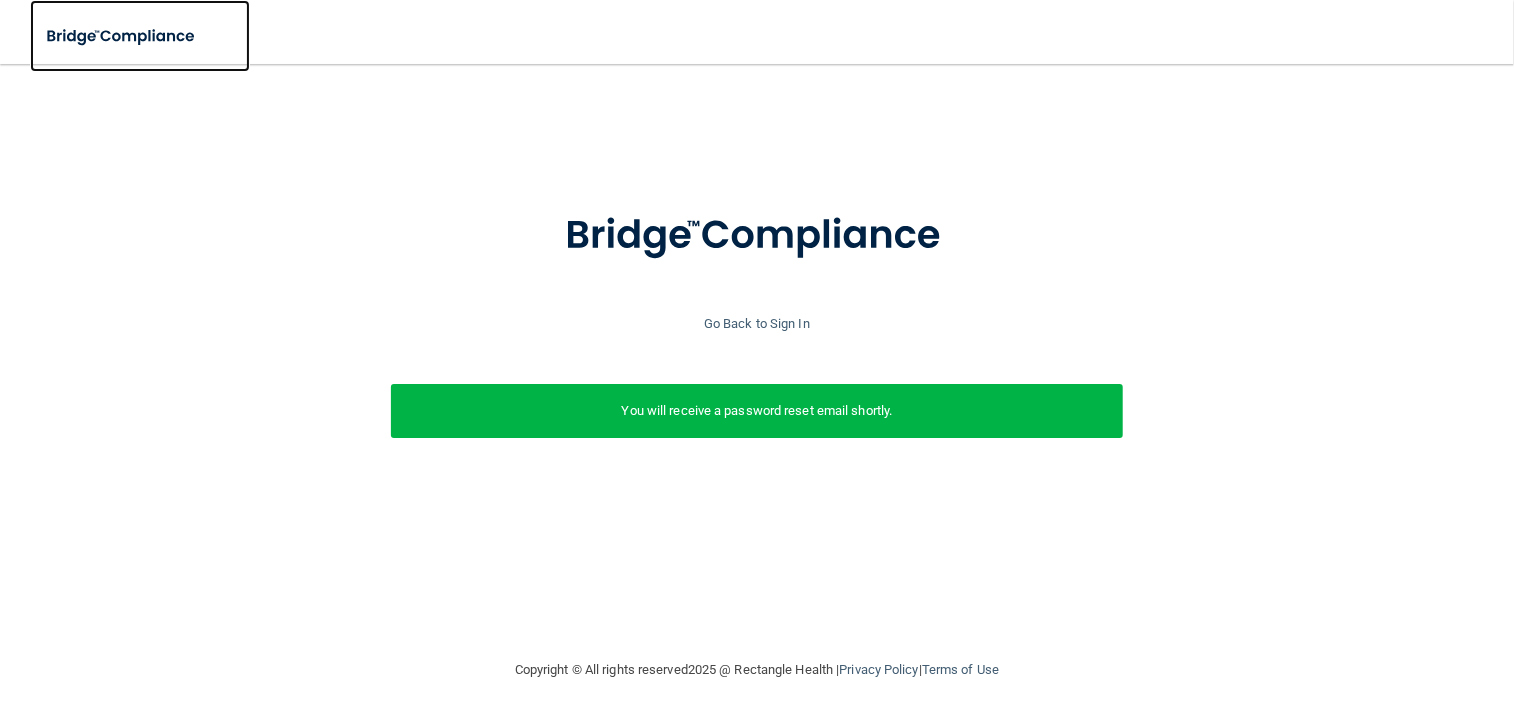 click at bounding box center (122, 36) 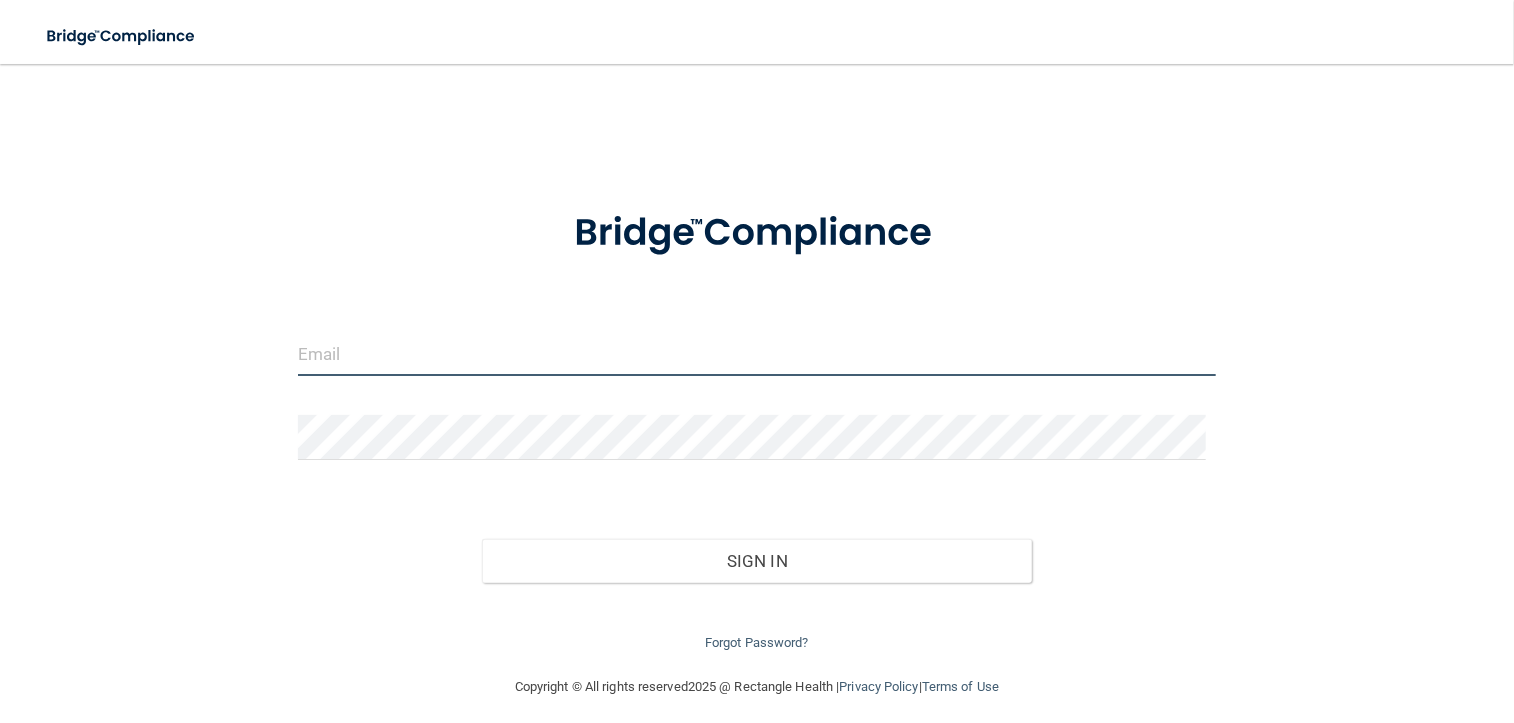 type on "[EMAIL]" 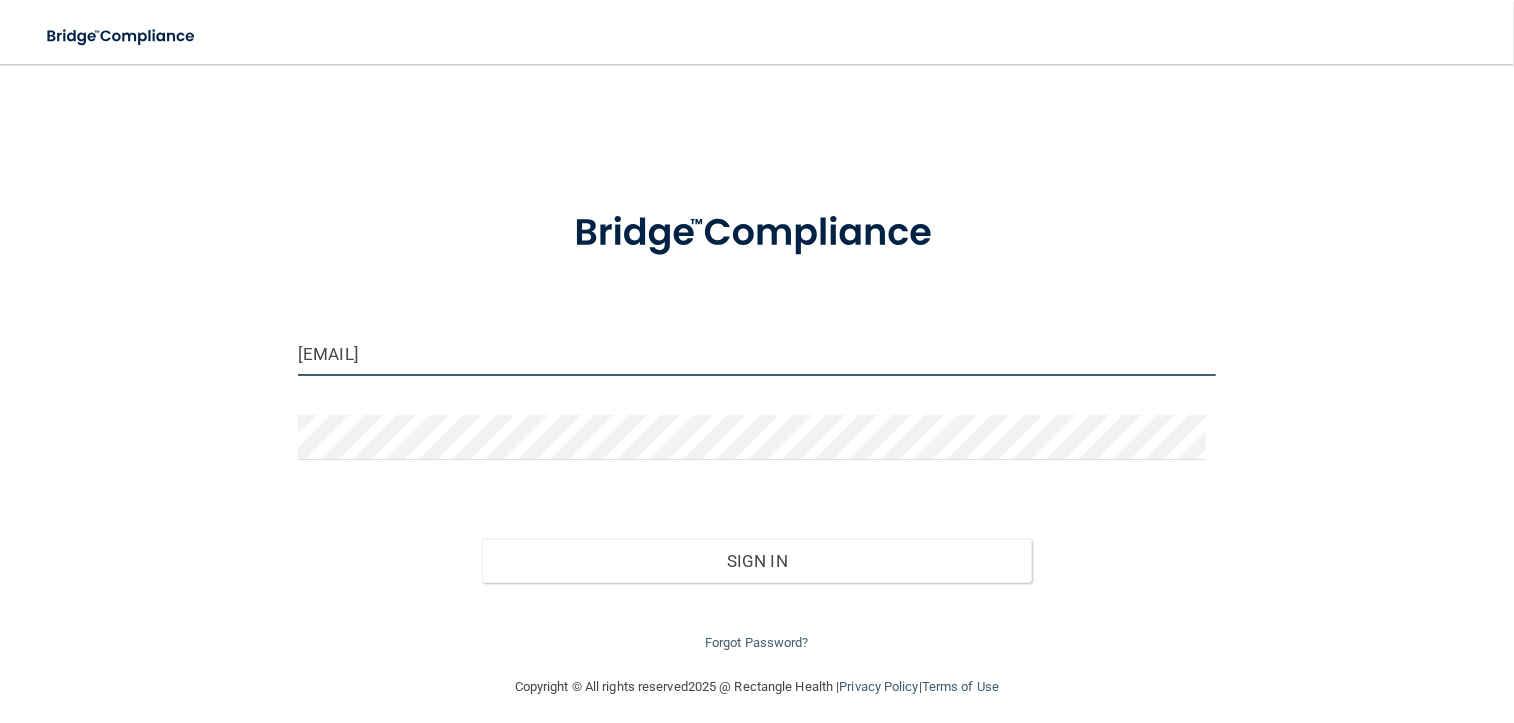 click on "[EMAIL]" at bounding box center [757, 353] 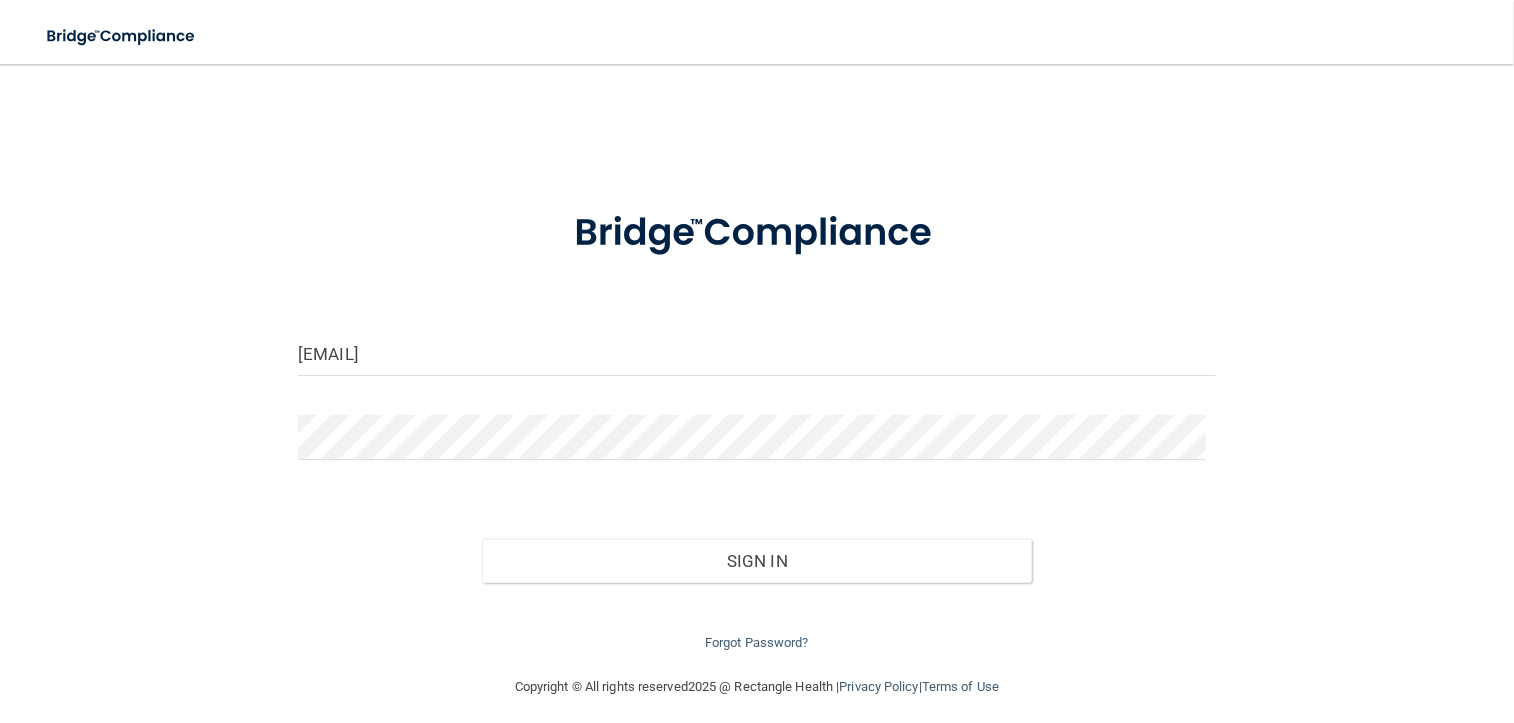 click on "Forgot Password?" at bounding box center (757, 619) 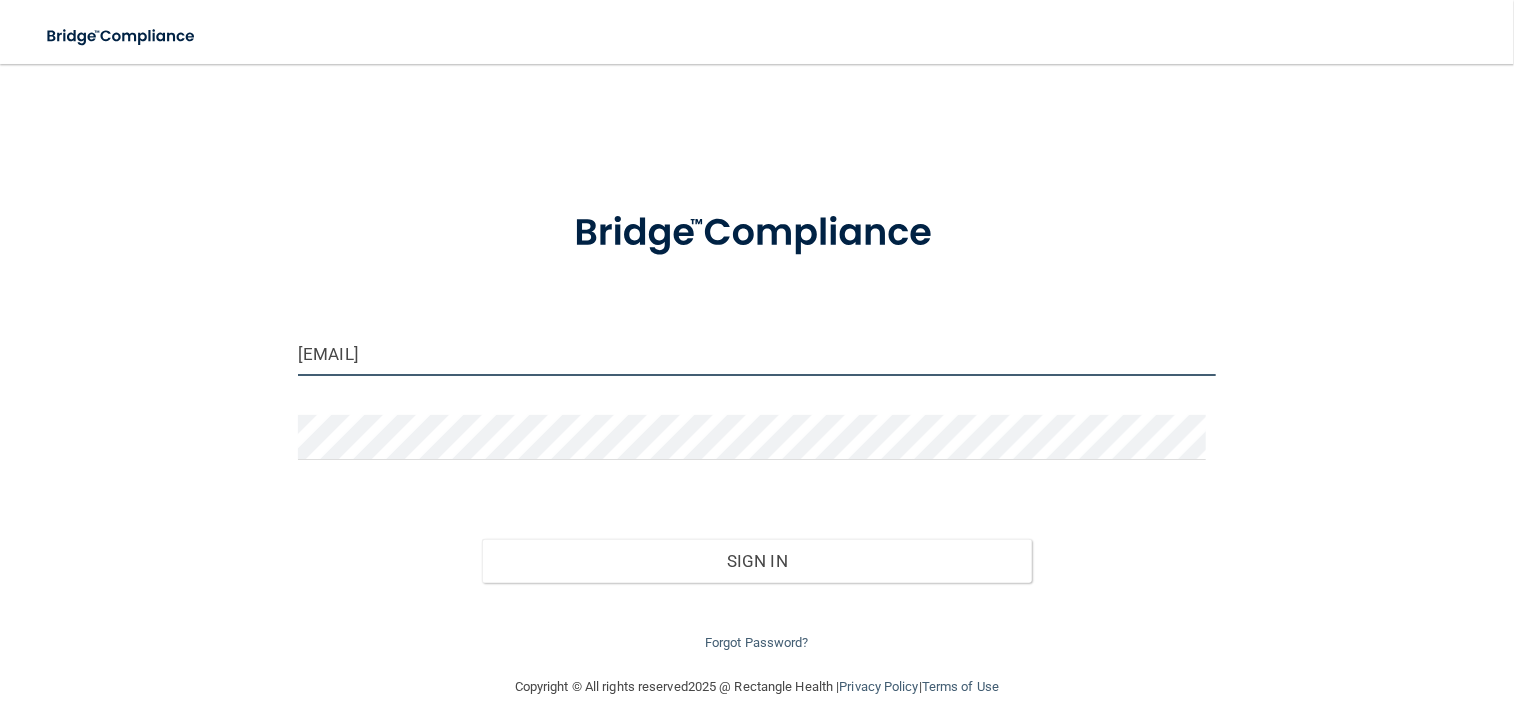 drag, startPoint x: 497, startPoint y: 343, endPoint x: 500, endPoint y: 359, distance: 16.27882 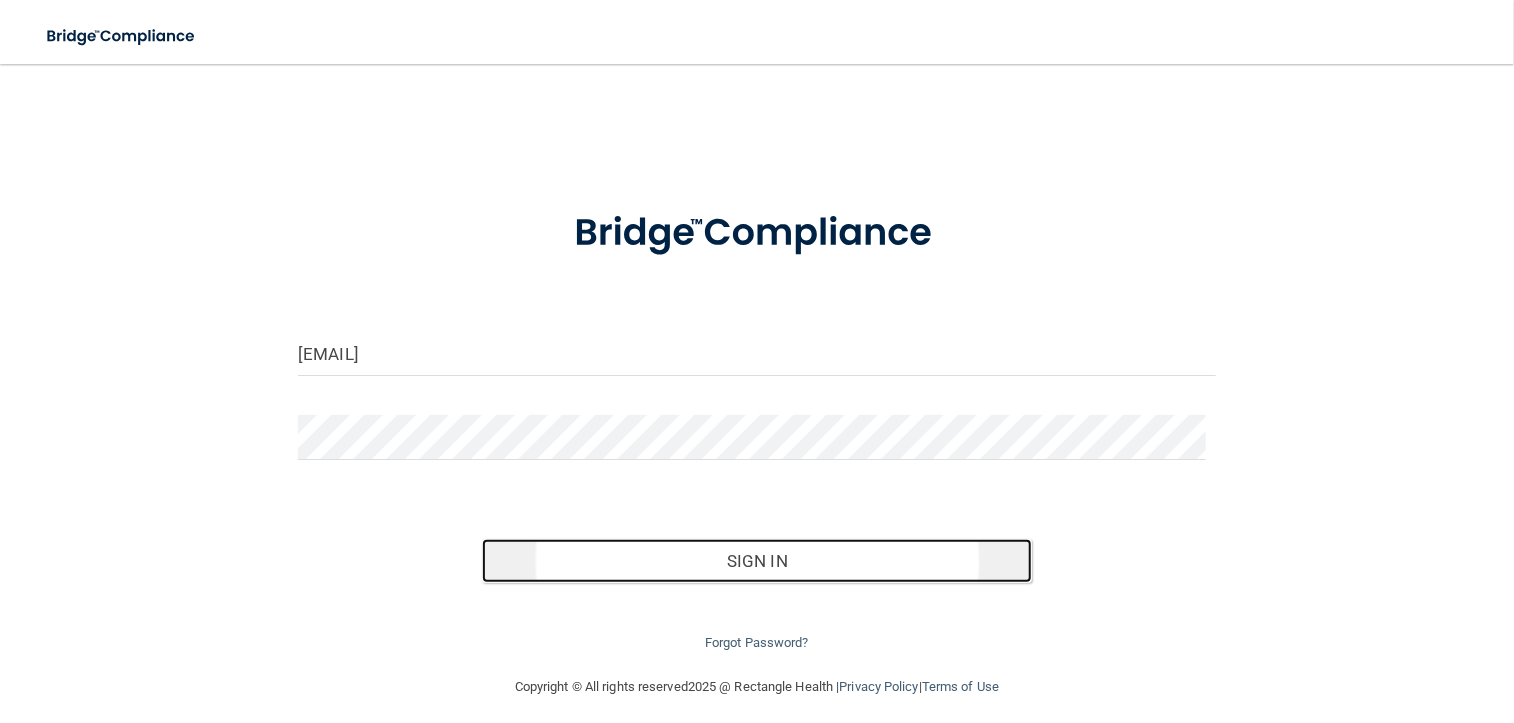 click on "Sign In" at bounding box center (757, 561) 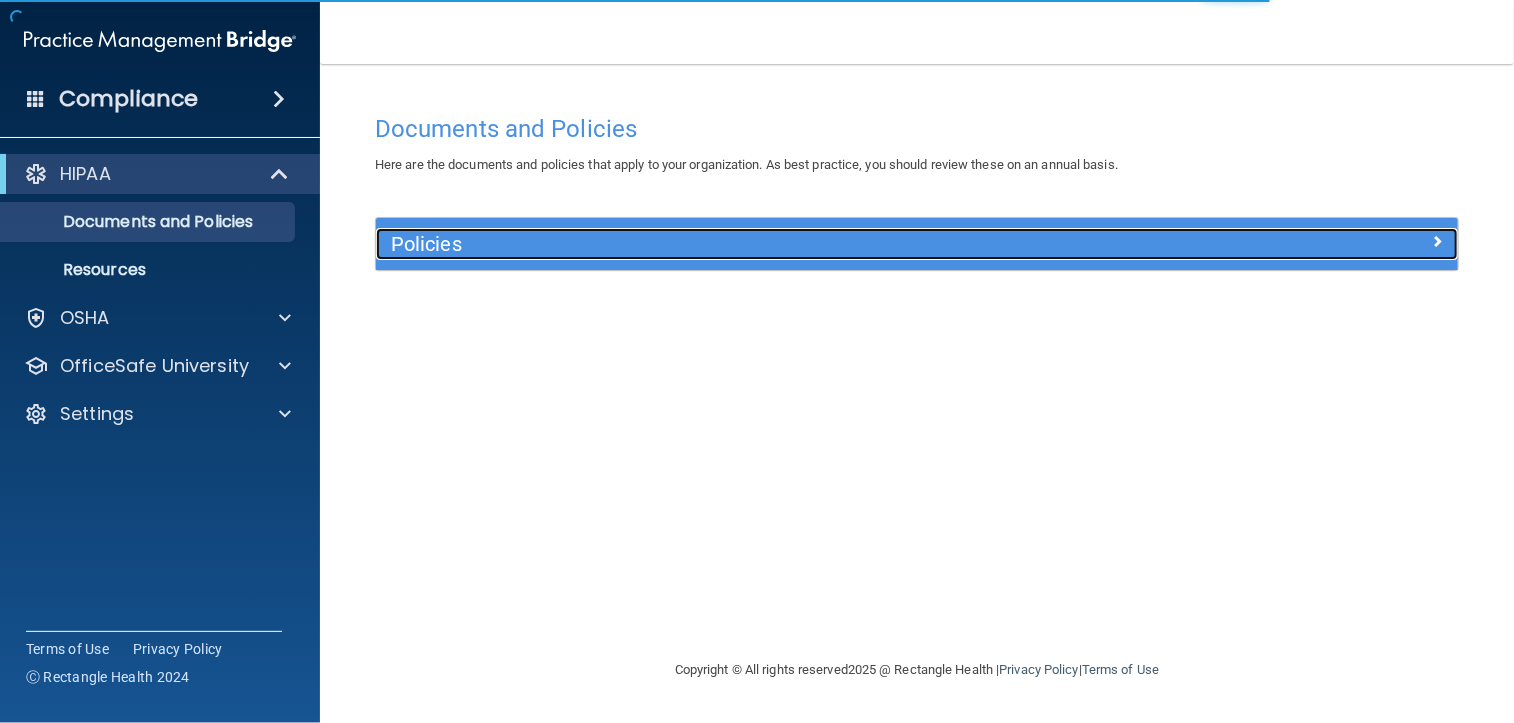 click on "Policies" at bounding box center (782, 244) 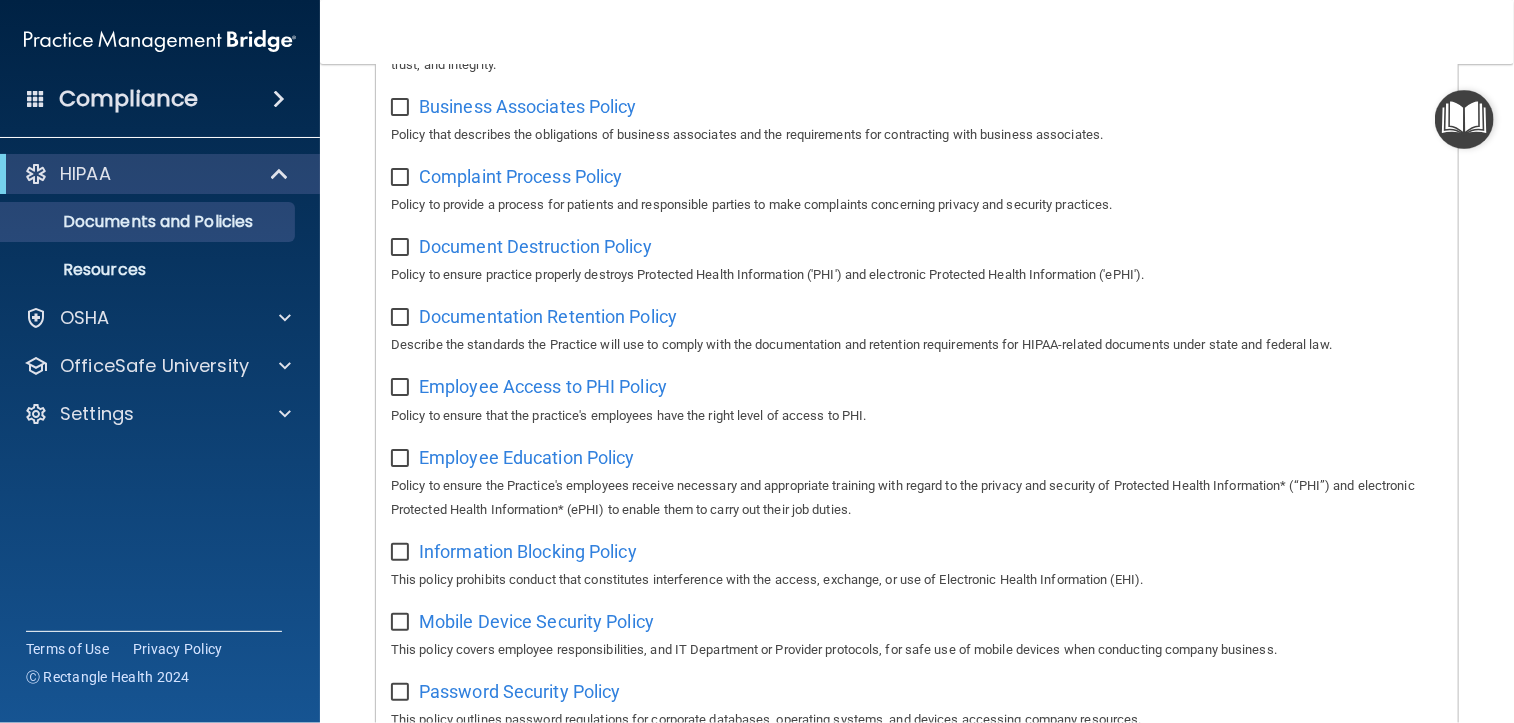 scroll, scrollTop: 121, scrollLeft: 0, axis: vertical 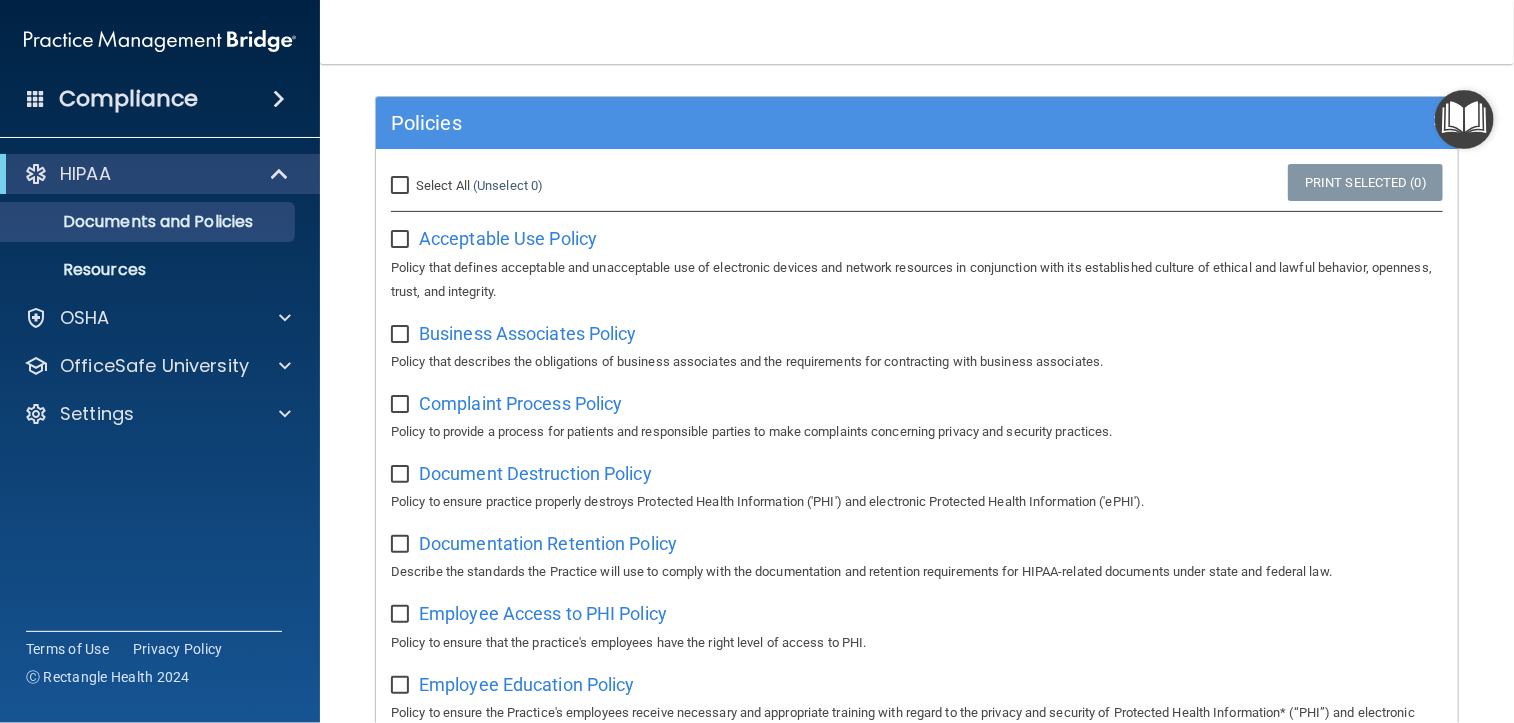 click on "Select All   (Unselect 0)    Unselect All" at bounding box center [402, 186] 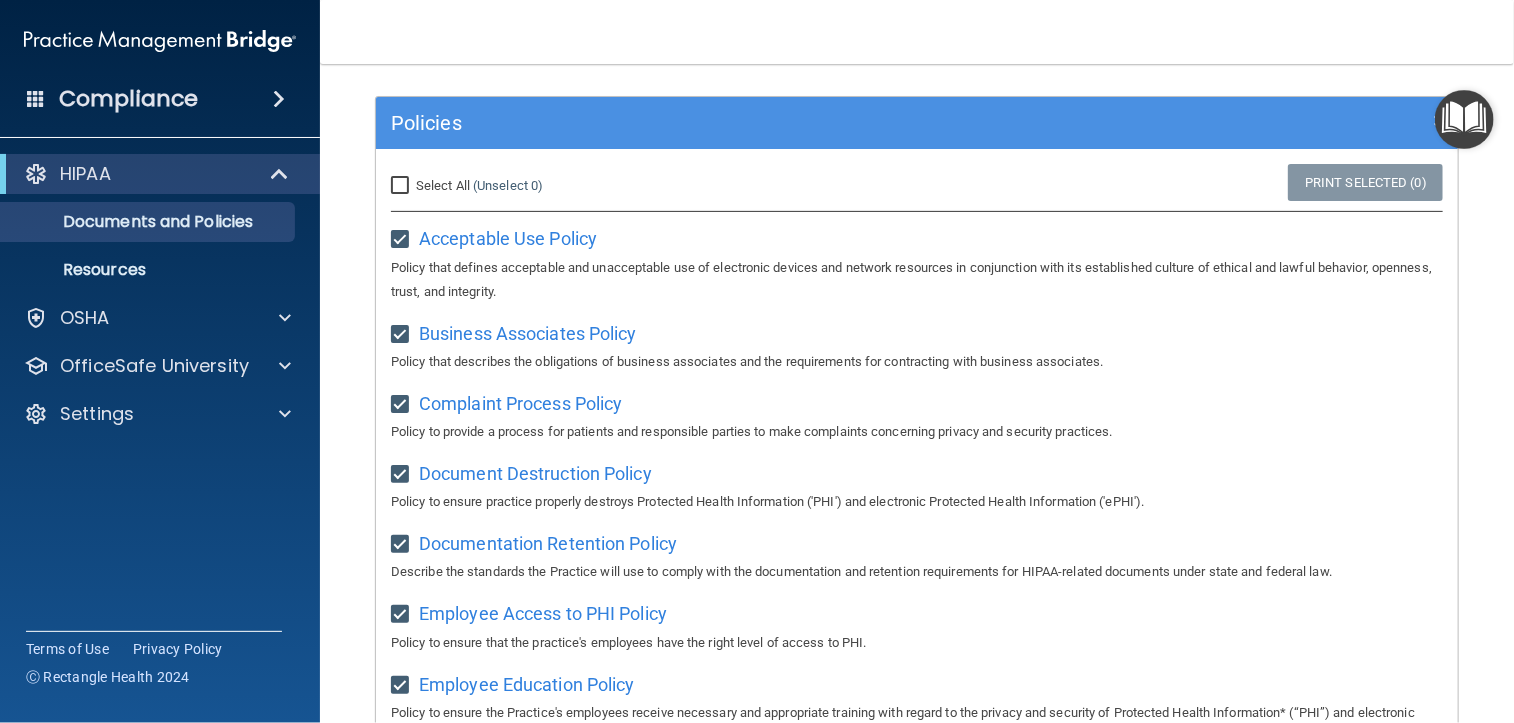 checkbox on "true" 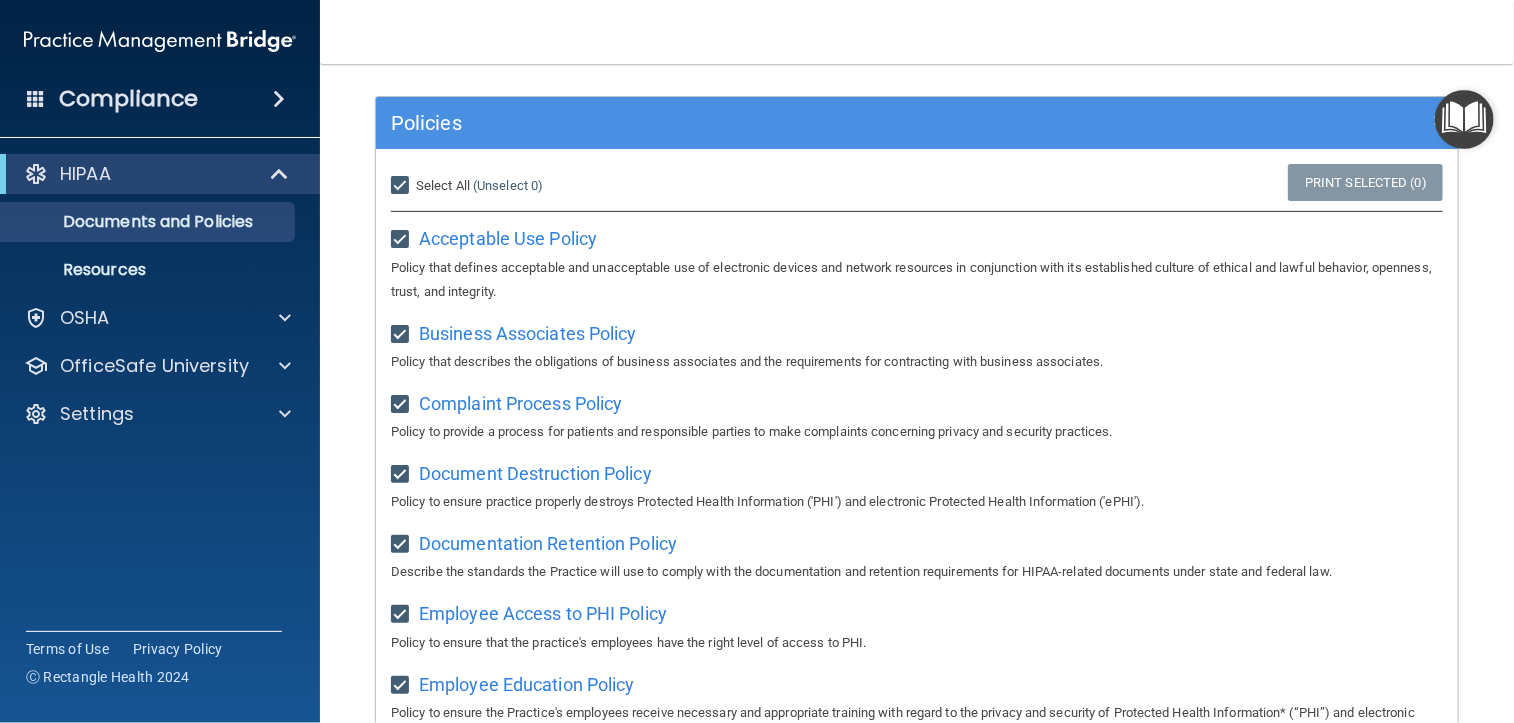 checkbox on "true" 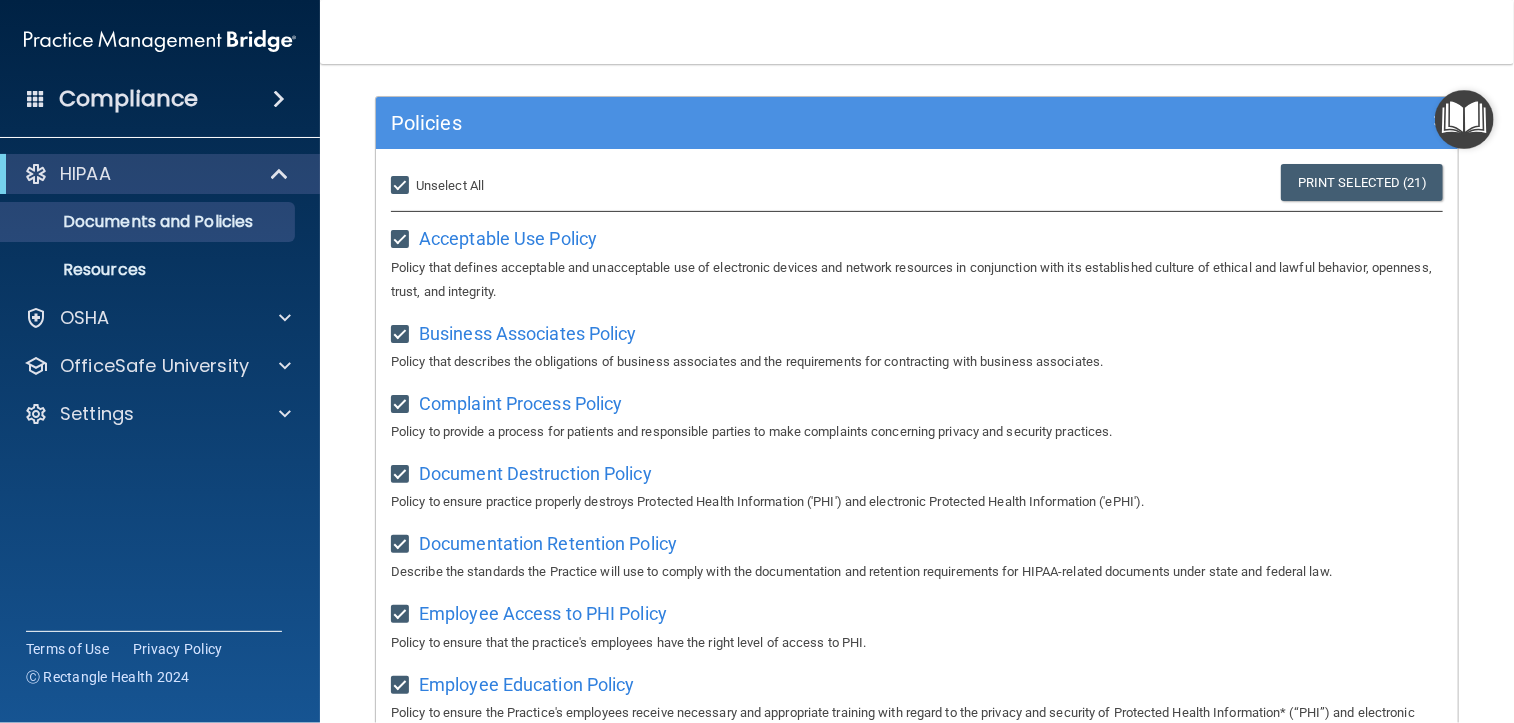 click on "Select All   (Unselect 21)    Unselect All" at bounding box center [402, 186] 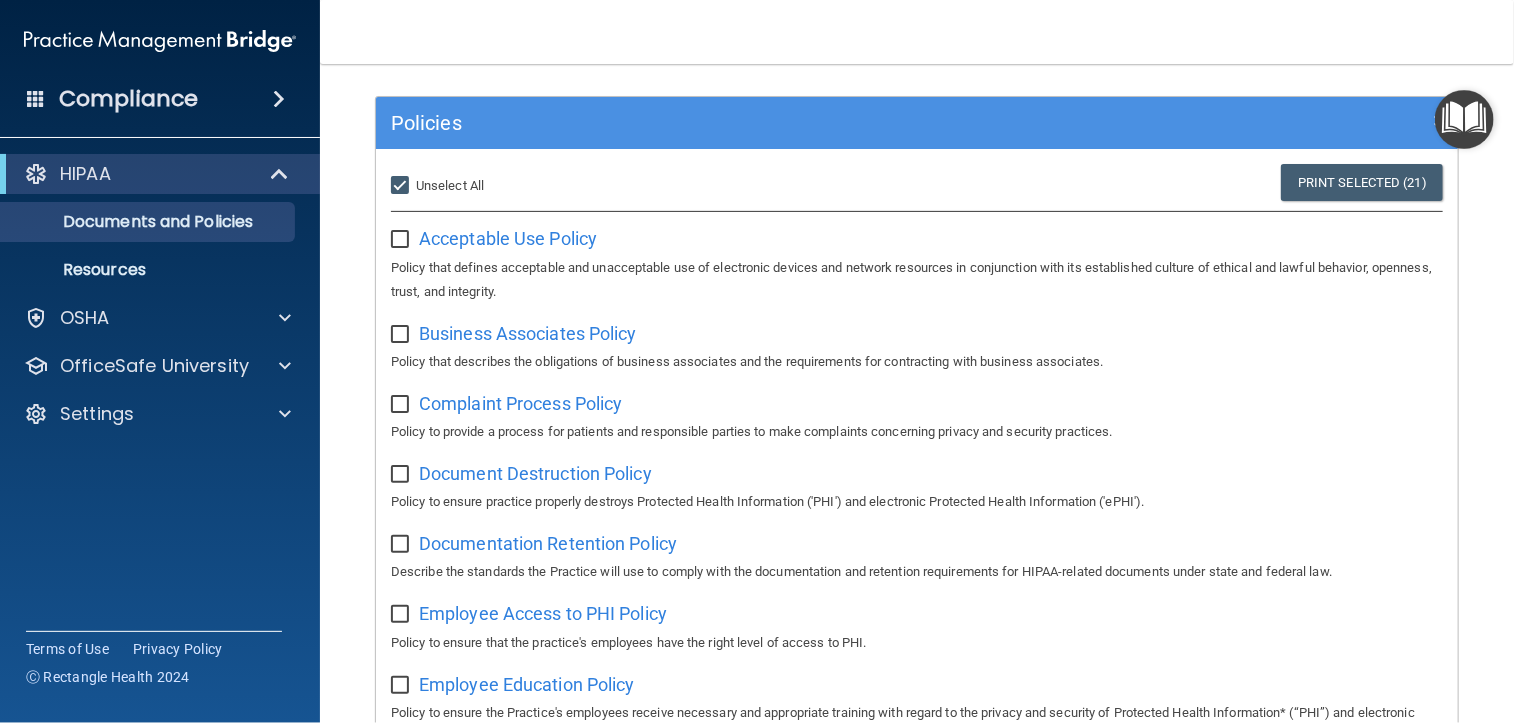 checkbox on "false" 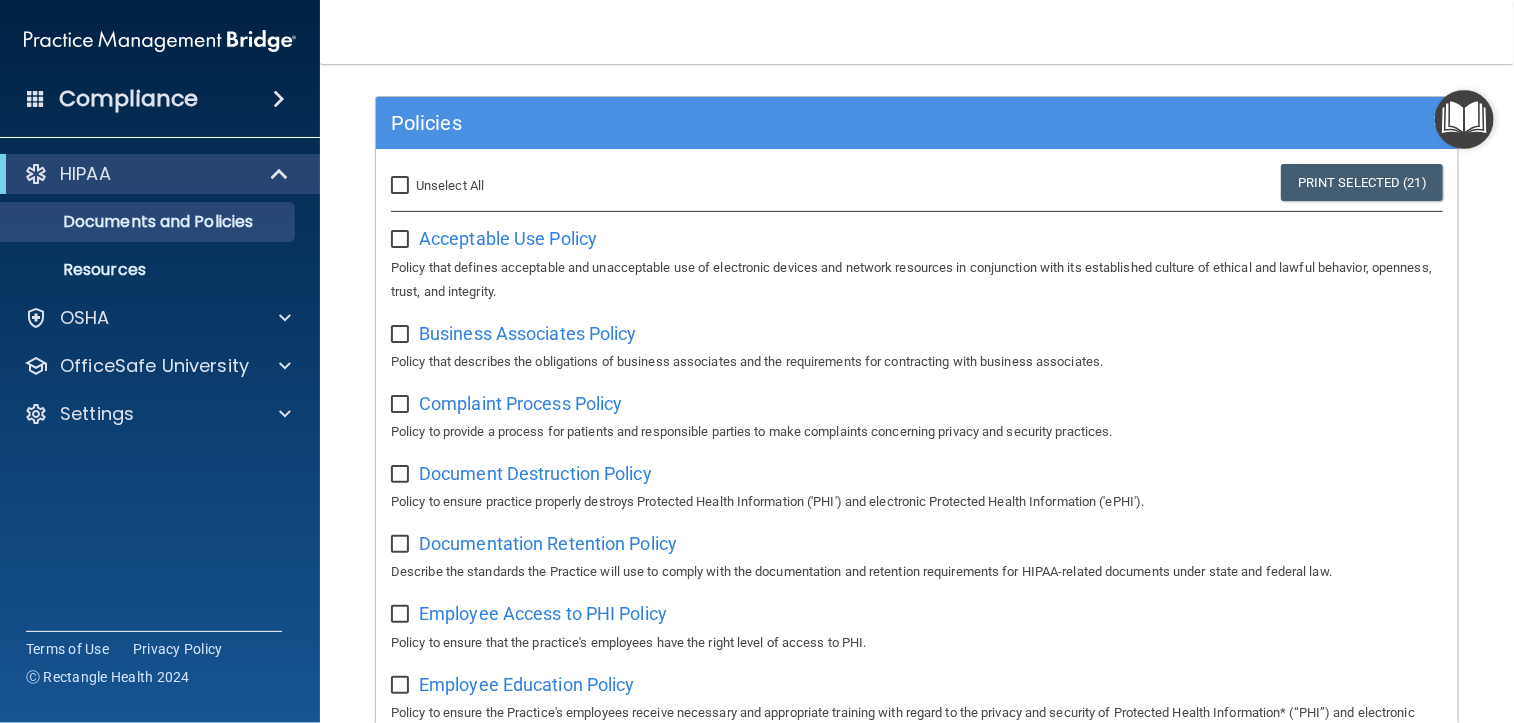 checkbox on "false" 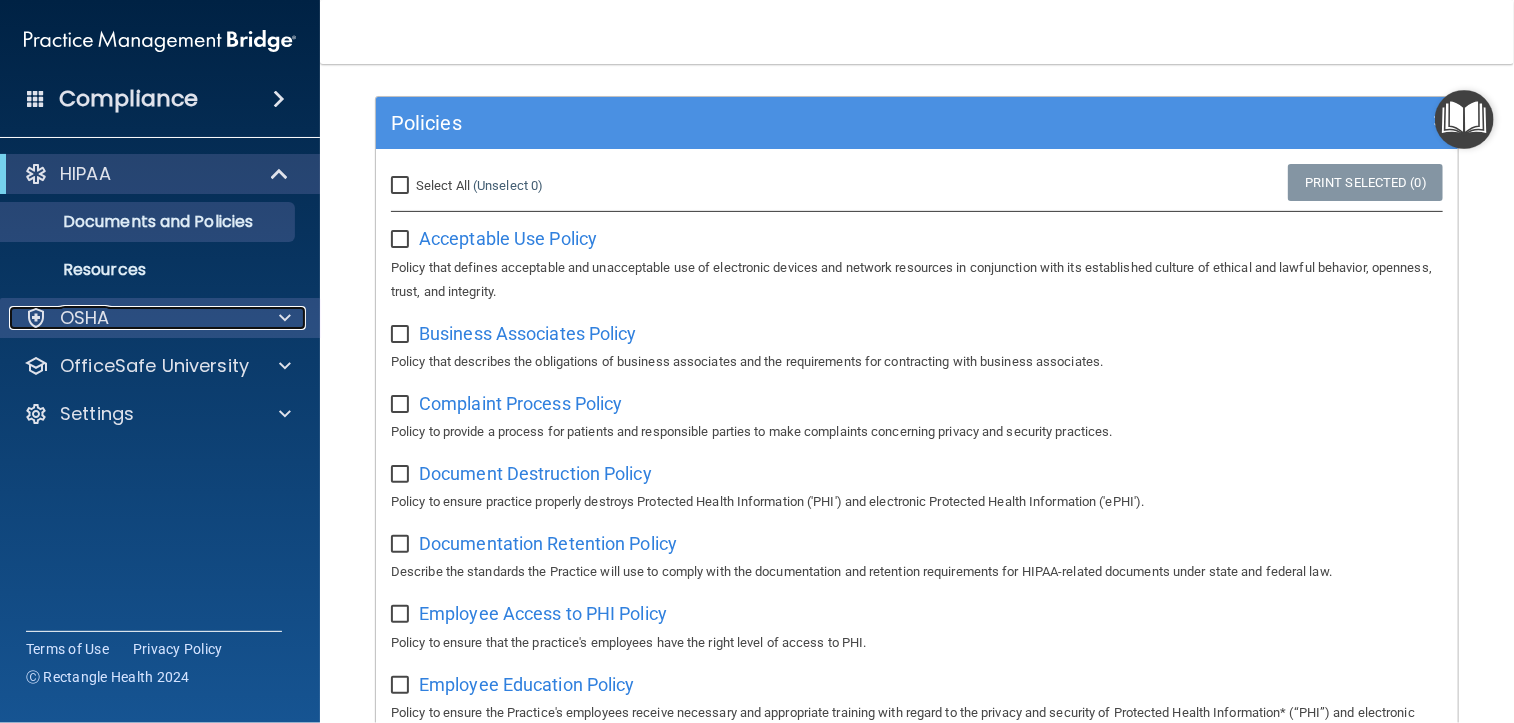 click on "OSHA" at bounding box center (133, 318) 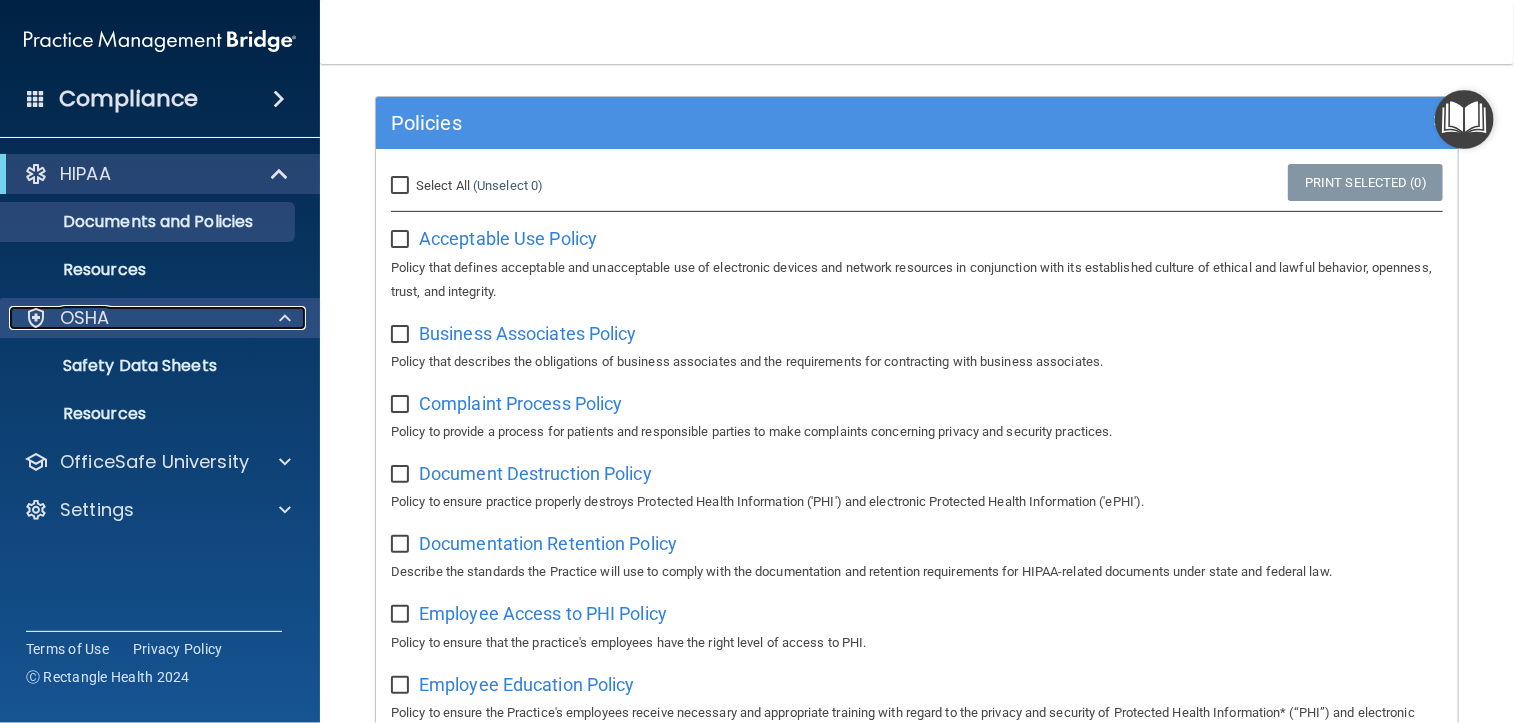 click on "OSHA" at bounding box center [133, 318] 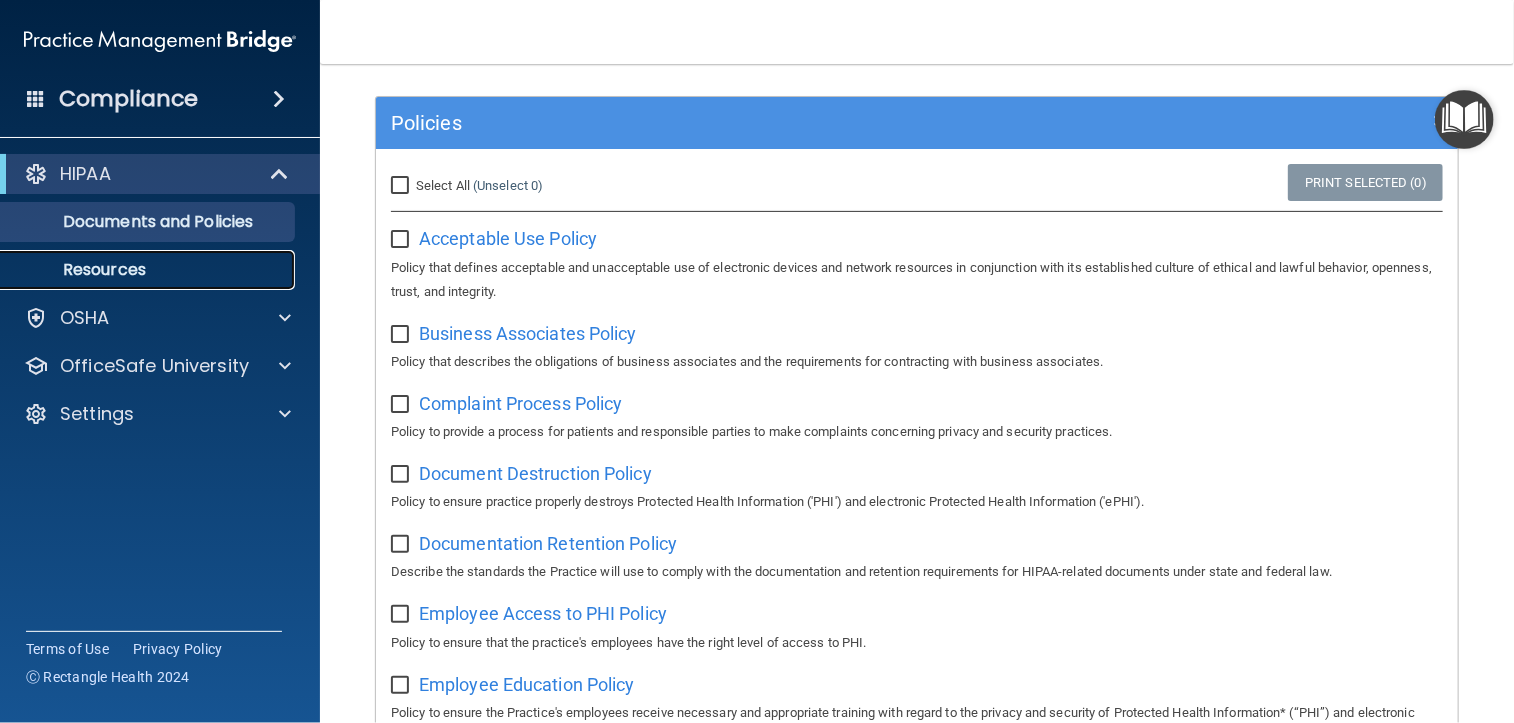 click on "Resources" at bounding box center [149, 270] 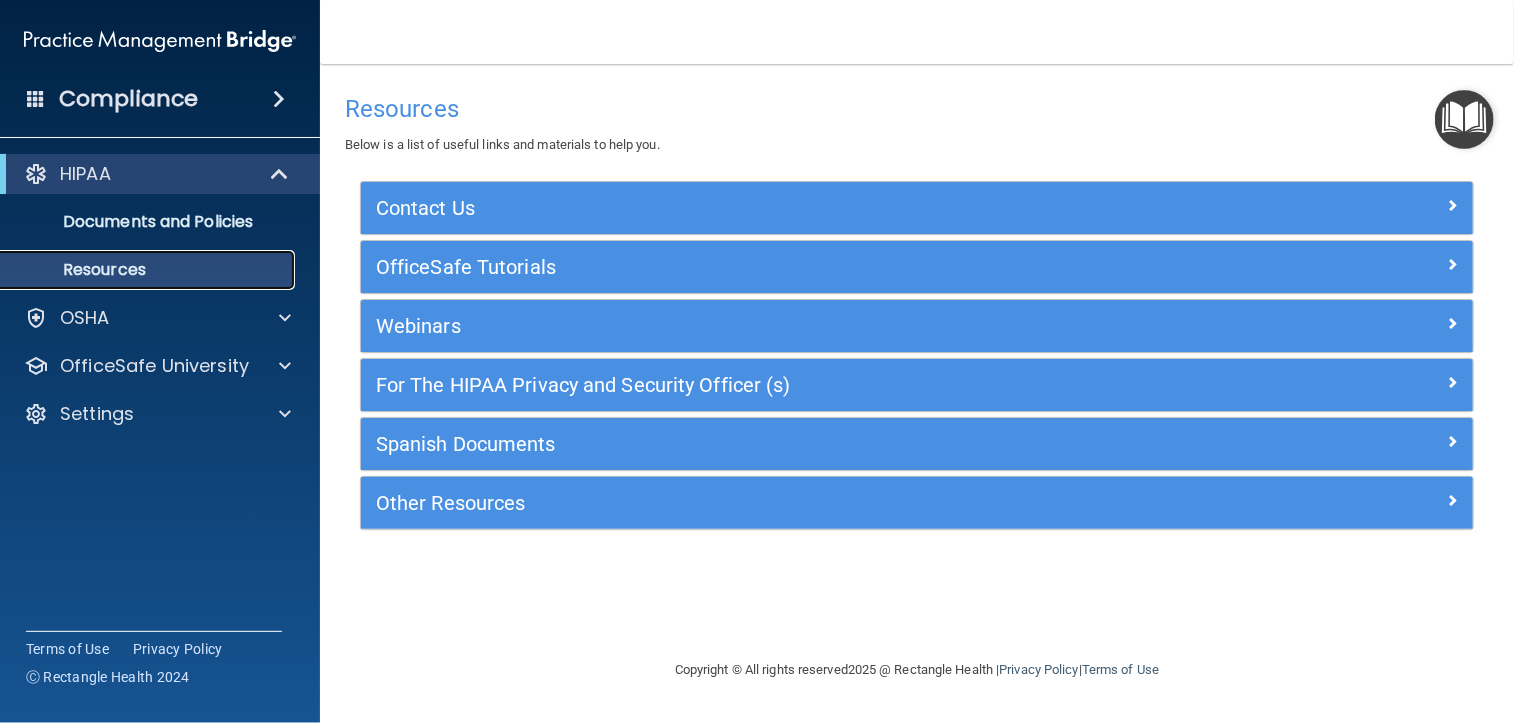 scroll, scrollTop: 0, scrollLeft: 0, axis: both 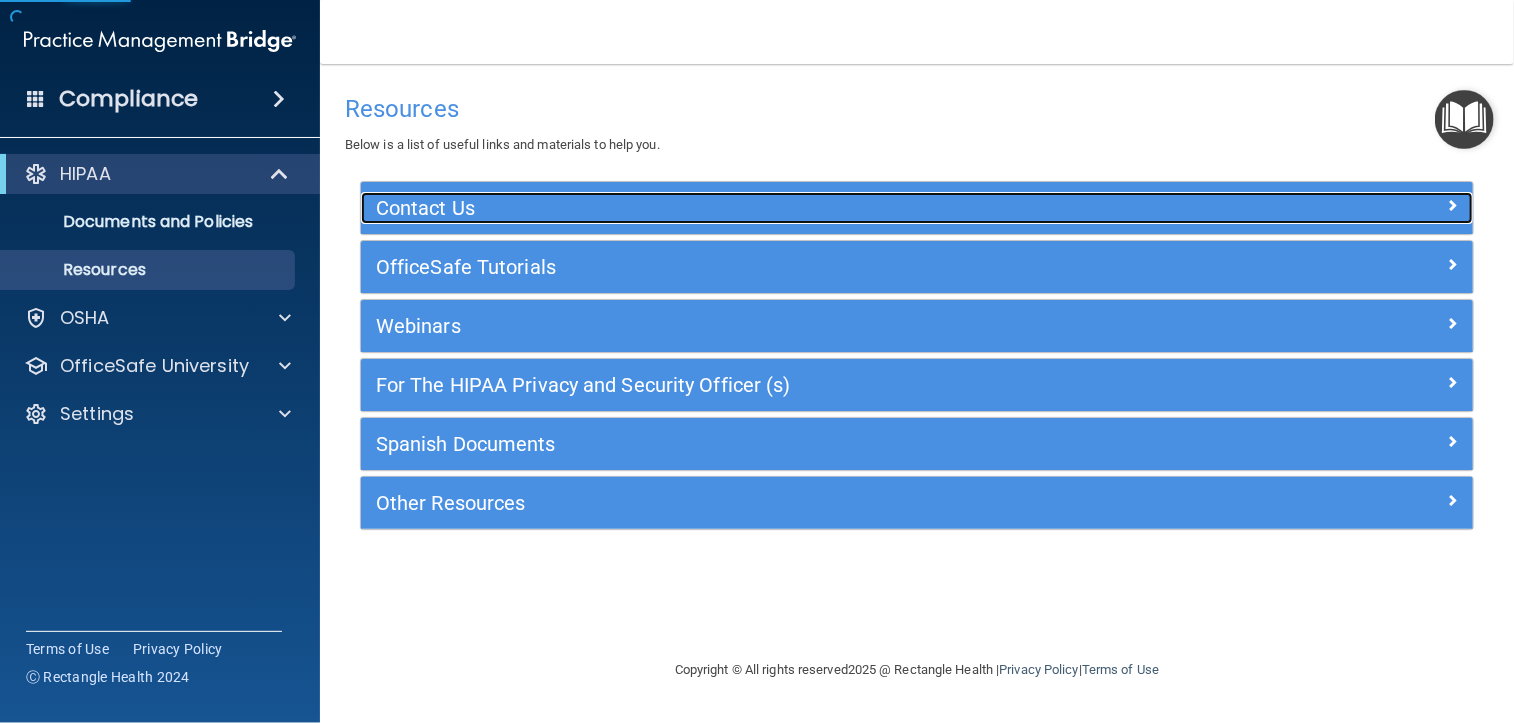click on "Contact Us" at bounding box center [778, 208] 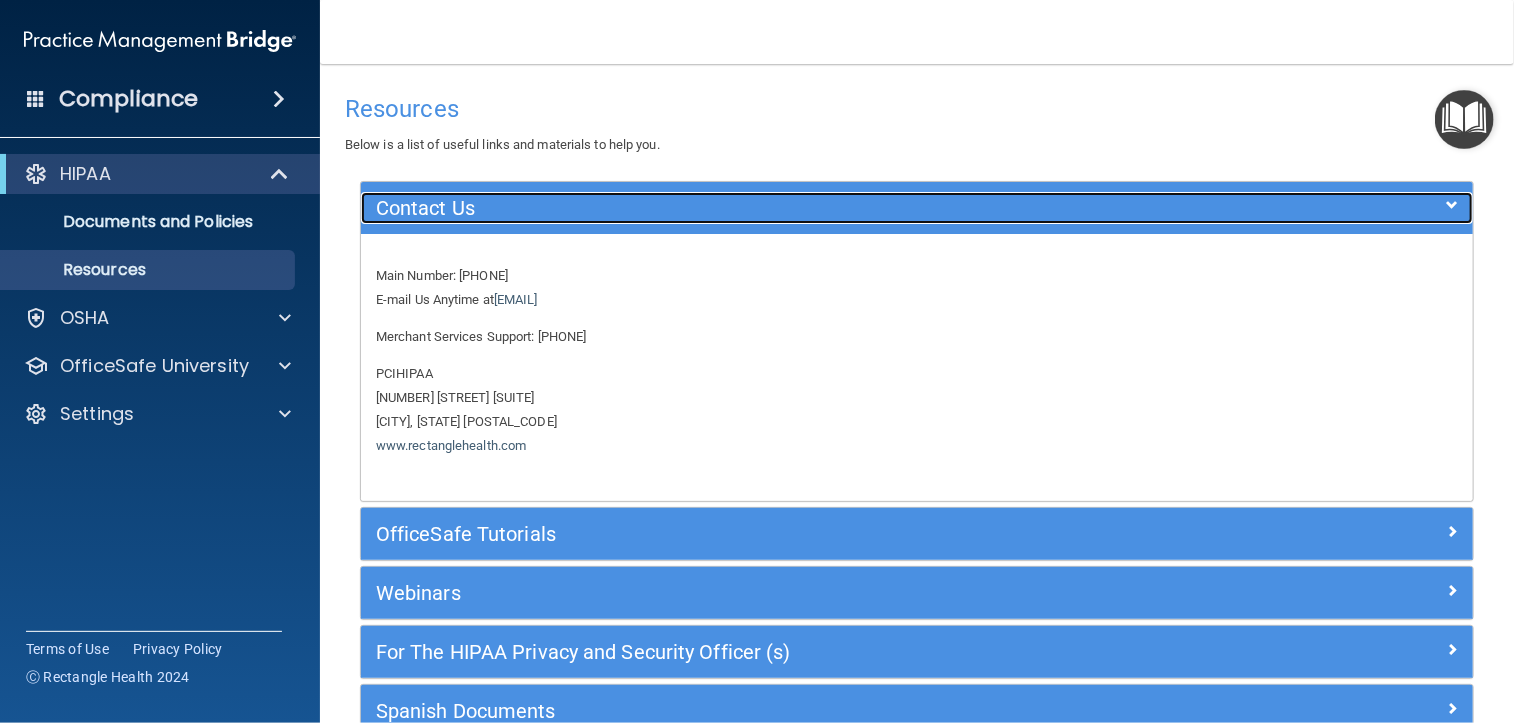 click on "Contact Us" at bounding box center (778, 208) 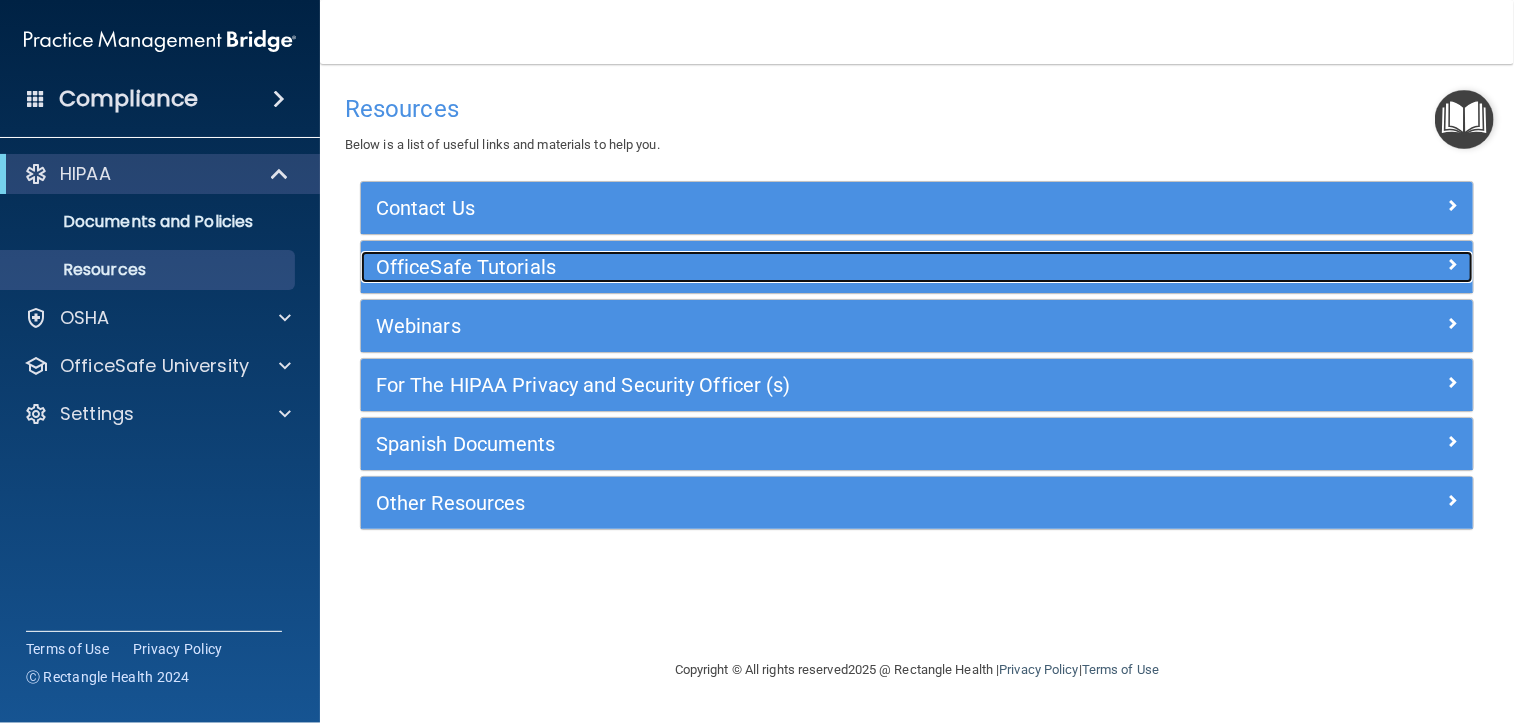 click on "OfficeSafe Tutorials" at bounding box center (778, 267) 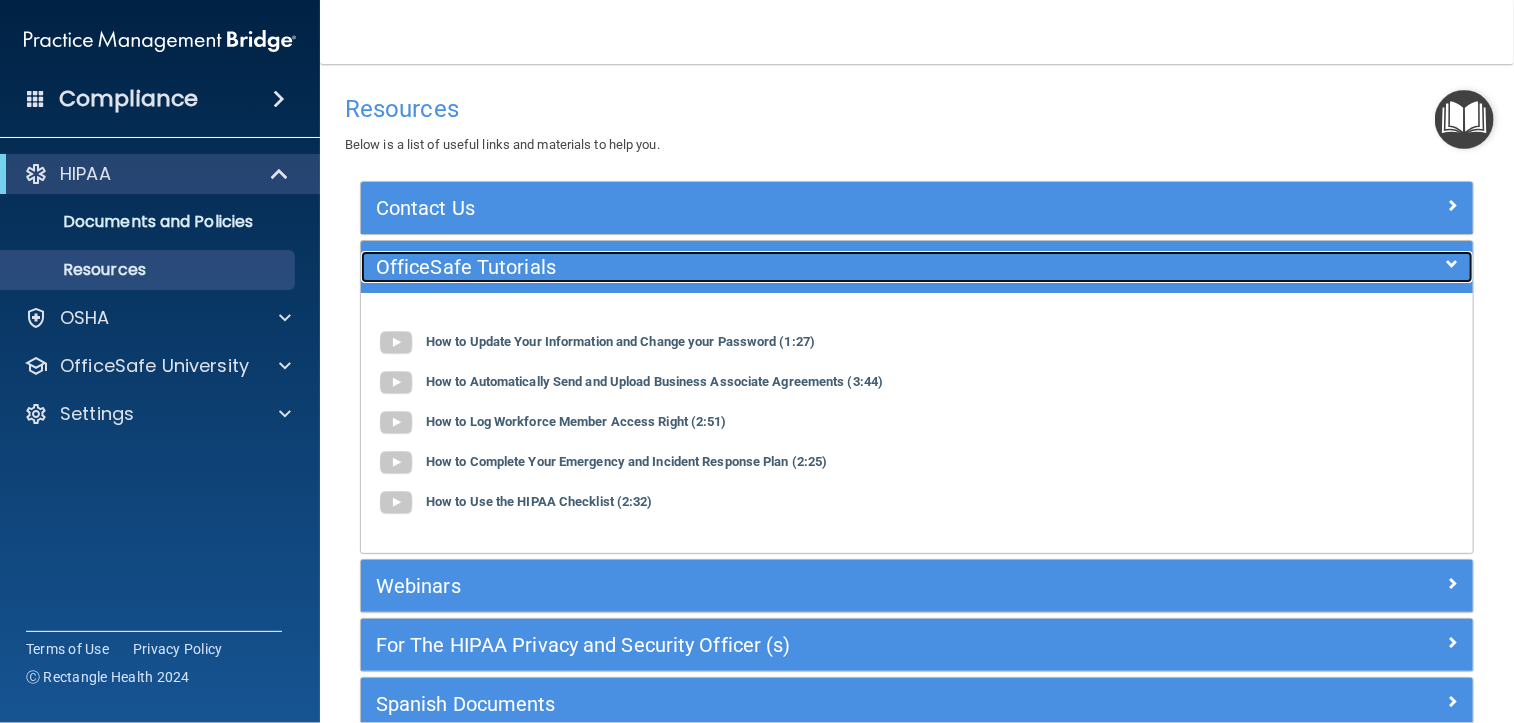 click on "OfficeSafe Tutorials" at bounding box center [778, 267] 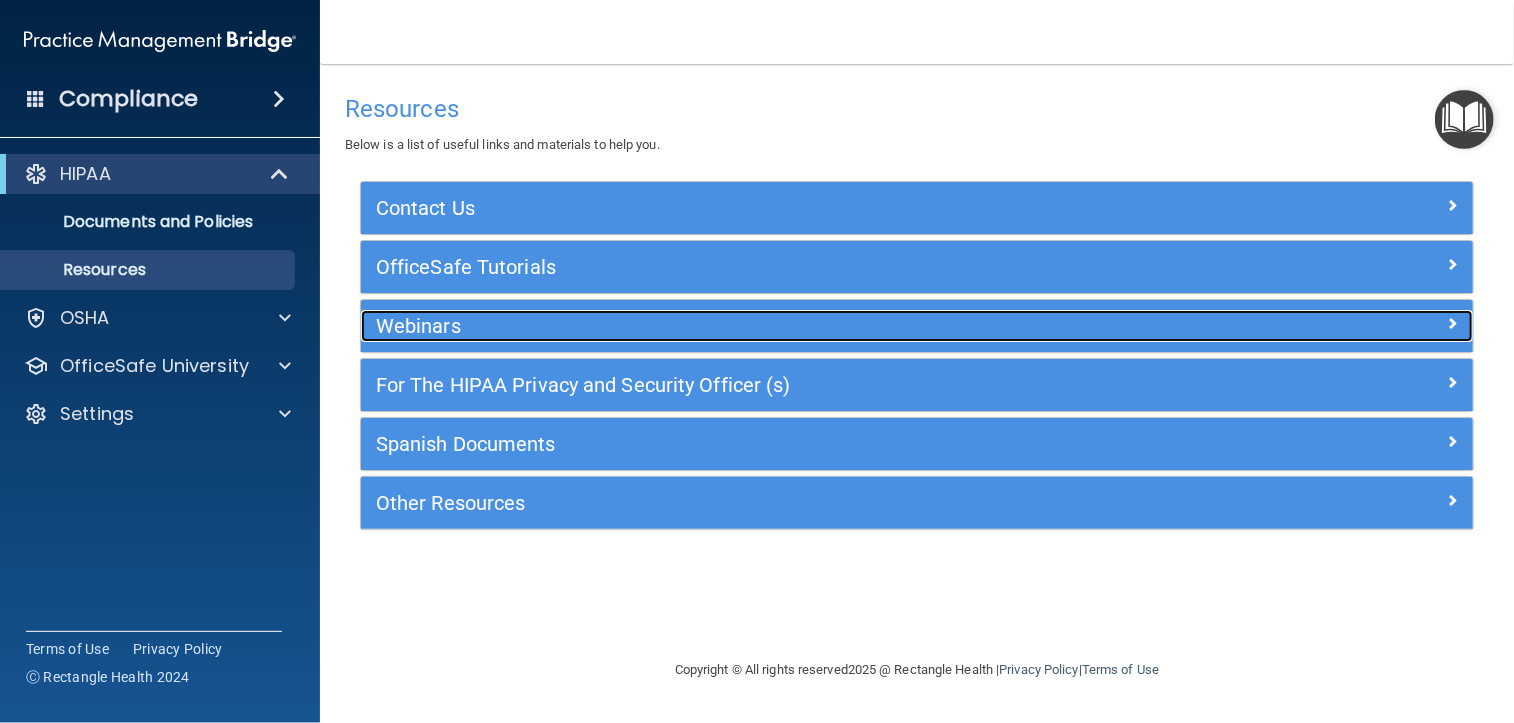 click on "Webinars" at bounding box center (778, 326) 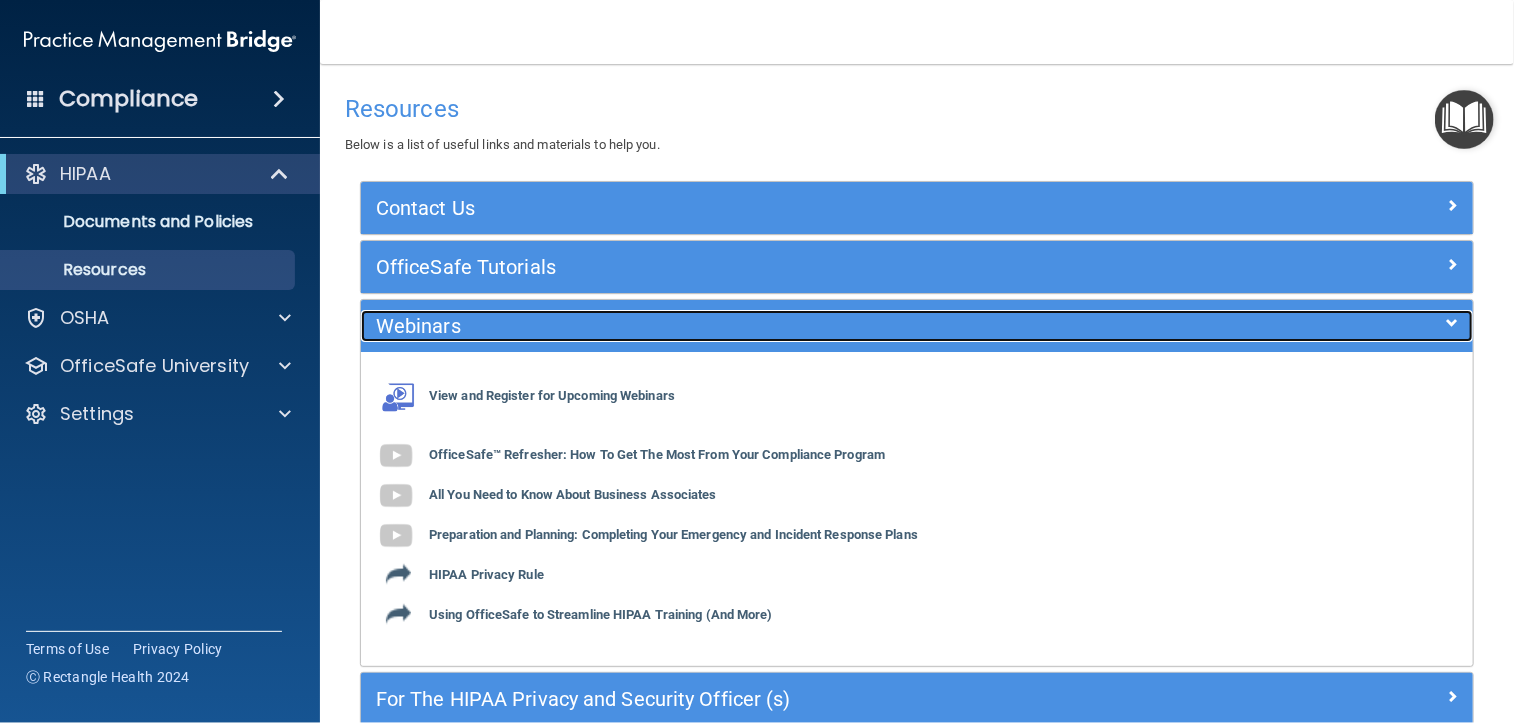 click on "Webinars" at bounding box center (778, 326) 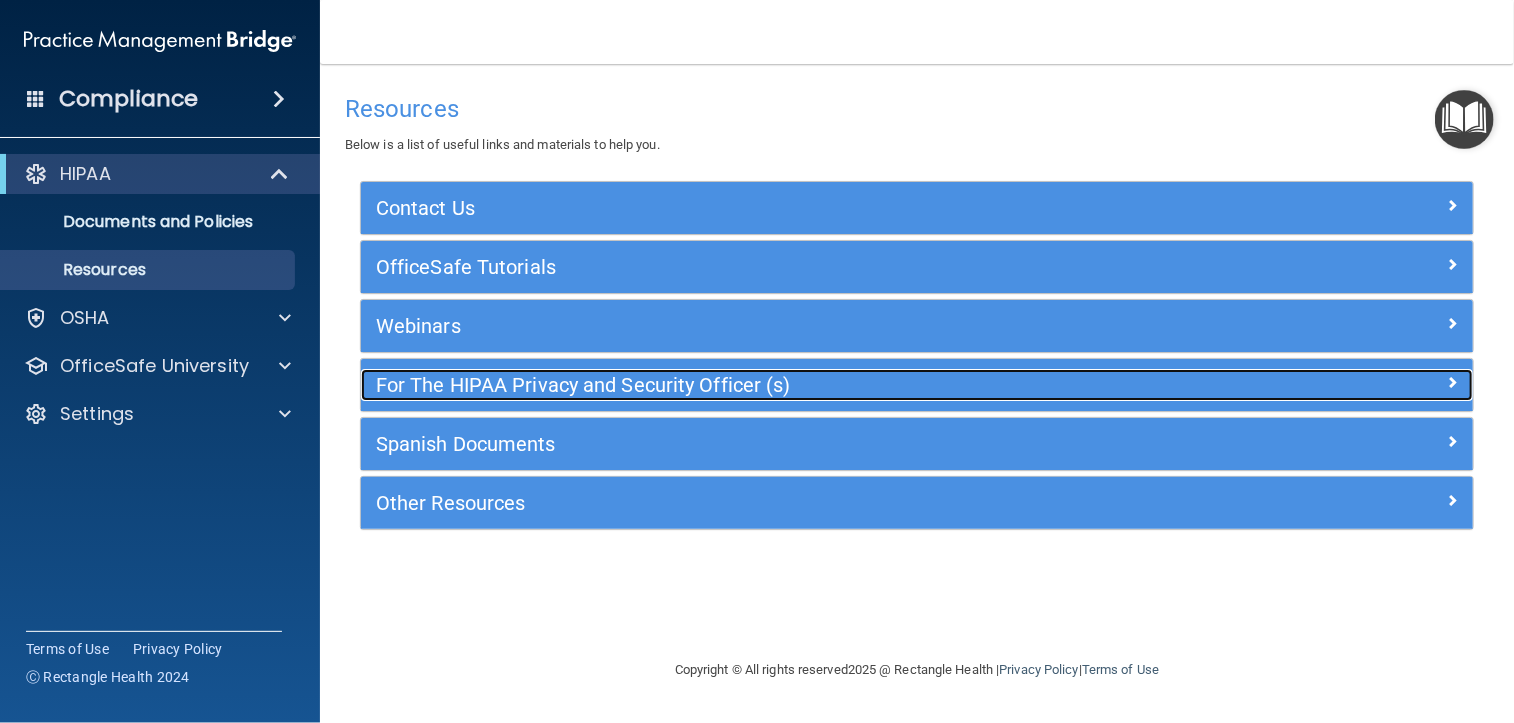 click on "For The HIPAA Privacy and Security Officer (s)" at bounding box center [778, 385] 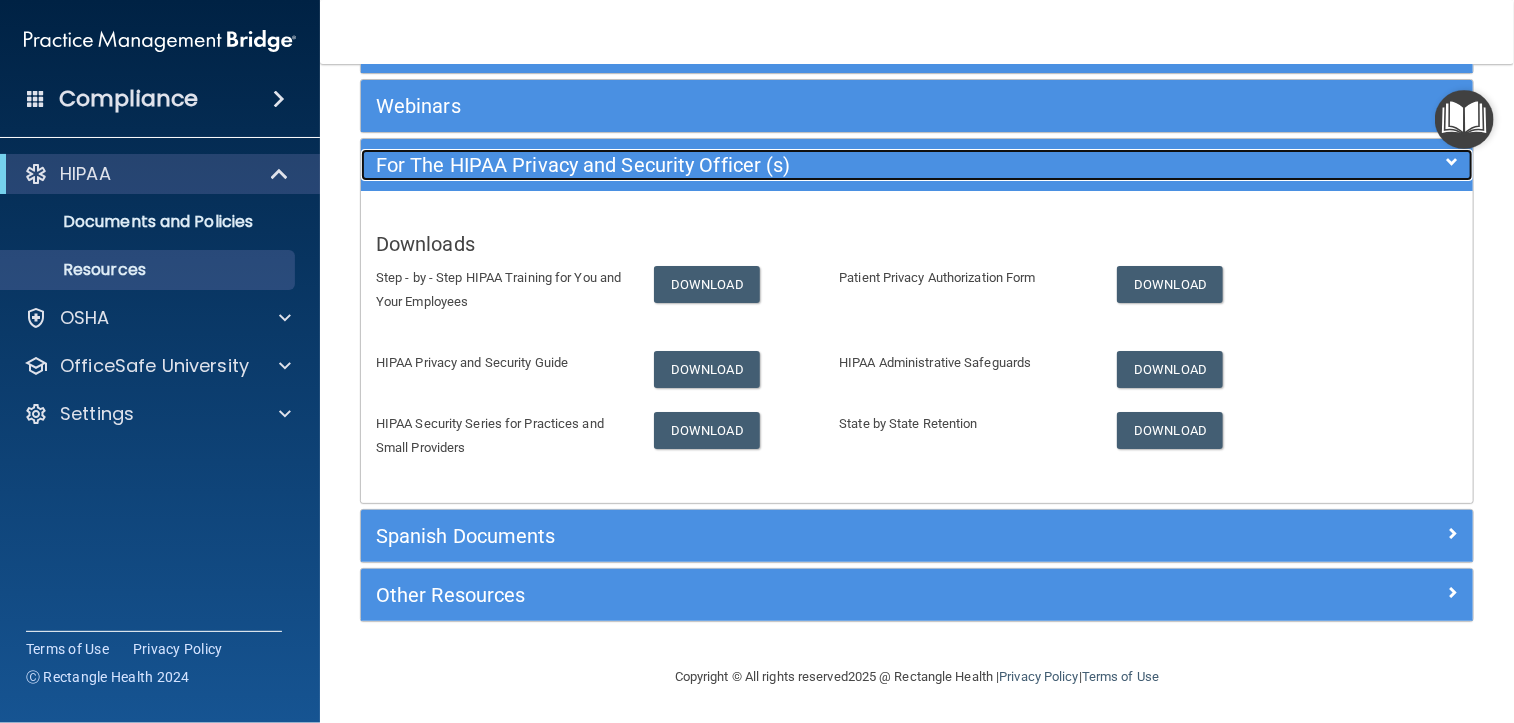 click on "For The HIPAA Privacy and Security Officer (s)" at bounding box center (778, 165) 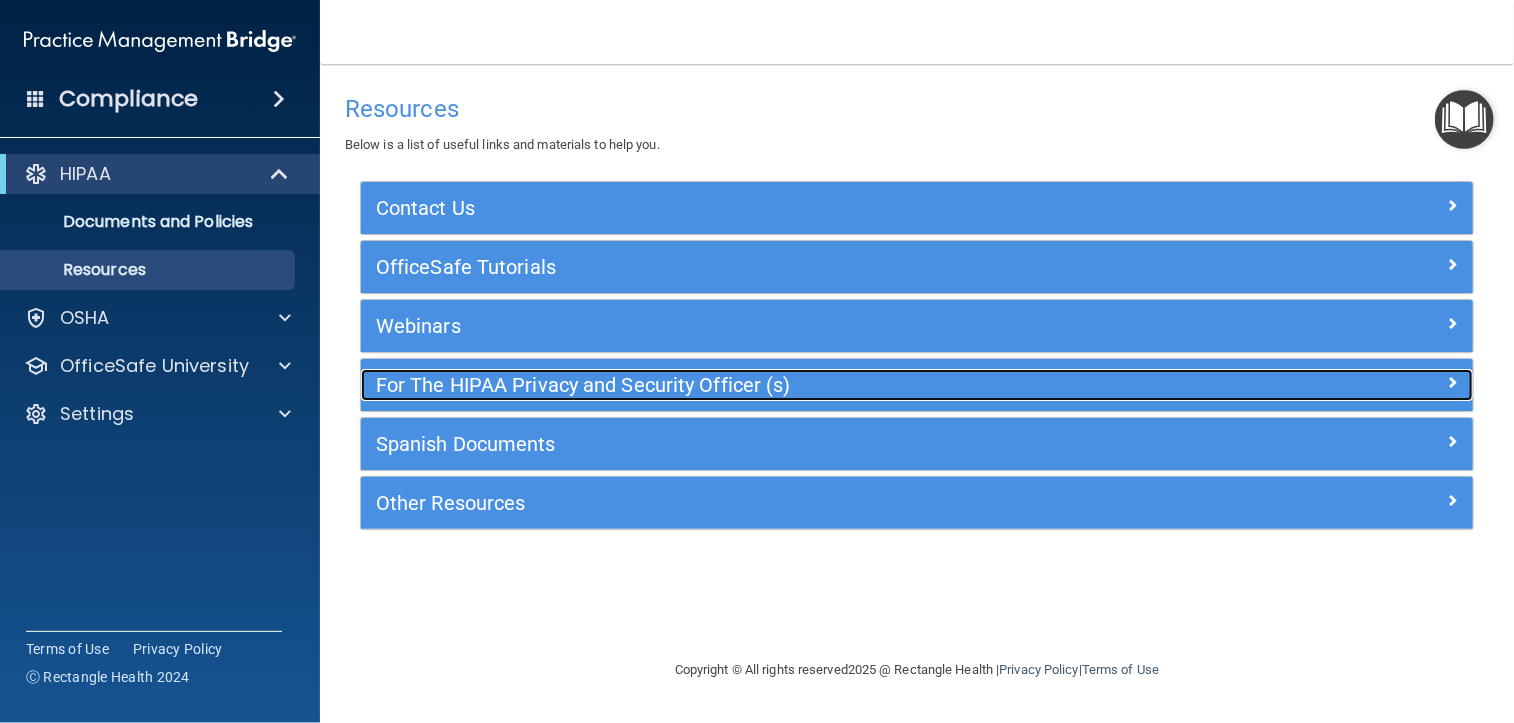 scroll, scrollTop: 0, scrollLeft: 0, axis: both 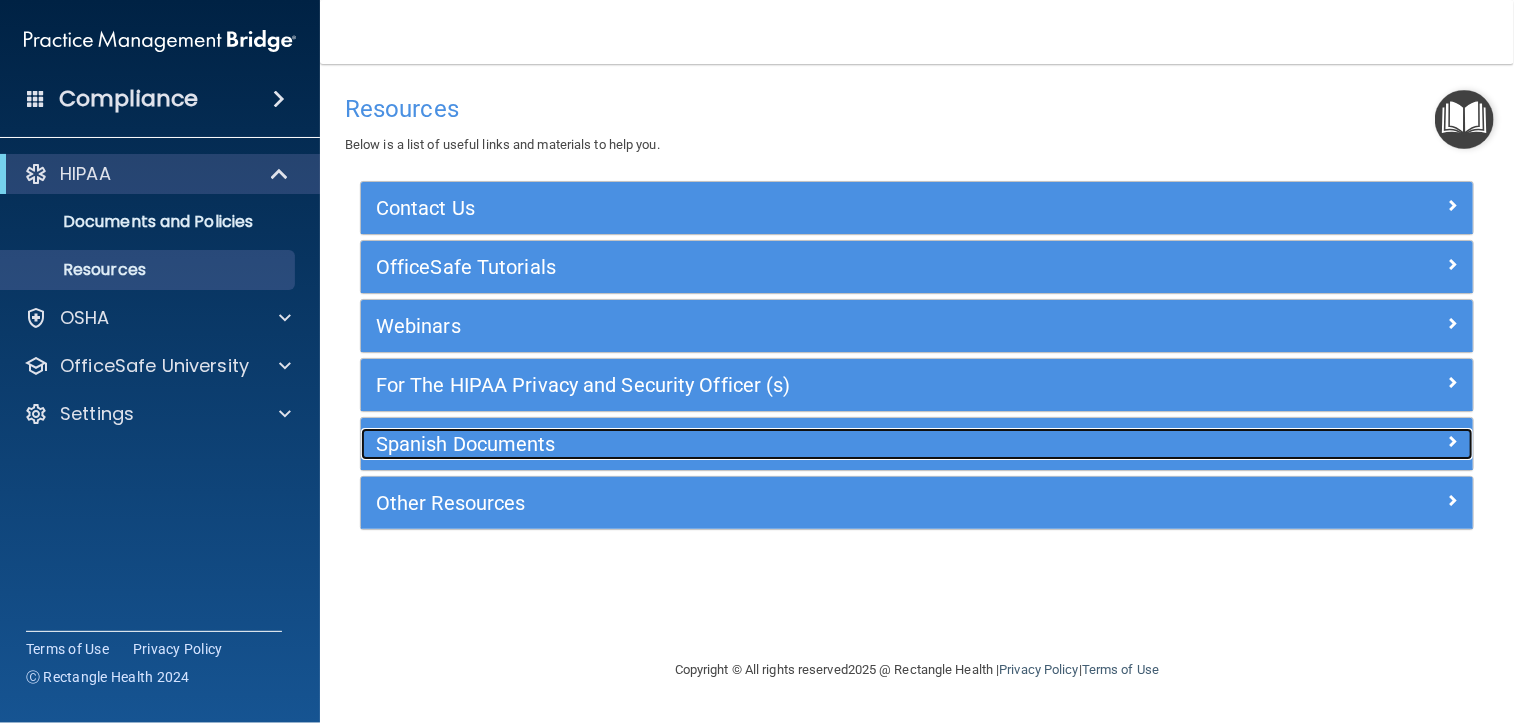 click on "Spanish Documents" at bounding box center [778, 444] 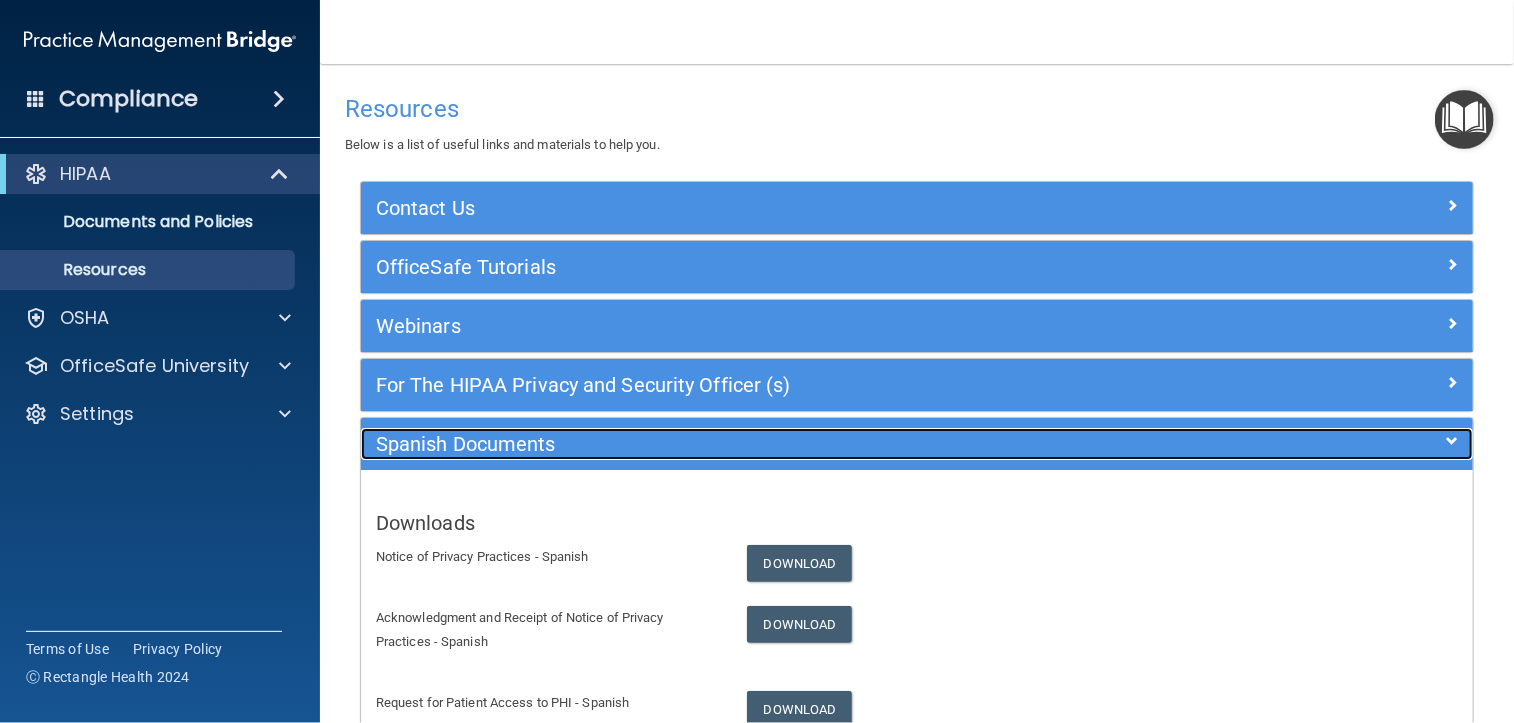 click on "Spanish Documents" at bounding box center (778, 444) 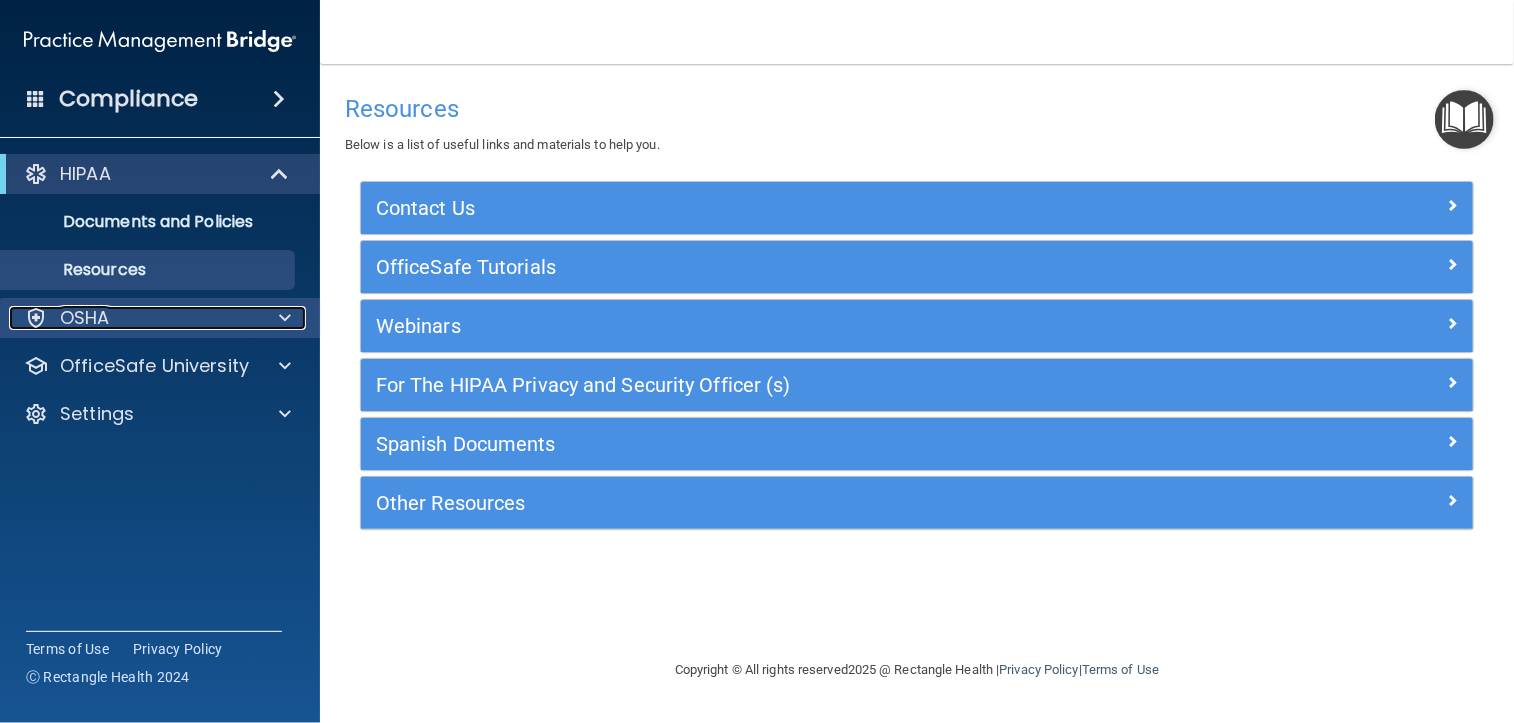 click on "OSHA" at bounding box center [133, 318] 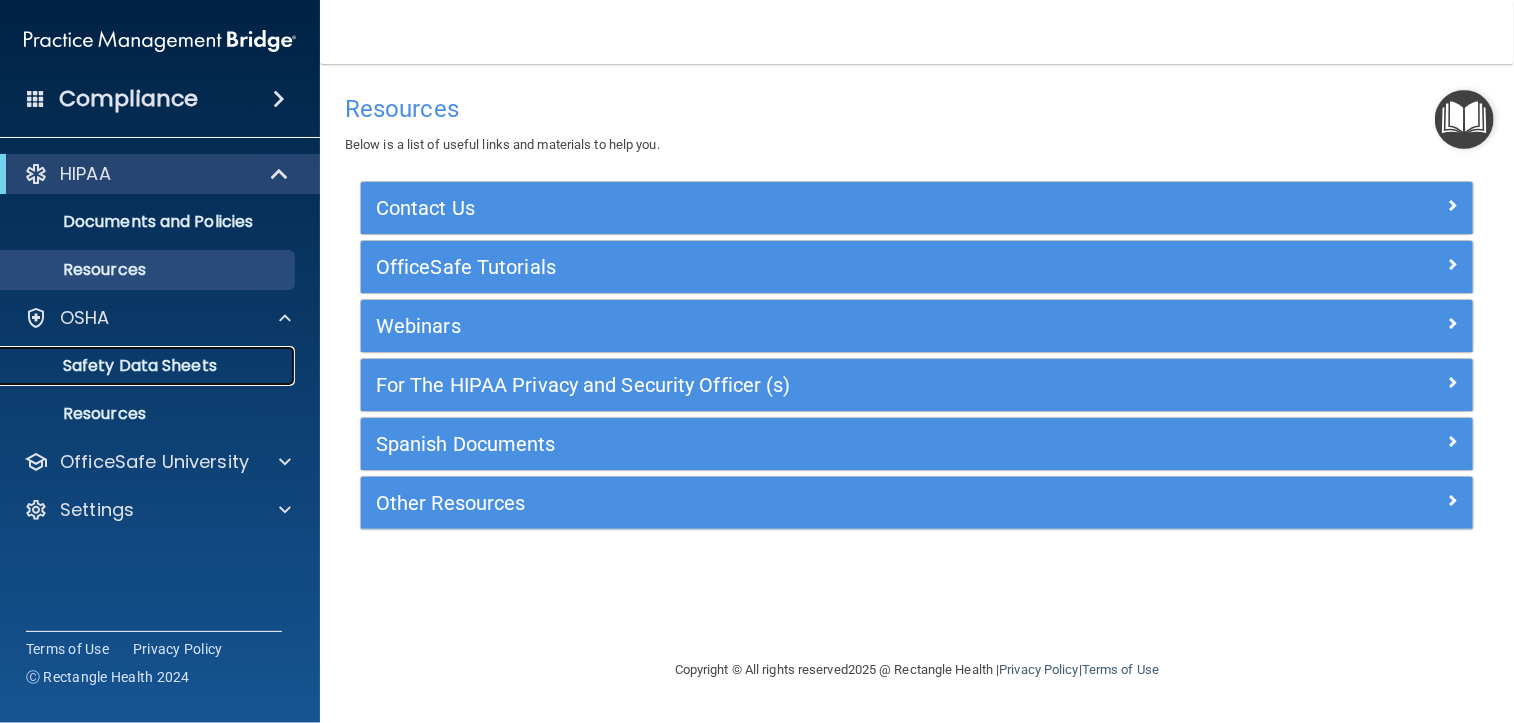 click on "Safety Data Sheets" at bounding box center [149, 366] 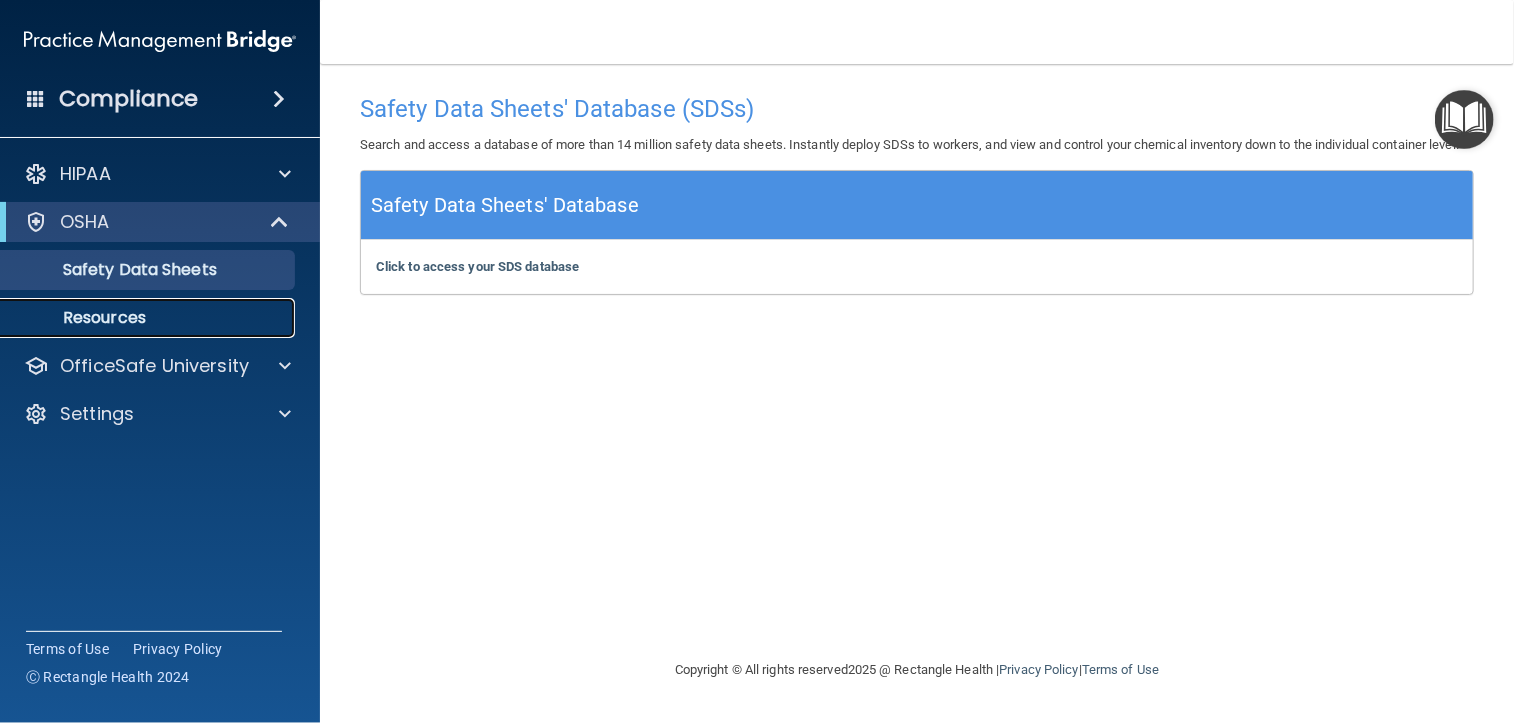 click on "Resources" at bounding box center (137, 318) 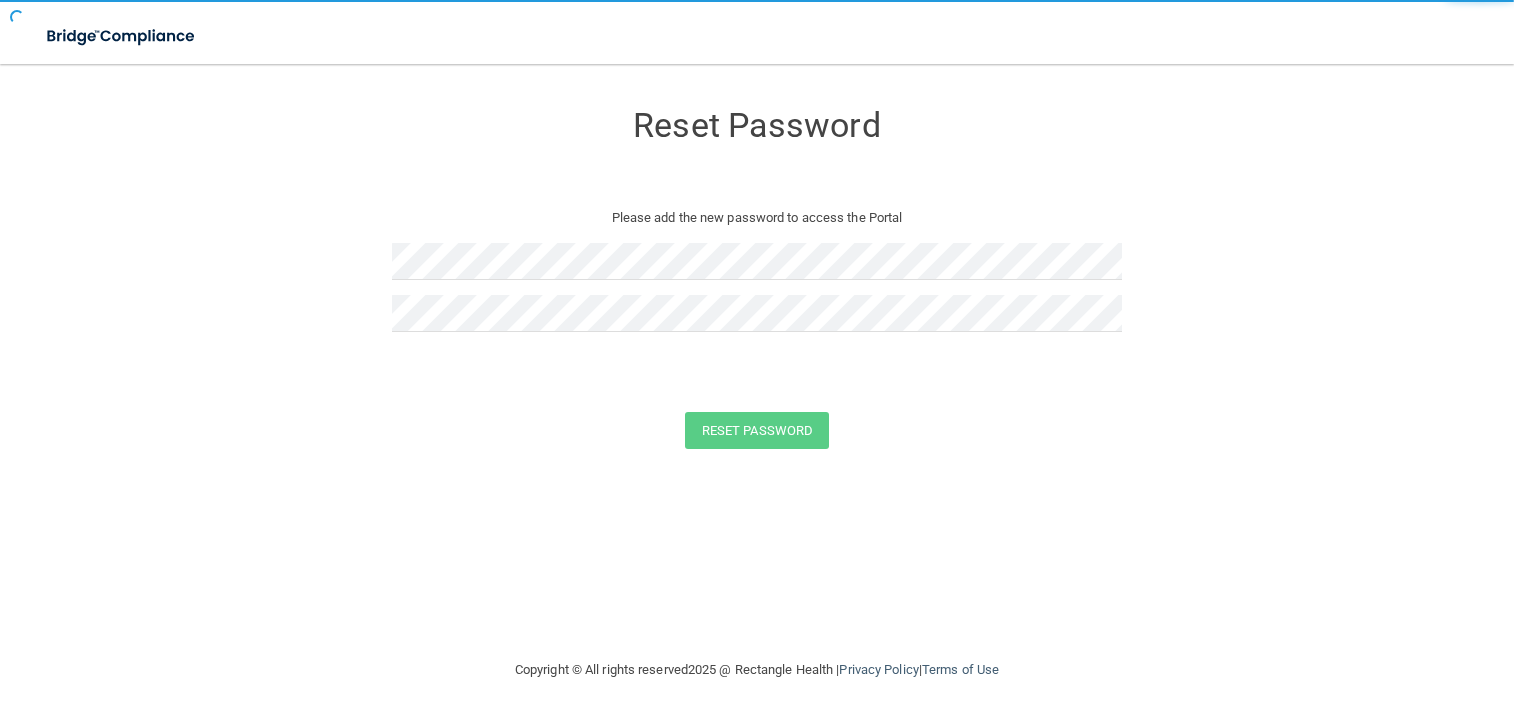 scroll, scrollTop: 0, scrollLeft: 0, axis: both 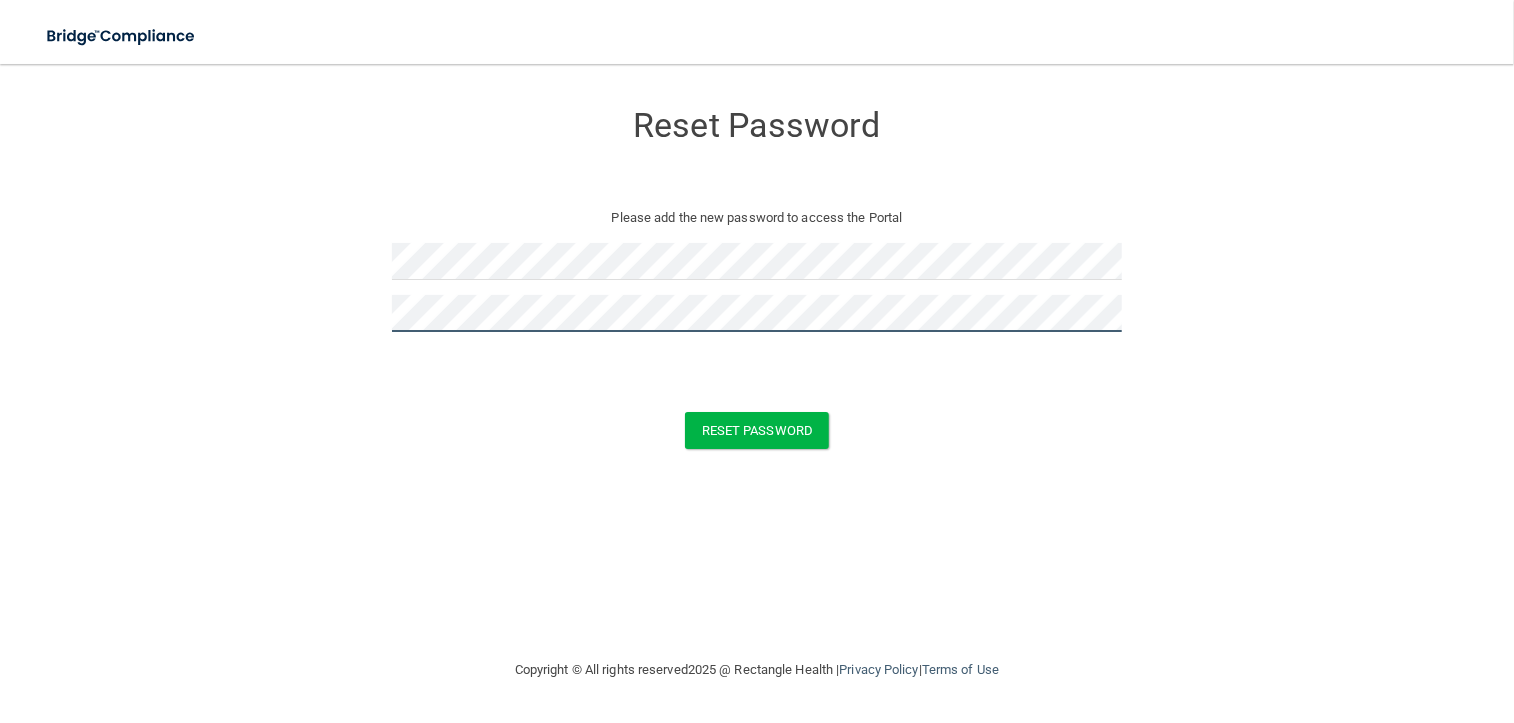 click on "Reset Password" at bounding box center [757, 430] 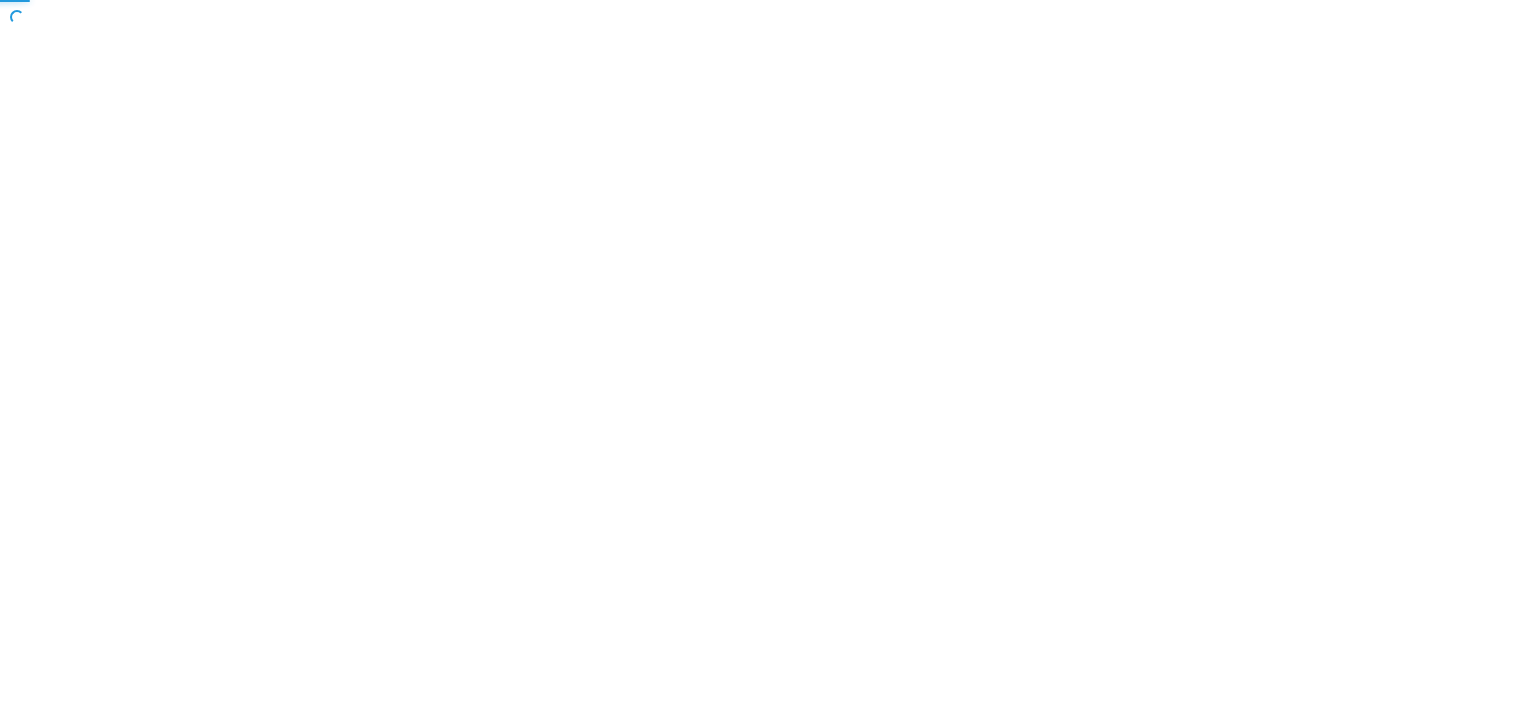 scroll, scrollTop: 0, scrollLeft: 0, axis: both 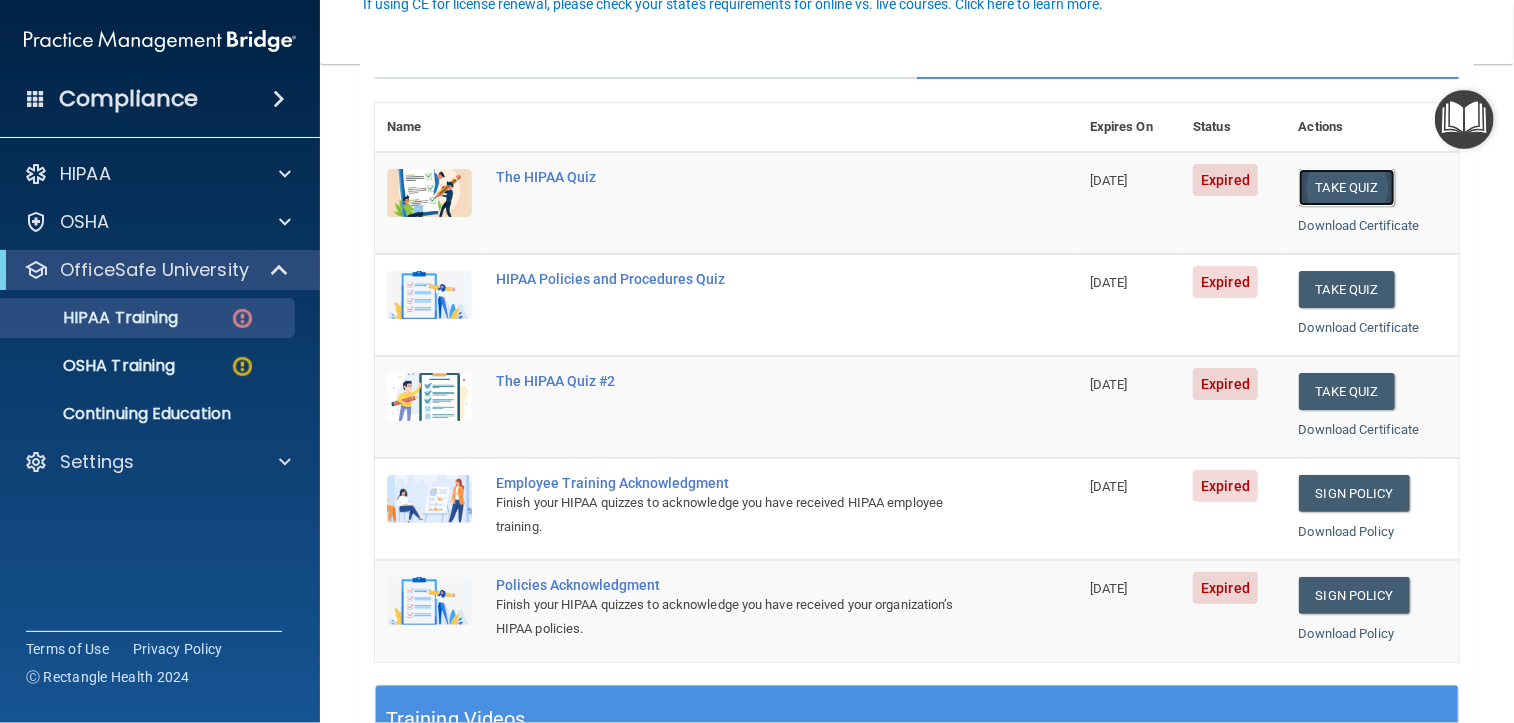 click on "Take Quiz" at bounding box center [1347, 187] 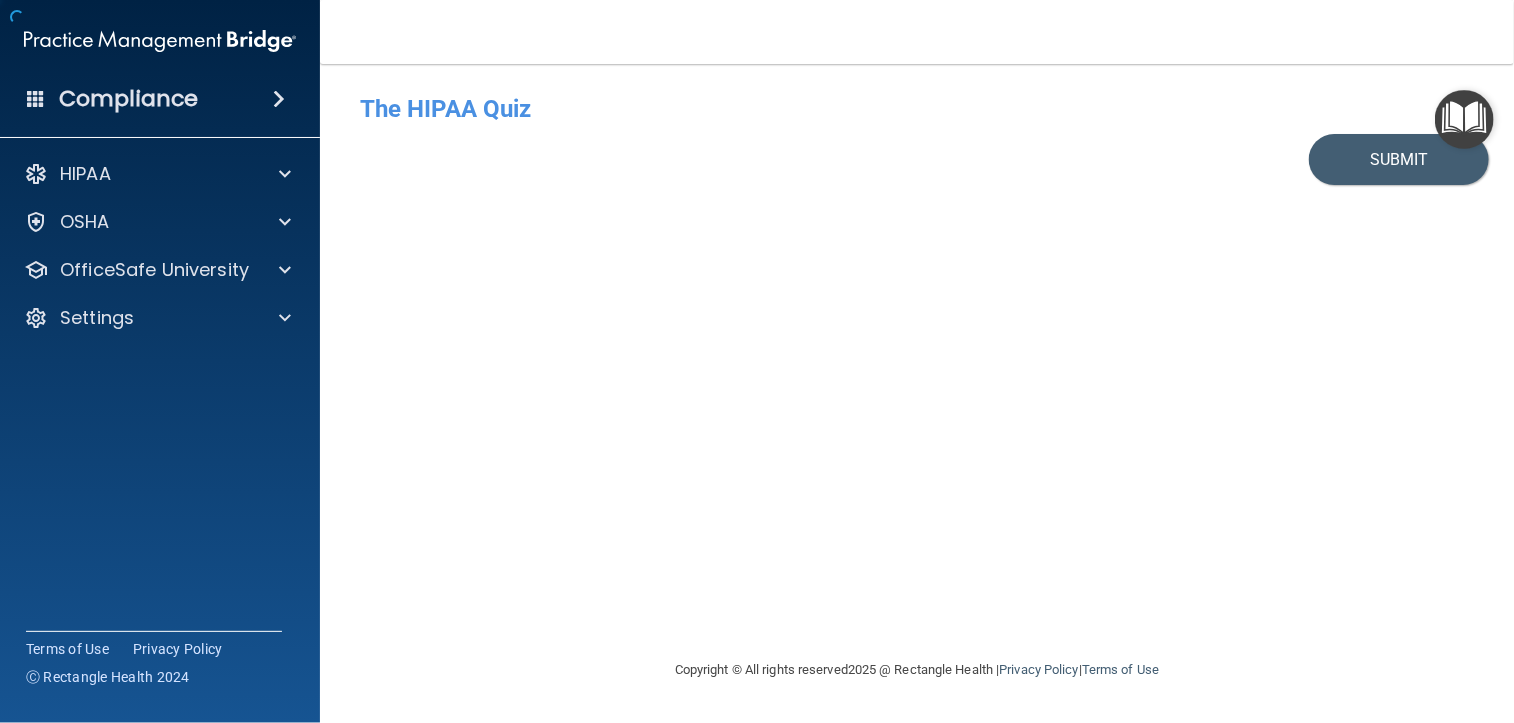 scroll, scrollTop: 0, scrollLeft: 0, axis: both 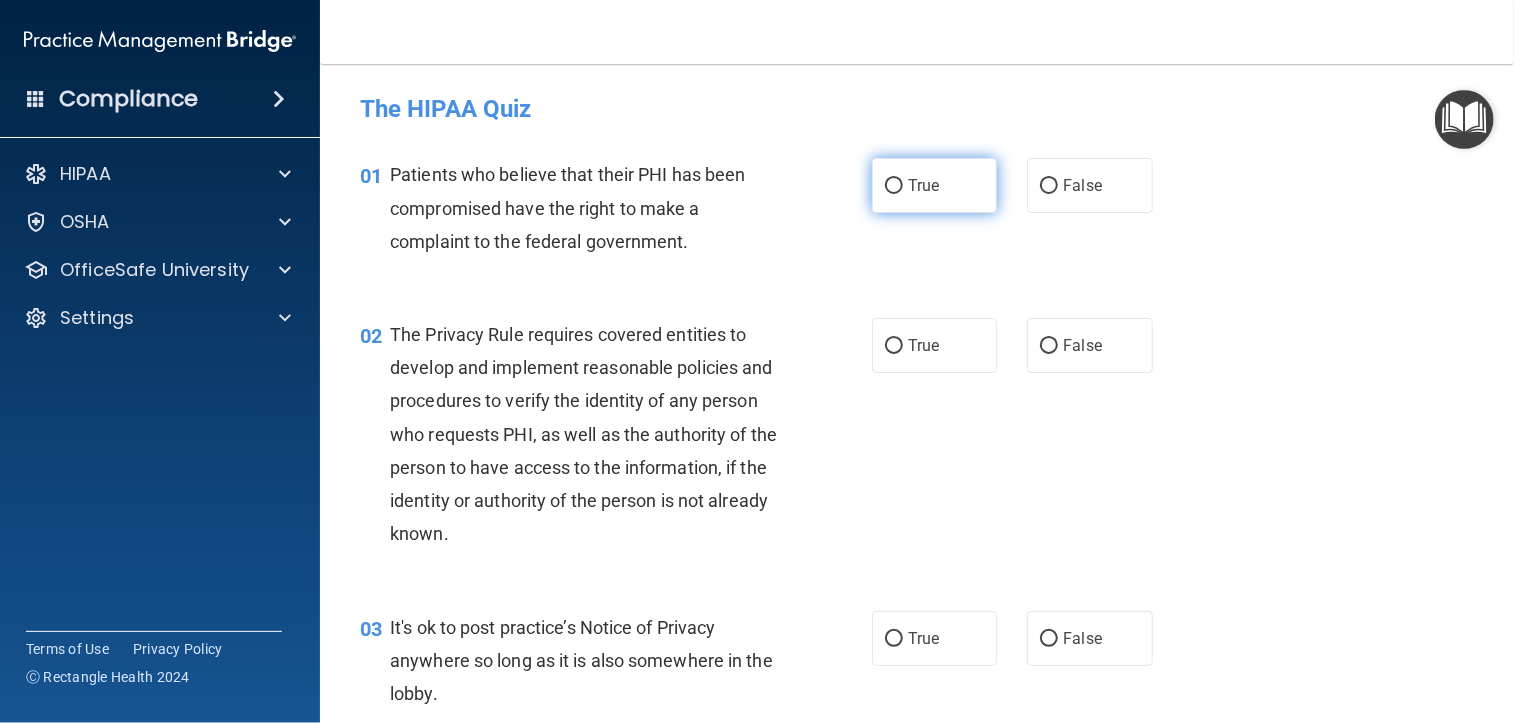 click on "True" at bounding box center (923, 185) 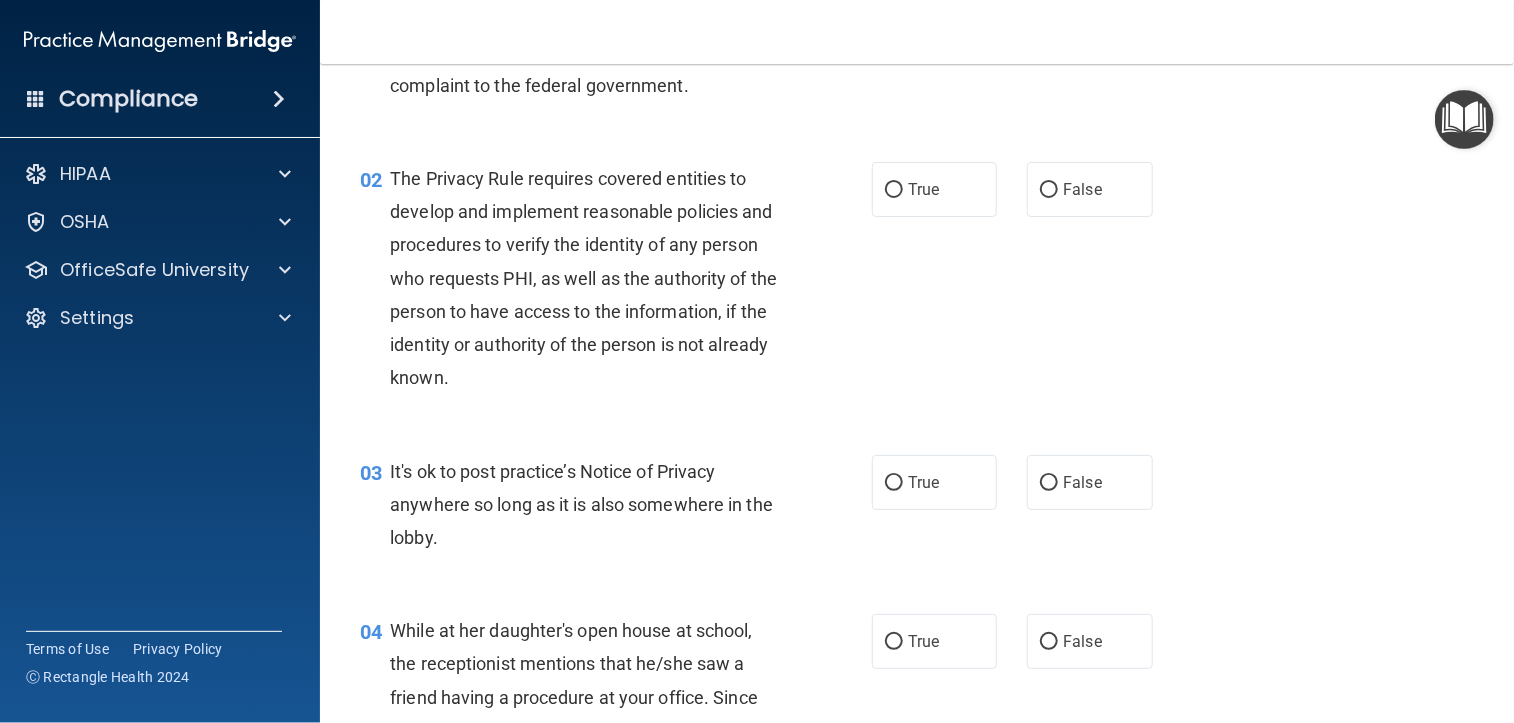 scroll, scrollTop: 200, scrollLeft: 0, axis: vertical 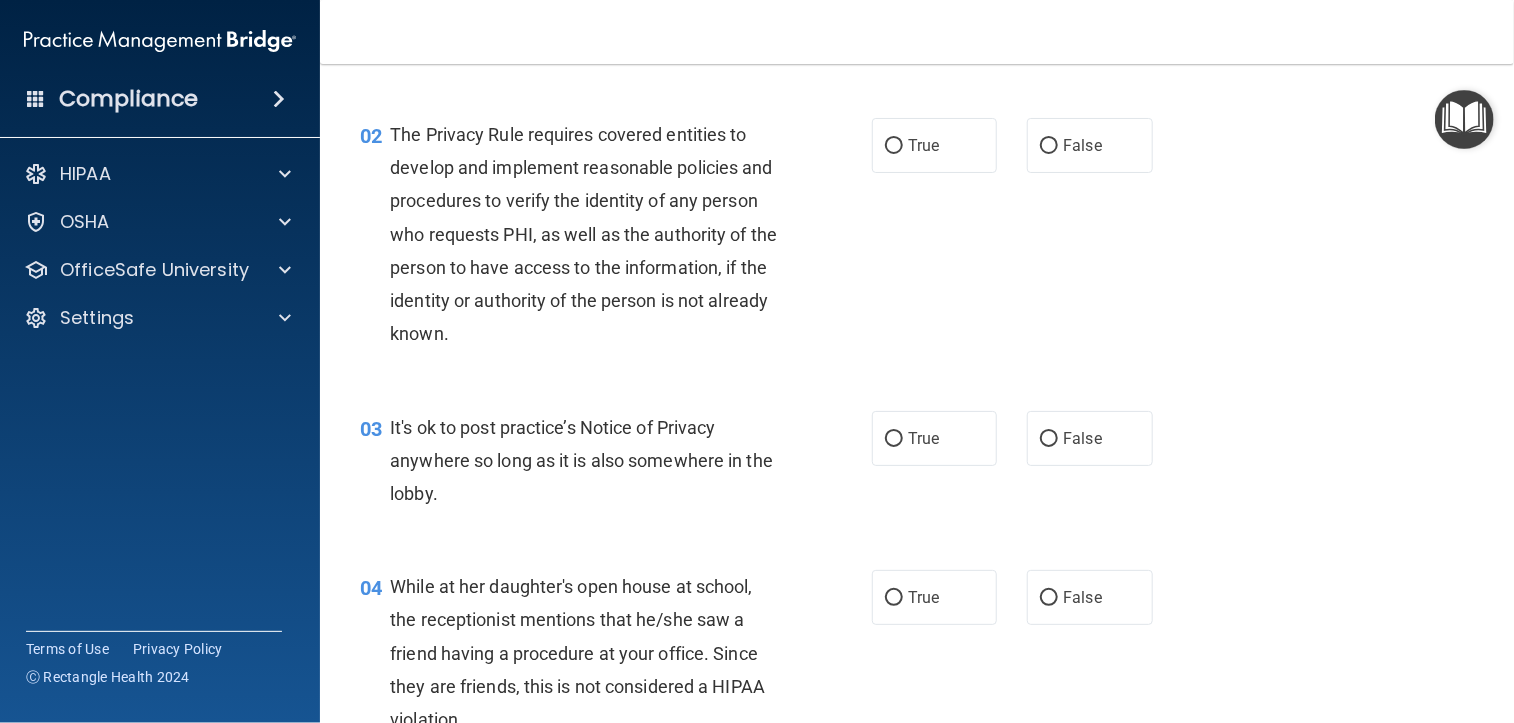 click on "02       The Privacy Rule requires covered entities to develop and implement reasonable policies and procedures to verify the identity of any person who requests PHI, as well as the authority of the person to have access to the information, if the identity or authority of the person is not already known." at bounding box center (616, 239) 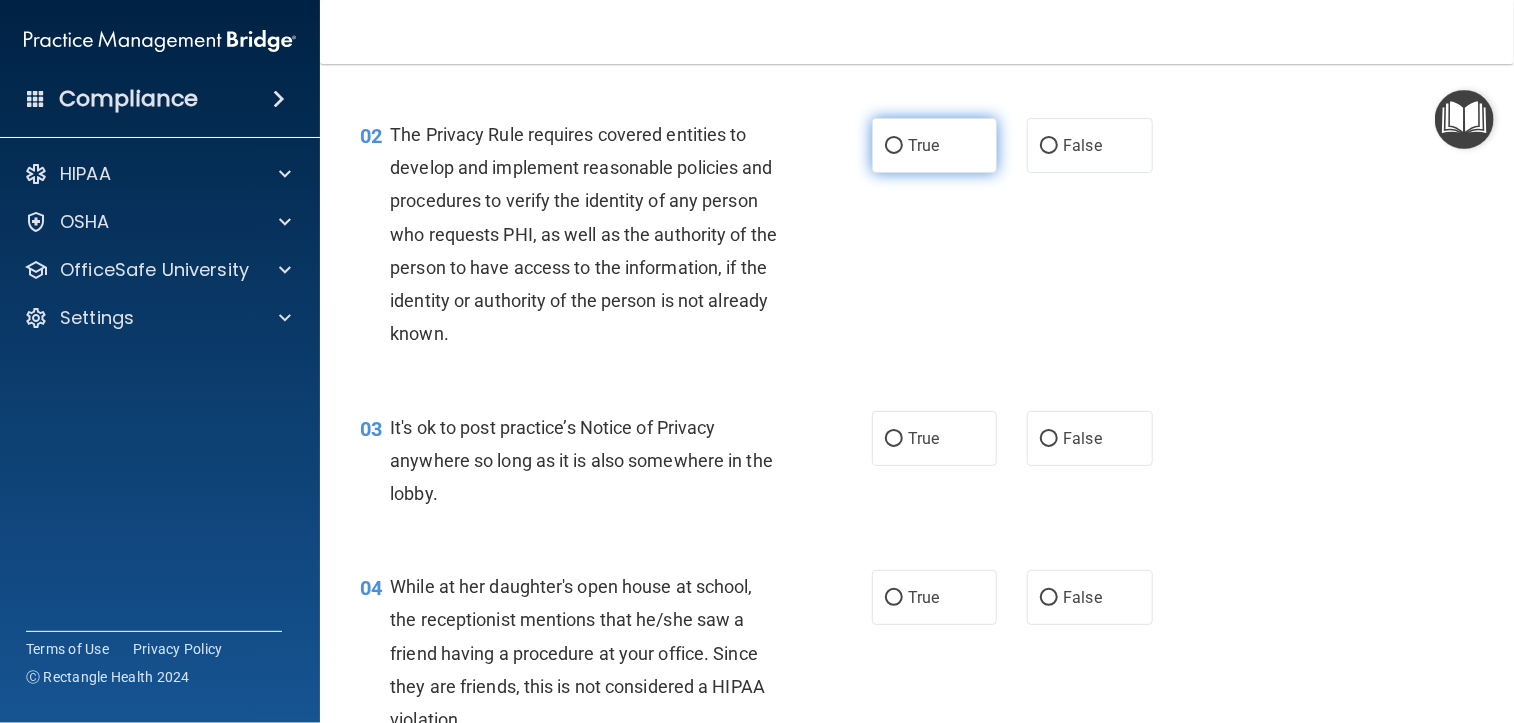 click on "True" at bounding box center (934, 145) 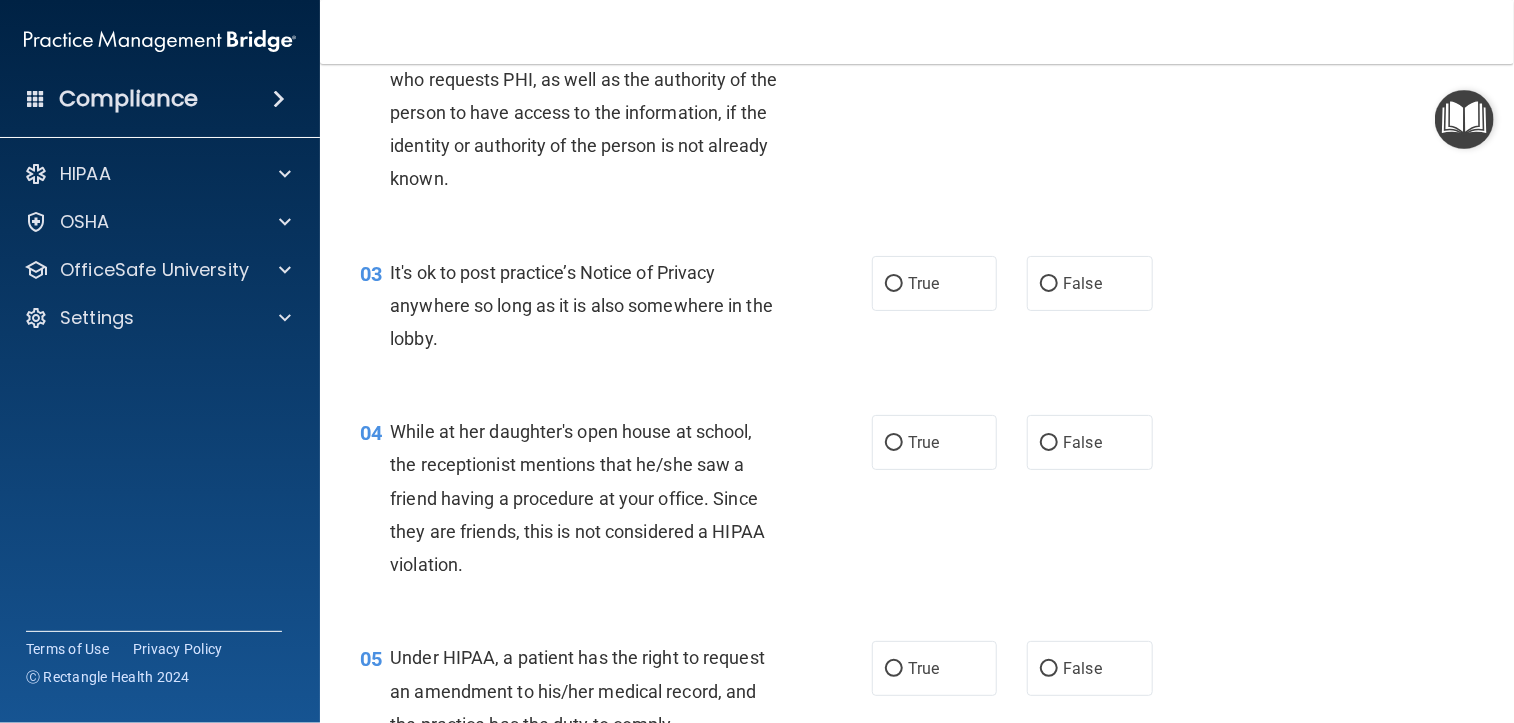scroll, scrollTop: 400, scrollLeft: 0, axis: vertical 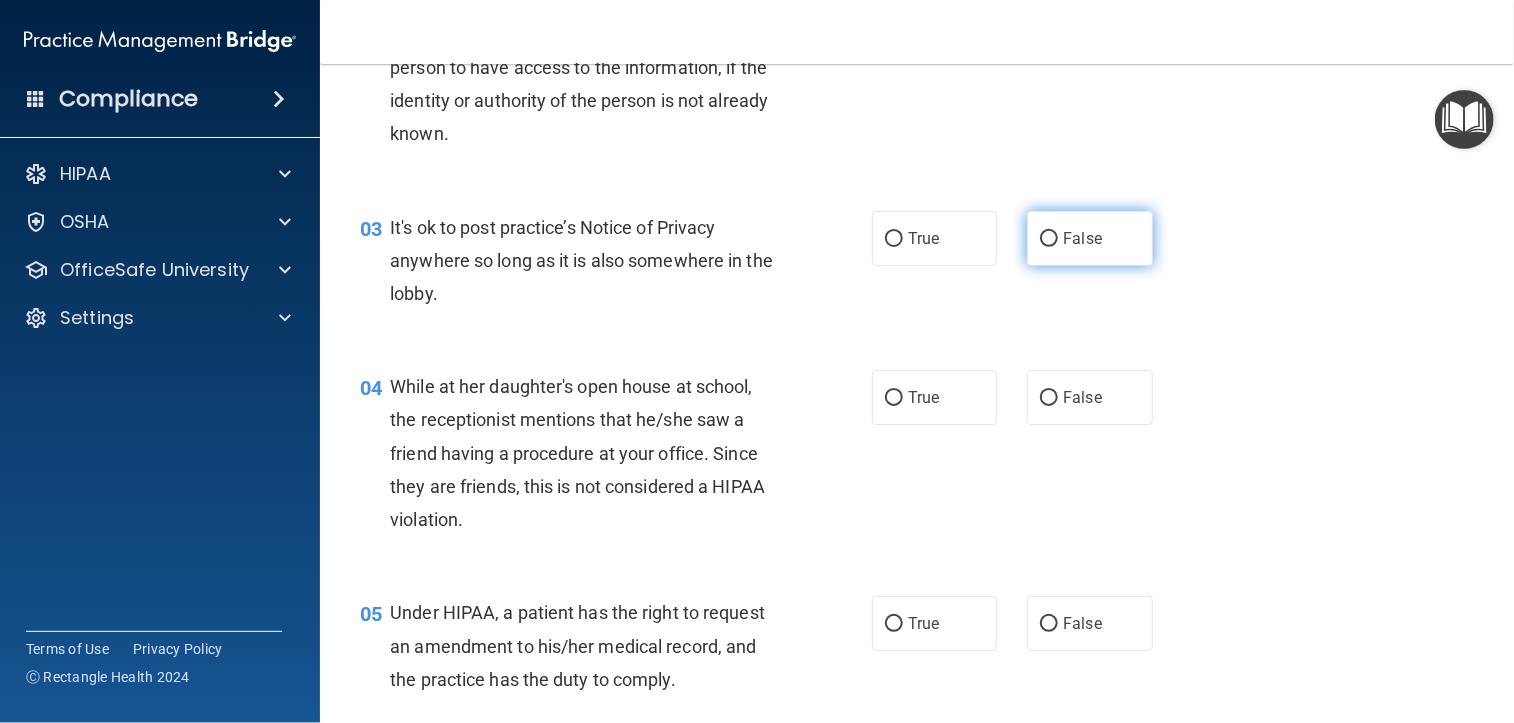 click on "False" at bounding box center [1089, 238] 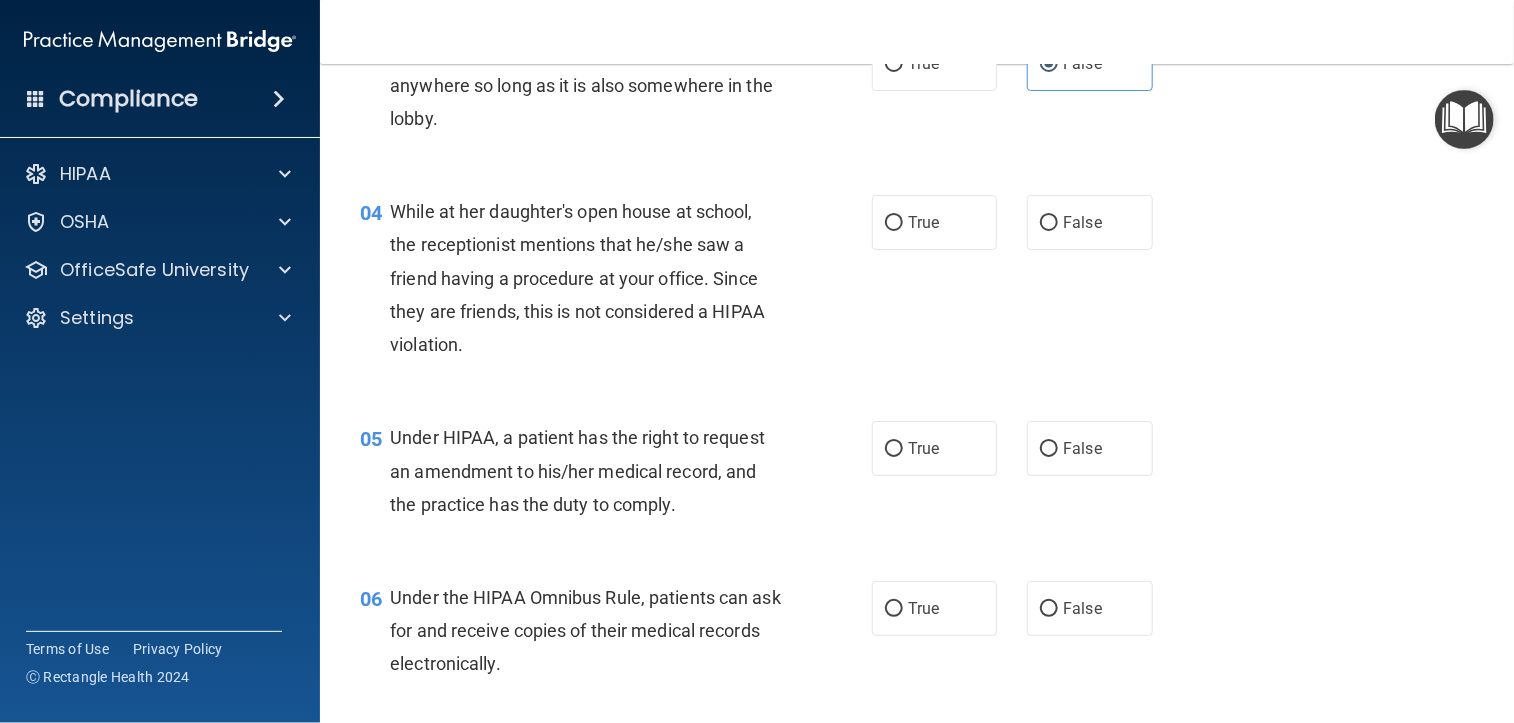 scroll, scrollTop: 600, scrollLeft: 0, axis: vertical 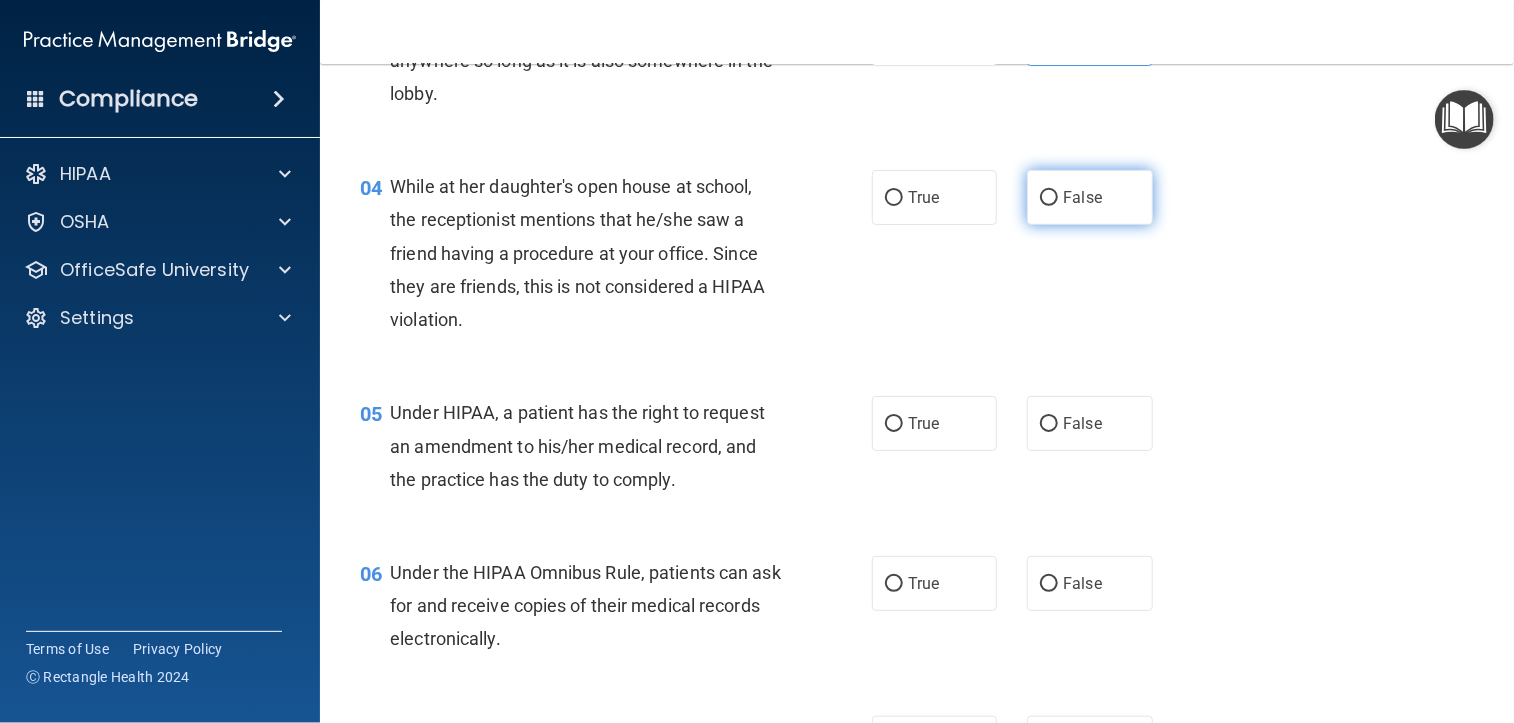 click on "False" at bounding box center (1082, 197) 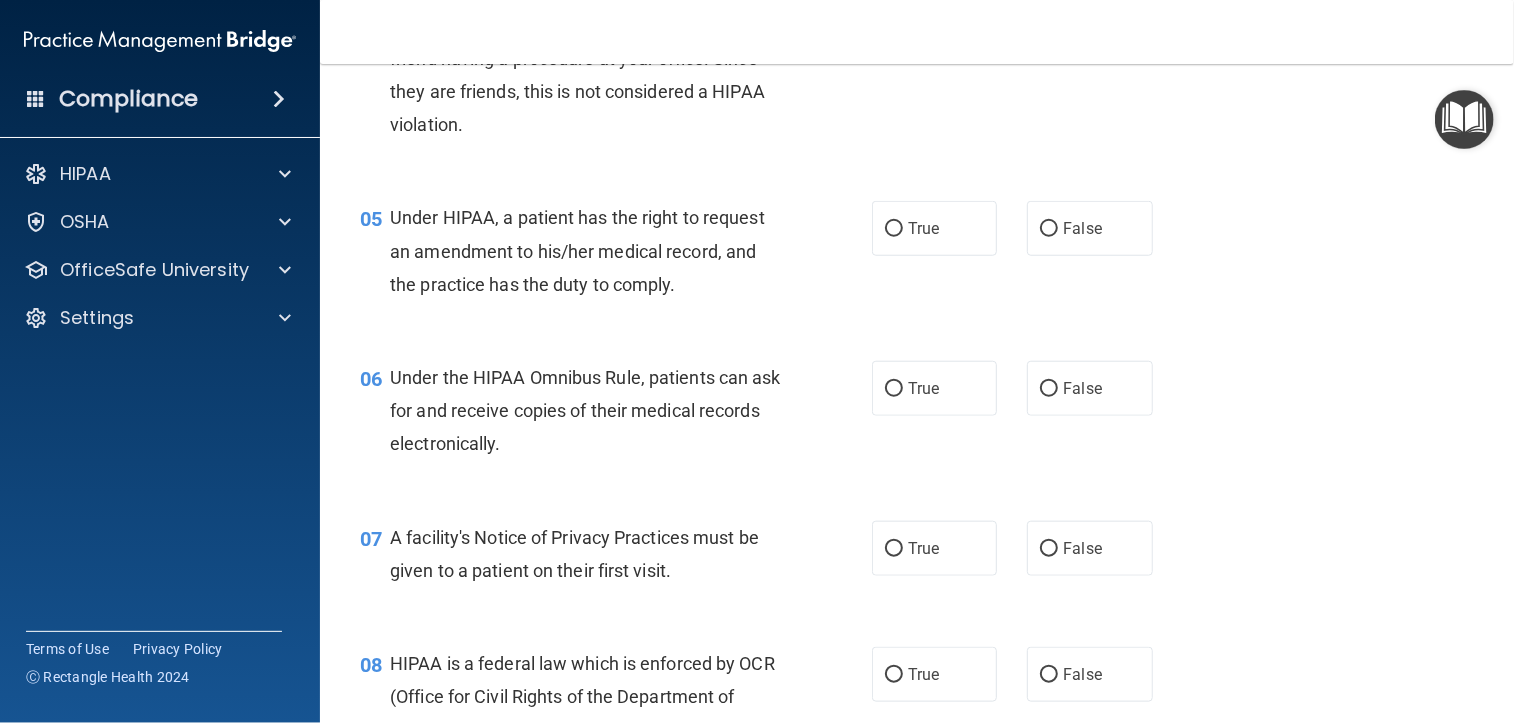 scroll, scrollTop: 800, scrollLeft: 0, axis: vertical 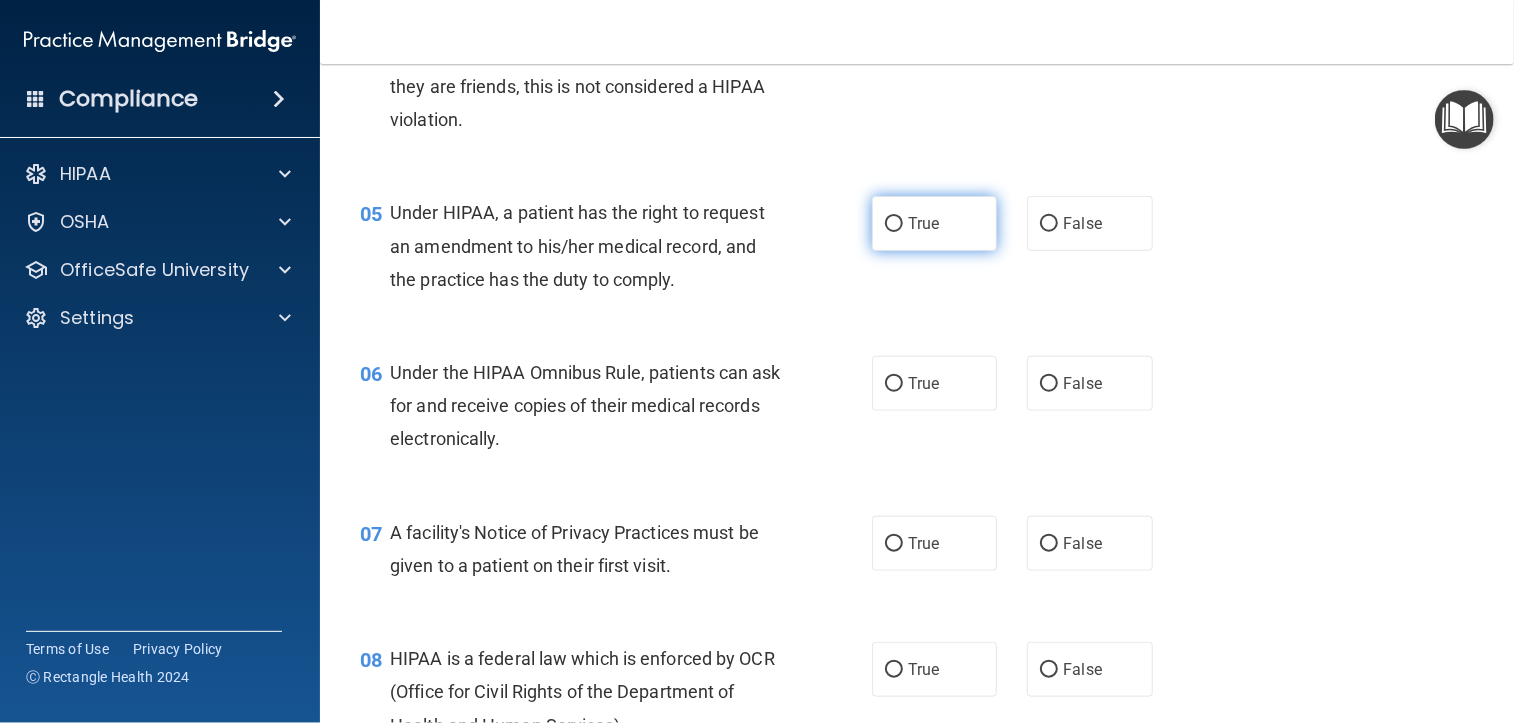 click on "True" at bounding box center (934, 223) 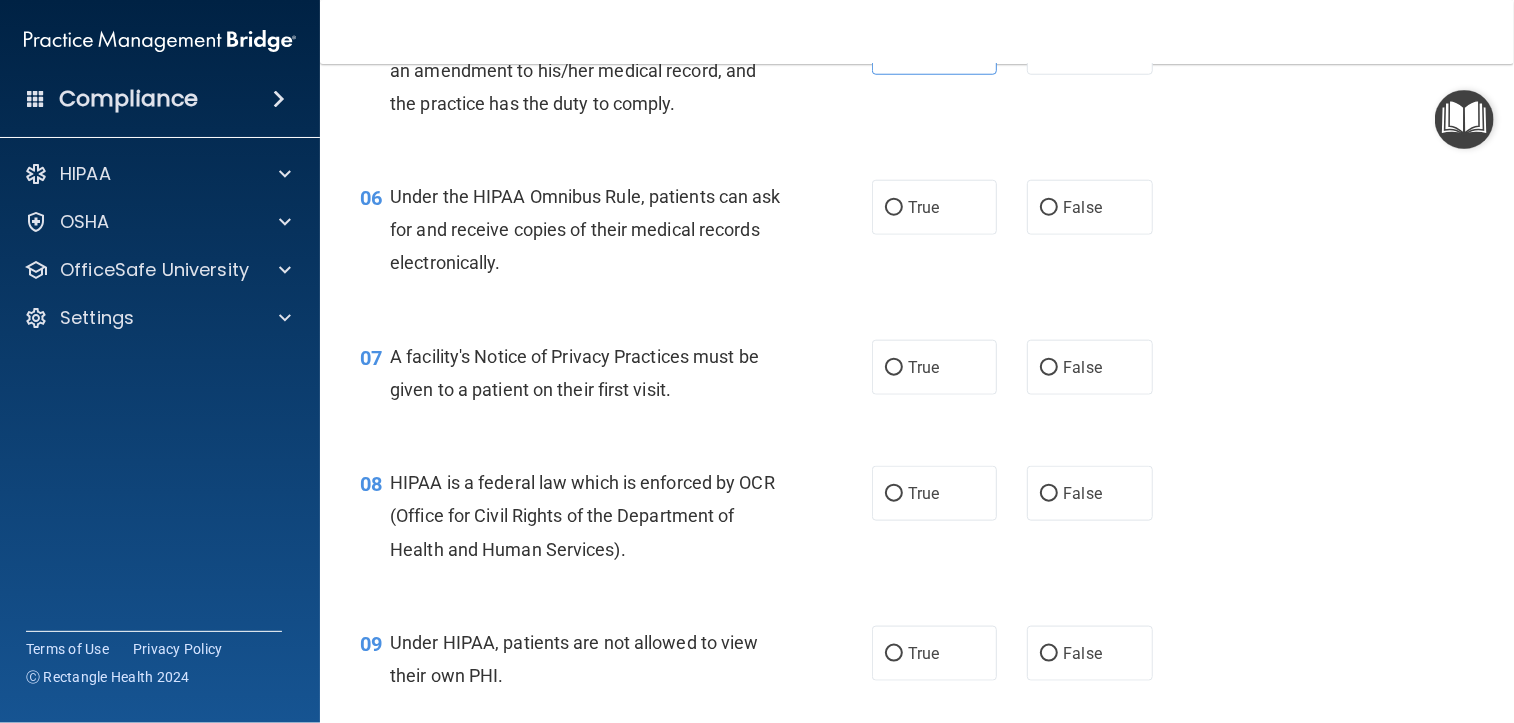 scroll, scrollTop: 1000, scrollLeft: 0, axis: vertical 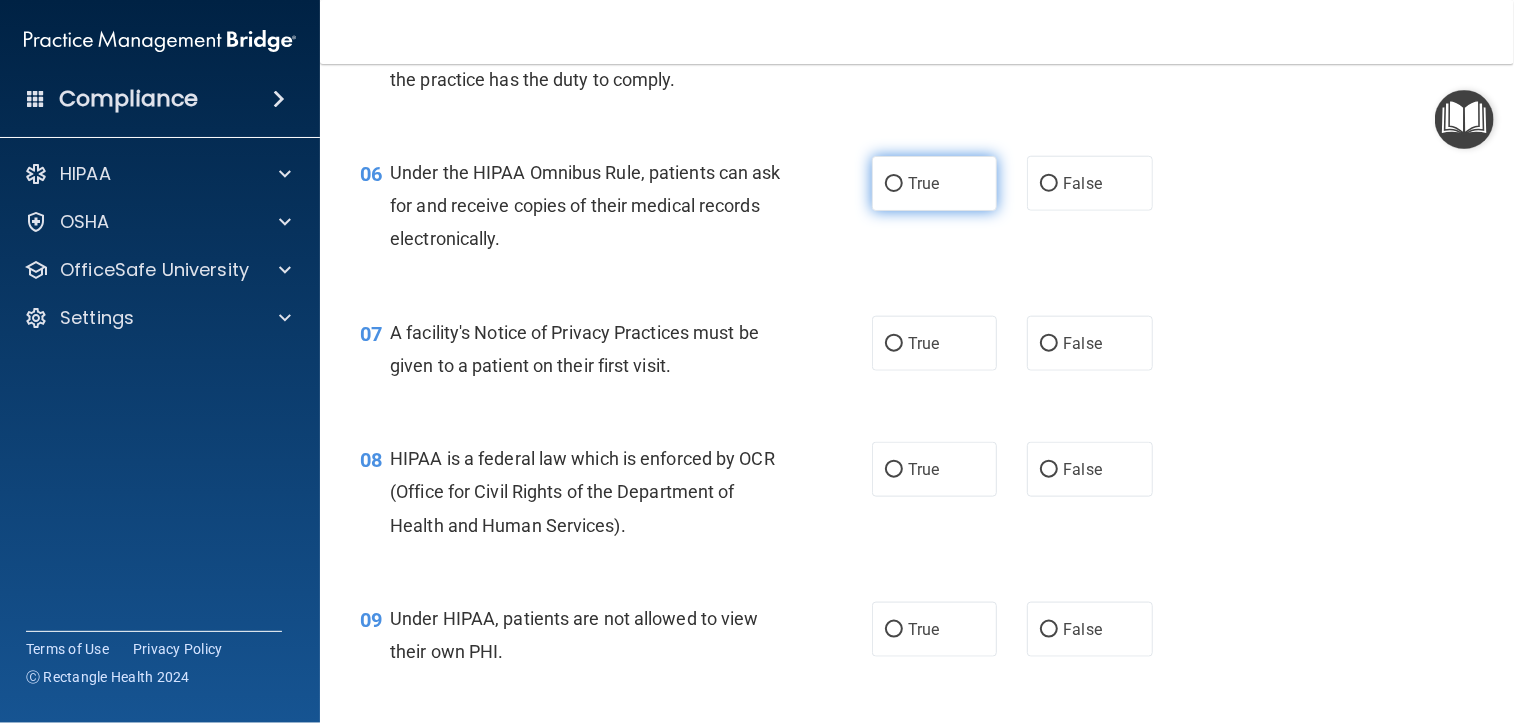 click on "True" at bounding box center [934, 183] 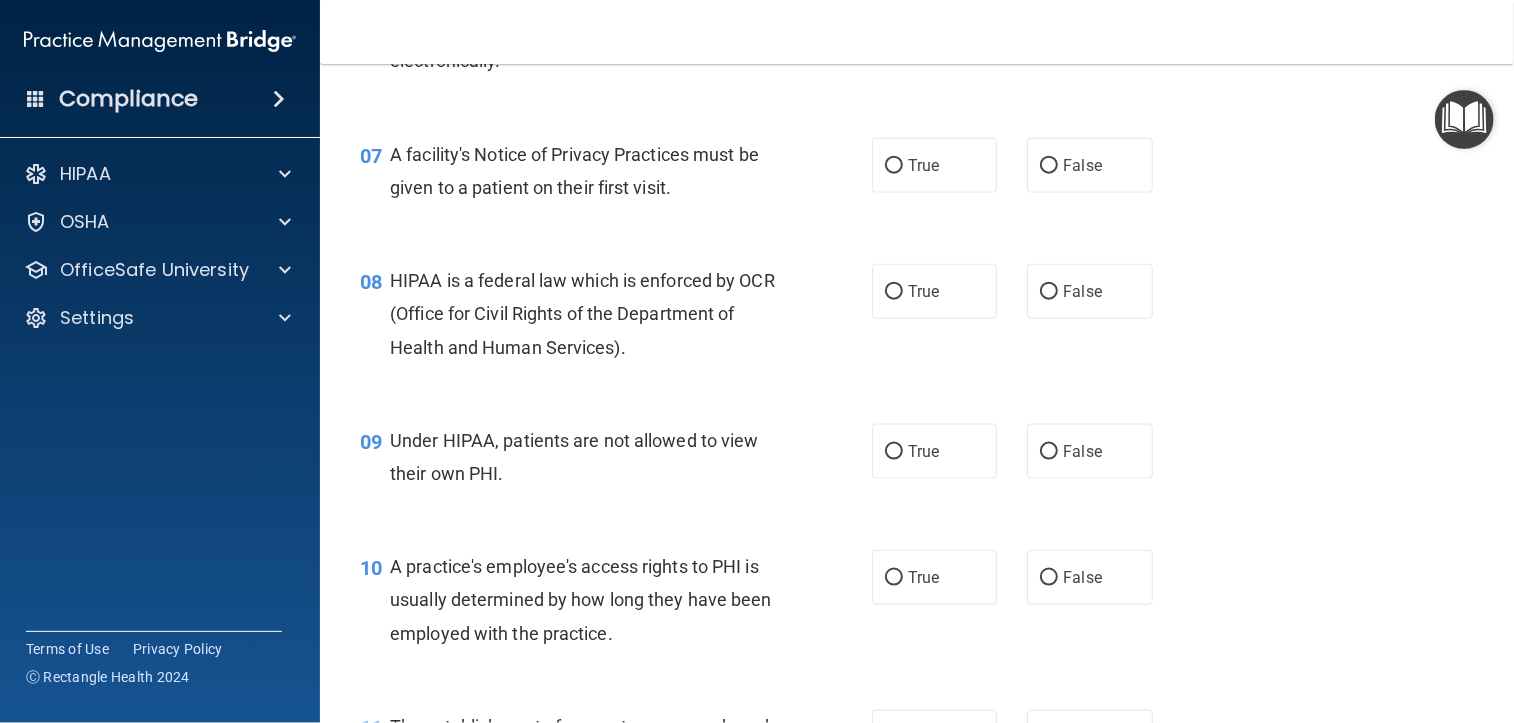 scroll, scrollTop: 1200, scrollLeft: 0, axis: vertical 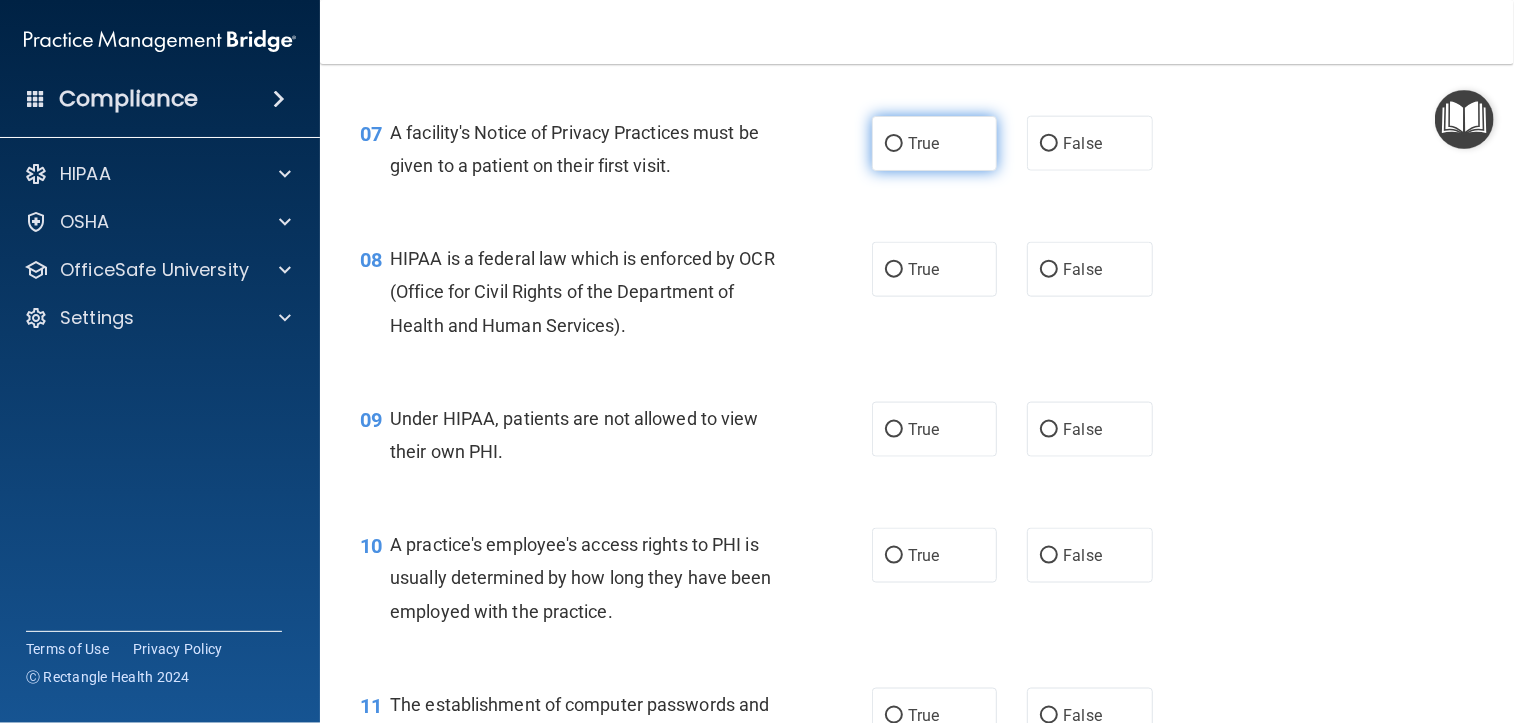 click on "True" at bounding box center (934, 143) 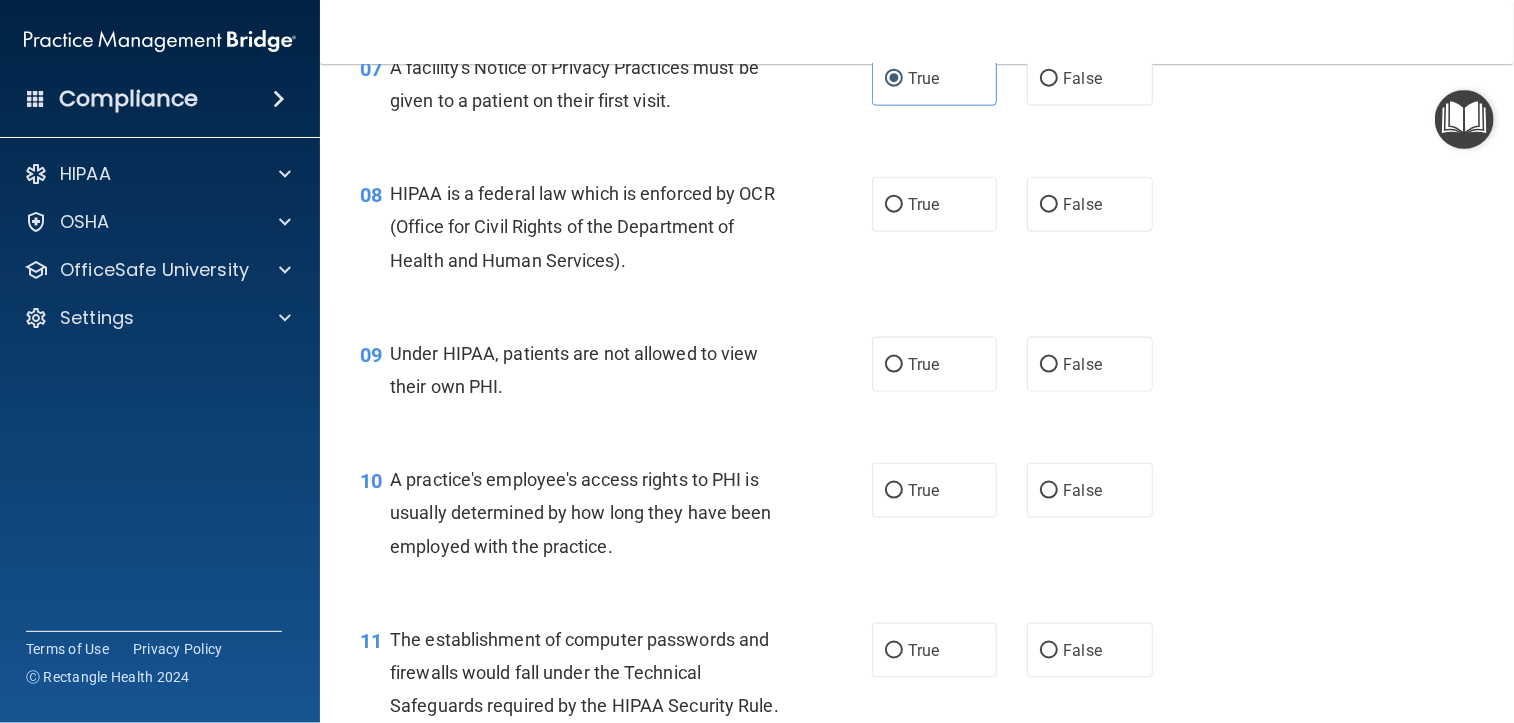 scroll, scrollTop: 1300, scrollLeft: 0, axis: vertical 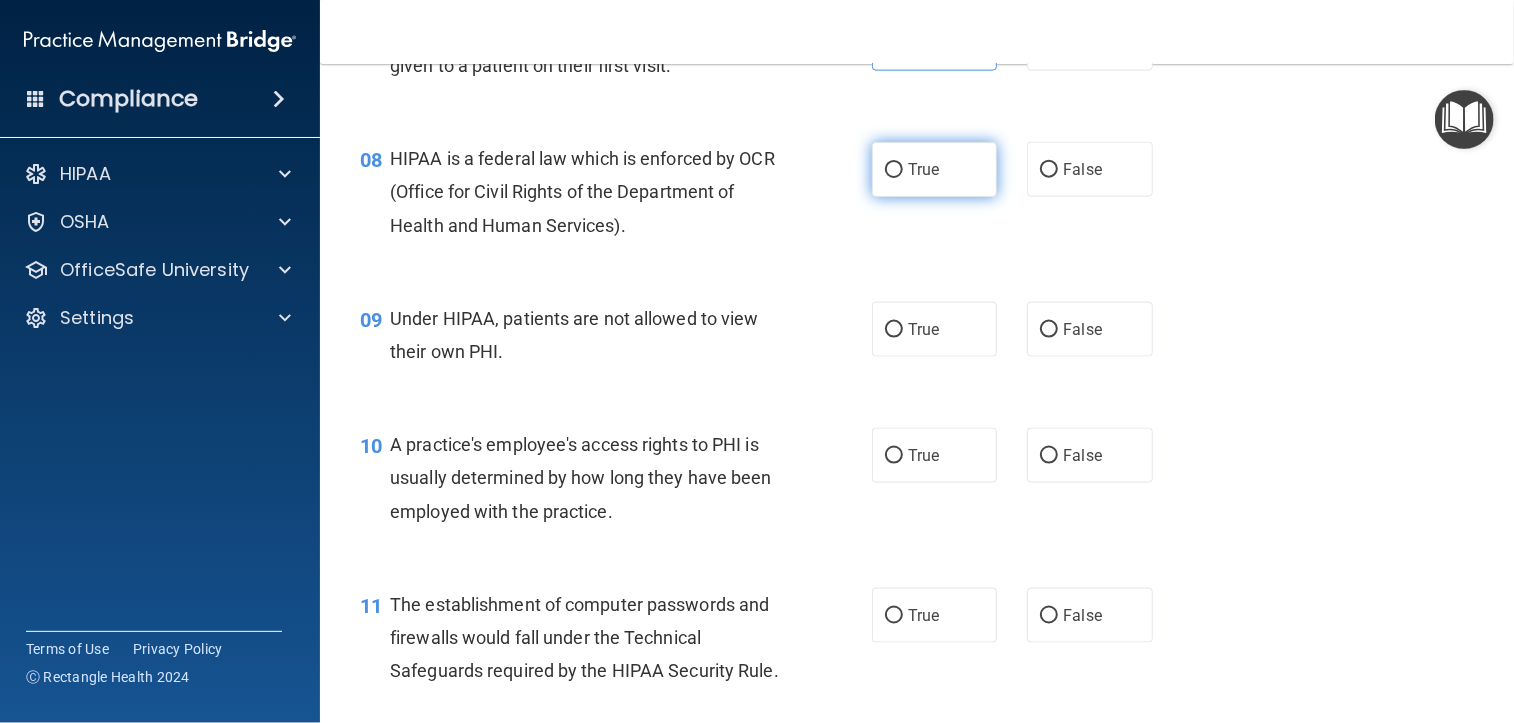 click on "True" at bounding box center [923, 169] 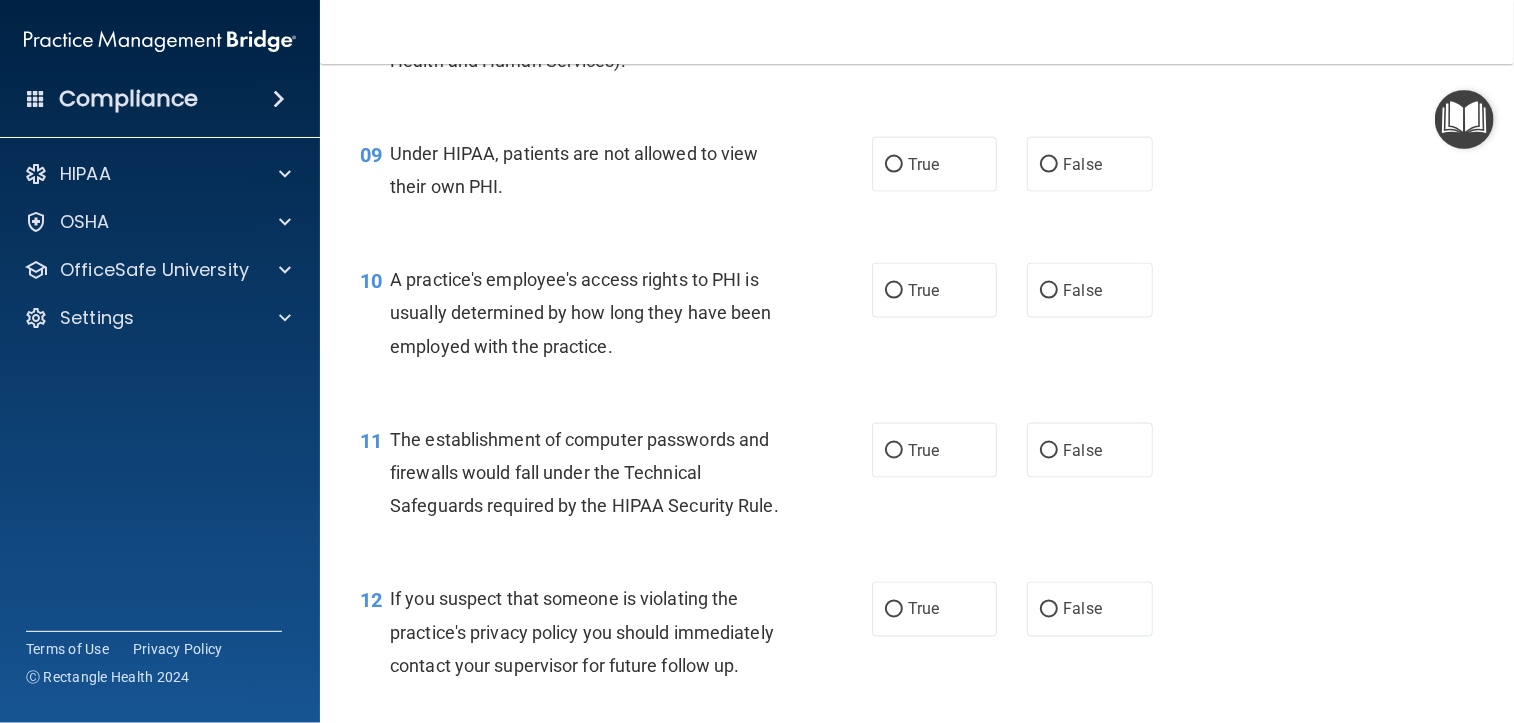 scroll, scrollTop: 1500, scrollLeft: 0, axis: vertical 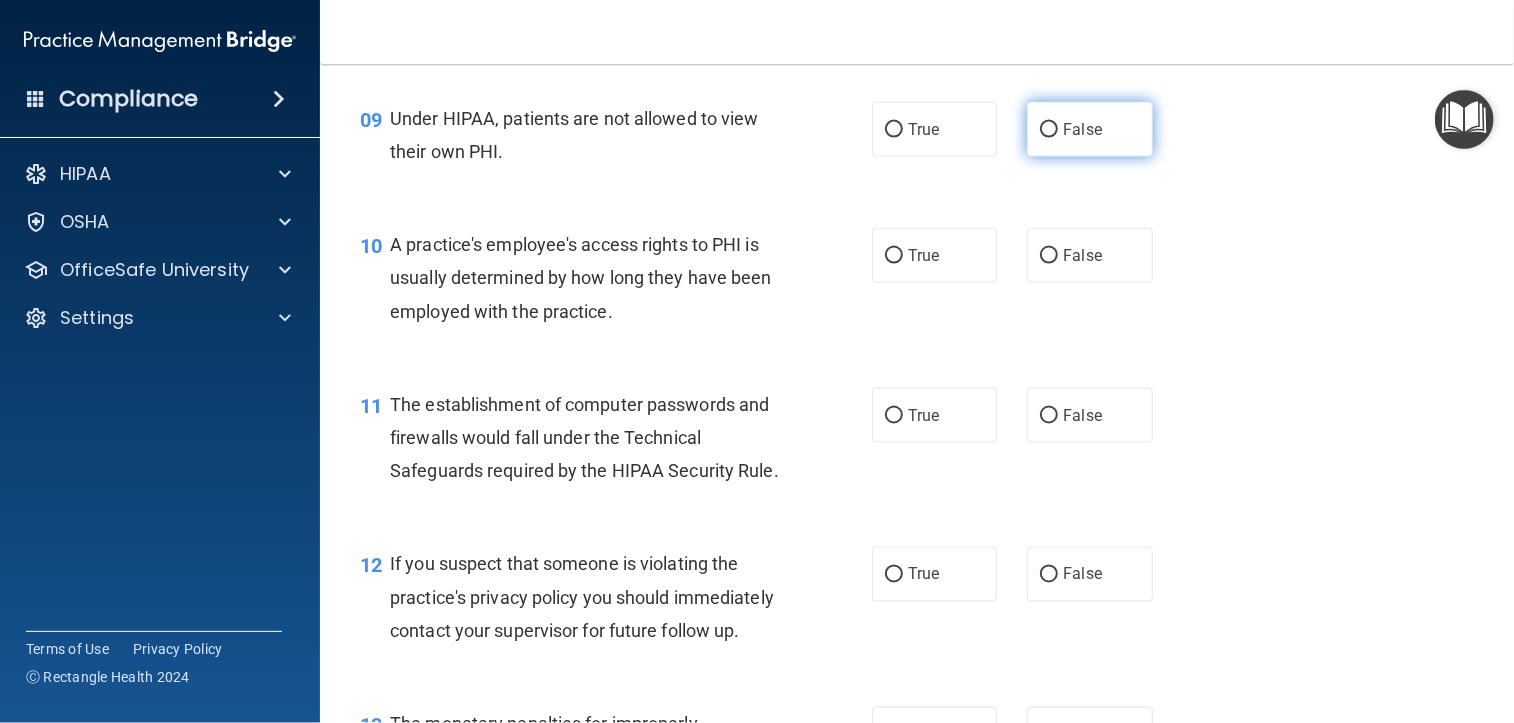 click on "False" at bounding box center (1089, 129) 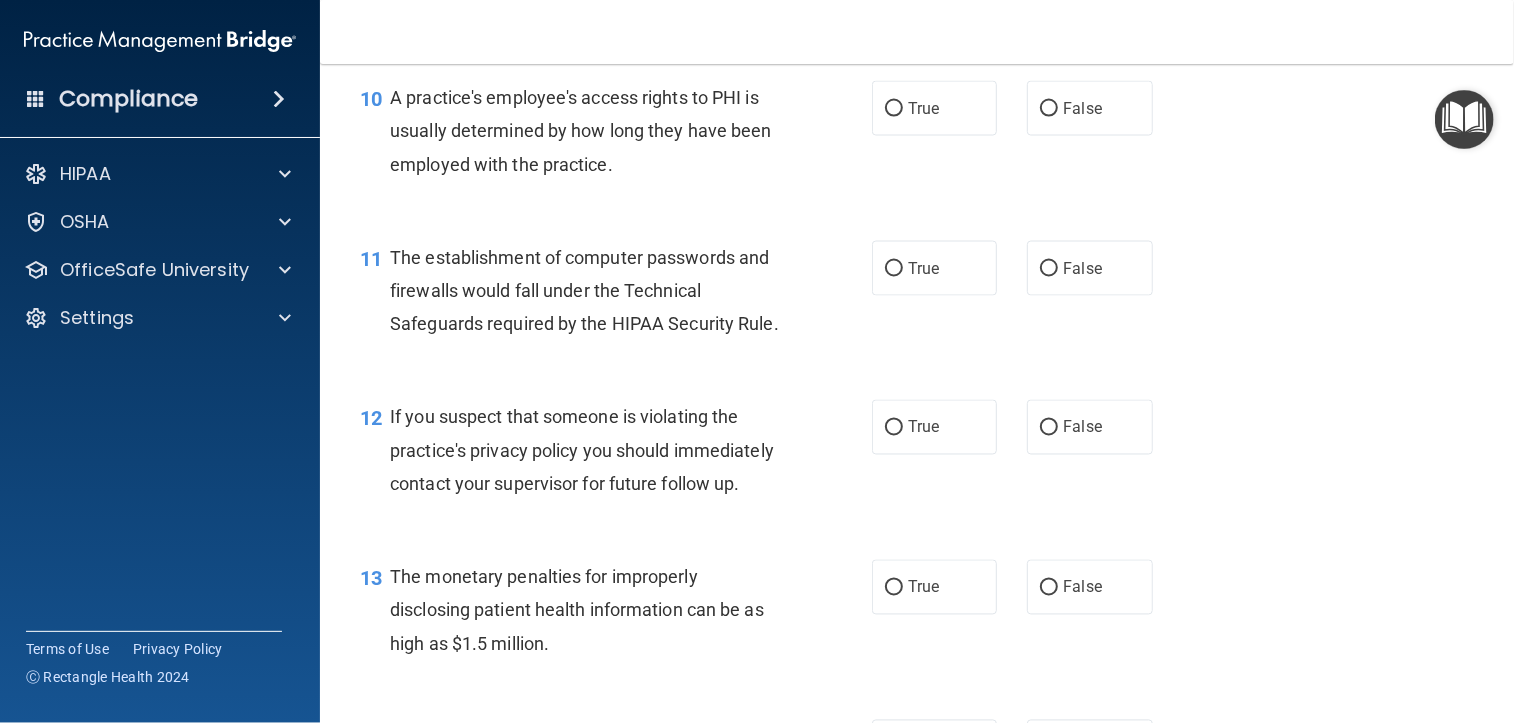 scroll, scrollTop: 1600, scrollLeft: 0, axis: vertical 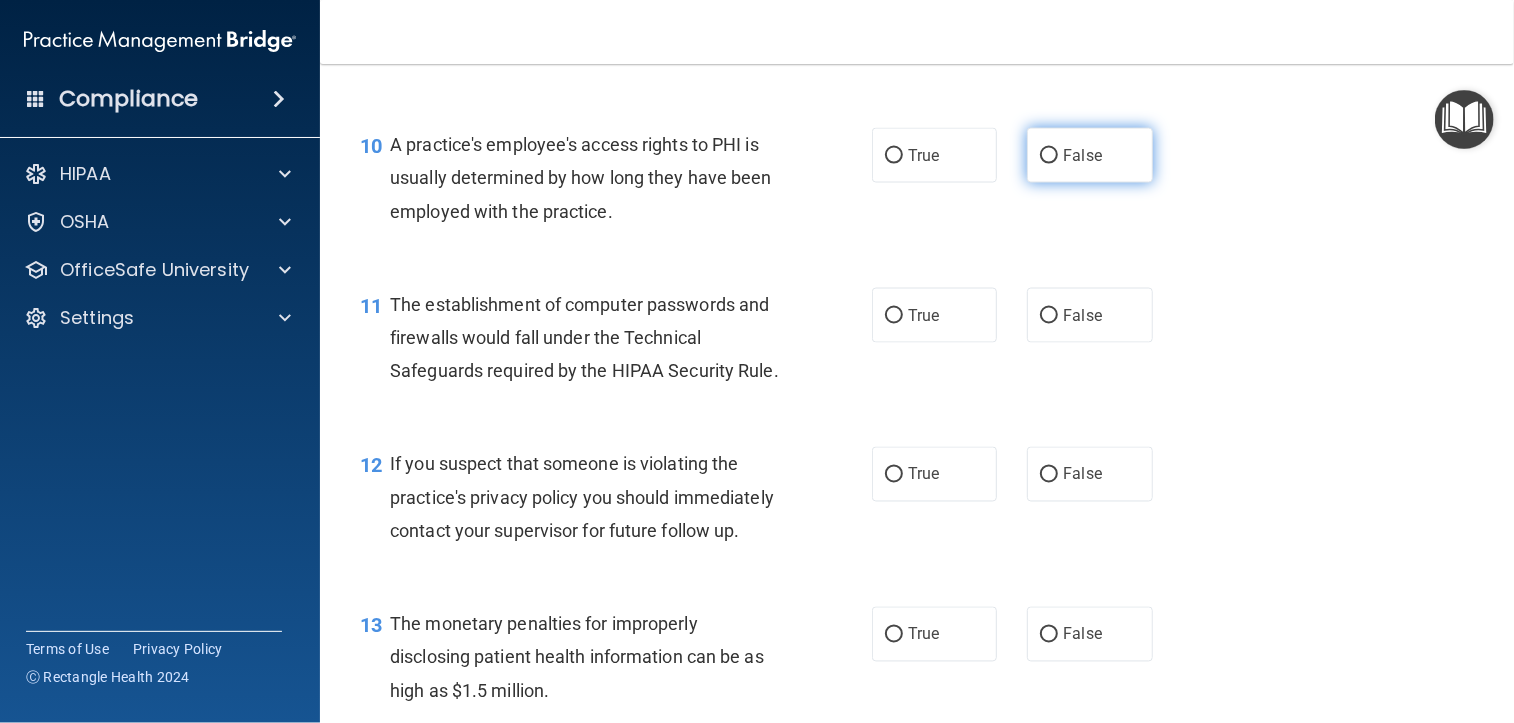 click on "False" at bounding box center [1089, 155] 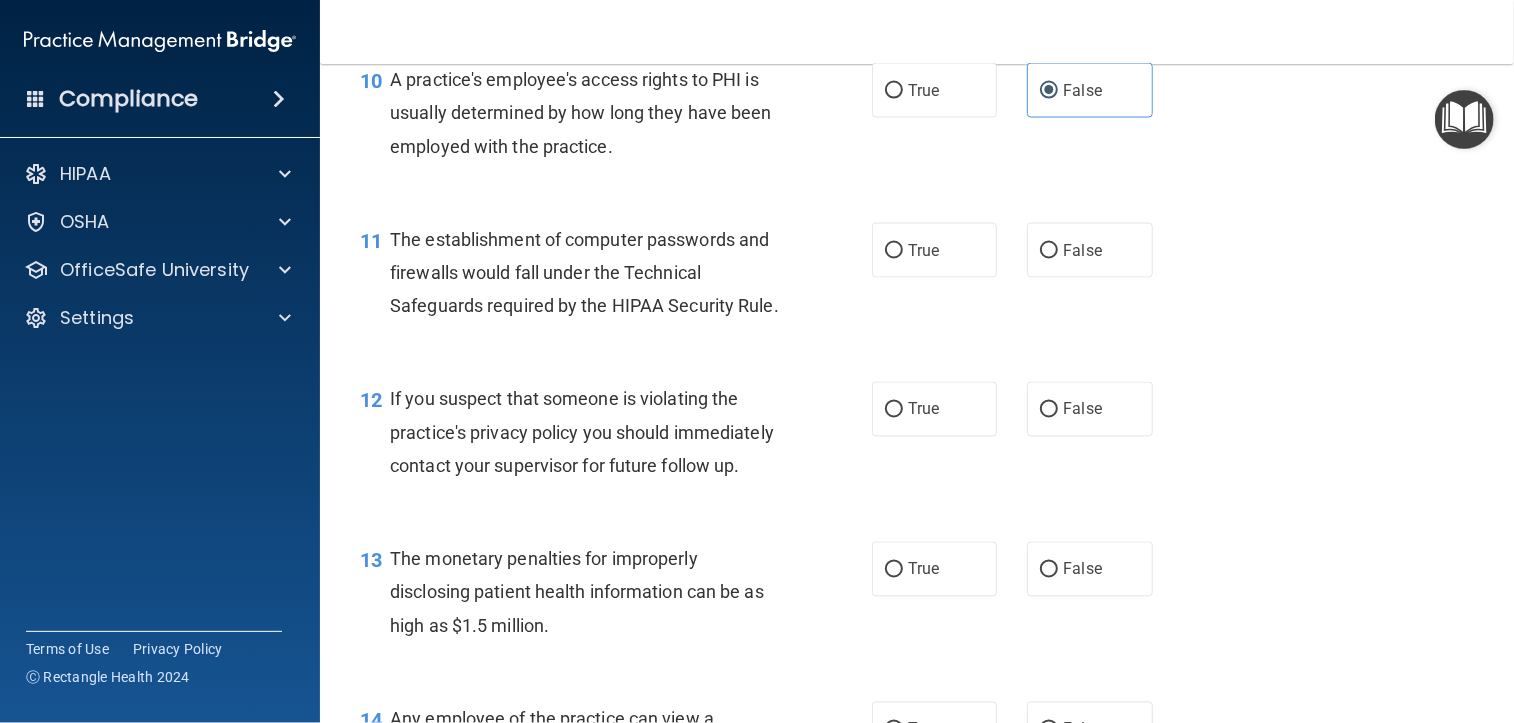 scroll, scrollTop: 1700, scrollLeft: 0, axis: vertical 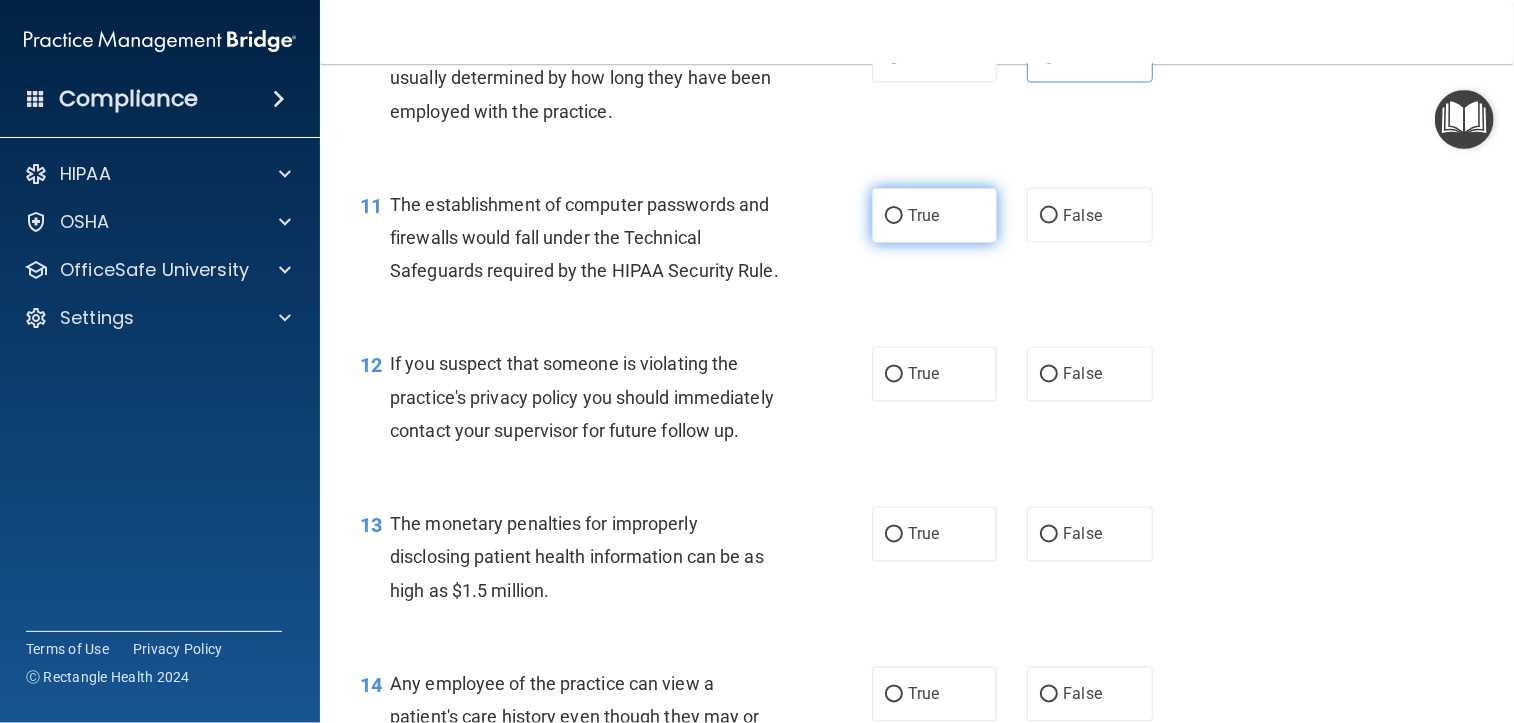 click on "True" at bounding box center [934, 215] 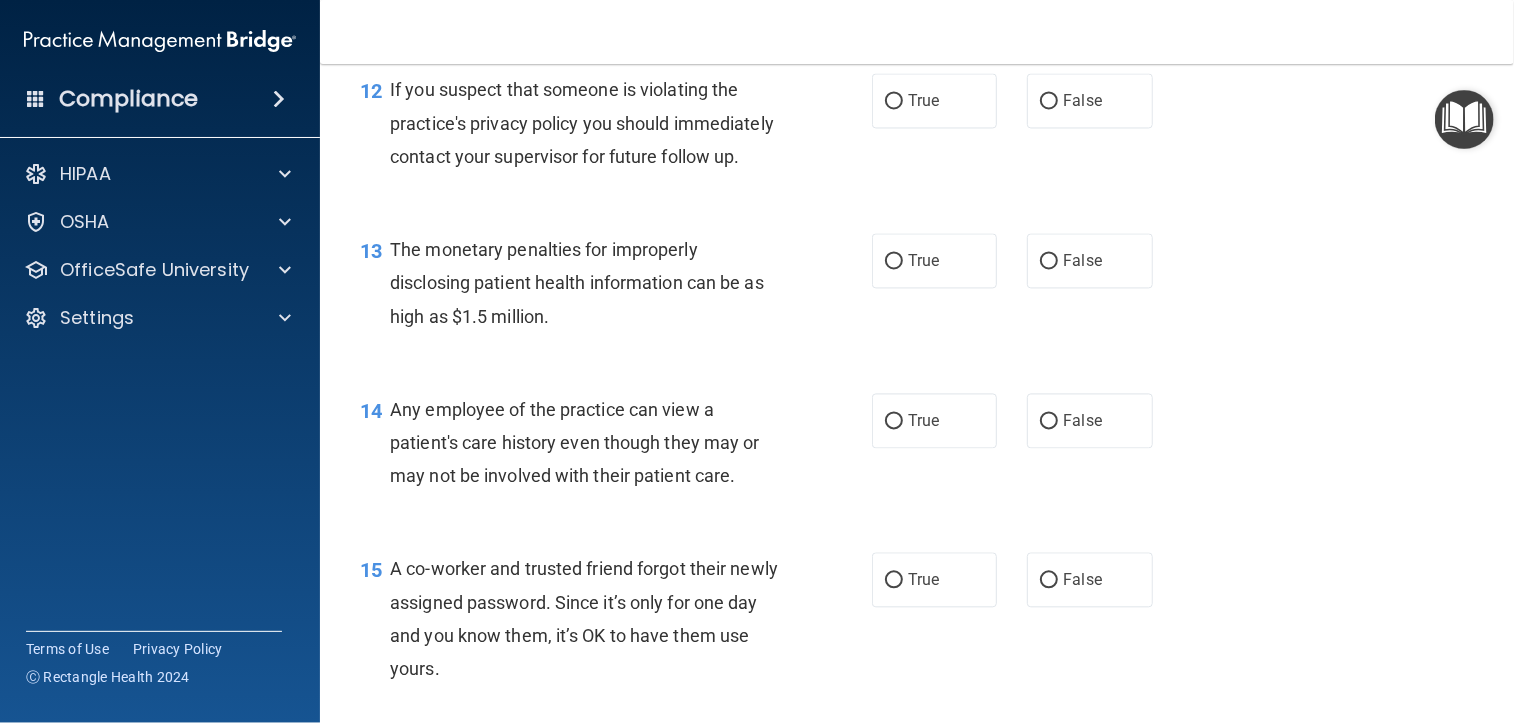 scroll, scrollTop: 1900, scrollLeft: 0, axis: vertical 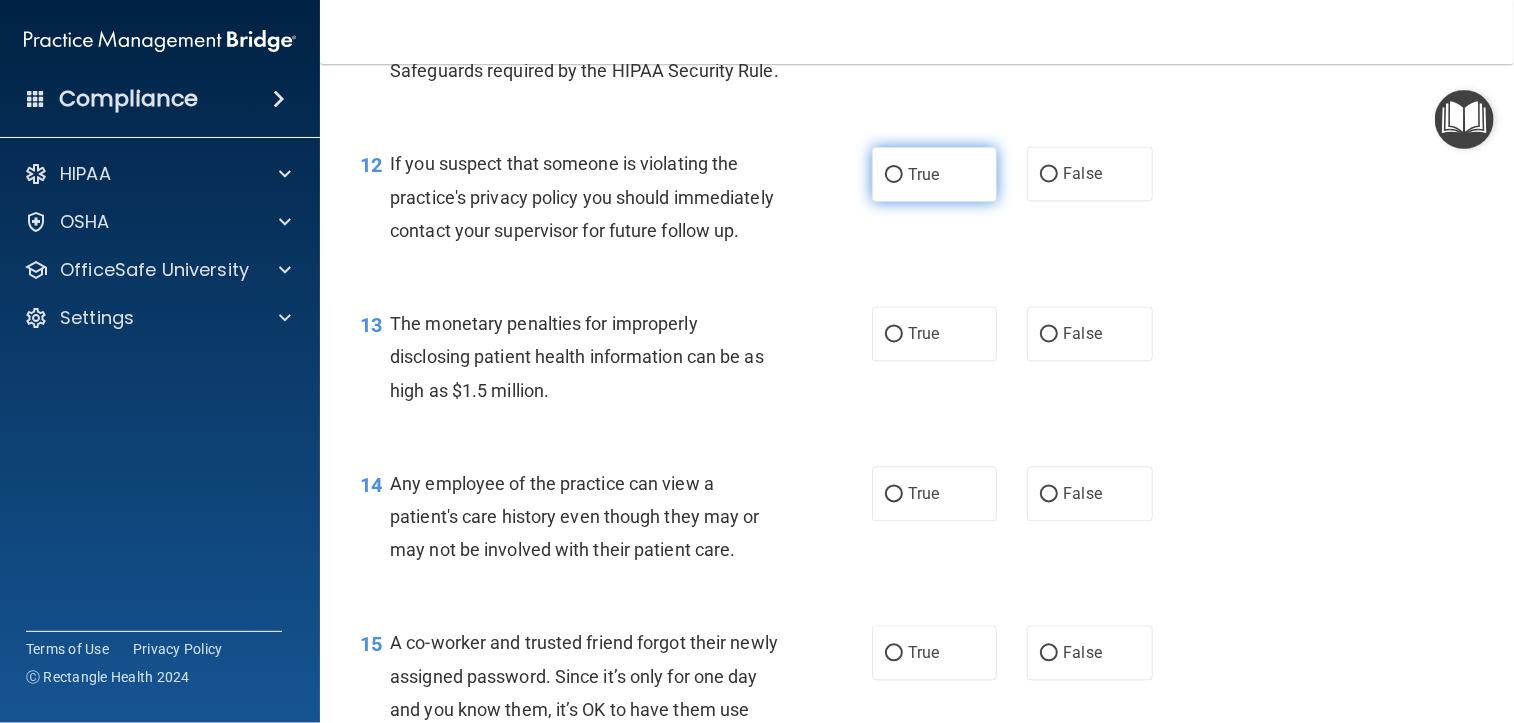 click on "True" at bounding box center [934, 174] 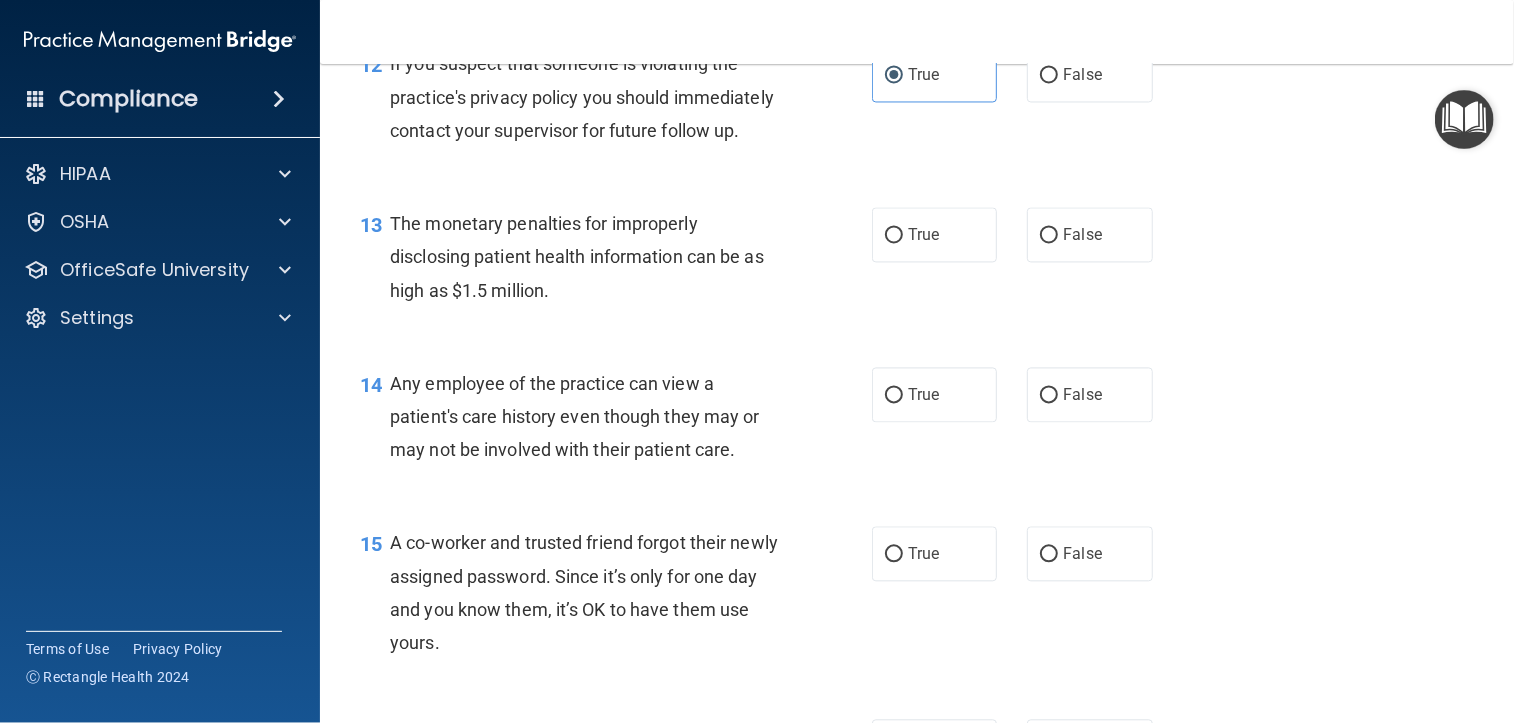 scroll, scrollTop: 2100, scrollLeft: 0, axis: vertical 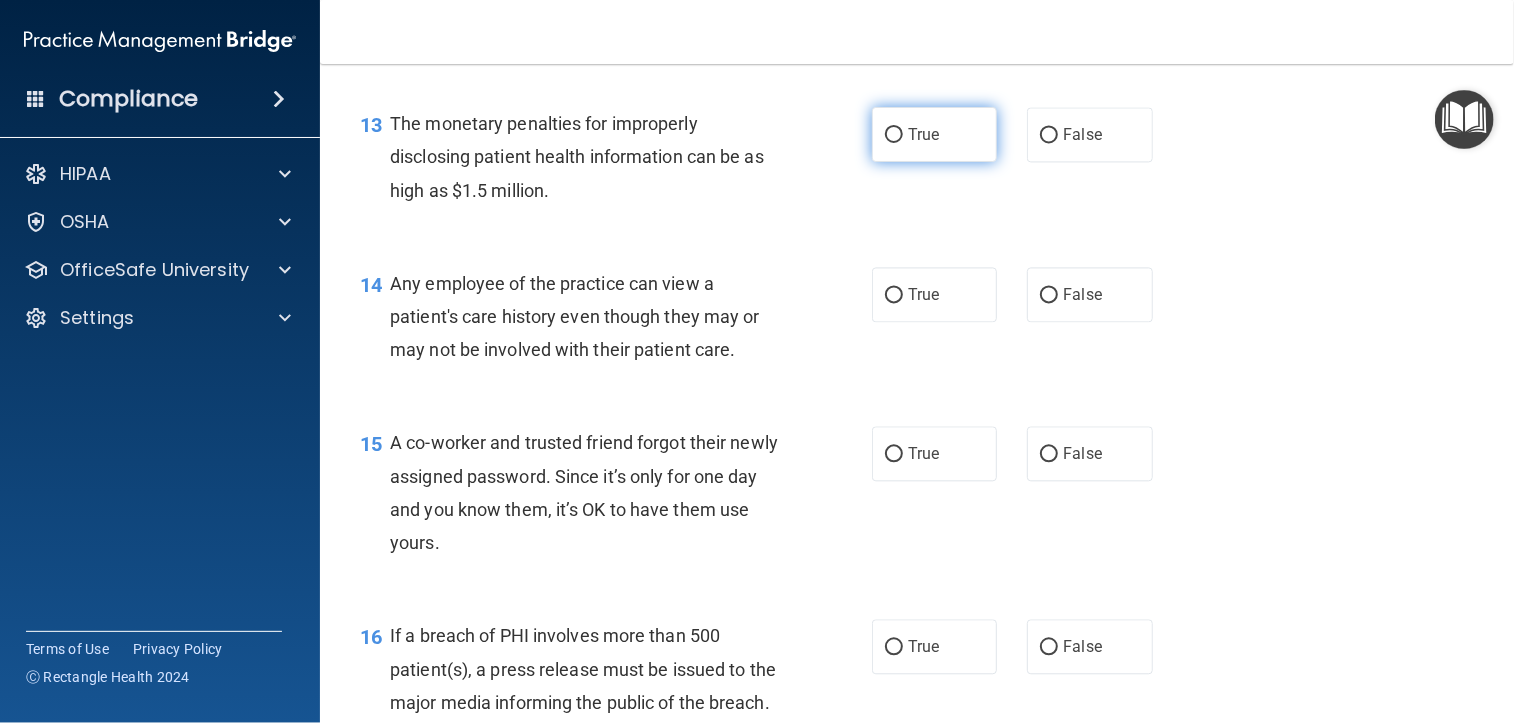 click on "True" at bounding box center (934, 134) 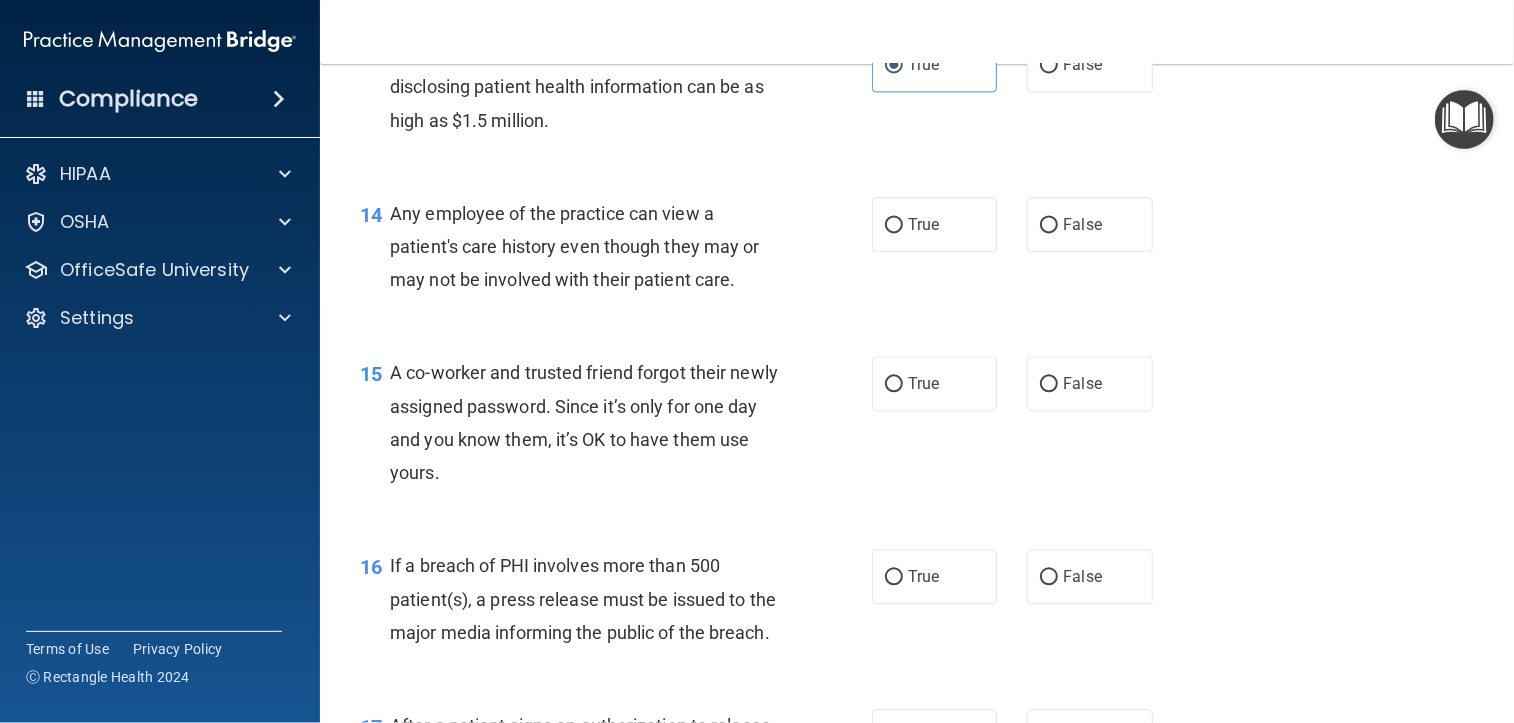 scroll, scrollTop: 2300, scrollLeft: 0, axis: vertical 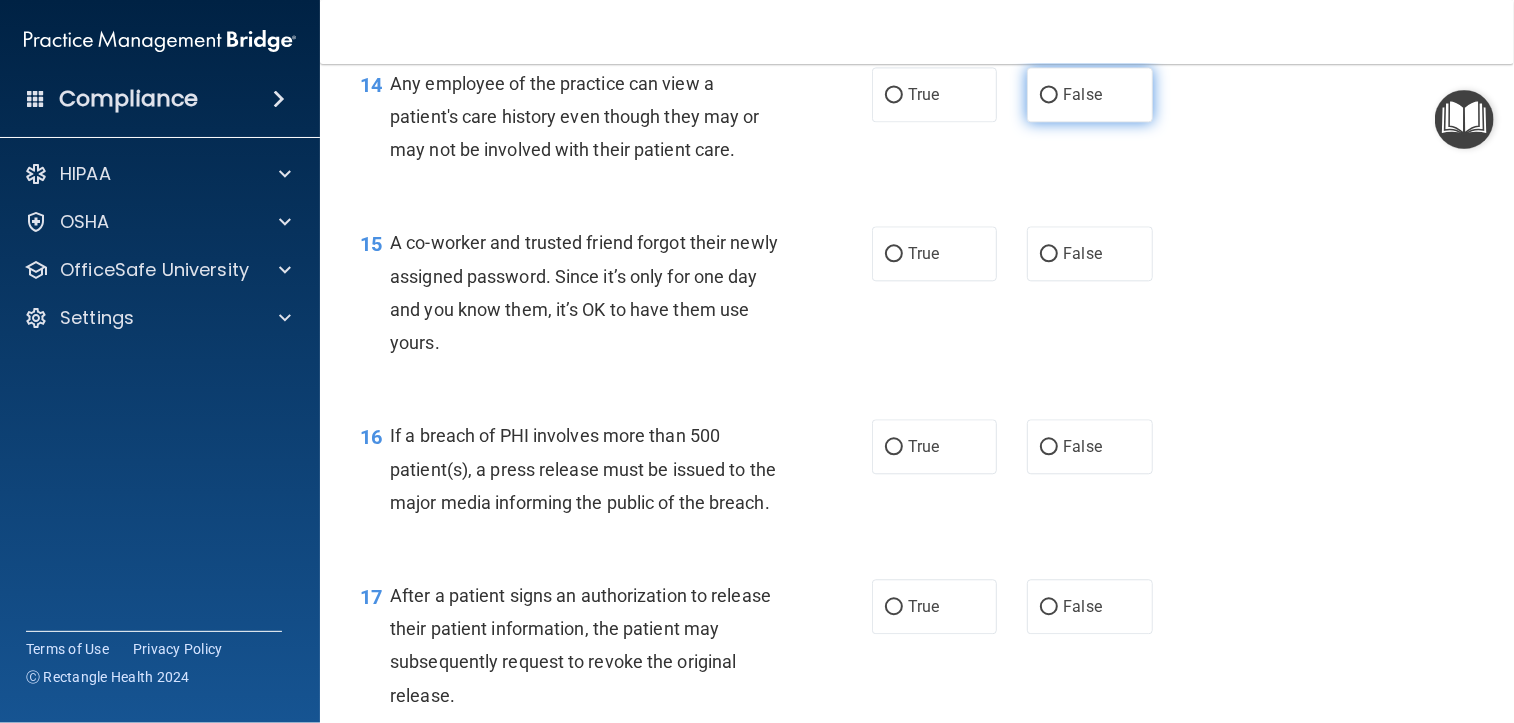 click on "False" at bounding box center [1049, 95] 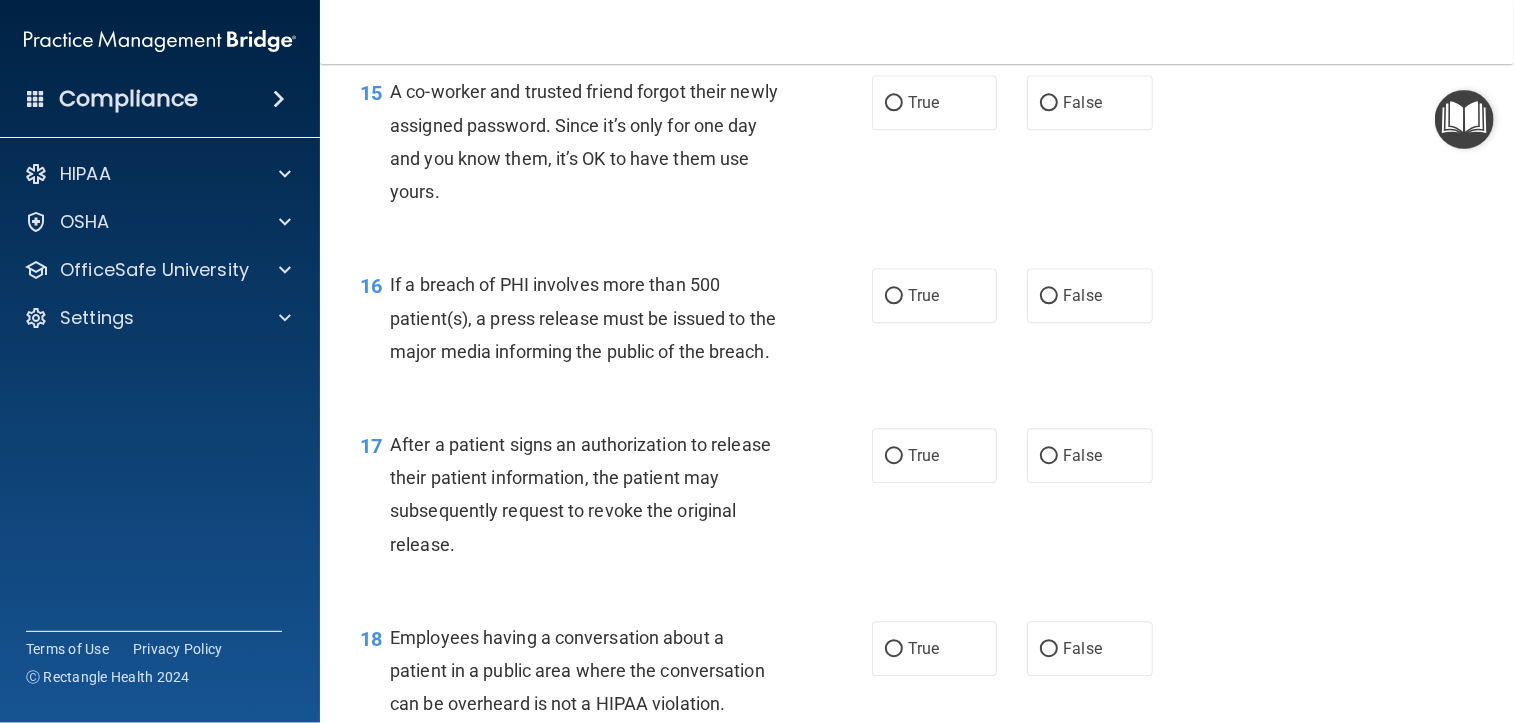 scroll, scrollTop: 2500, scrollLeft: 0, axis: vertical 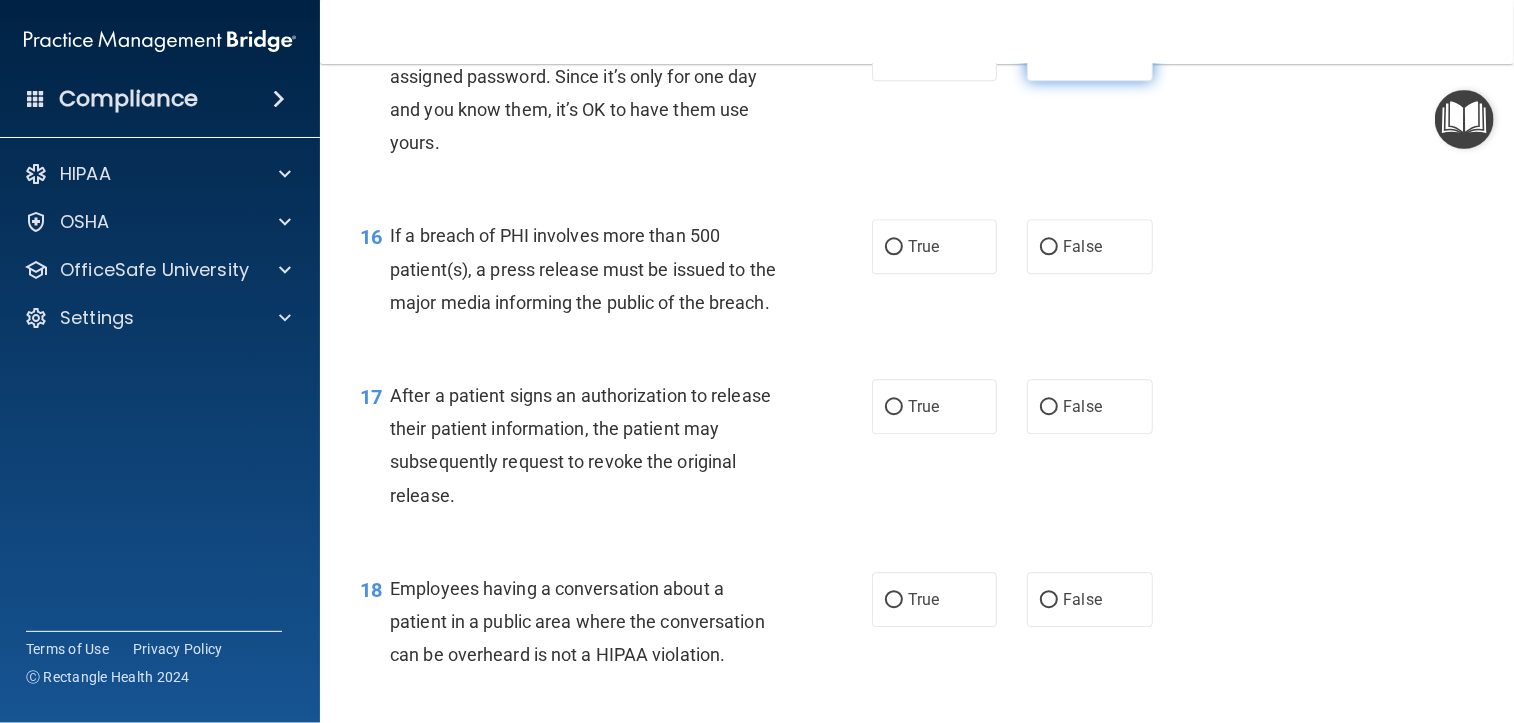click on "False" at bounding box center [1089, 53] 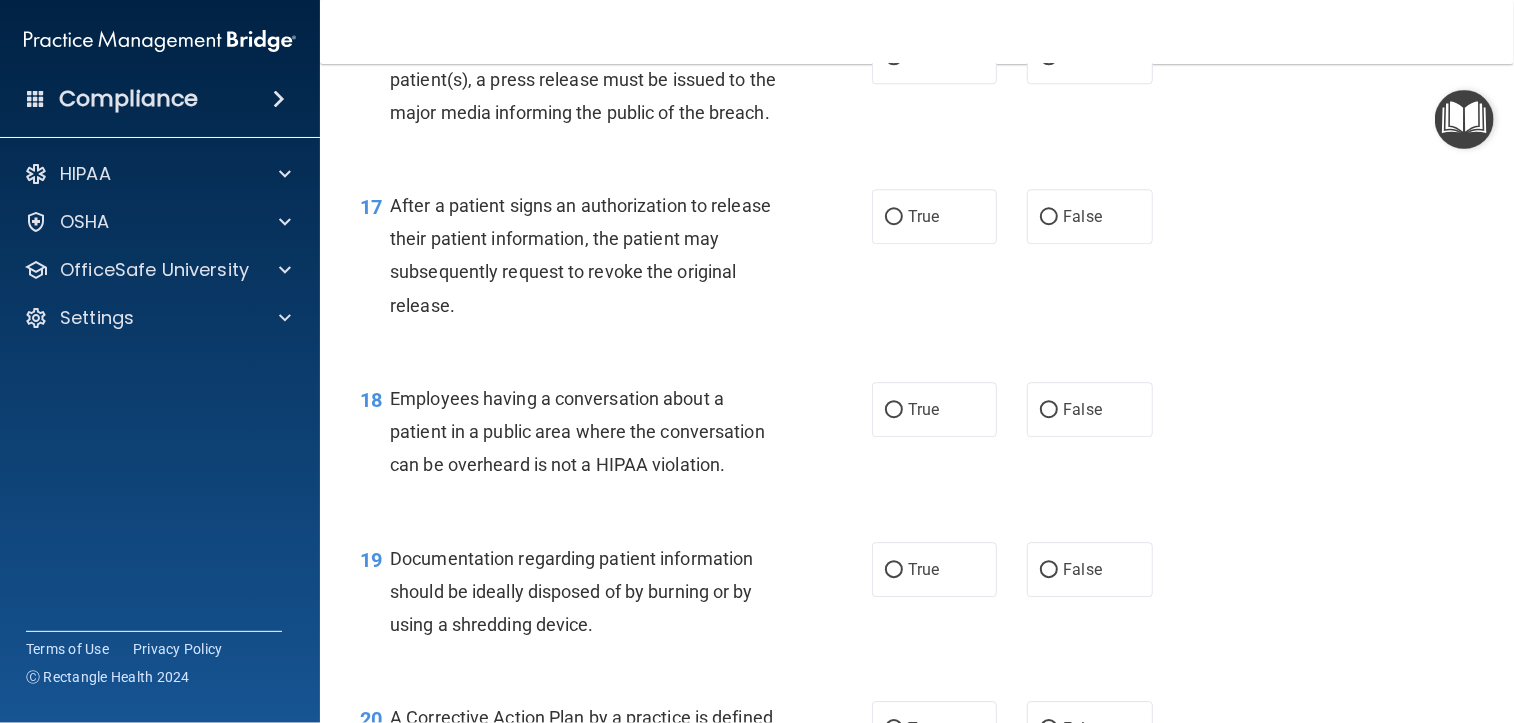 scroll, scrollTop: 2700, scrollLeft: 0, axis: vertical 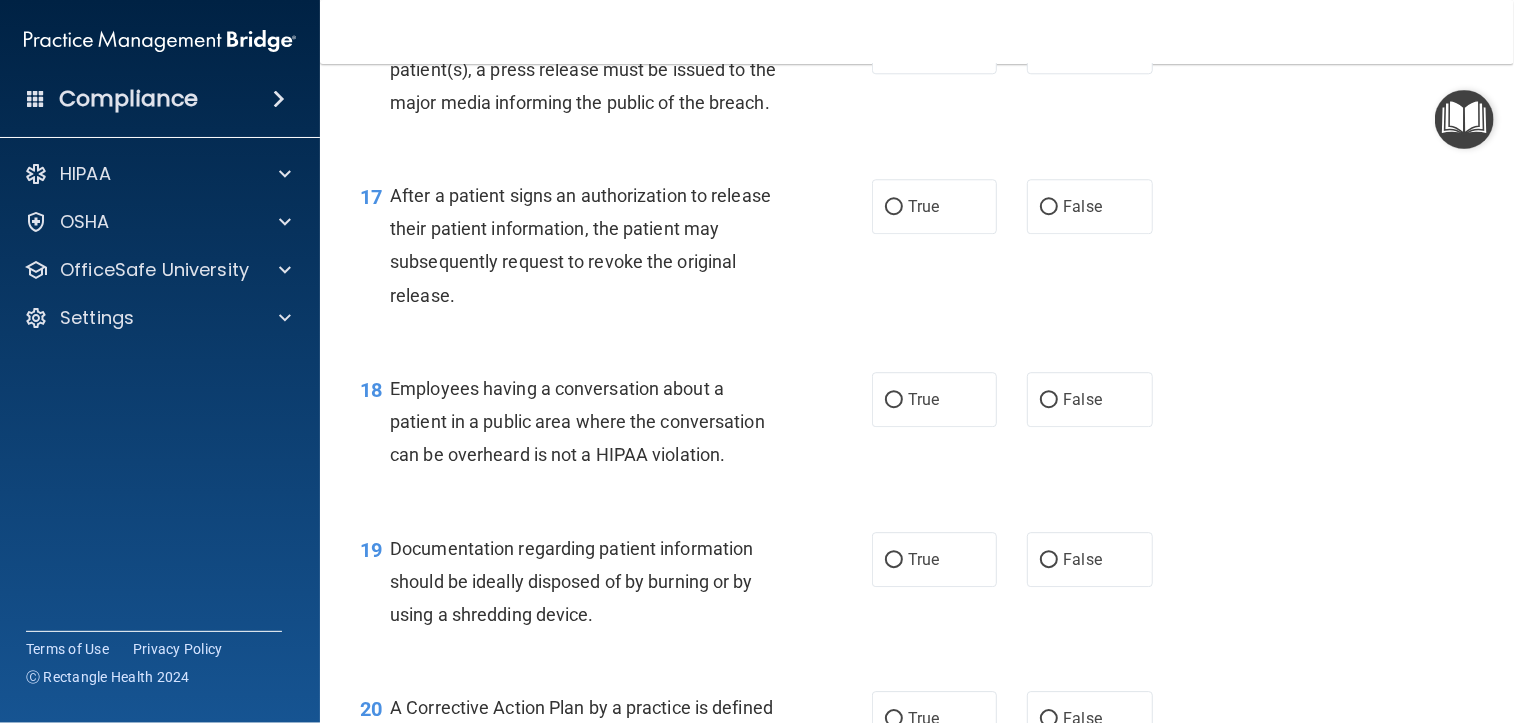 click on "True" at bounding box center (923, 46) 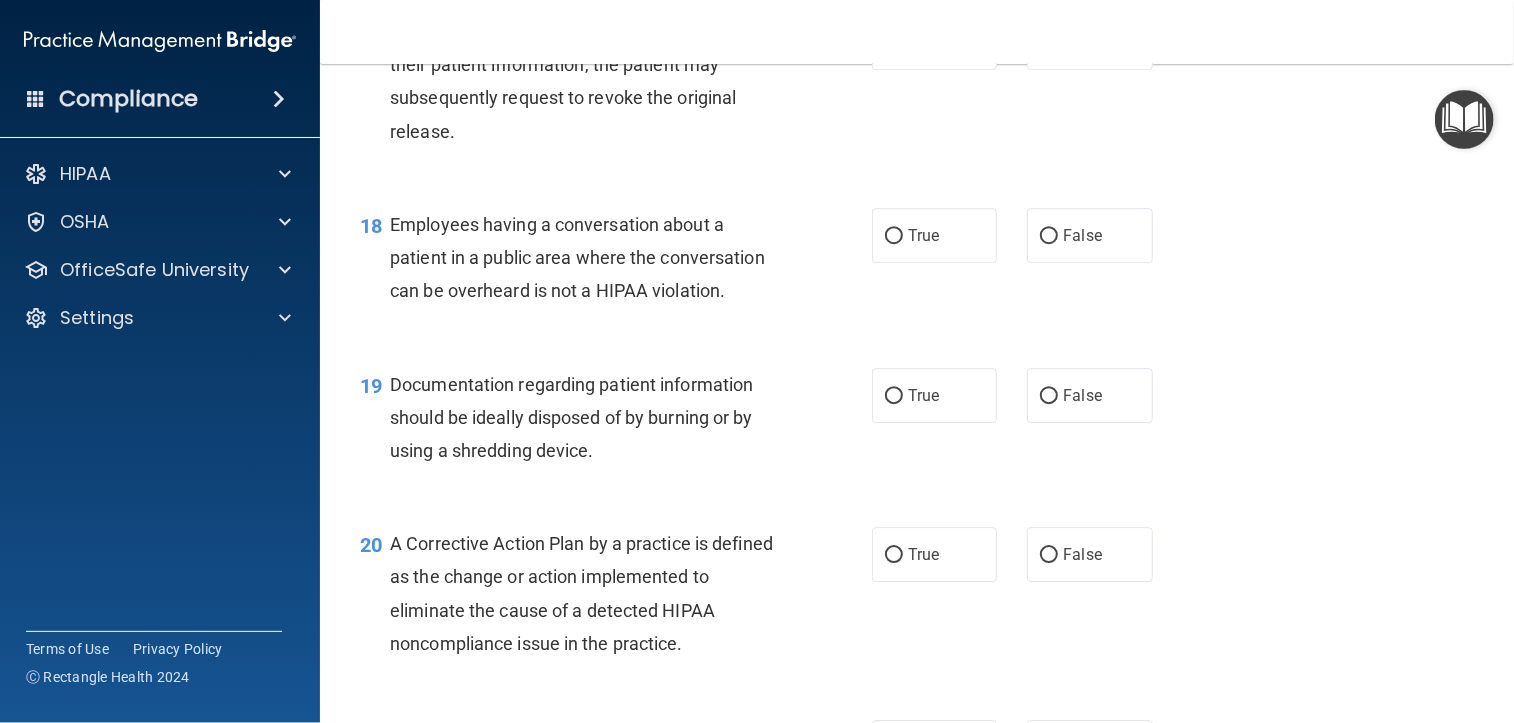 scroll, scrollTop: 2900, scrollLeft: 0, axis: vertical 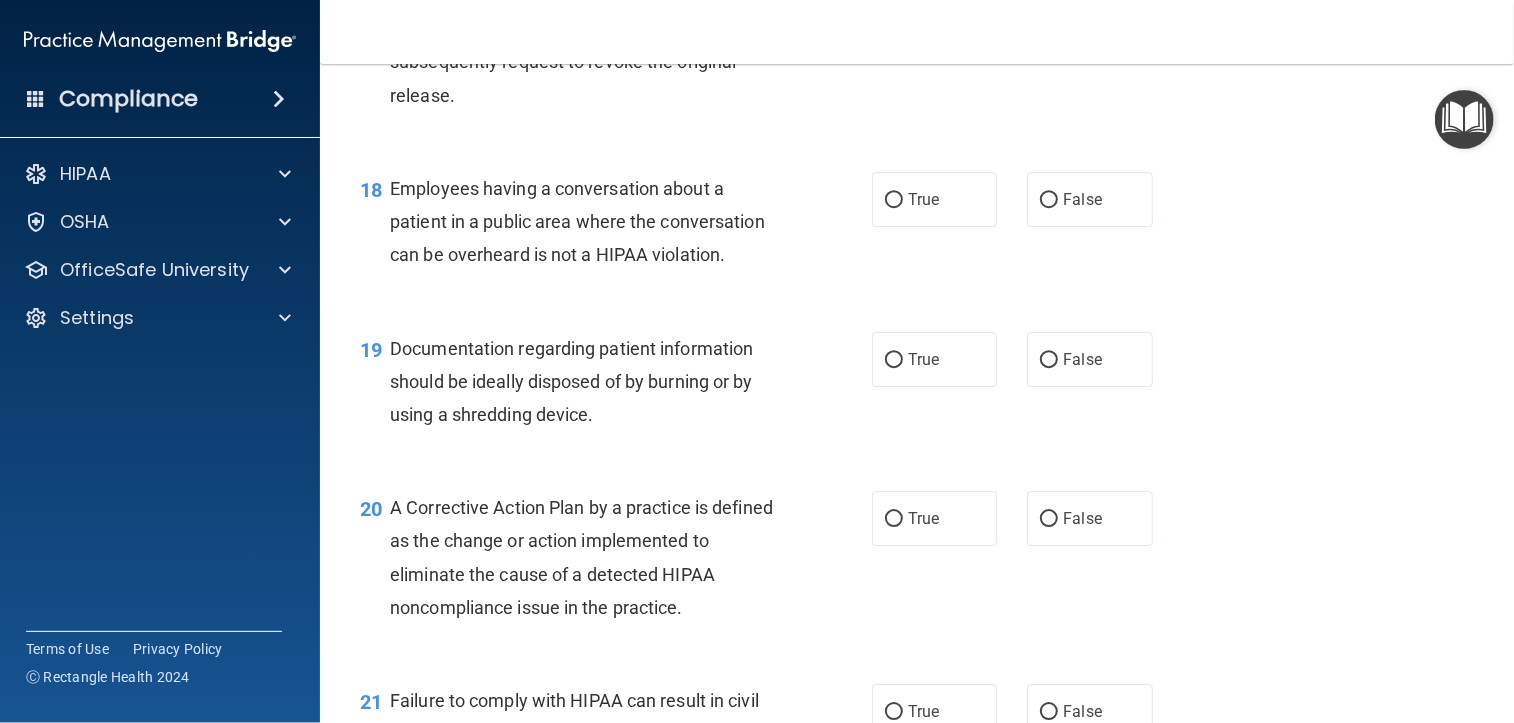 click on "True" at bounding box center (934, 6) 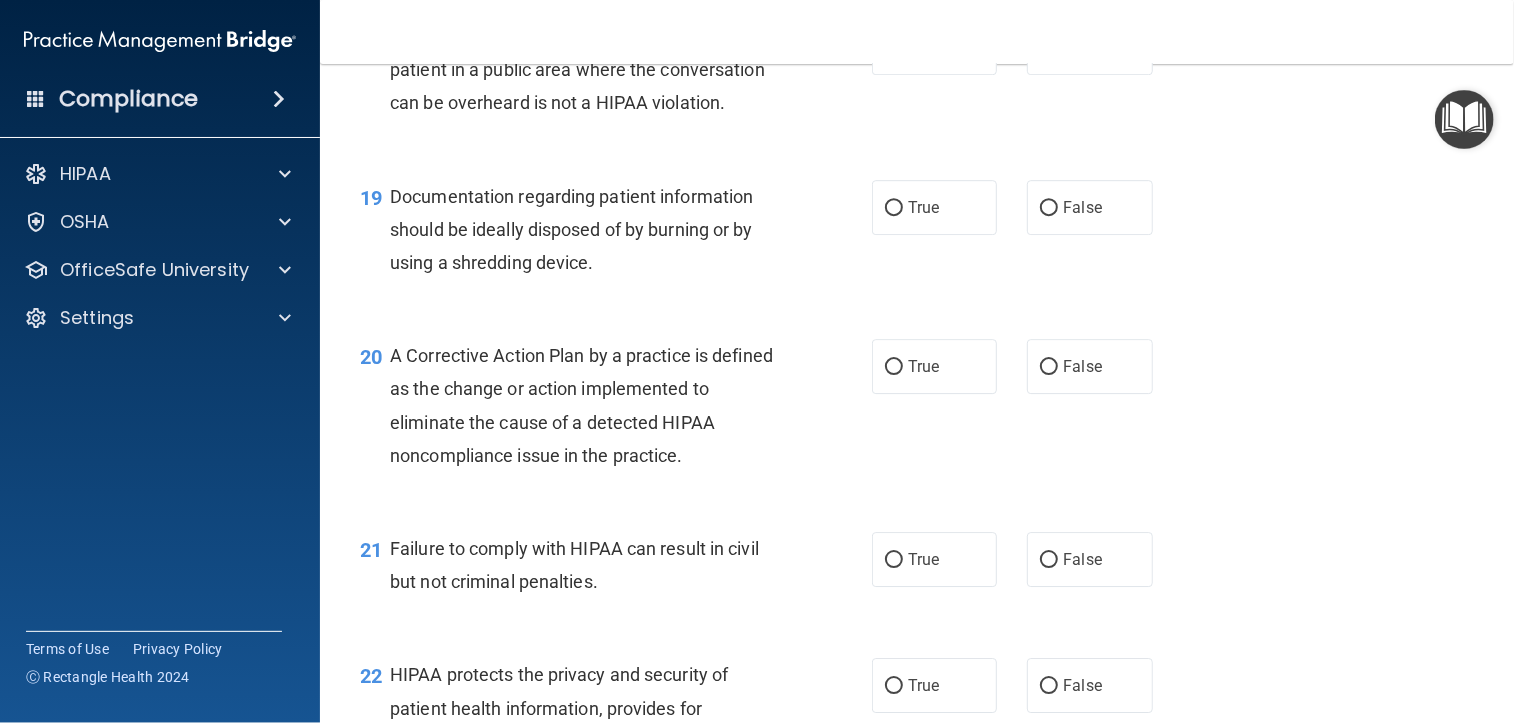 scroll, scrollTop: 3100, scrollLeft: 0, axis: vertical 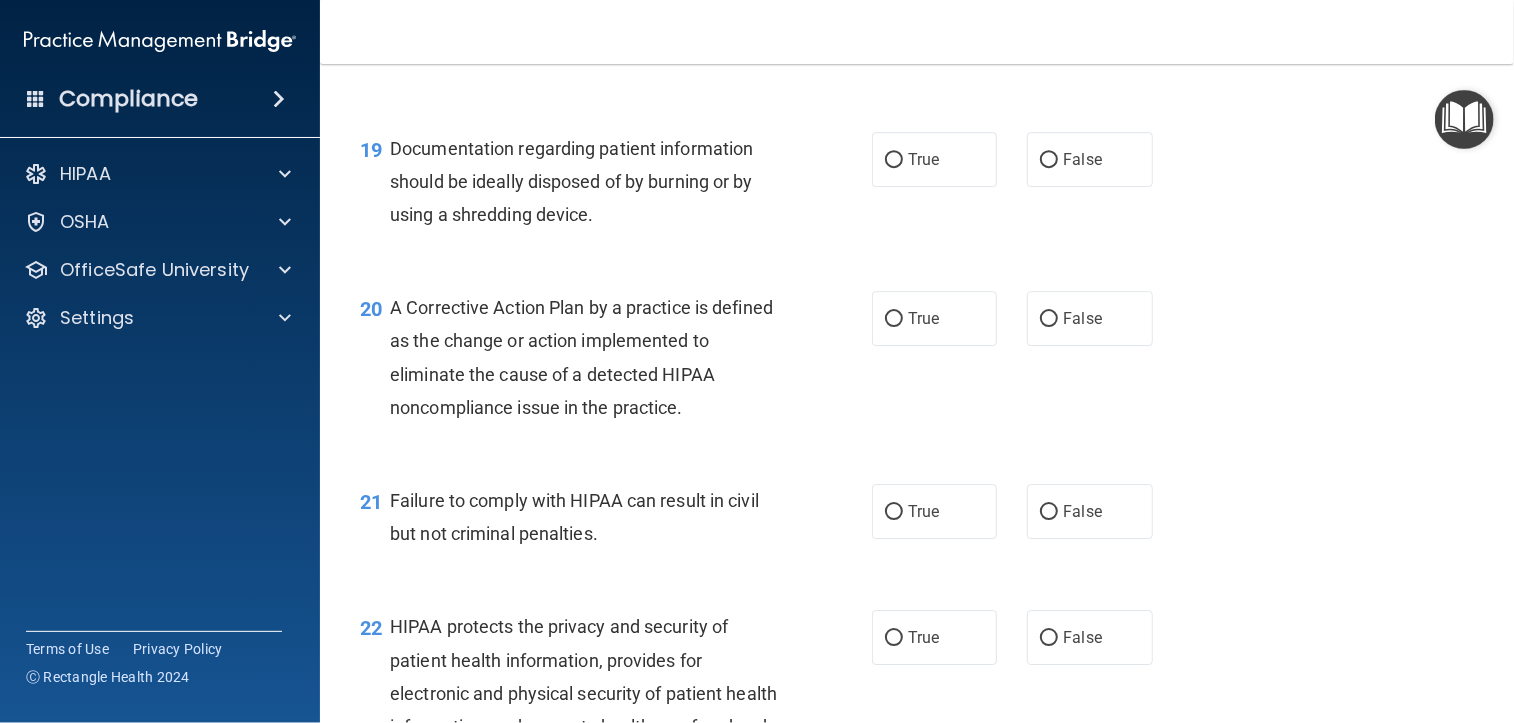 click on "False" at bounding box center (1082, -1) 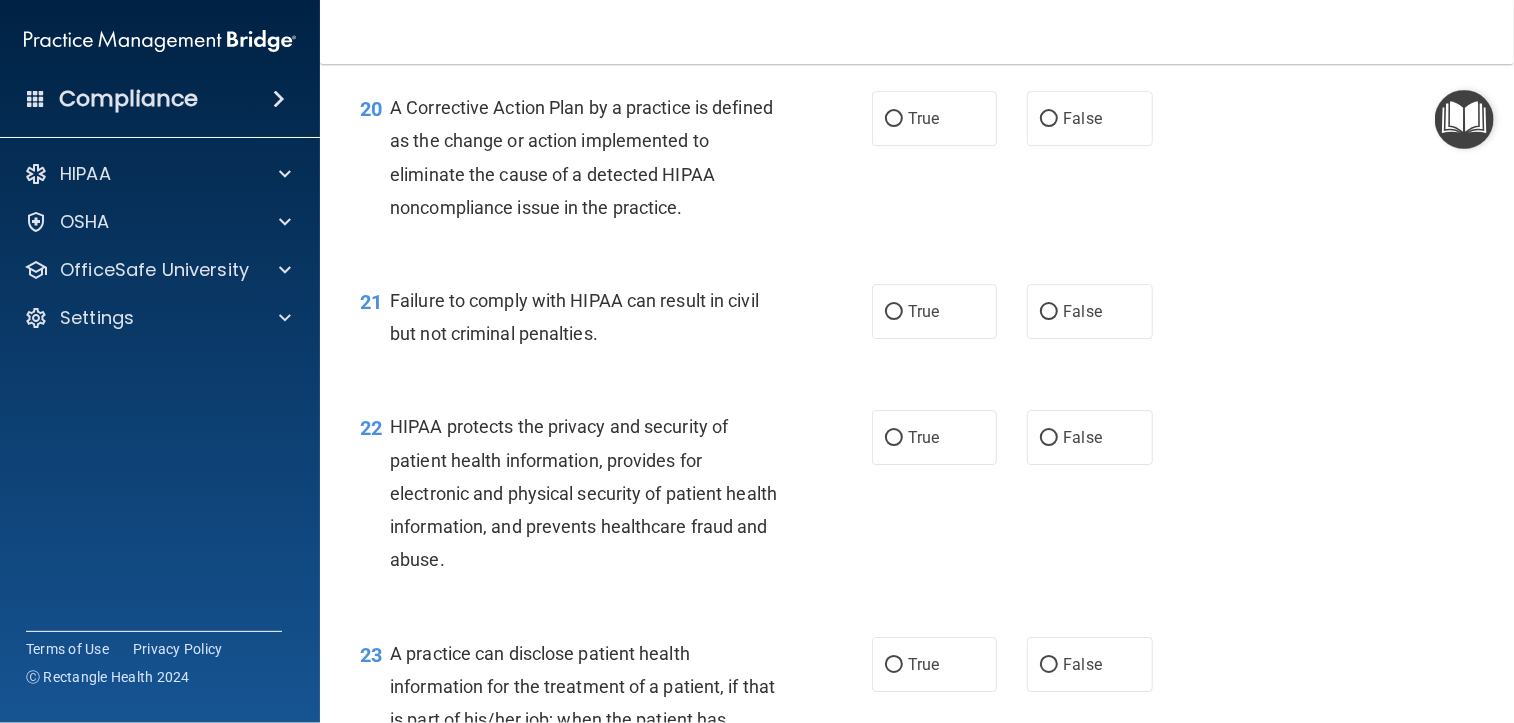scroll, scrollTop: 3200, scrollLeft: 0, axis: vertical 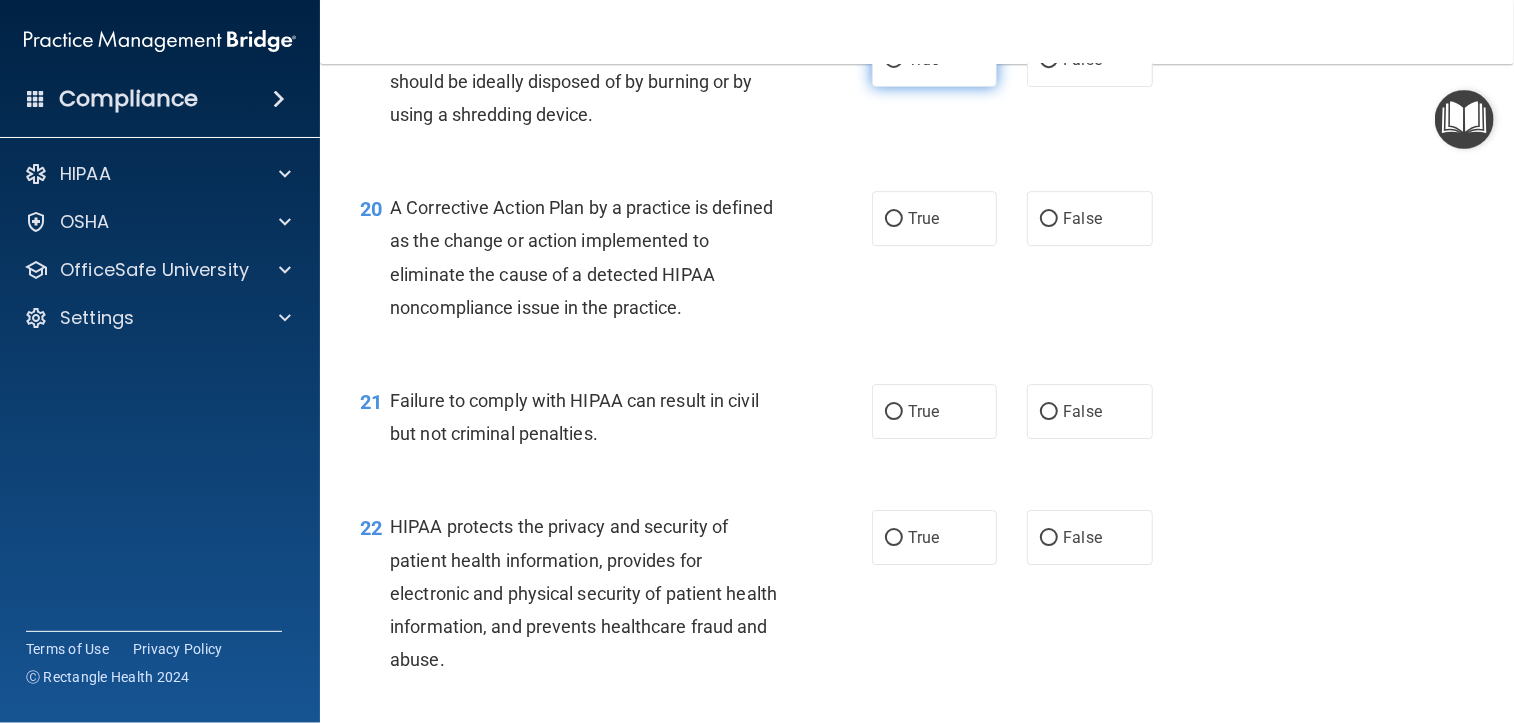 click on "True" at bounding box center [894, 60] 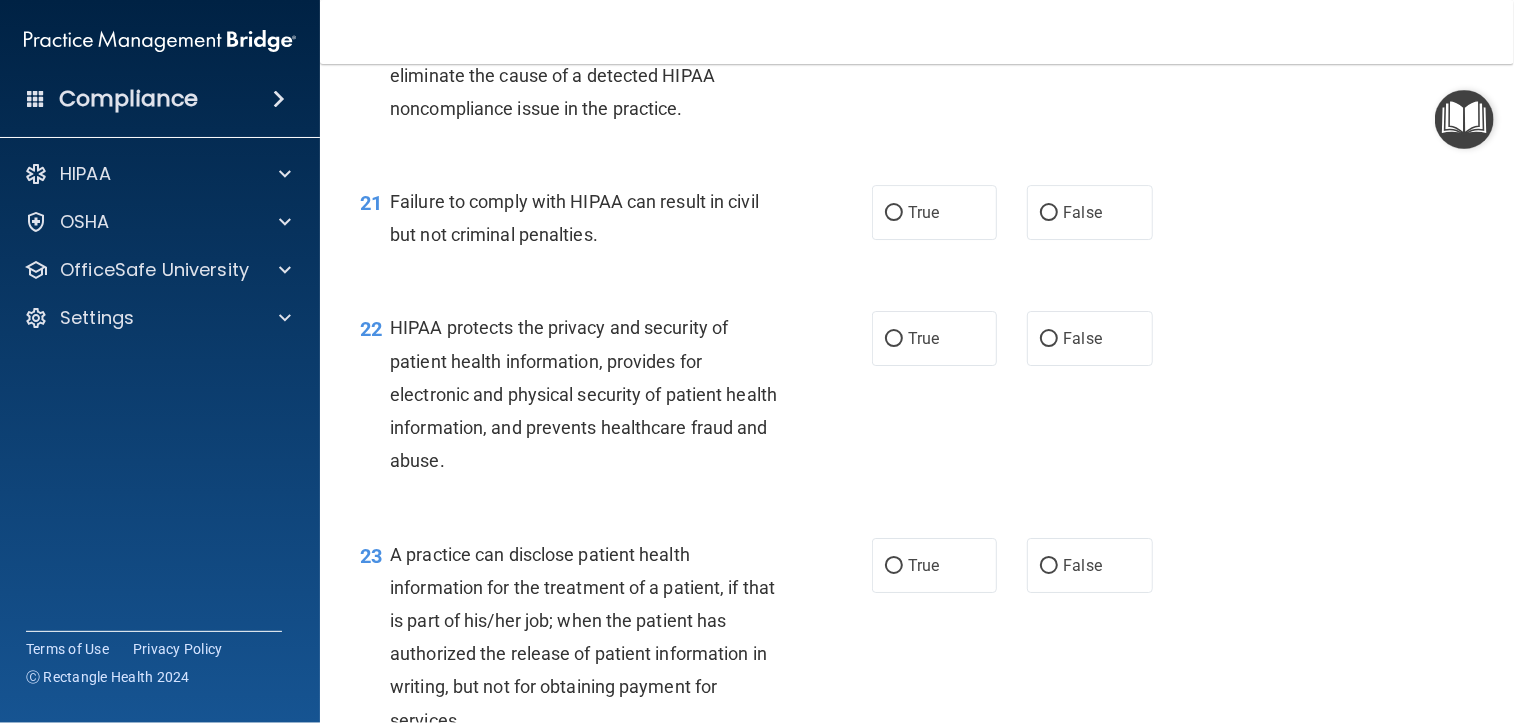 scroll, scrollTop: 3400, scrollLeft: 0, axis: vertical 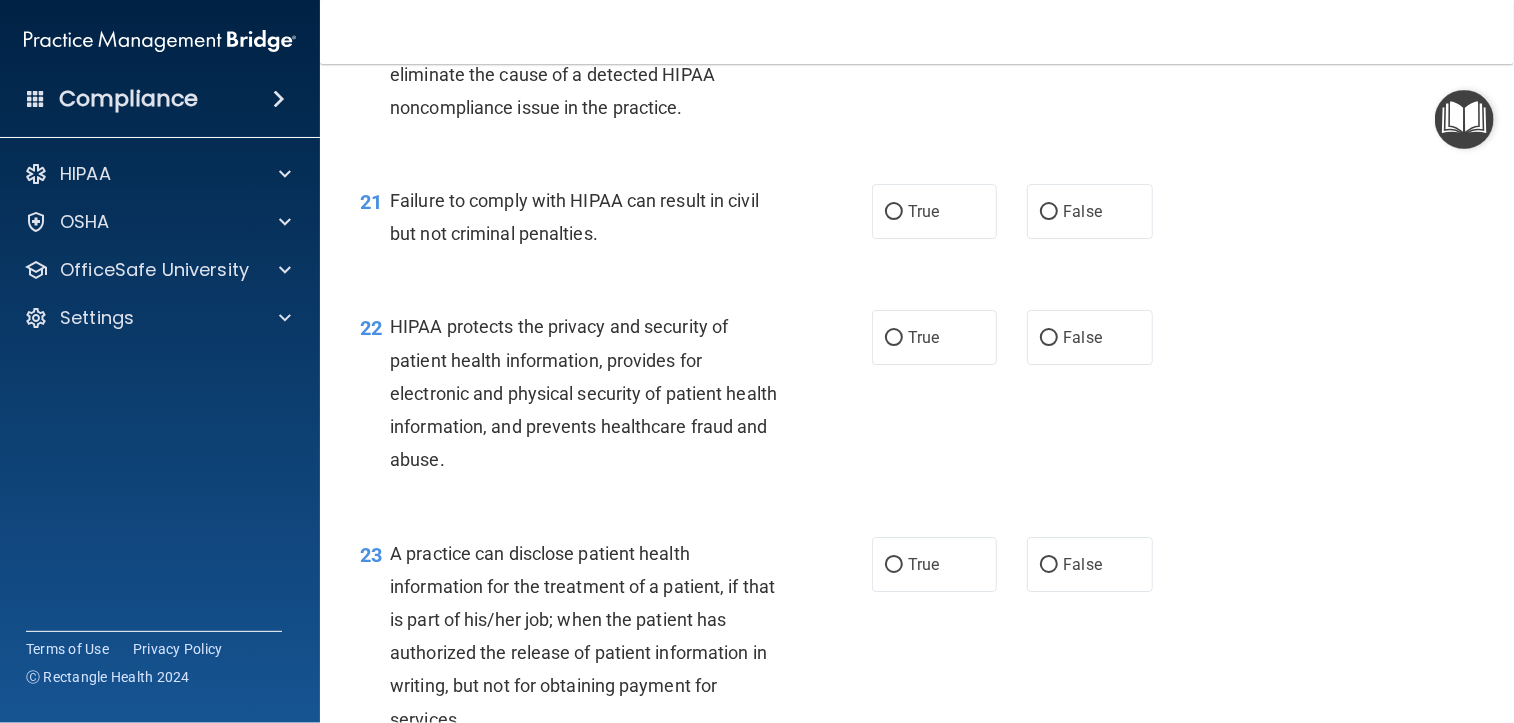 drag, startPoint x: 918, startPoint y: 125, endPoint x: 899, endPoint y: 135, distance: 21.470911 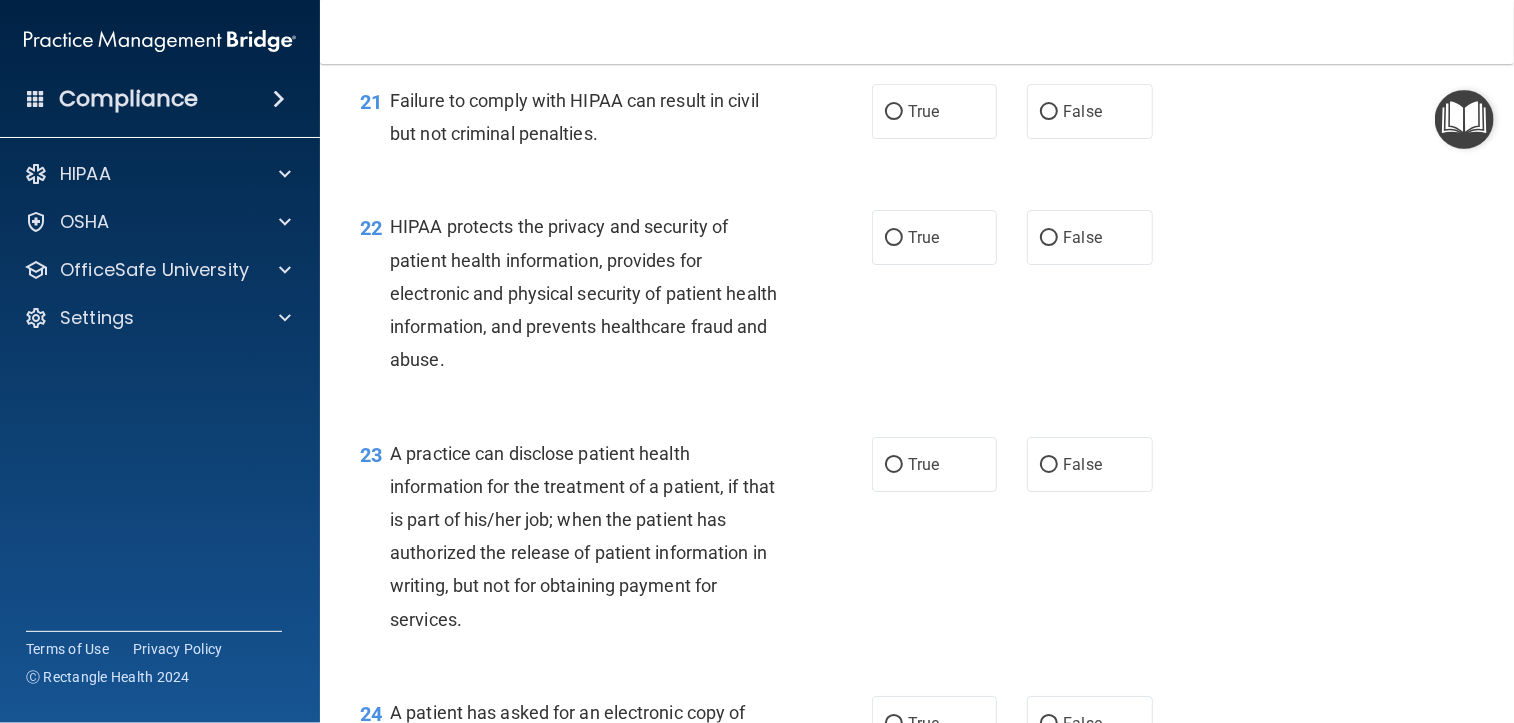 scroll, scrollTop: 3600, scrollLeft: 0, axis: vertical 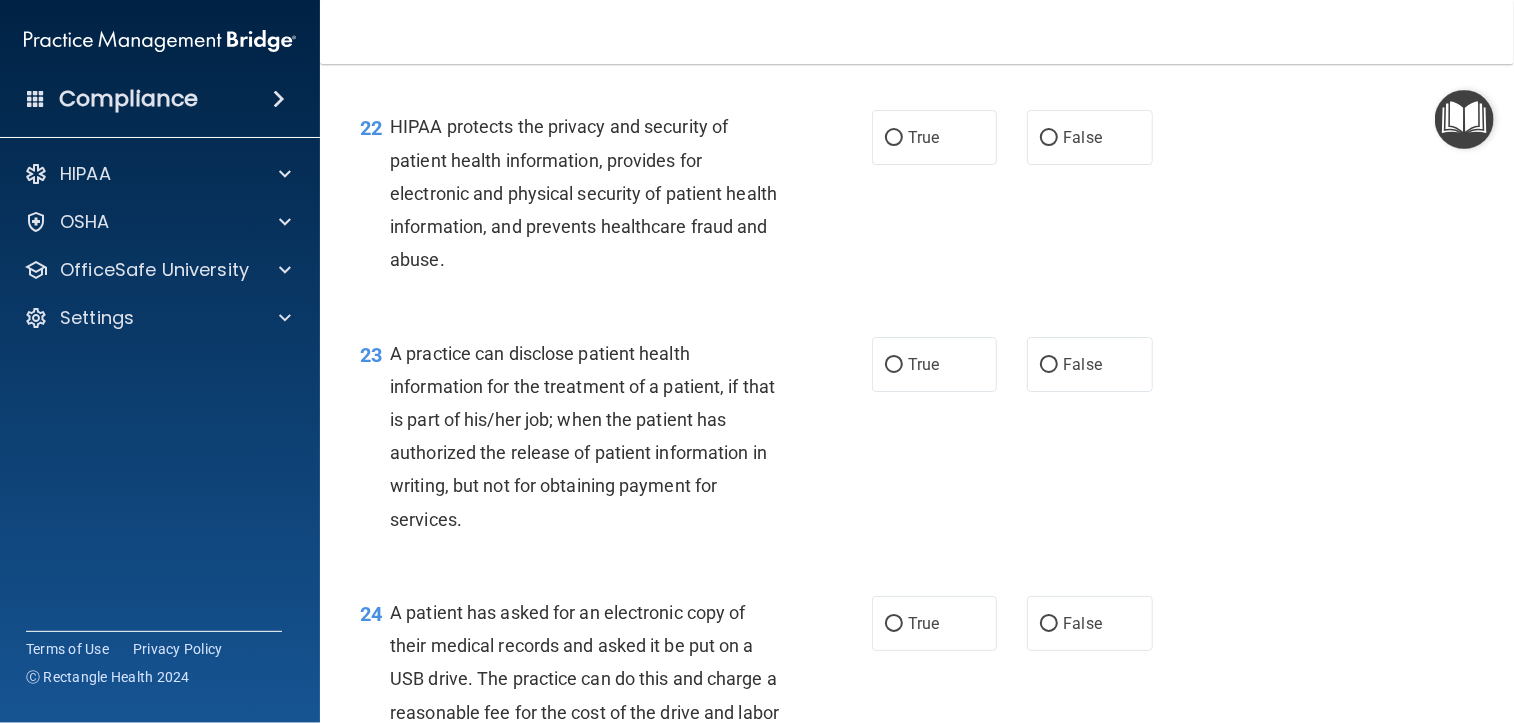 click on "True" at bounding box center (923, 11) 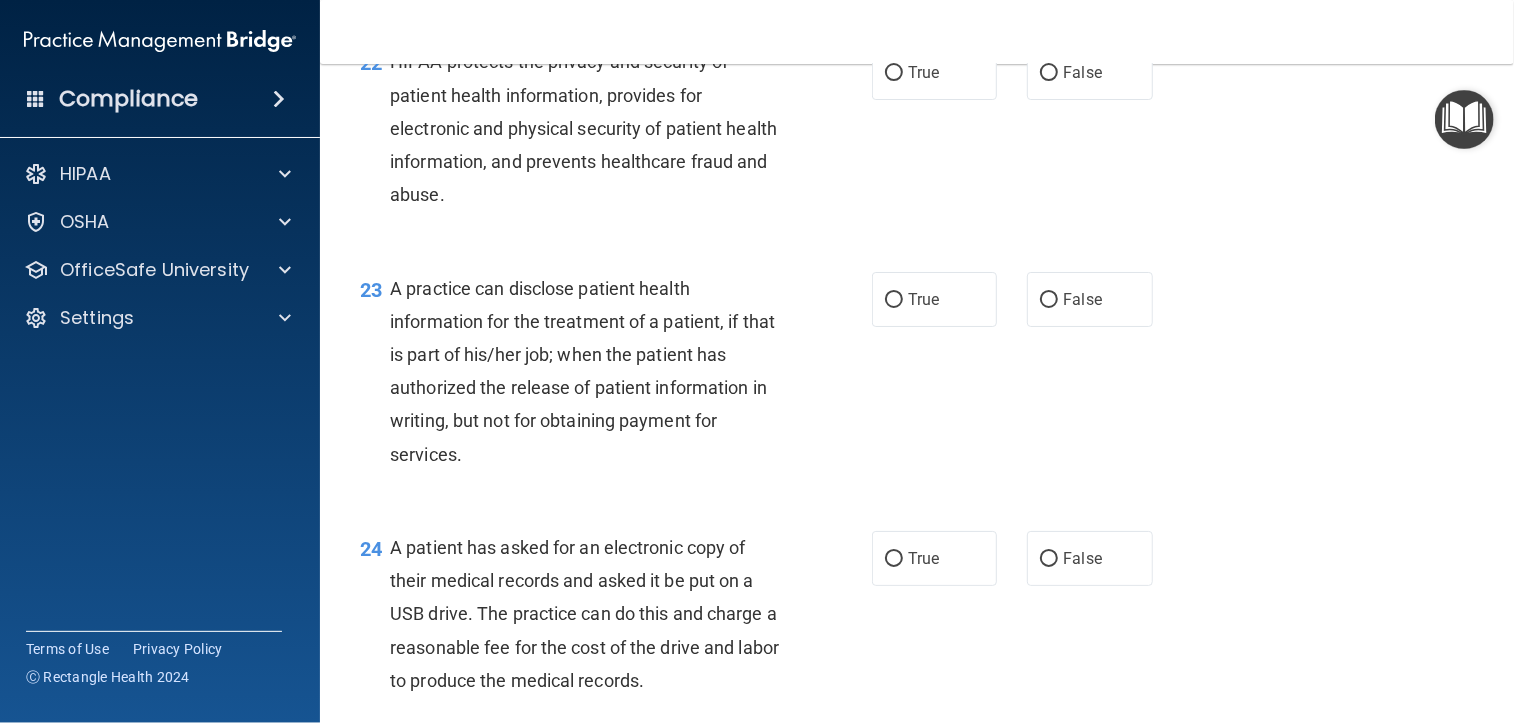 scroll, scrollTop: 3700, scrollLeft: 0, axis: vertical 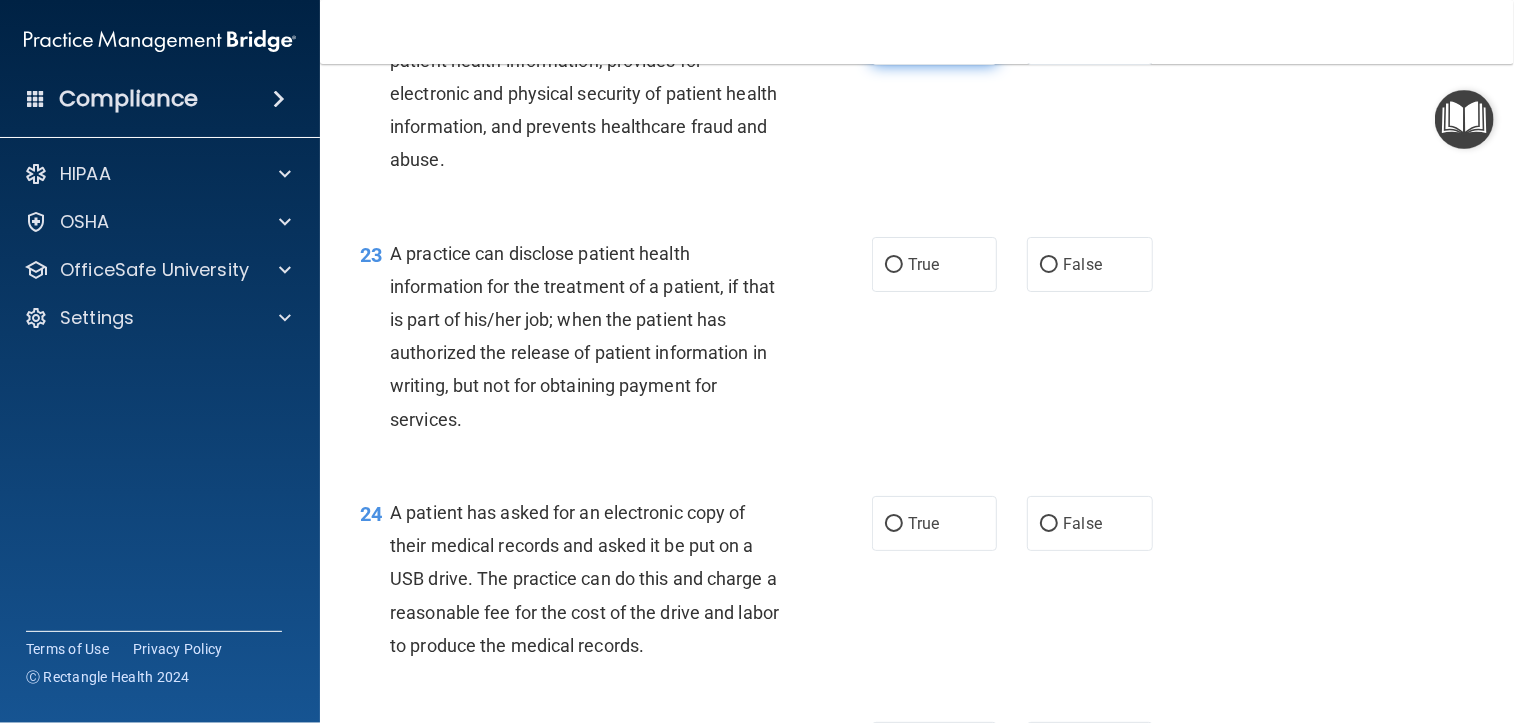click on "True" at bounding box center (923, 37) 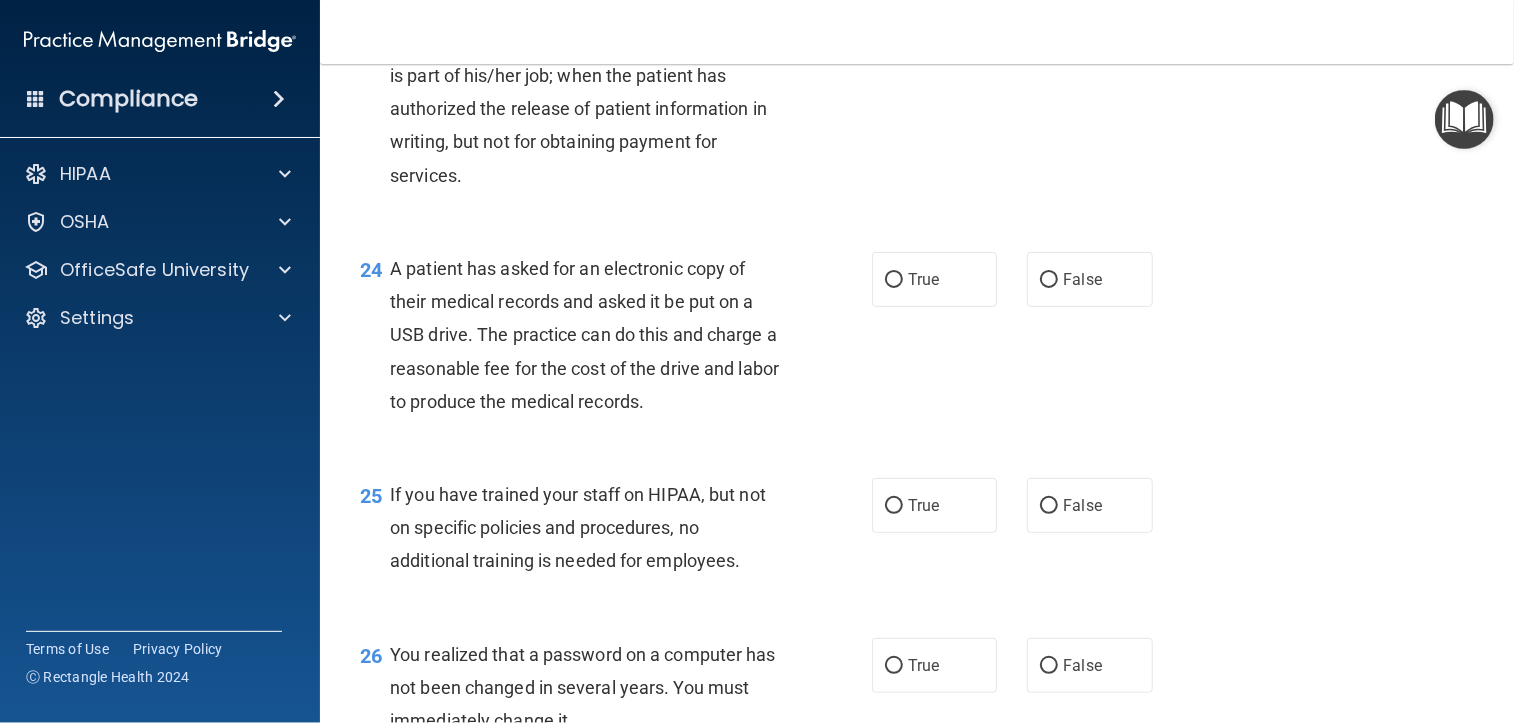 scroll, scrollTop: 3900, scrollLeft: 0, axis: vertical 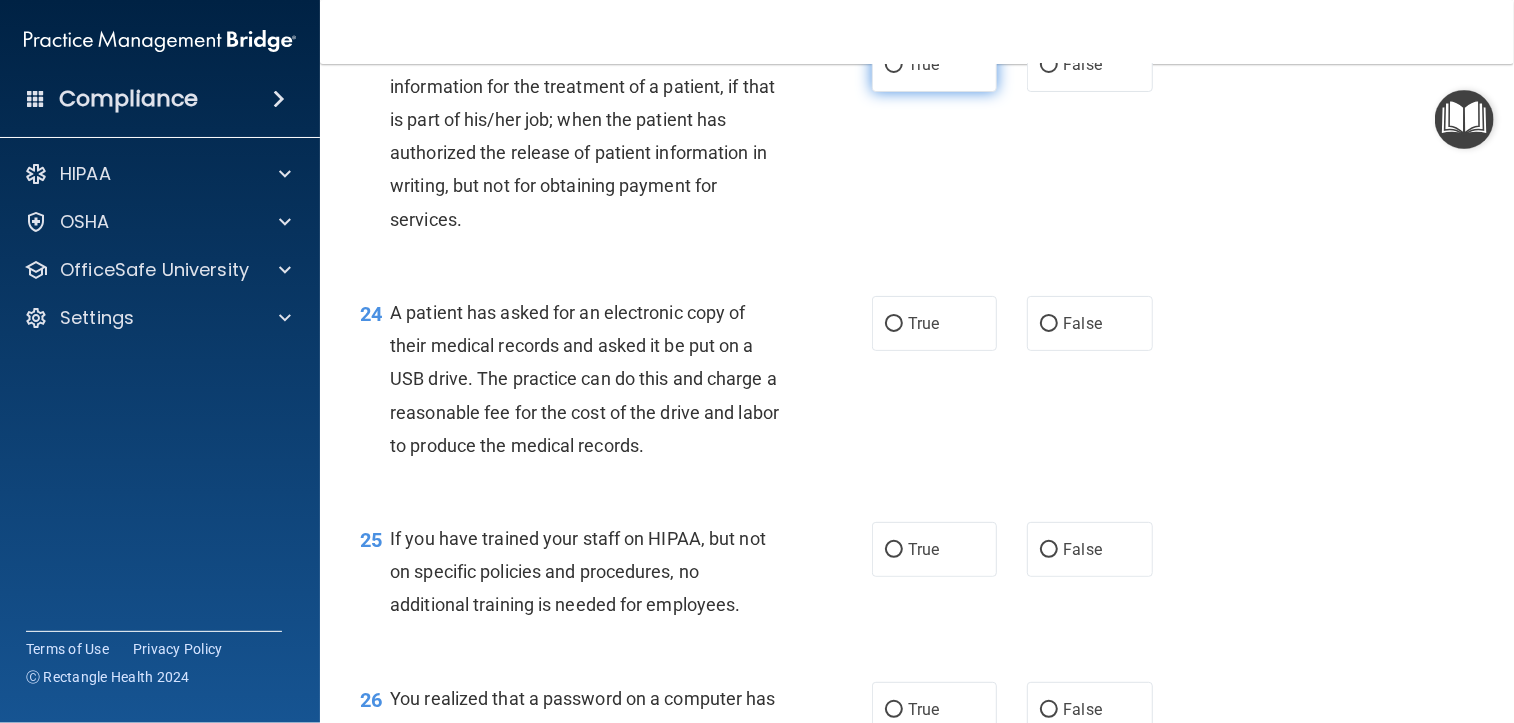 click on "True" at bounding box center [923, 64] 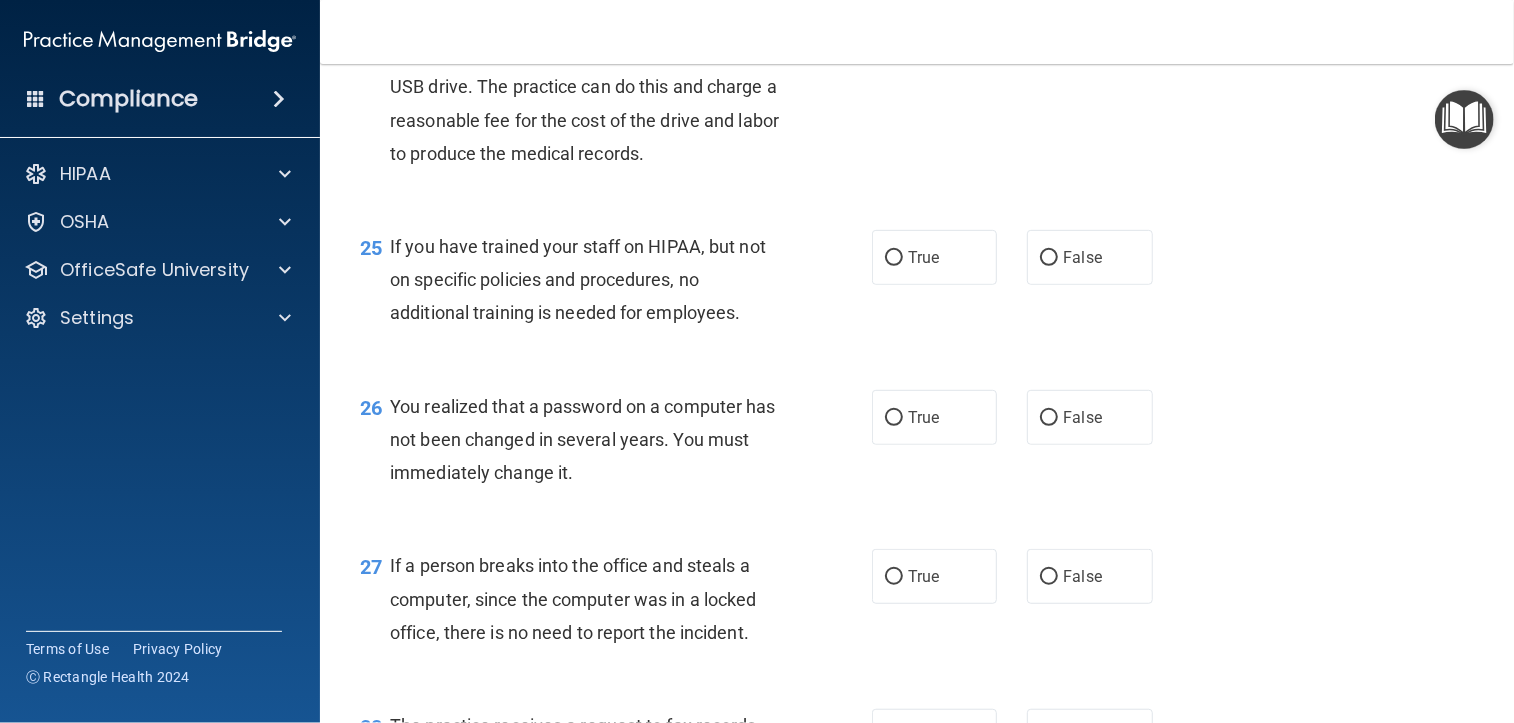scroll, scrollTop: 4200, scrollLeft: 0, axis: vertical 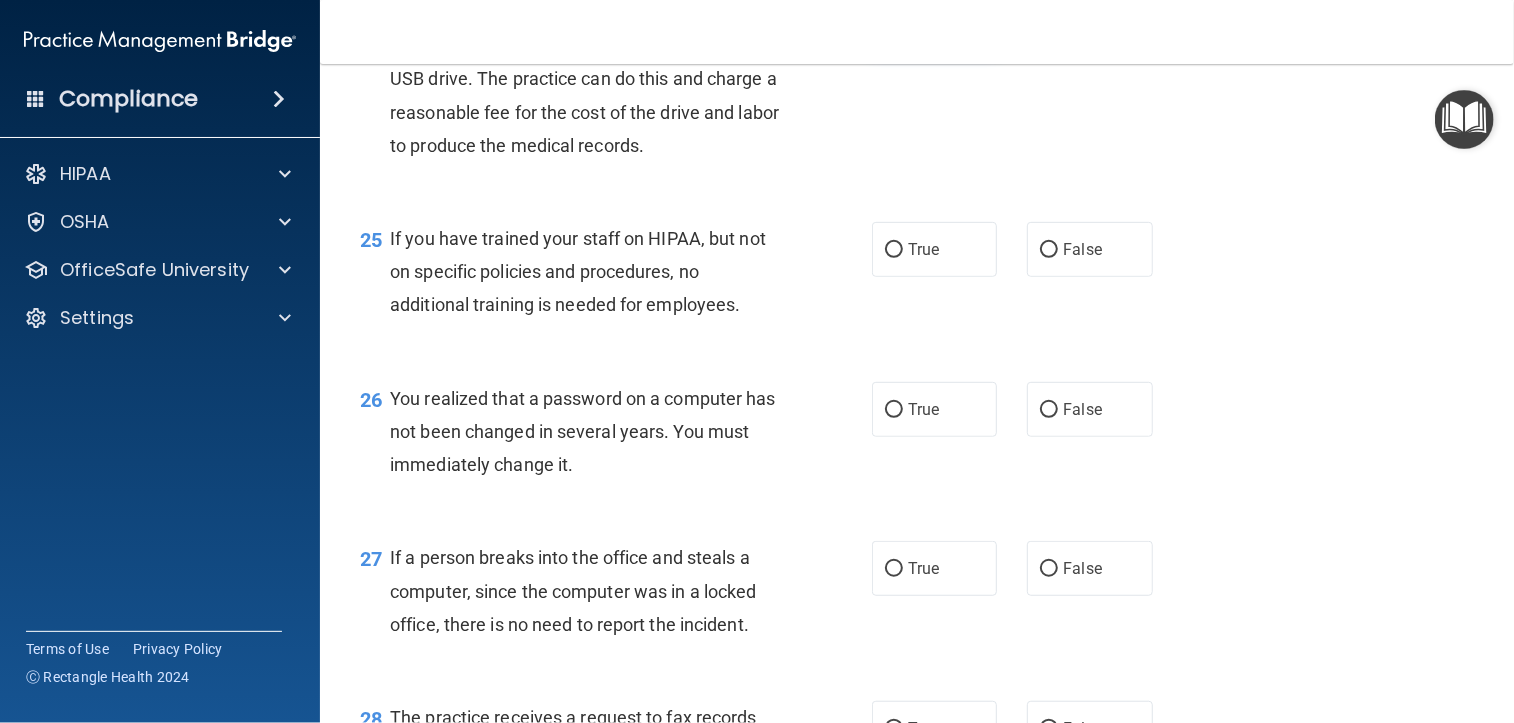 click on "True" at bounding box center (934, 23) 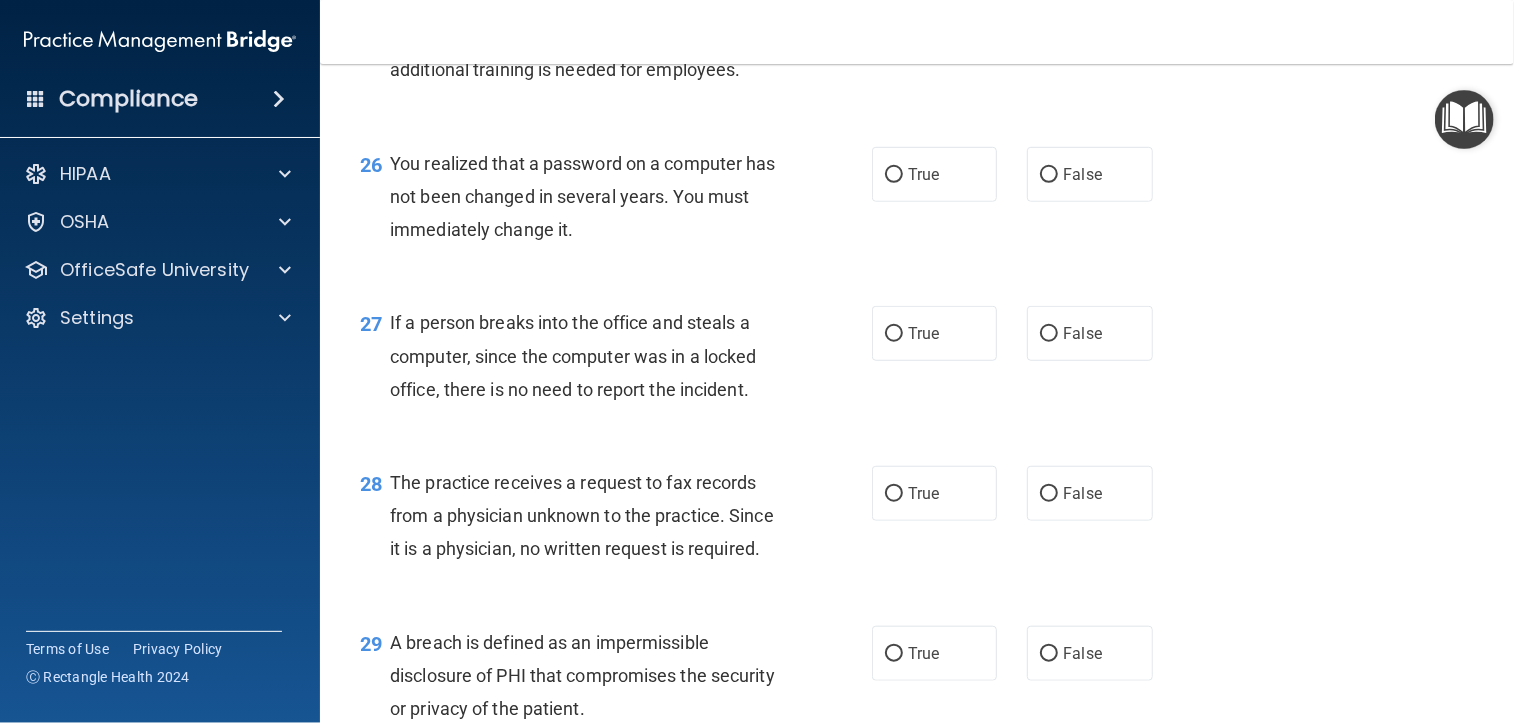 scroll, scrollTop: 4400, scrollLeft: 0, axis: vertical 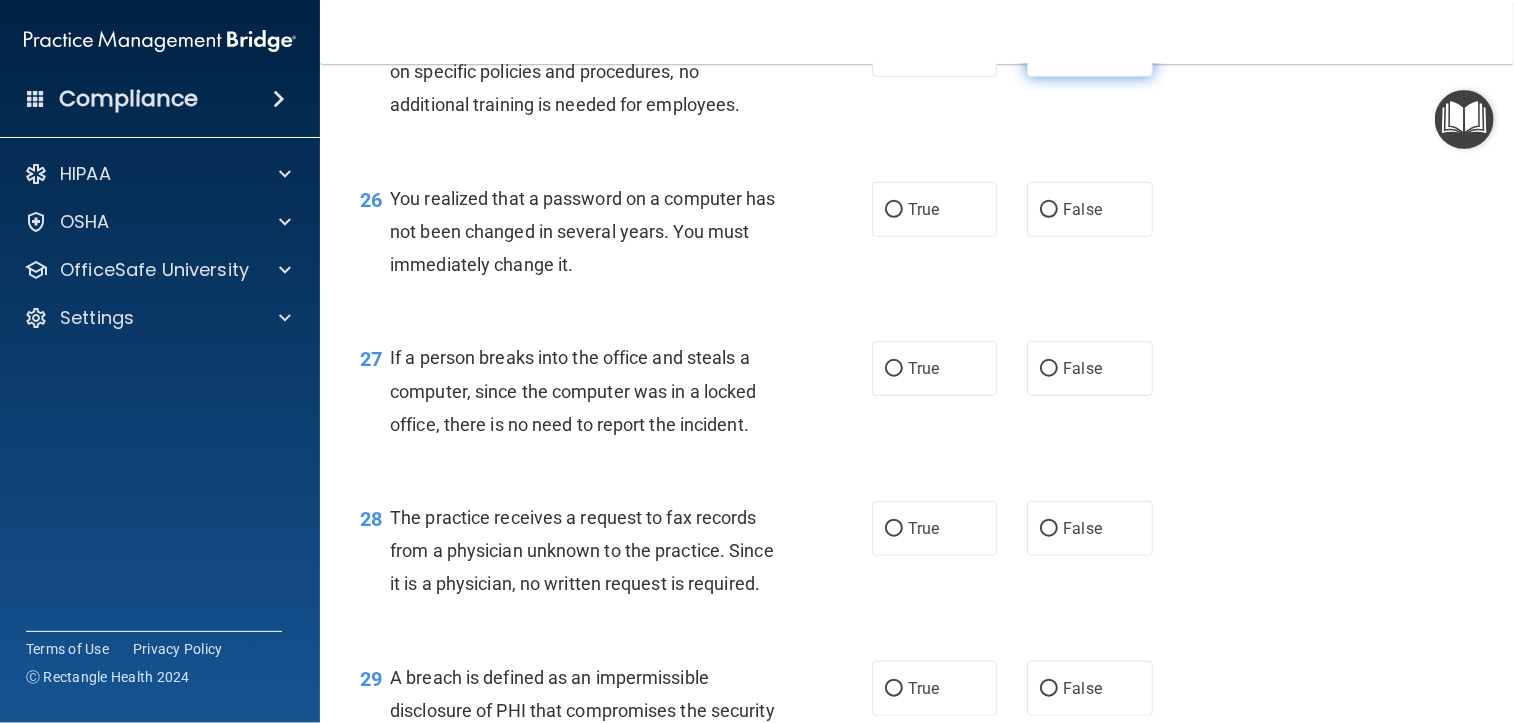 click on "False" at bounding box center [1089, 49] 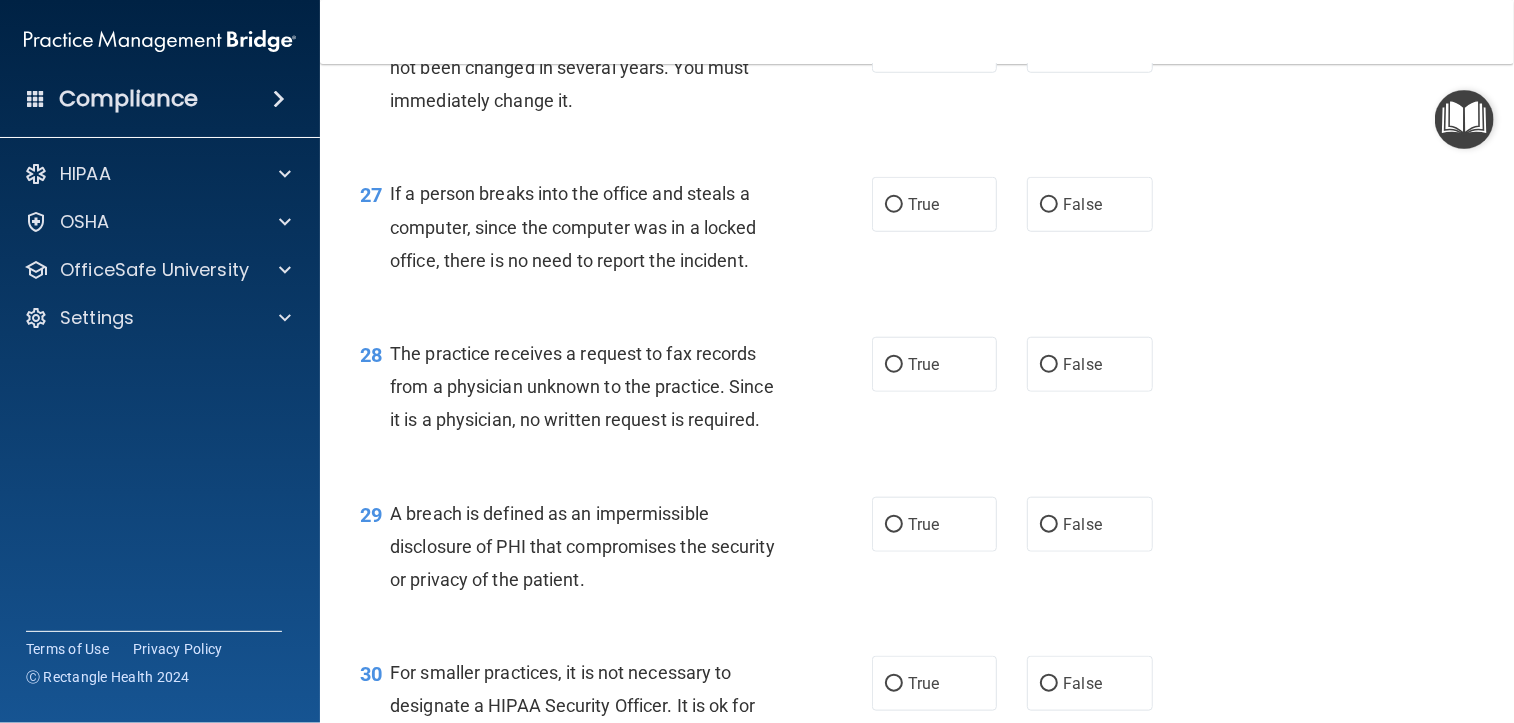 scroll, scrollTop: 4600, scrollLeft: 0, axis: vertical 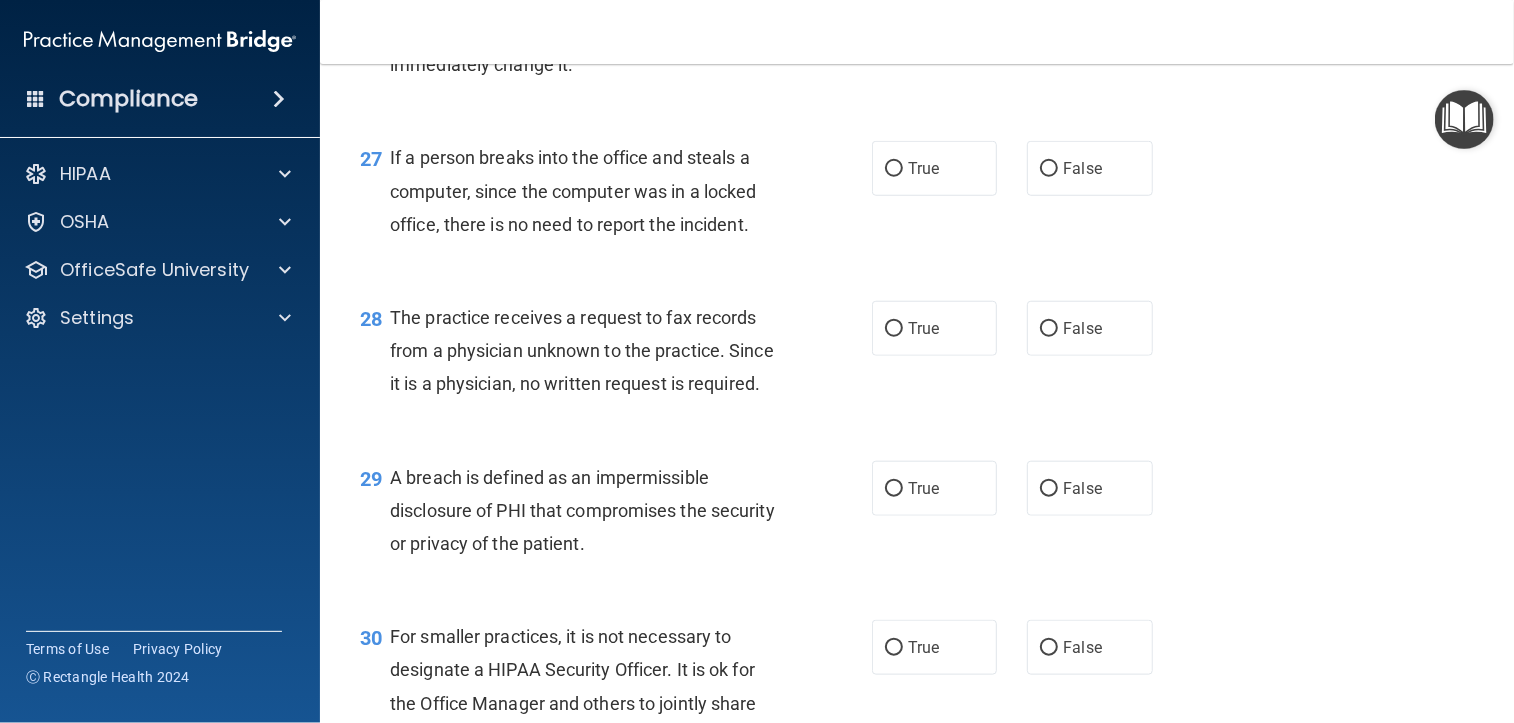 click on "True" at bounding box center (894, 10) 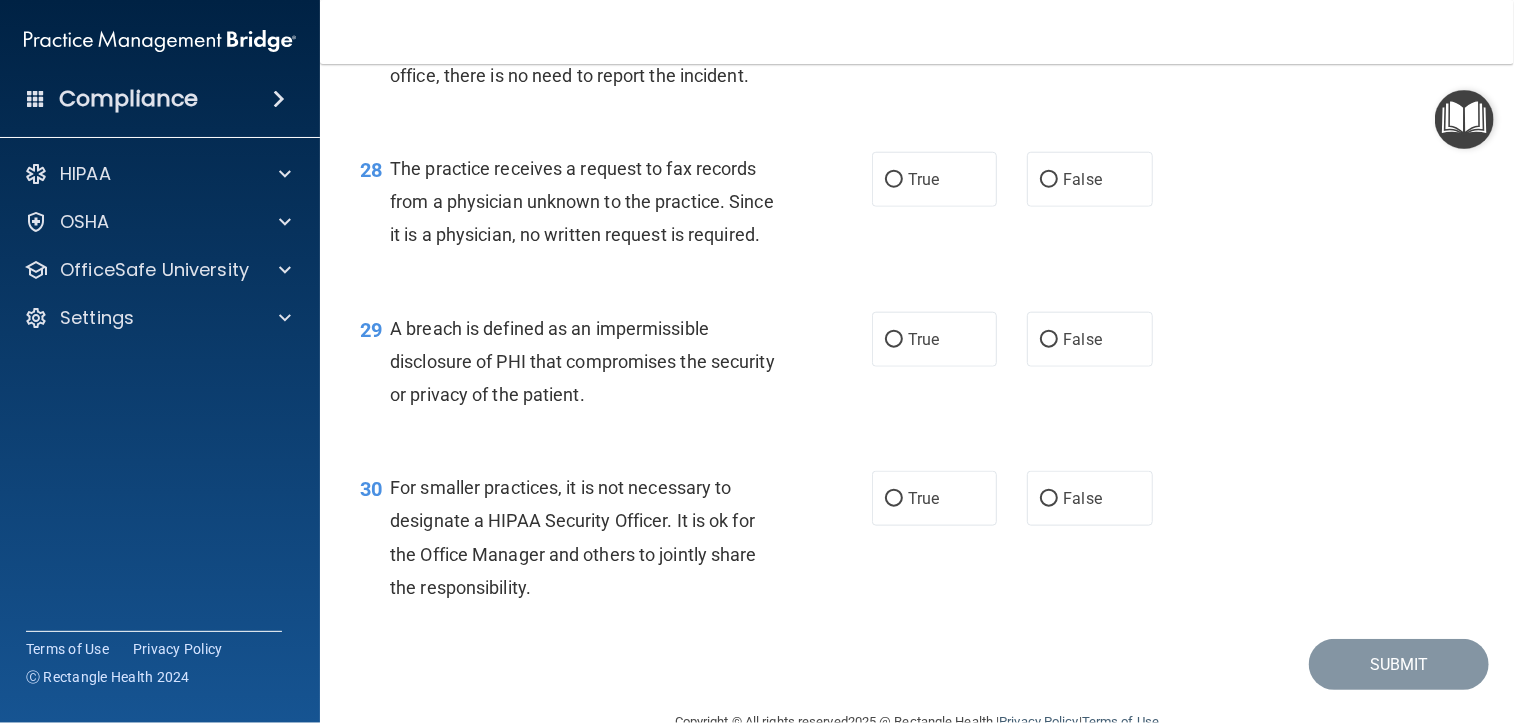 scroll, scrollTop: 4700, scrollLeft: 0, axis: vertical 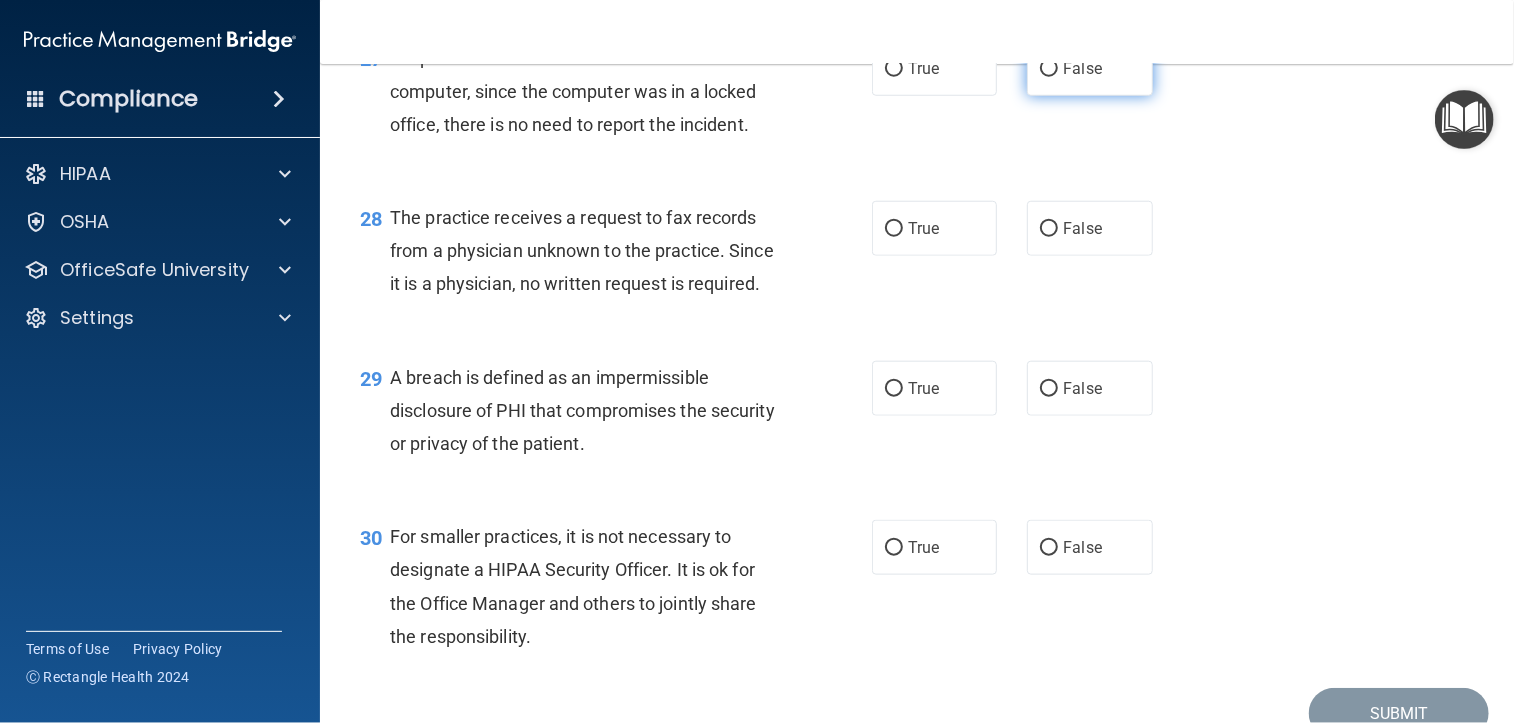 click on "False" at bounding box center (1082, 68) 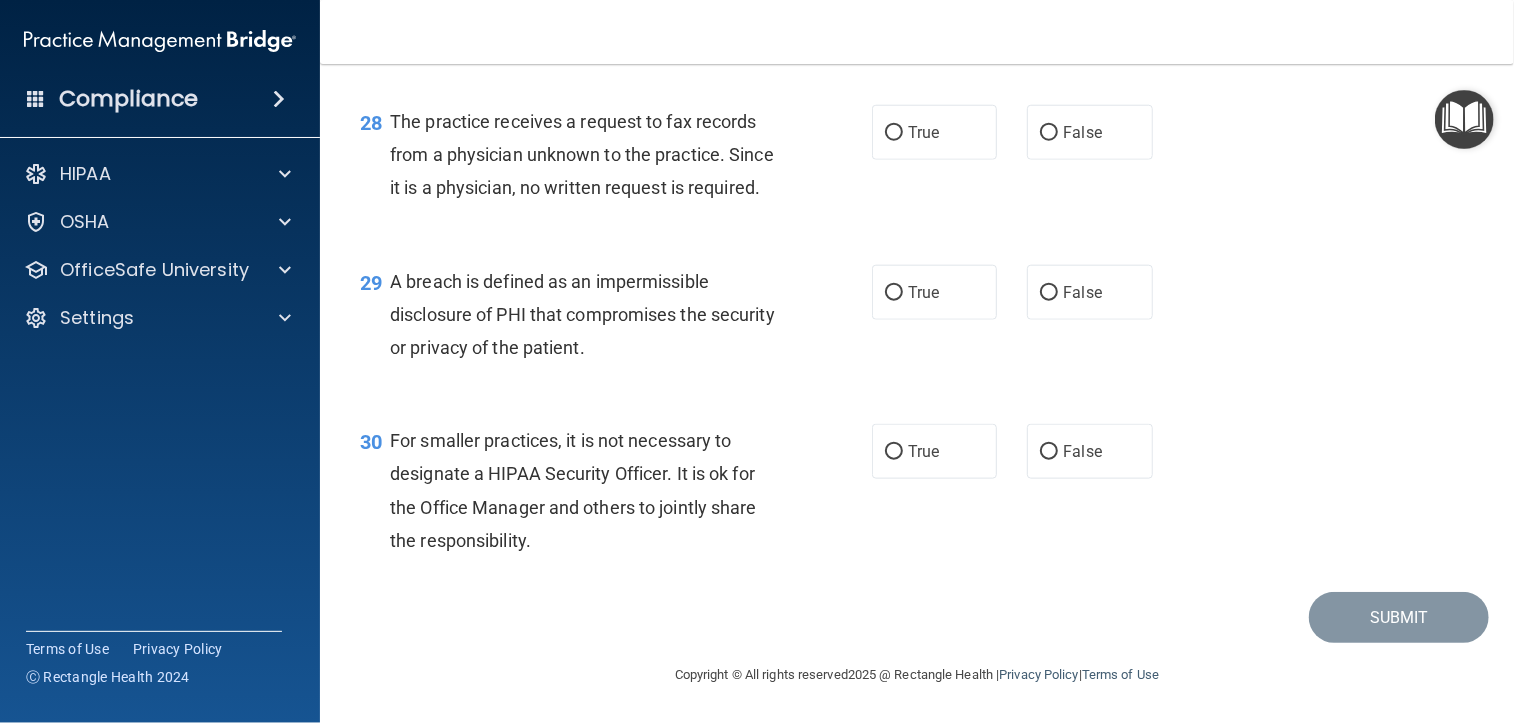 scroll, scrollTop: 4900, scrollLeft: 0, axis: vertical 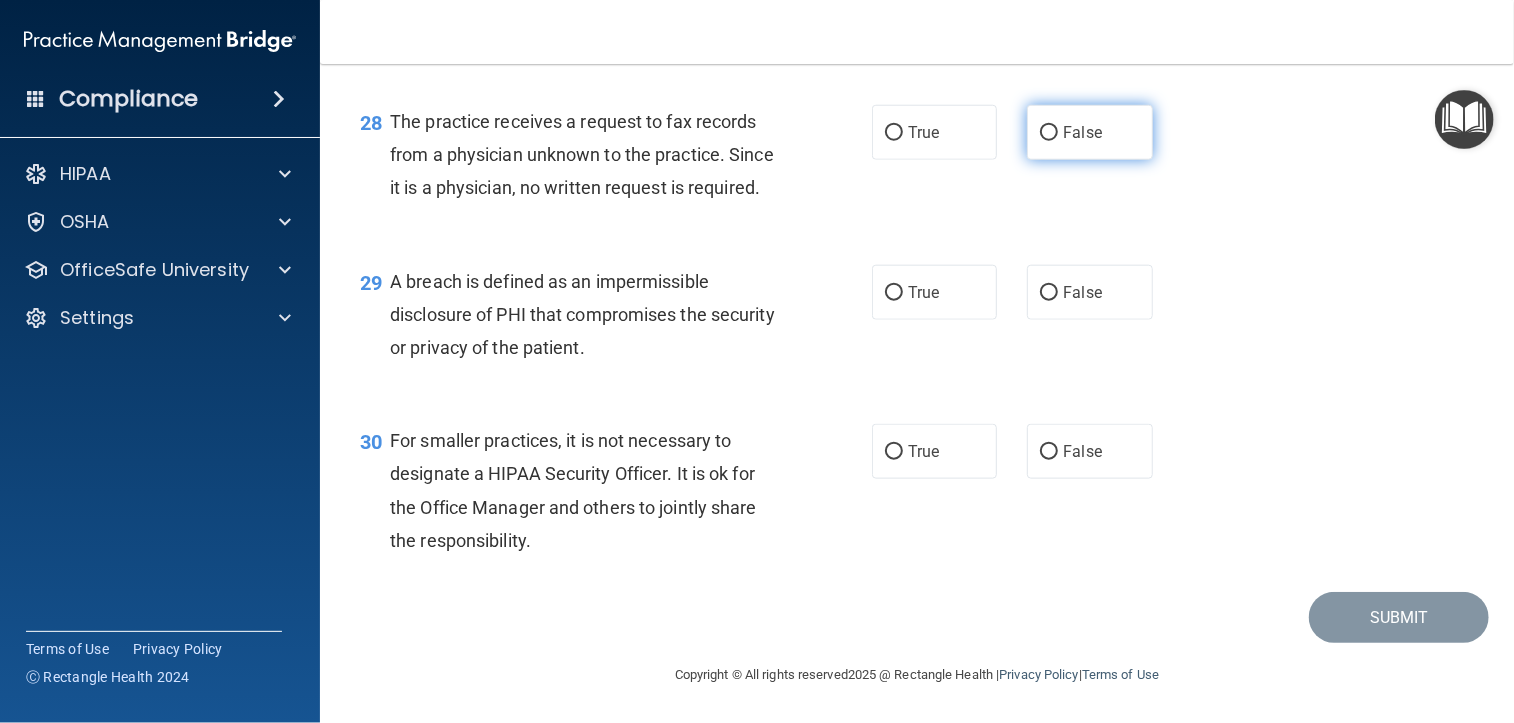 click on "False" at bounding box center [1082, 132] 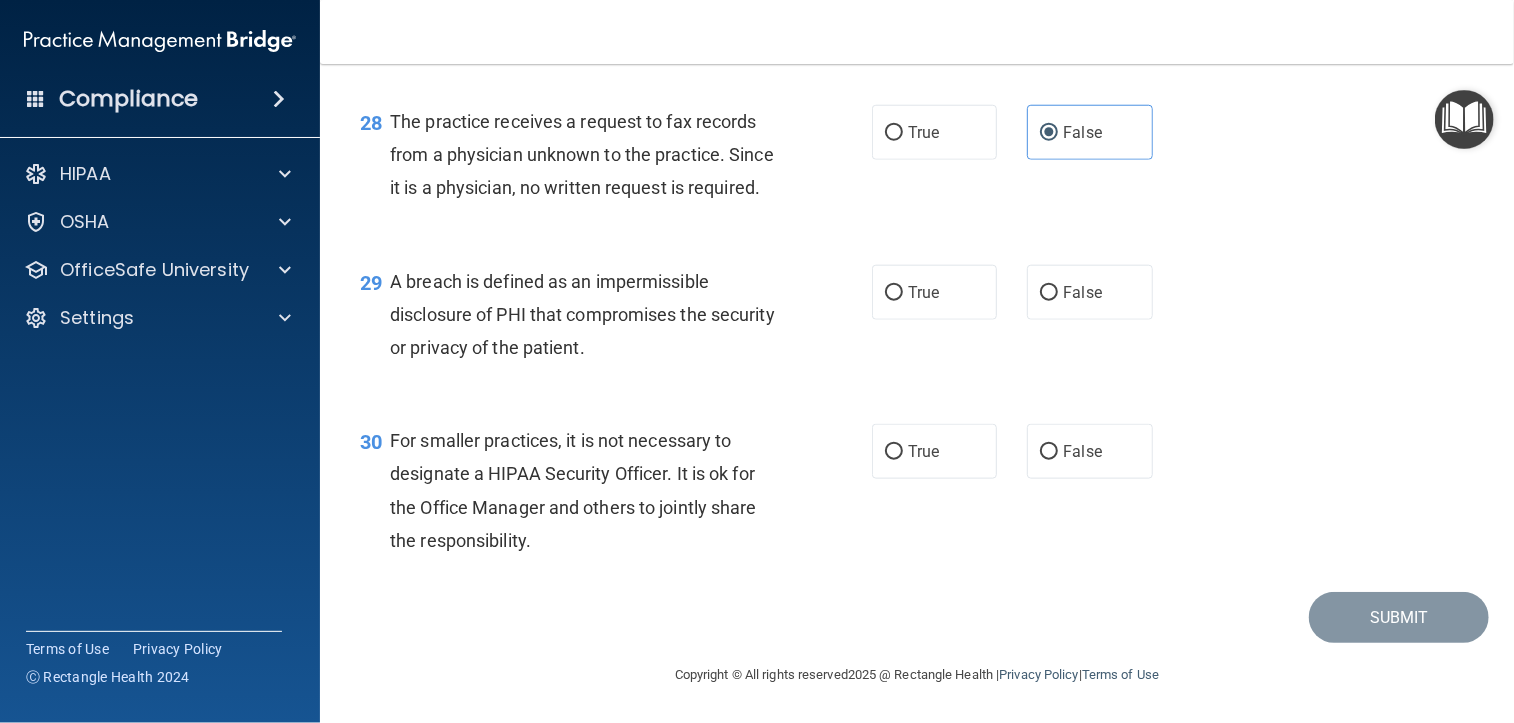 scroll, scrollTop: 4928, scrollLeft: 0, axis: vertical 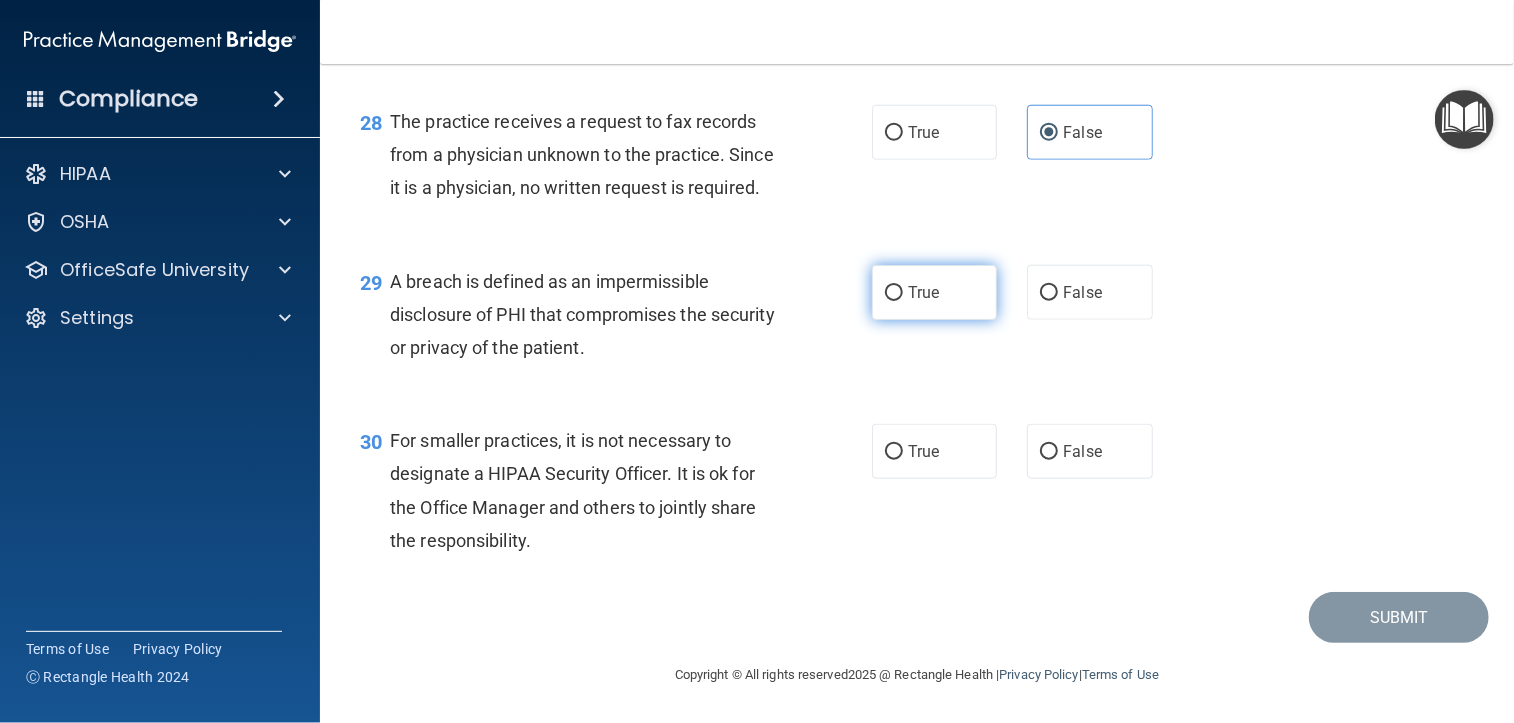 click on "True" at bounding box center (923, 292) 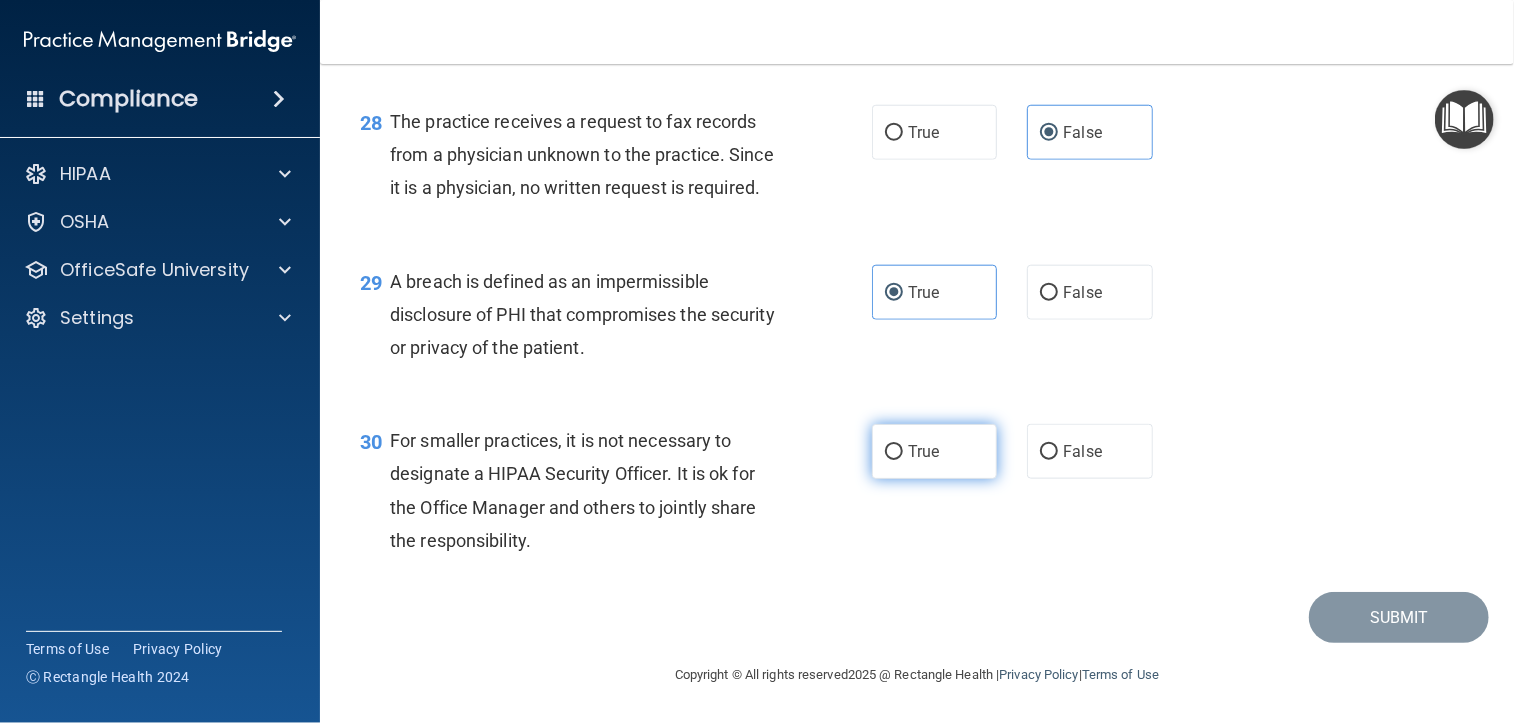click on "True" at bounding box center (934, 451) 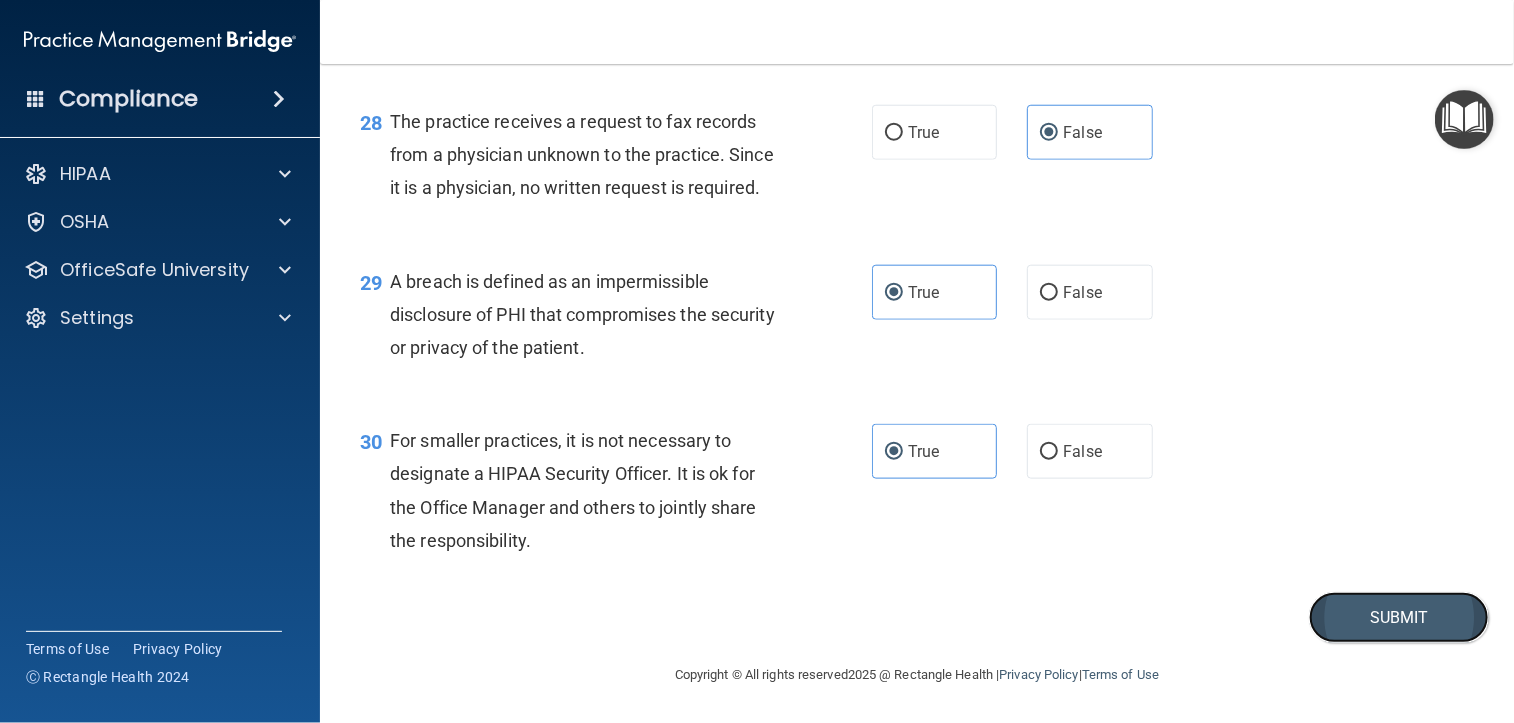 click on "Submit" at bounding box center (1399, 617) 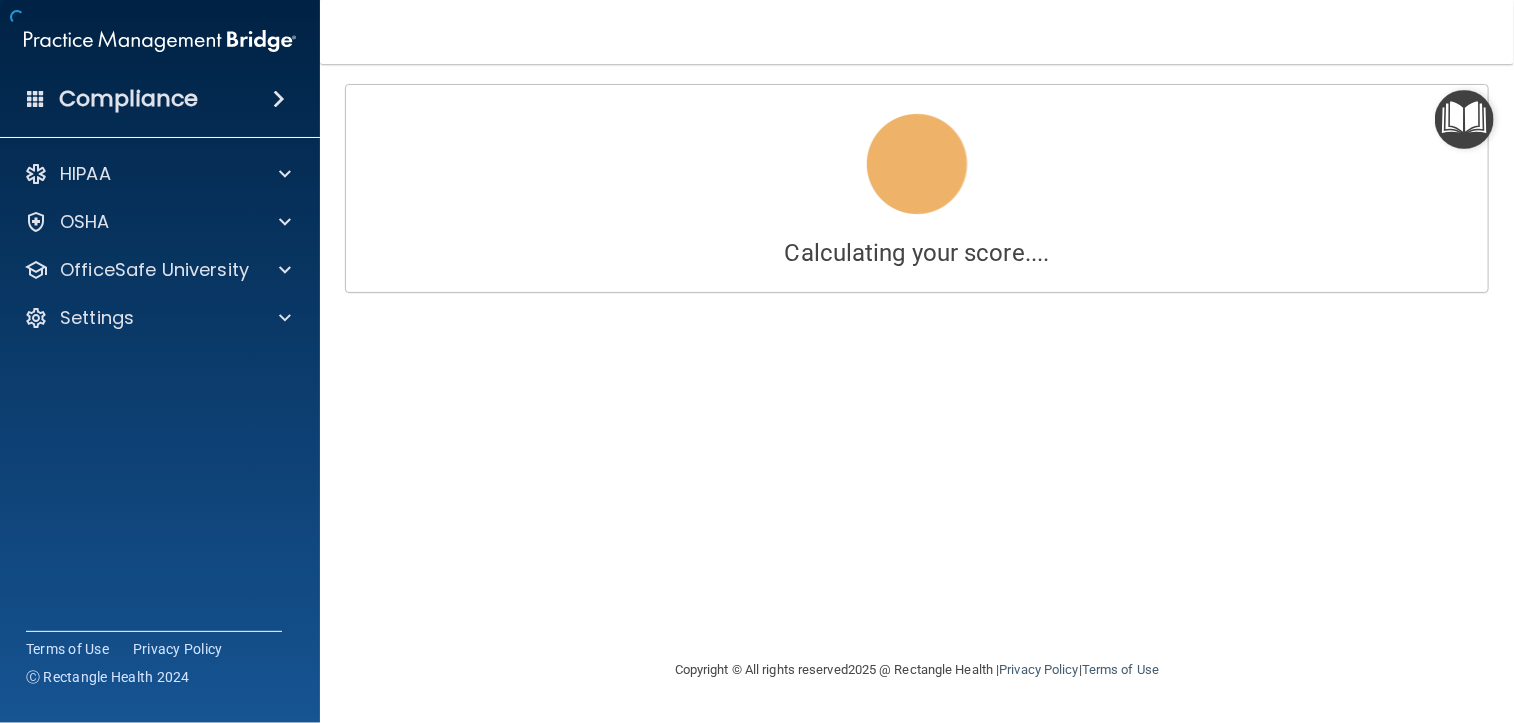 scroll, scrollTop: 0, scrollLeft: 0, axis: both 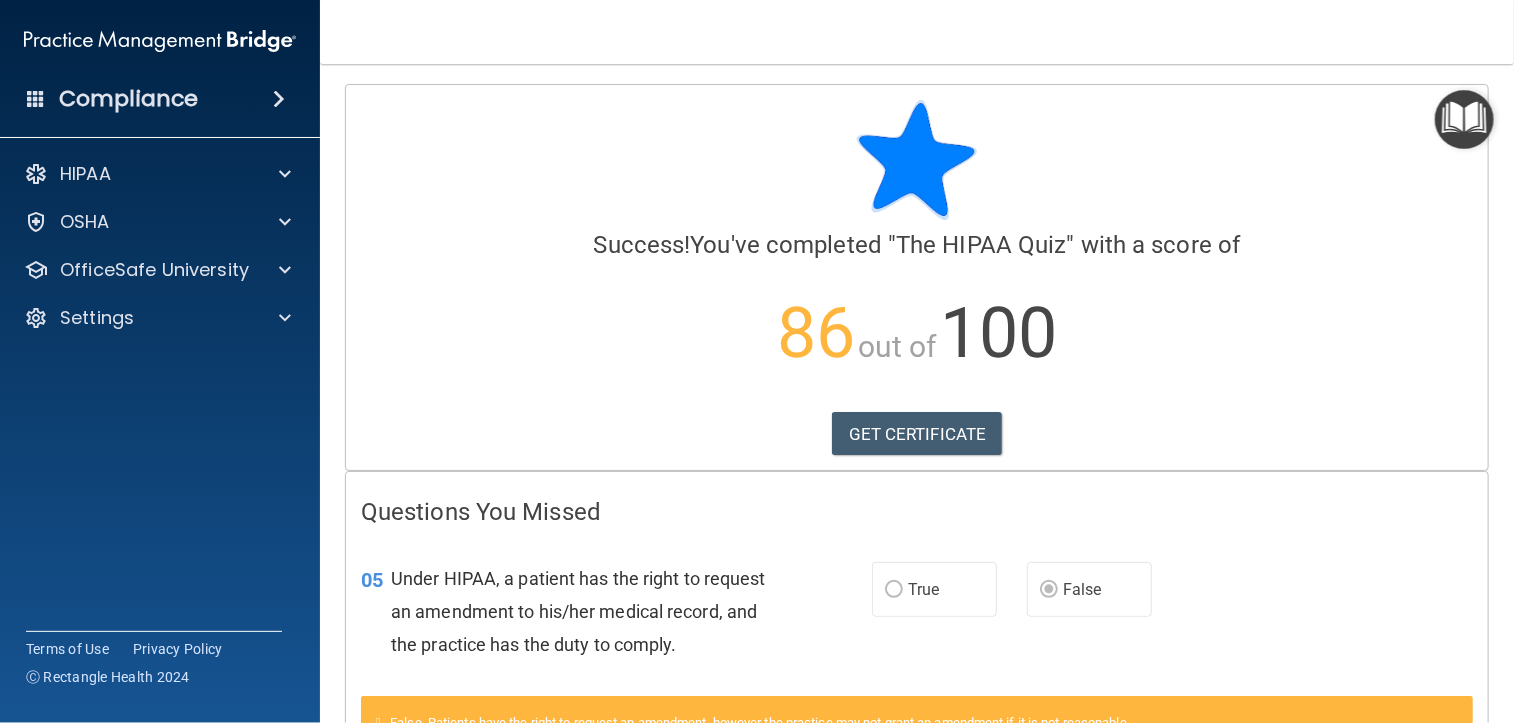click on "86     out of     100" at bounding box center [917, 333] 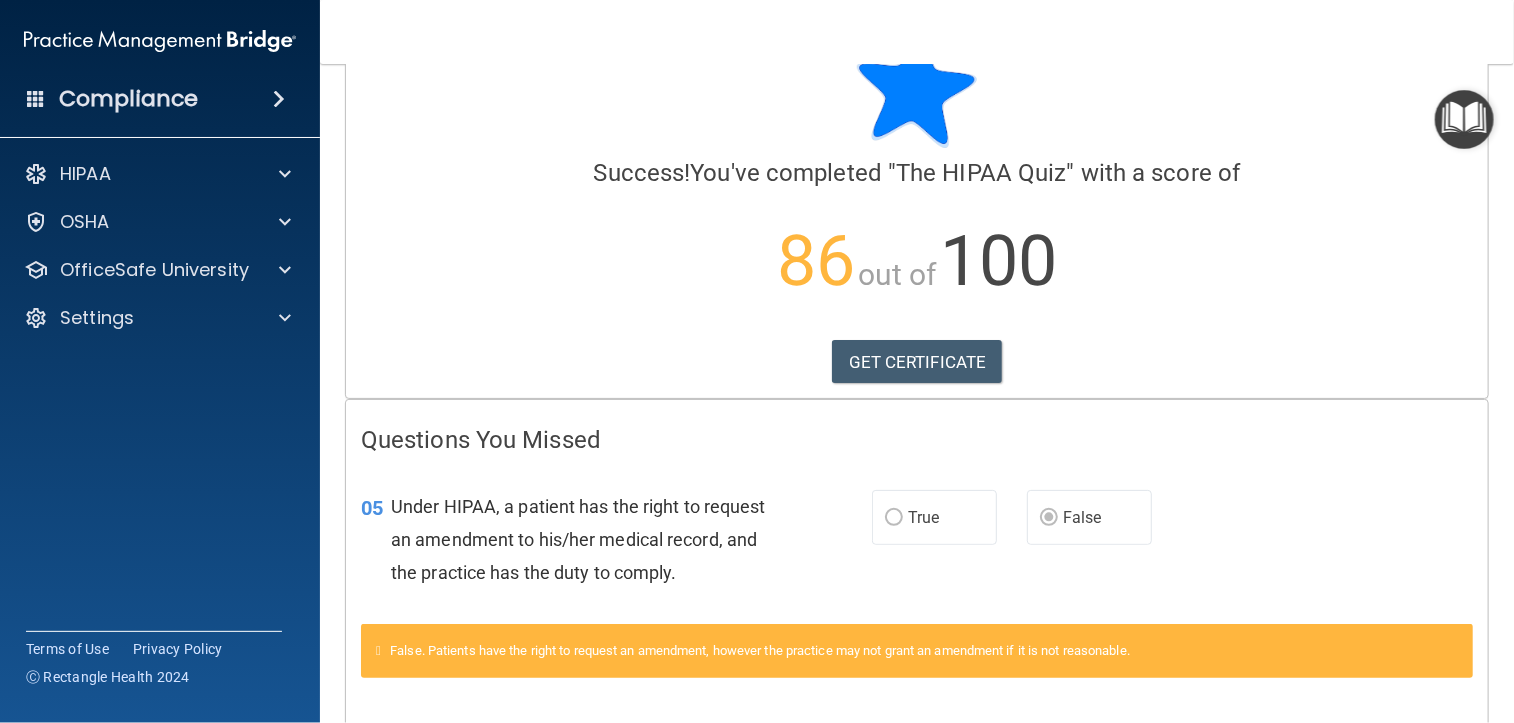 scroll, scrollTop: 0, scrollLeft: 0, axis: both 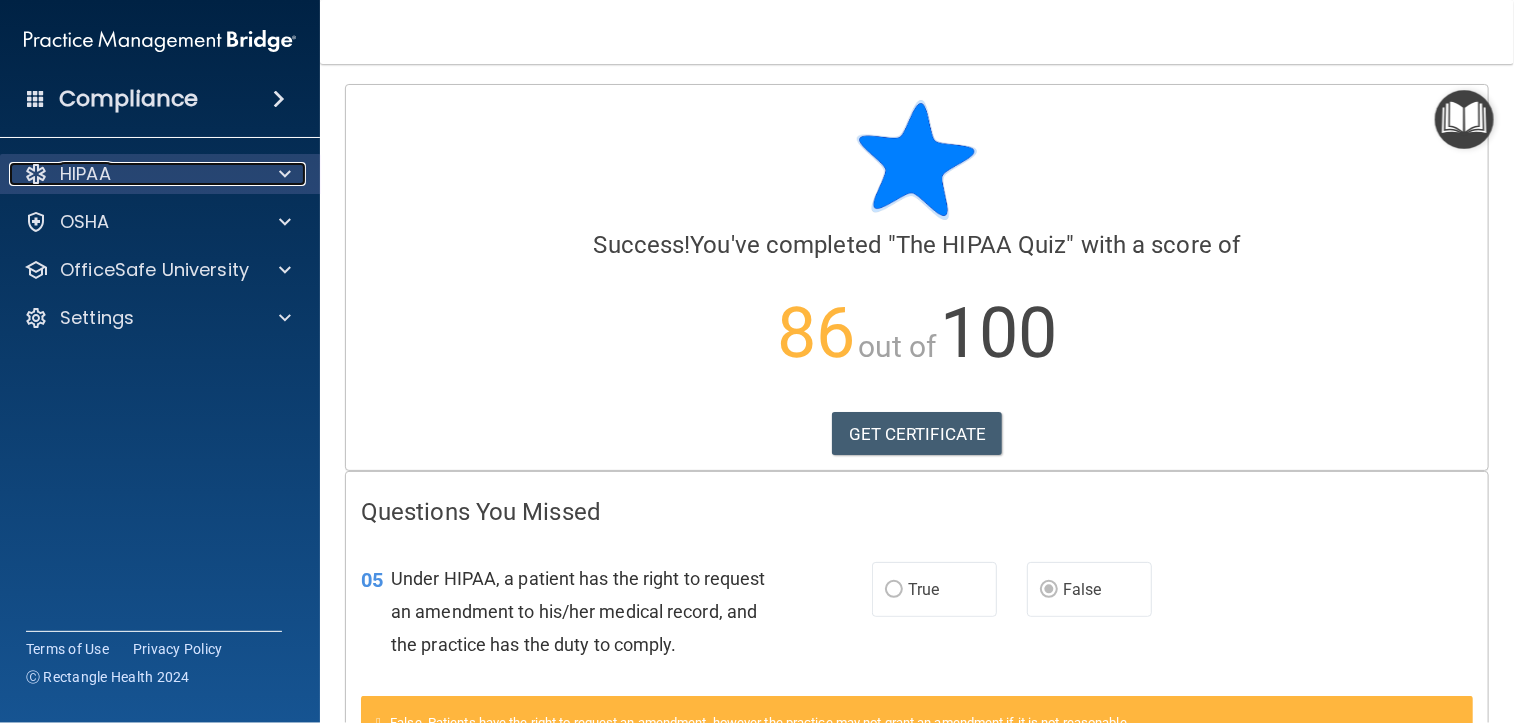 click on "HIPAA" at bounding box center [133, 174] 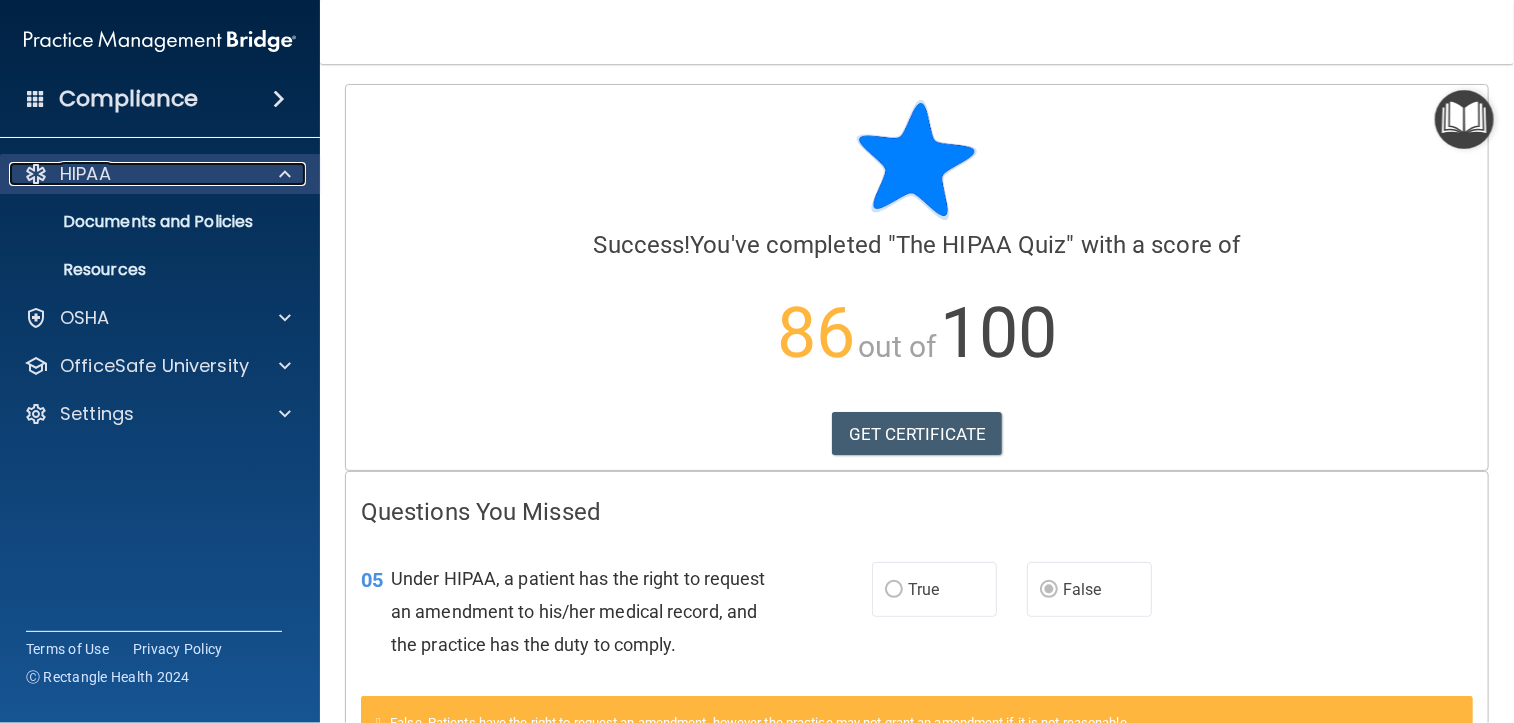 click on "HIPAA" at bounding box center (133, 174) 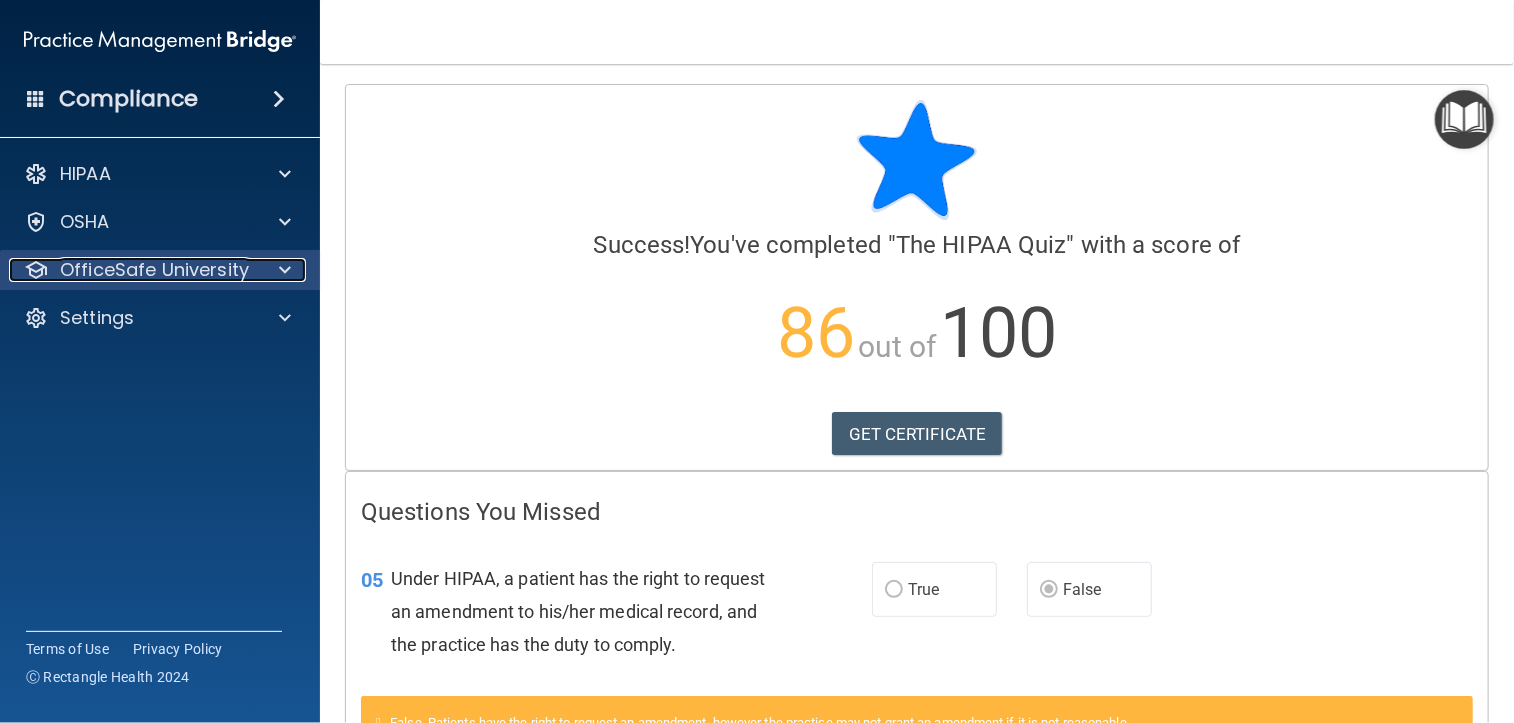 click on "OfficeSafe University" at bounding box center [154, 270] 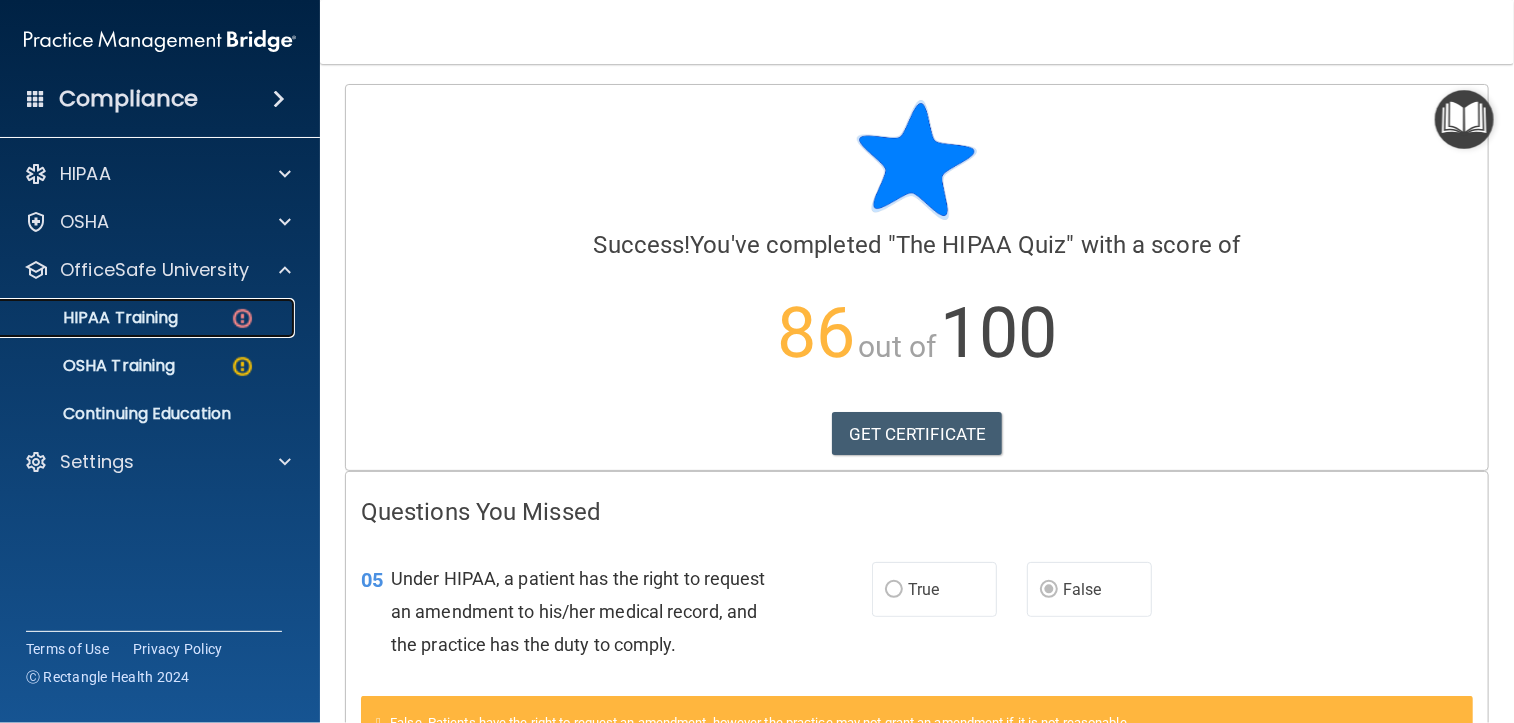 click on "HIPAA Training" at bounding box center (95, 318) 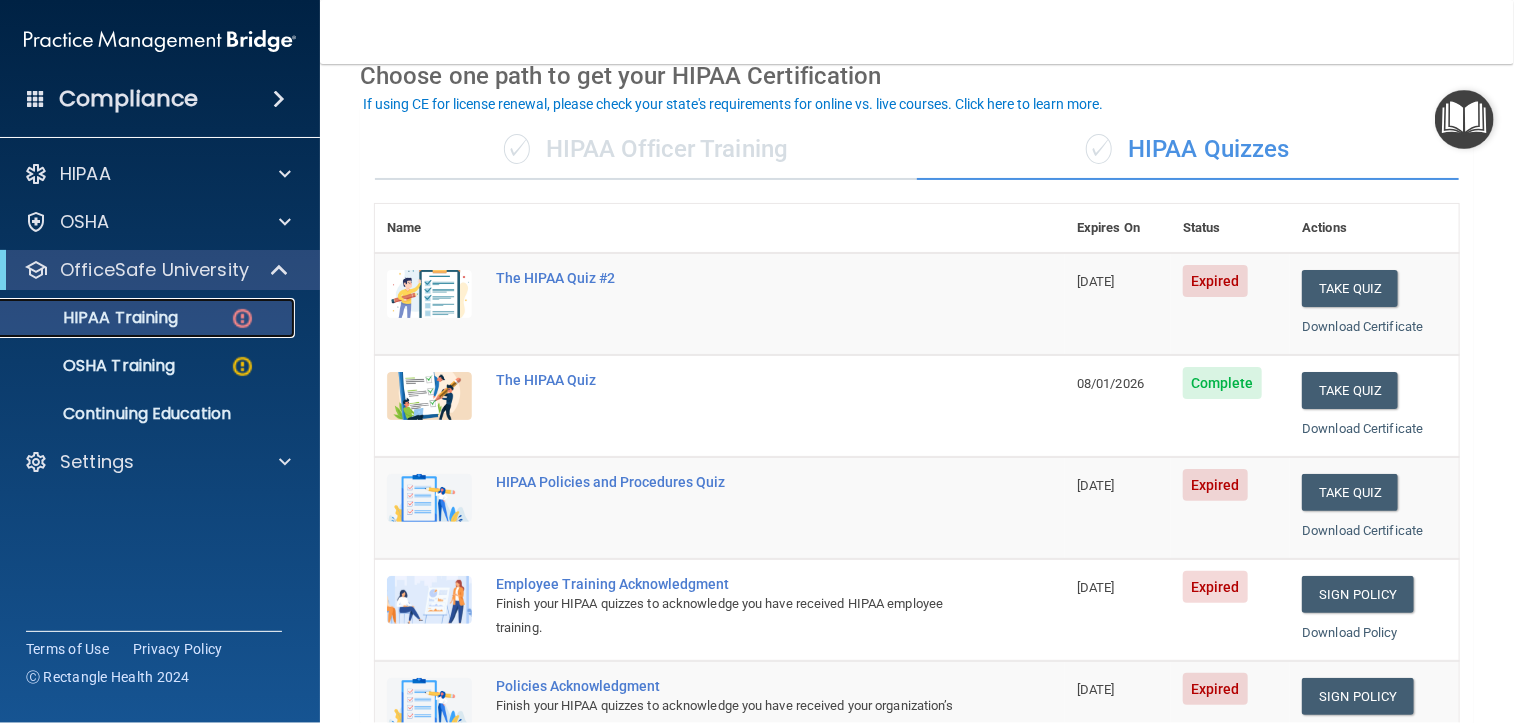 scroll, scrollTop: 0, scrollLeft: 0, axis: both 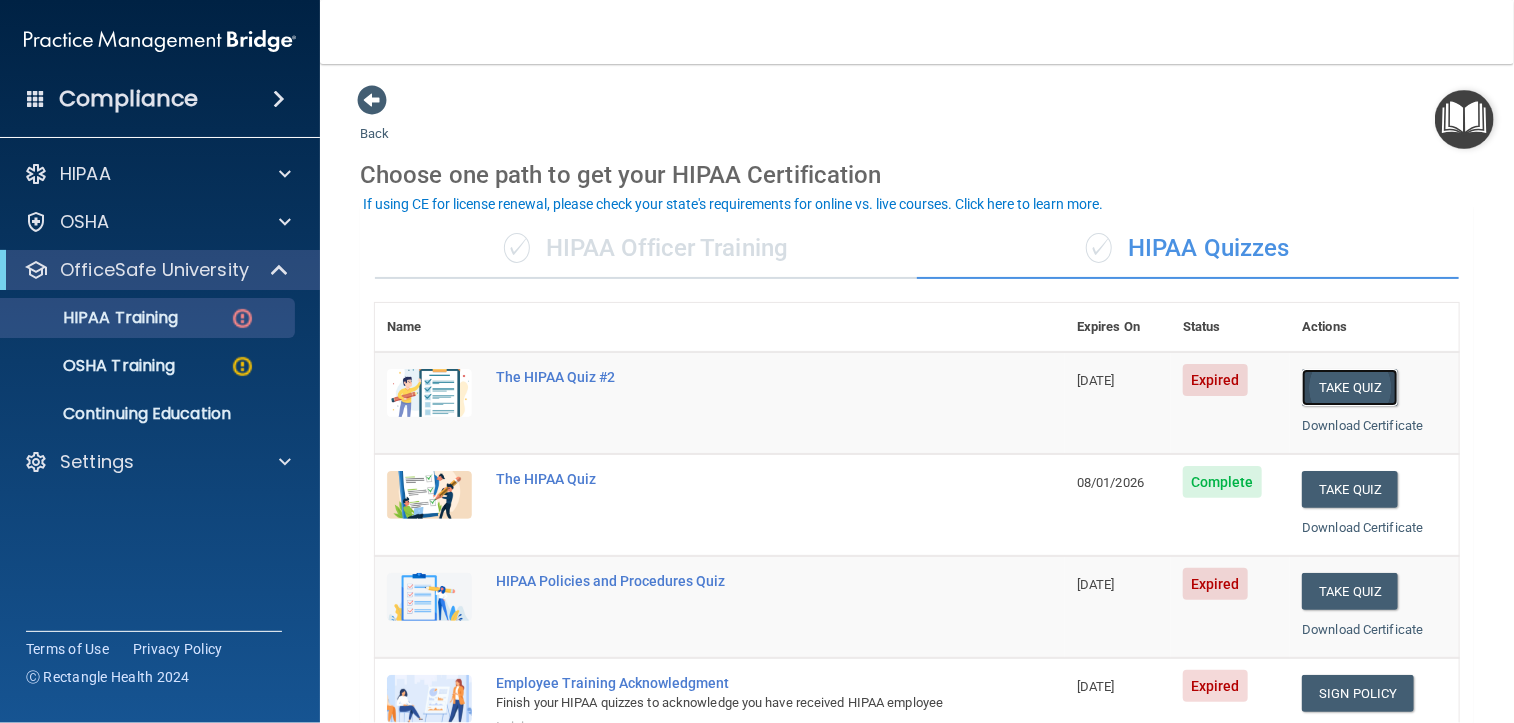 click on "Take Quiz" at bounding box center [1350, 387] 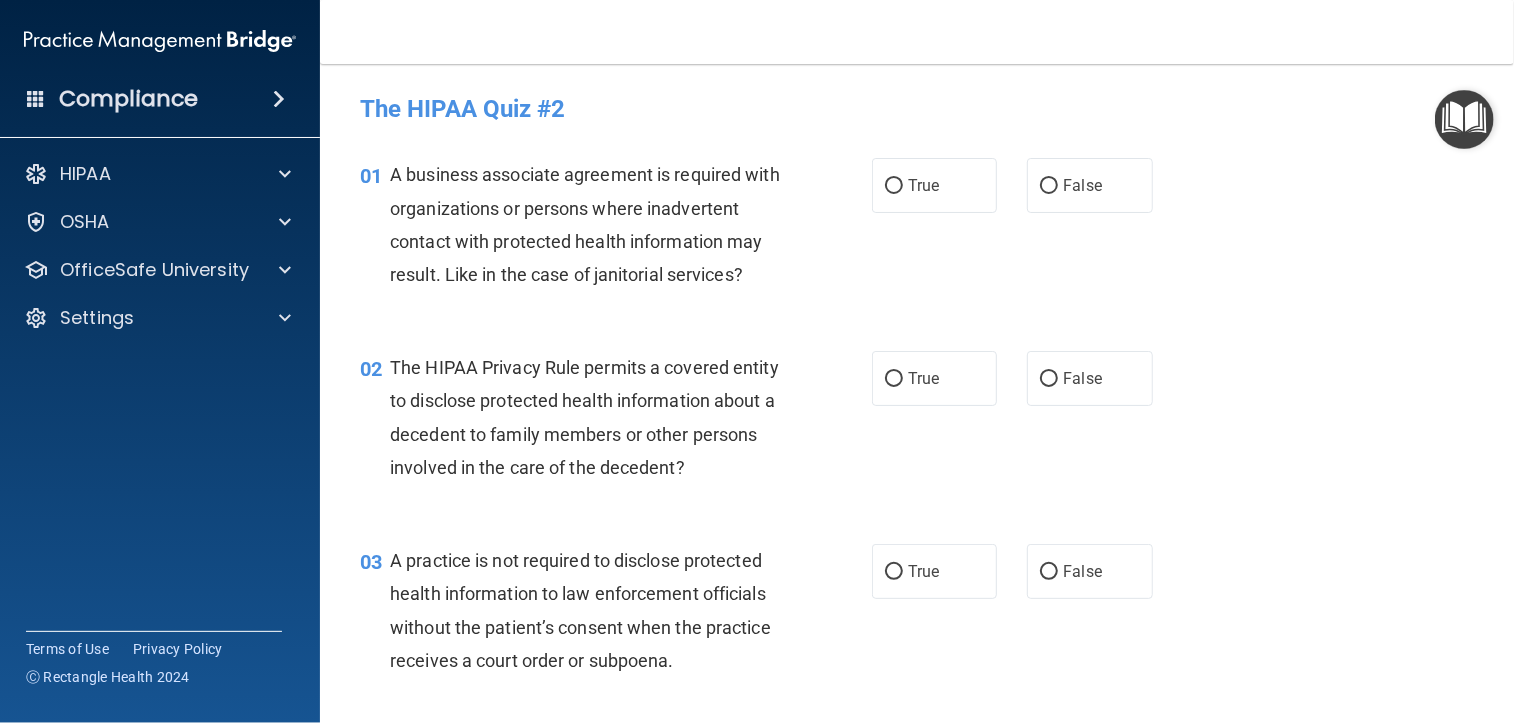 click on "01       A business associate agreement is required with organizations or persons where inadvertent contact with protected health information may result.  Like in the case of janitorial services?                 True           False" at bounding box center [917, 229] 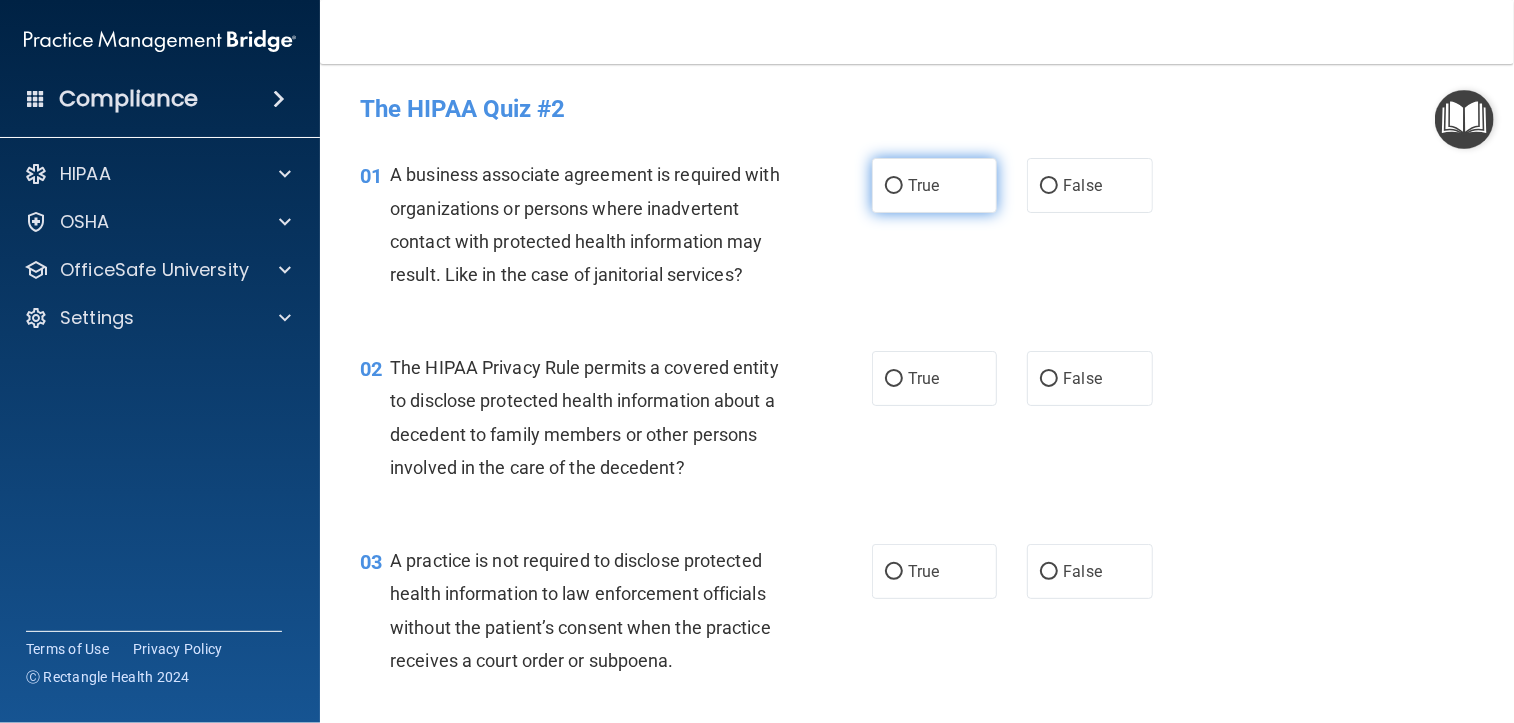click on "True" at bounding box center [934, 185] 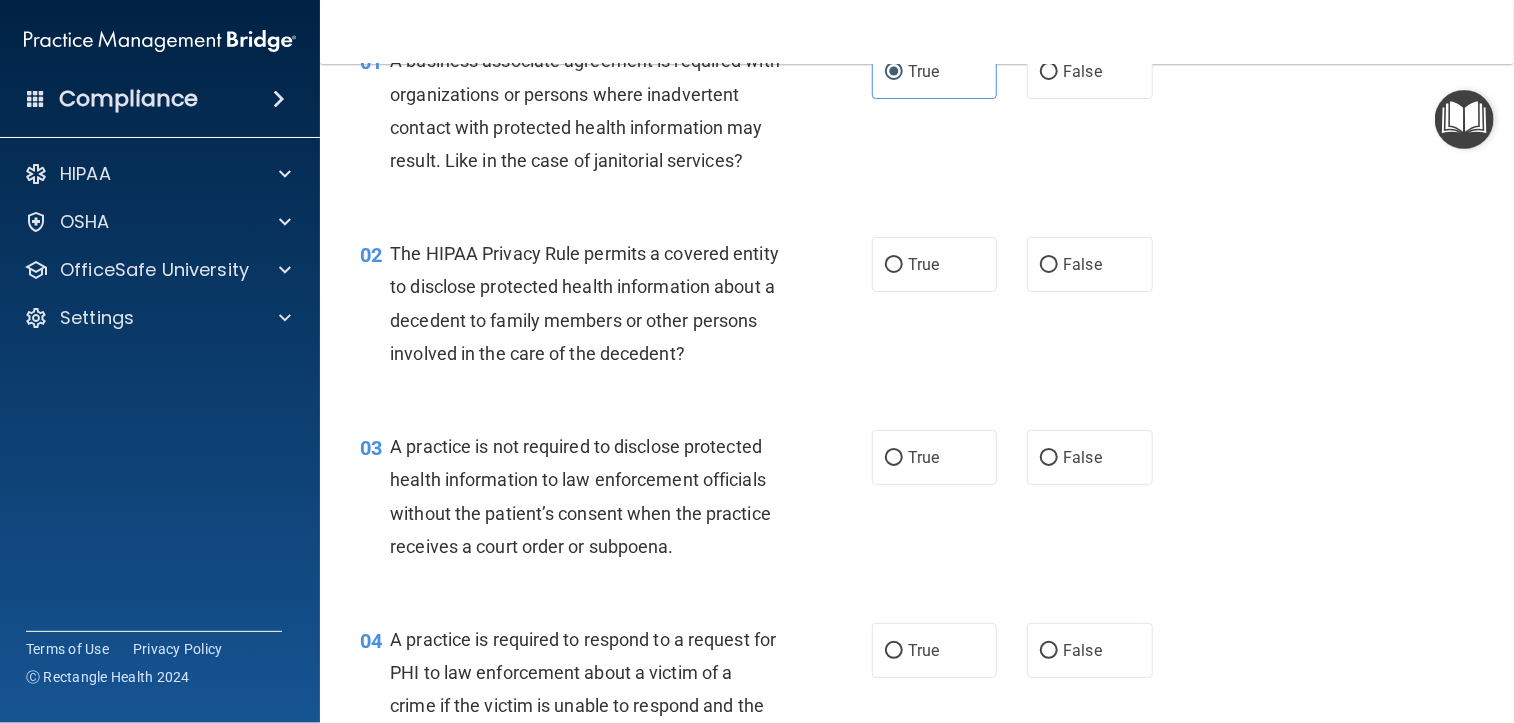 scroll, scrollTop: 200, scrollLeft: 0, axis: vertical 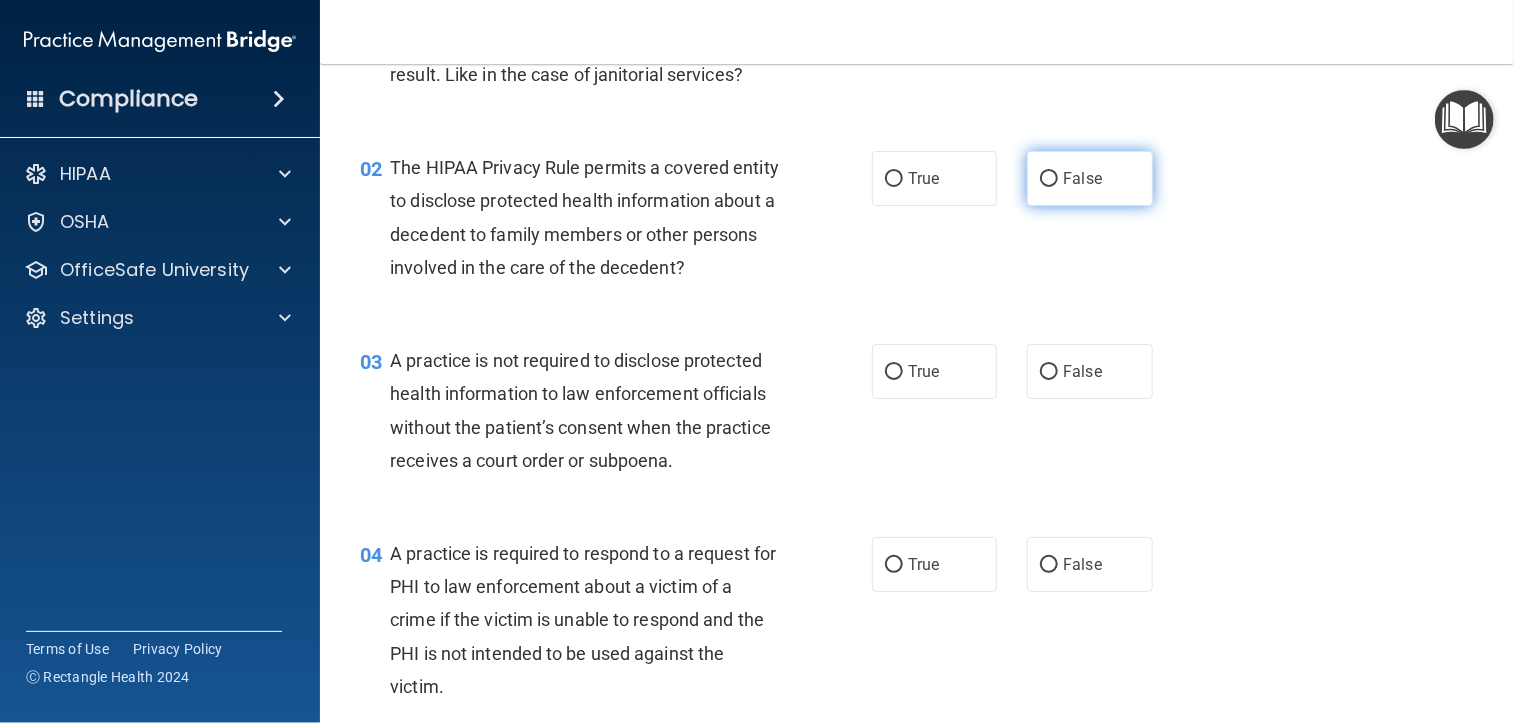click on "False" at bounding box center [1082, 178] 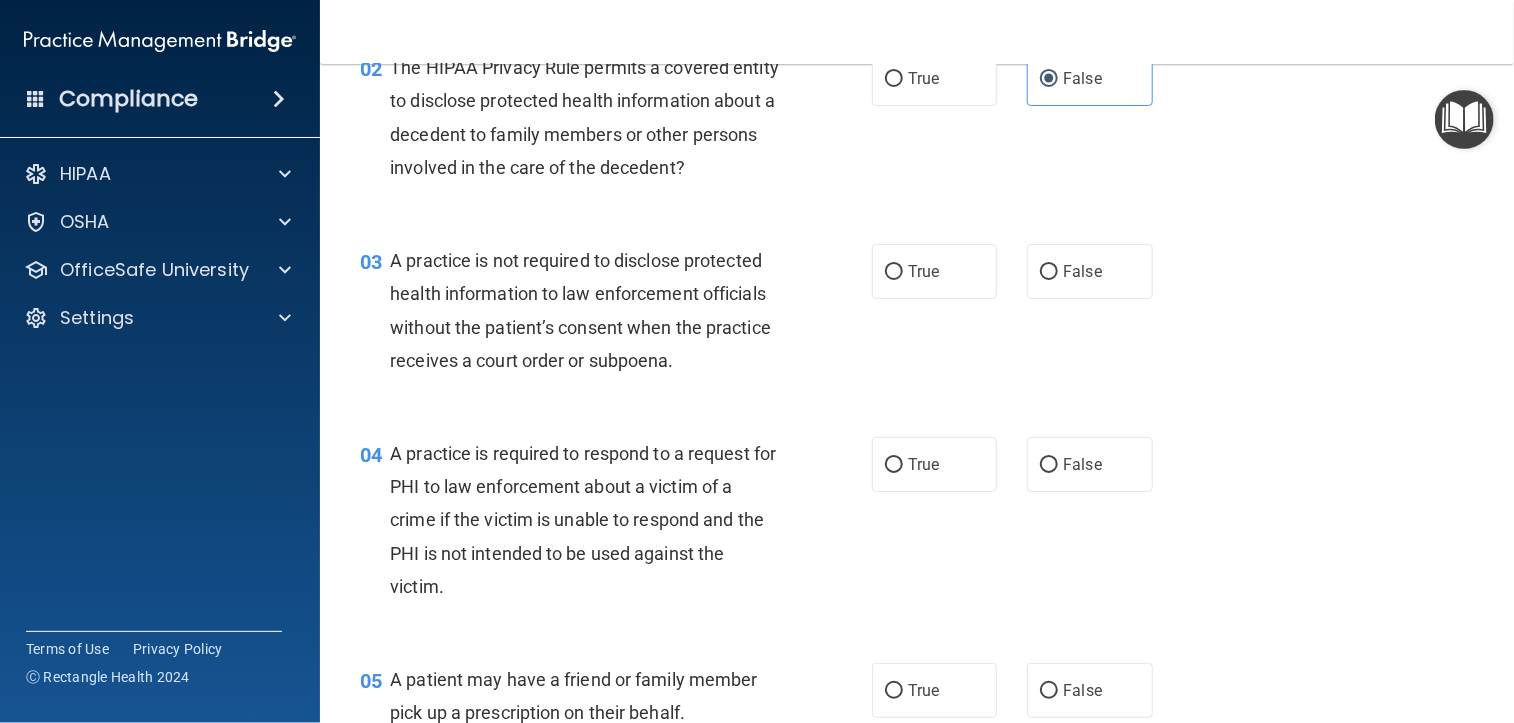 scroll, scrollTop: 400, scrollLeft: 0, axis: vertical 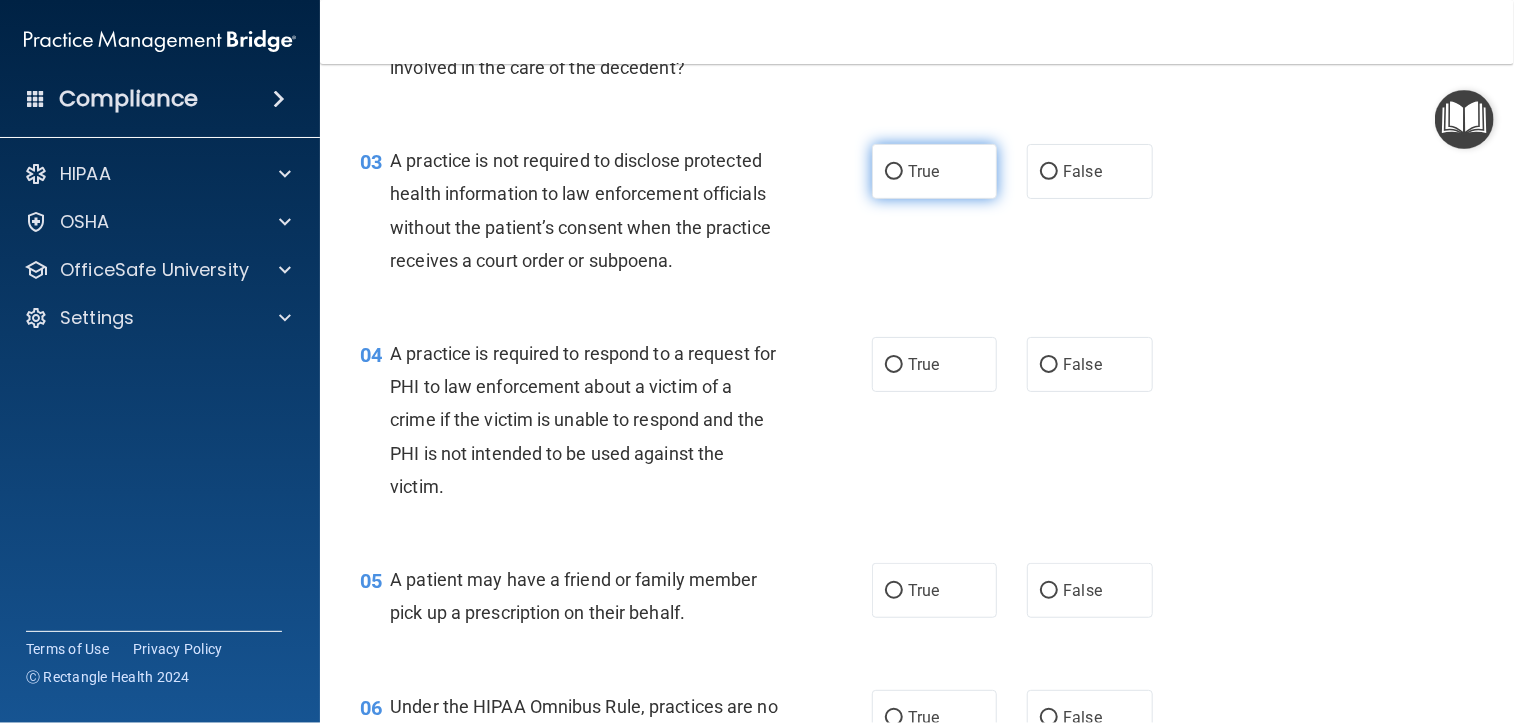 click on "True" at bounding box center [934, 171] 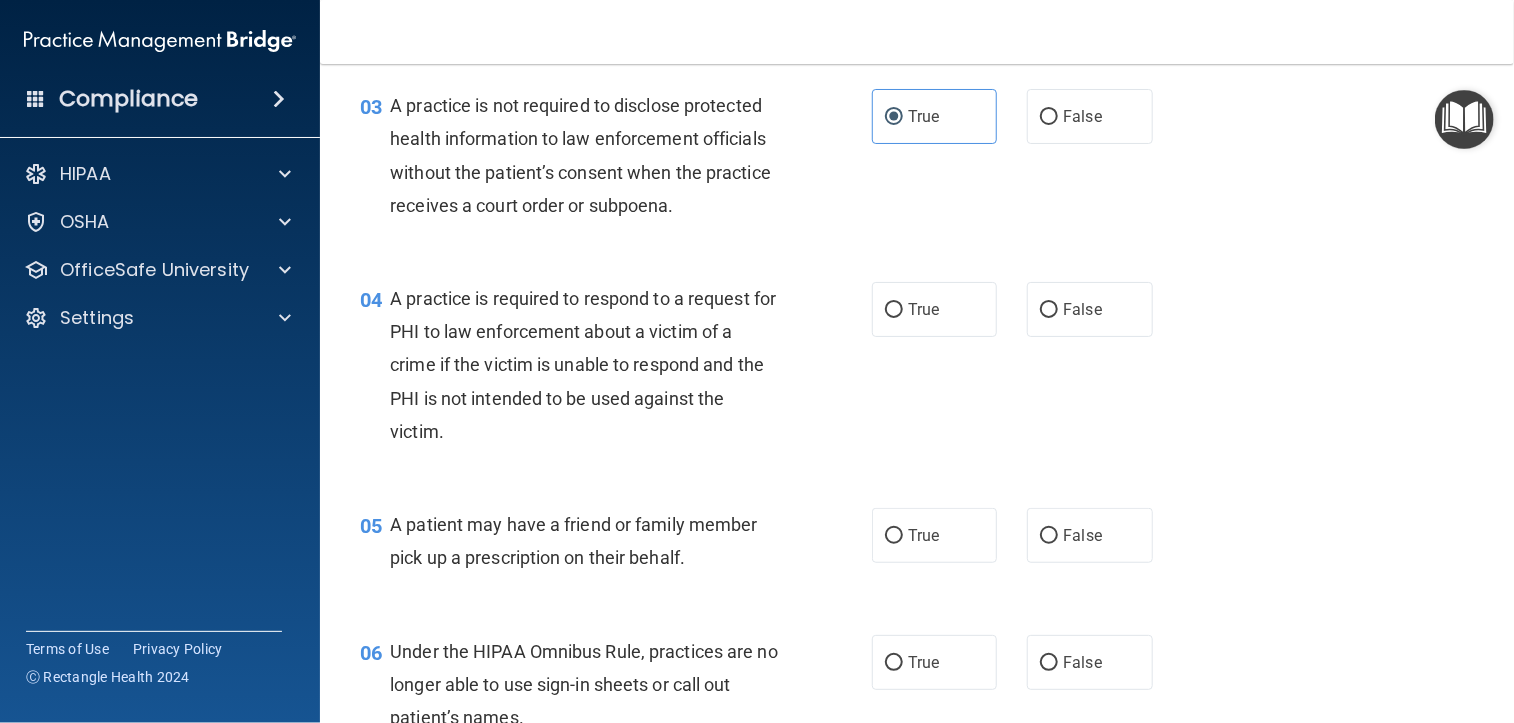 scroll, scrollTop: 500, scrollLeft: 0, axis: vertical 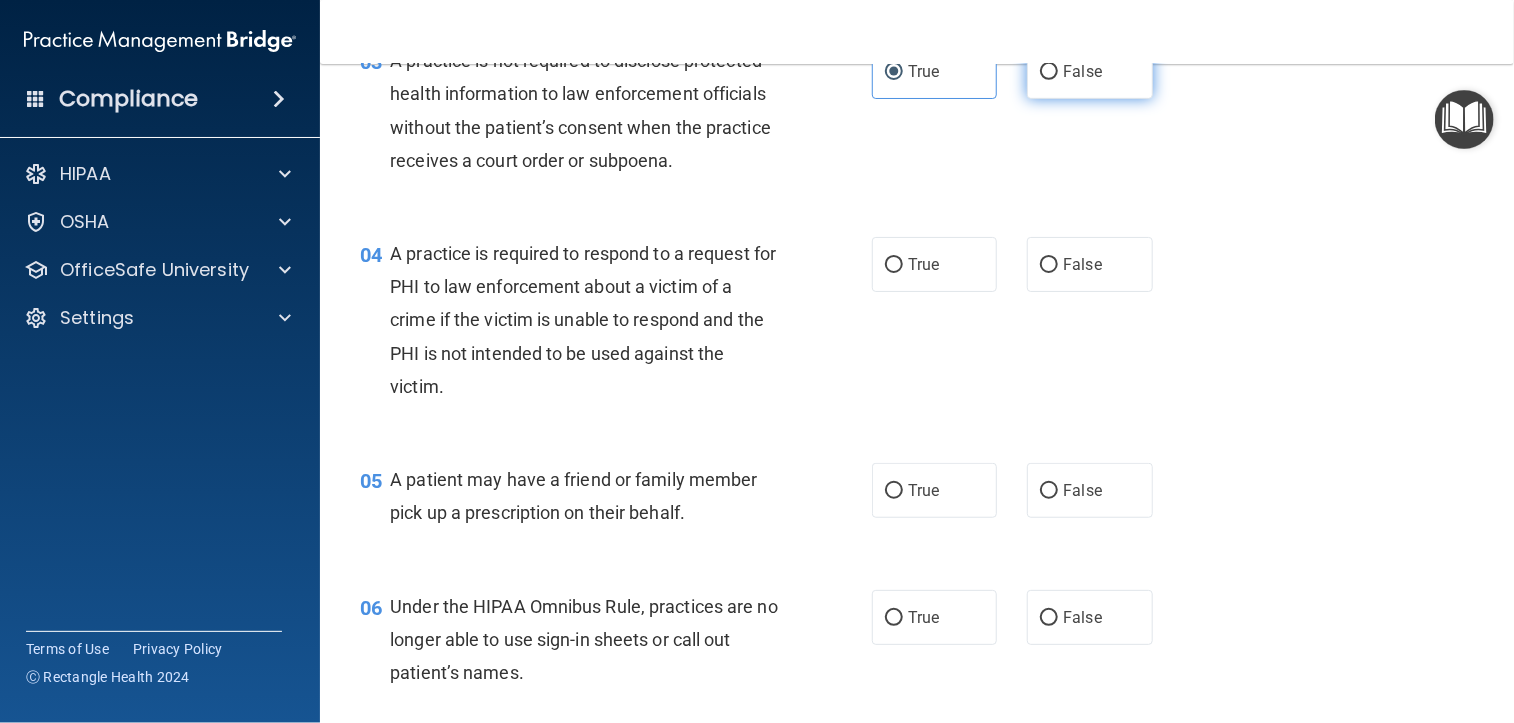 click on "False" at bounding box center (1089, 71) 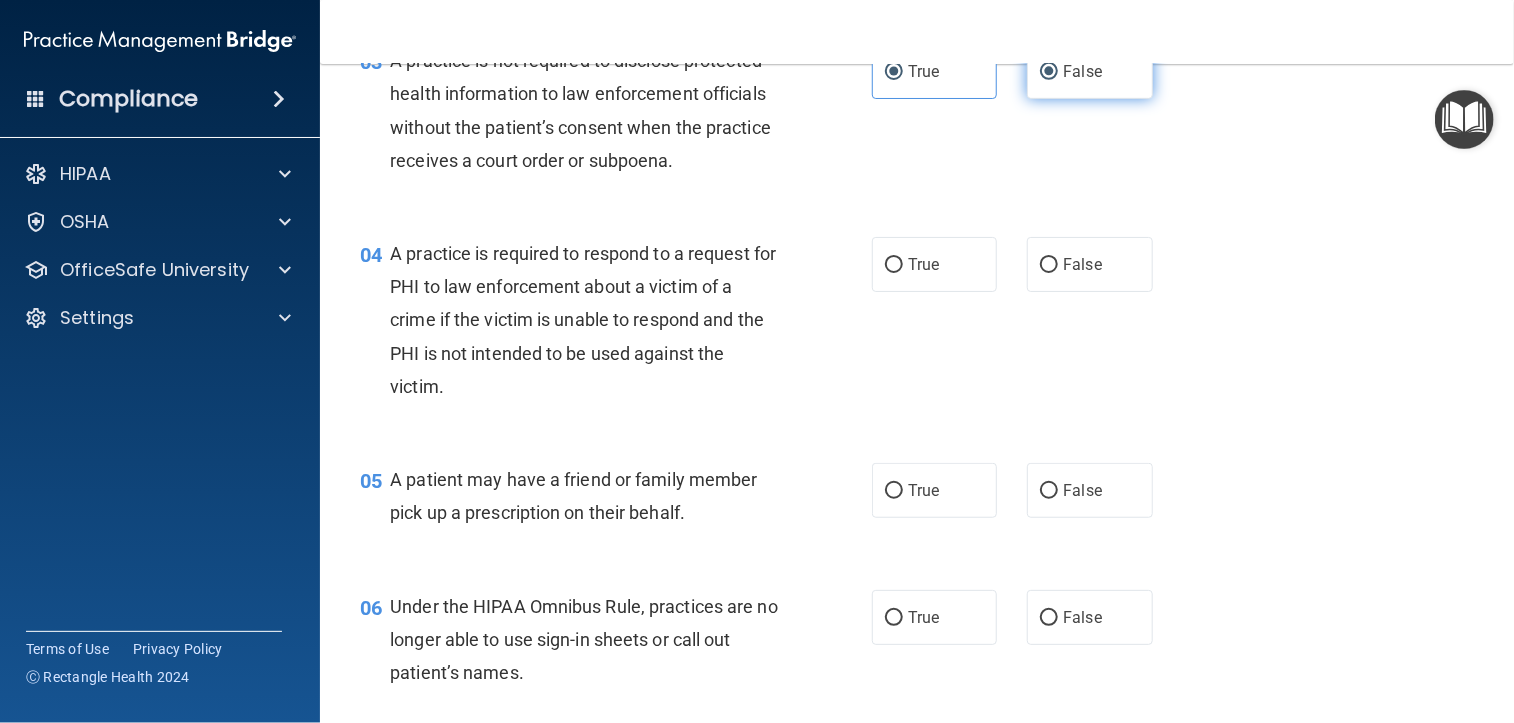 radio on "false" 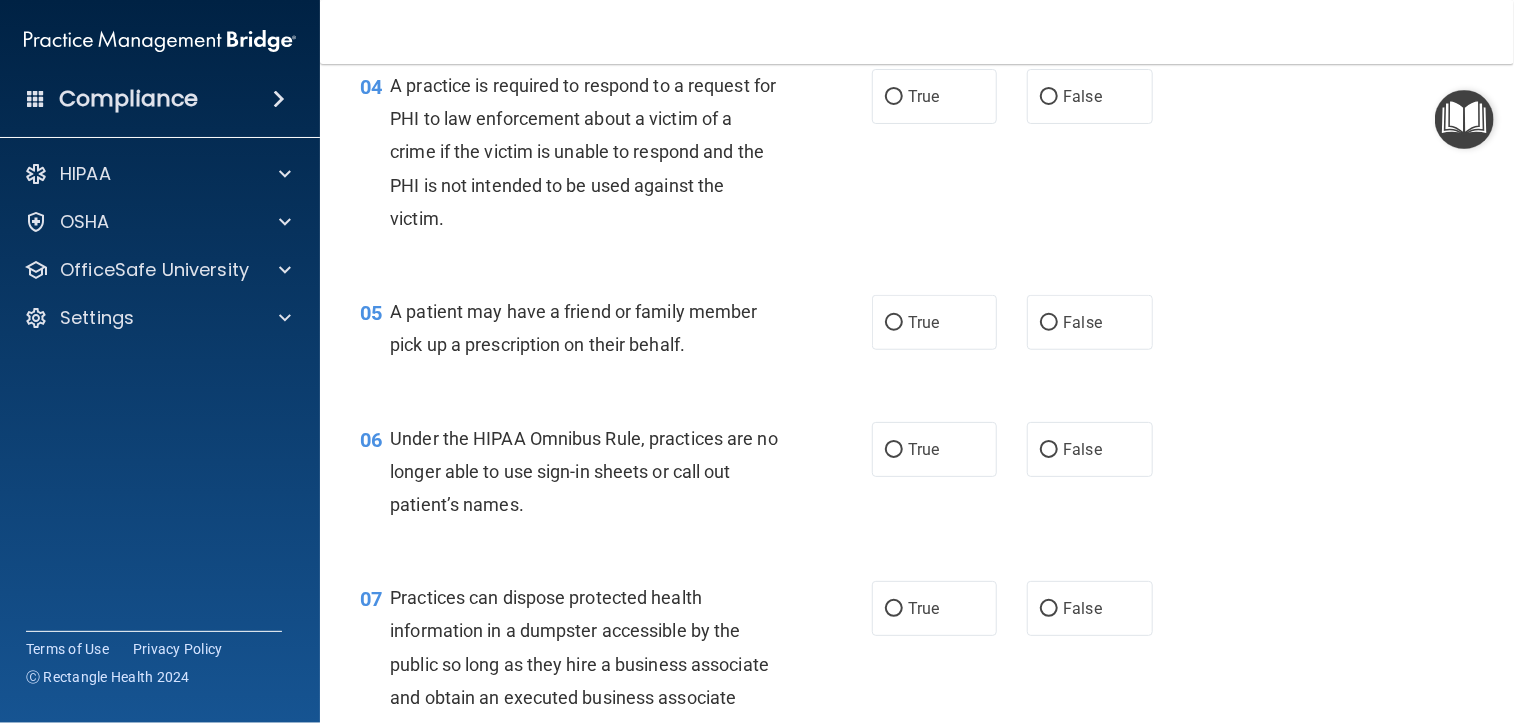 scroll, scrollTop: 700, scrollLeft: 0, axis: vertical 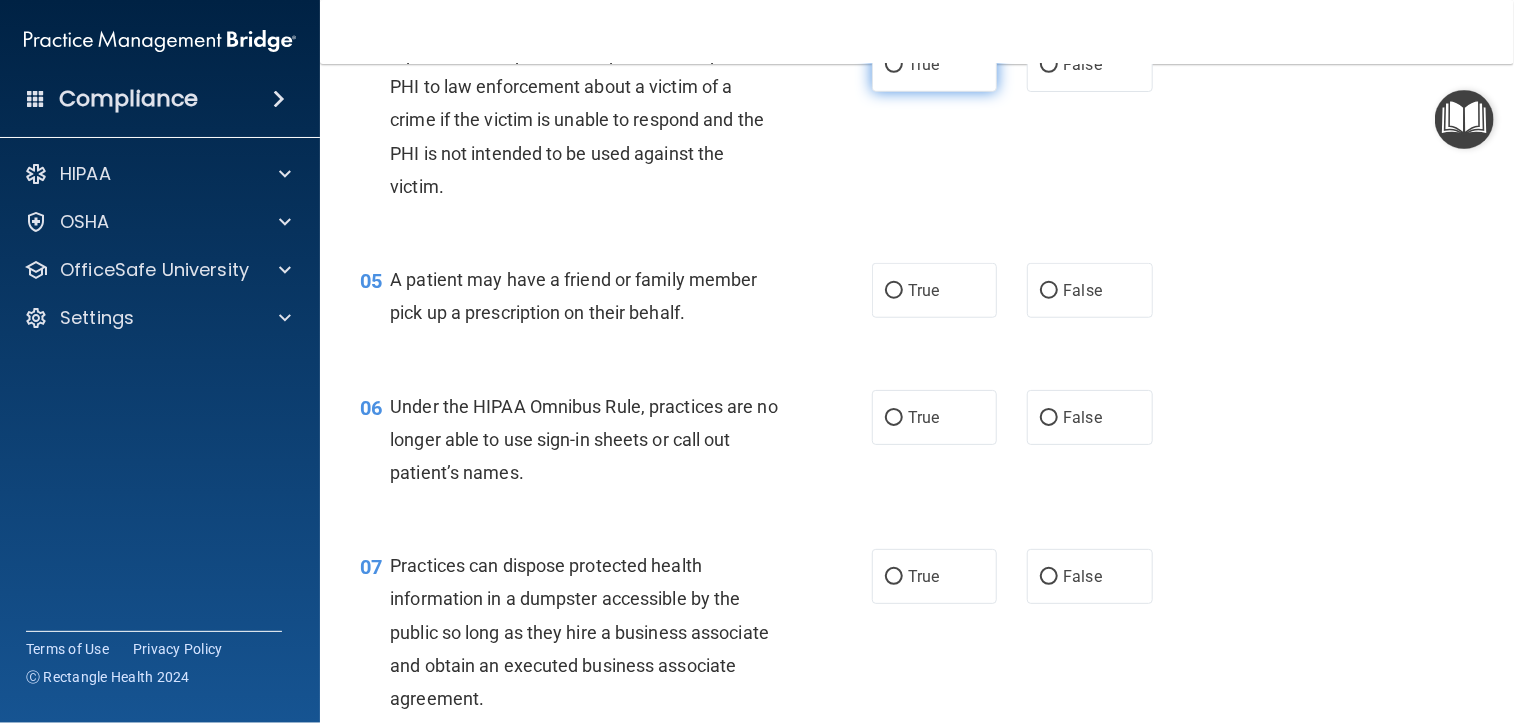 click on "True" at bounding box center [923, 64] 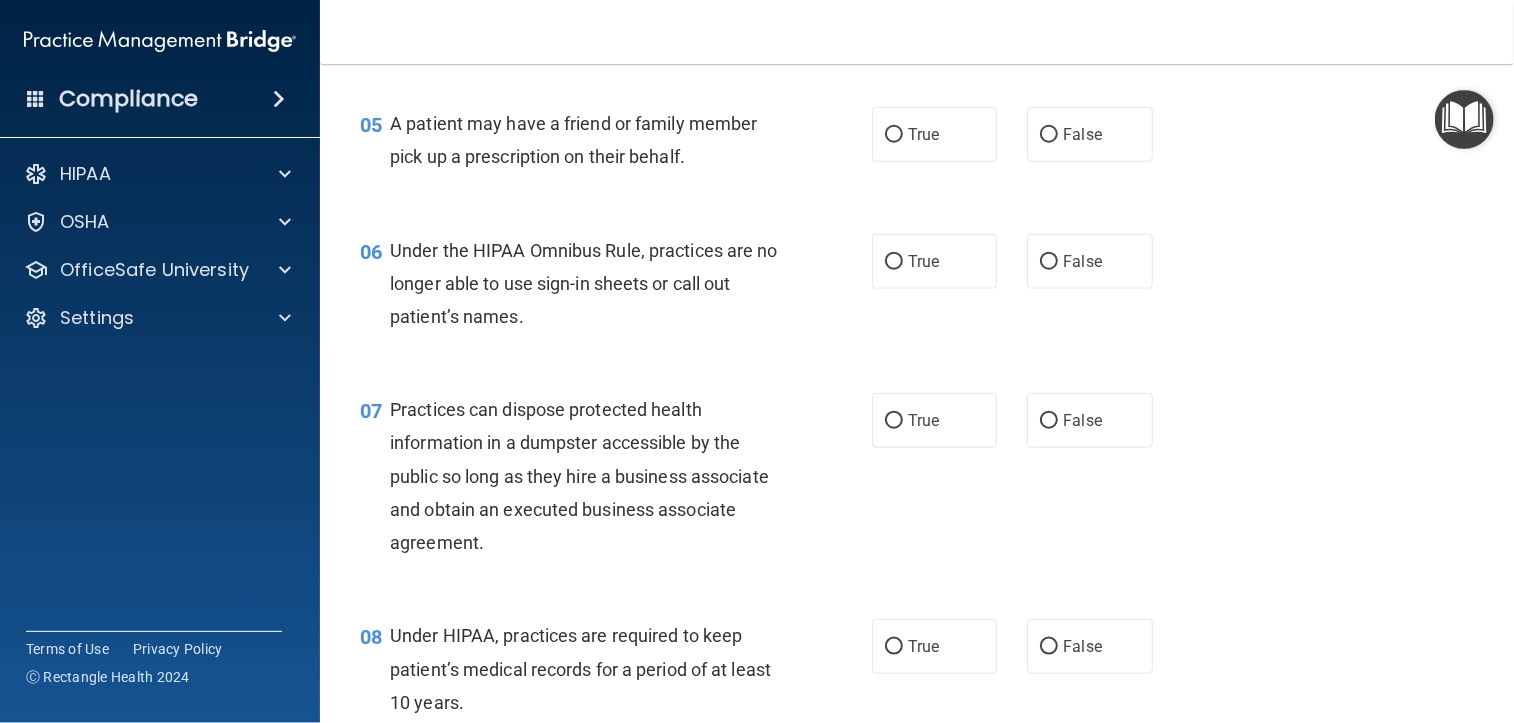 scroll, scrollTop: 900, scrollLeft: 0, axis: vertical 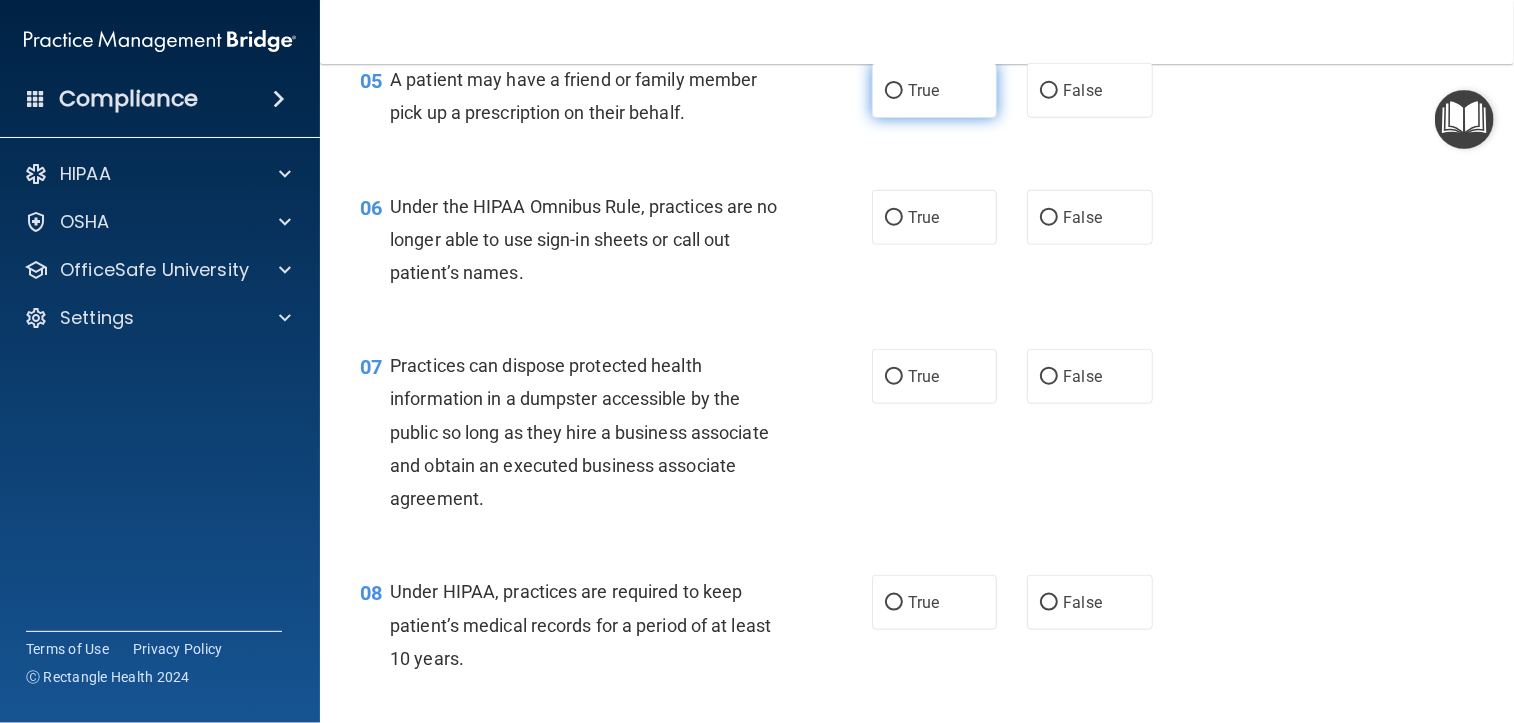 click on "True" at bounding box center (934, 90) 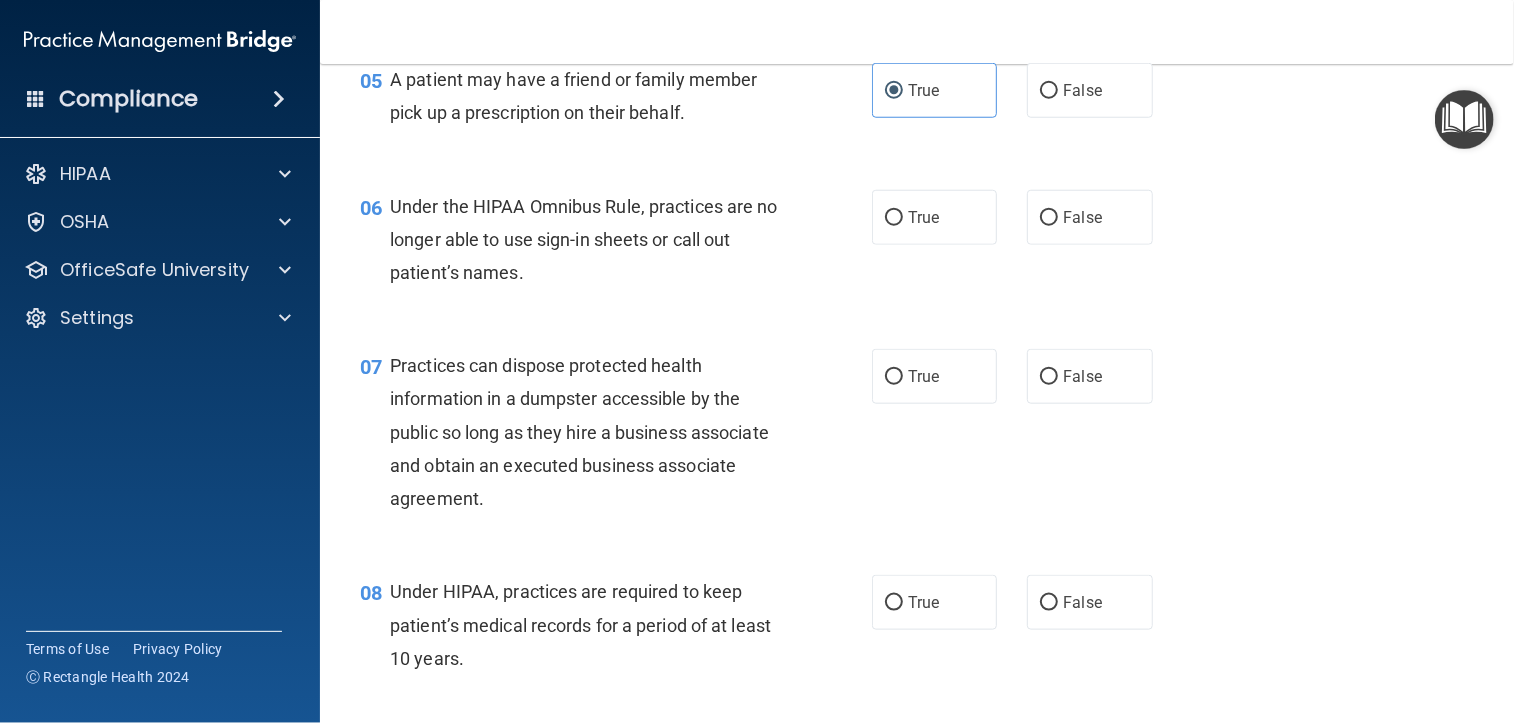 scroll, scrollTop: 1000, scrollLeft: 0, axis: vertical 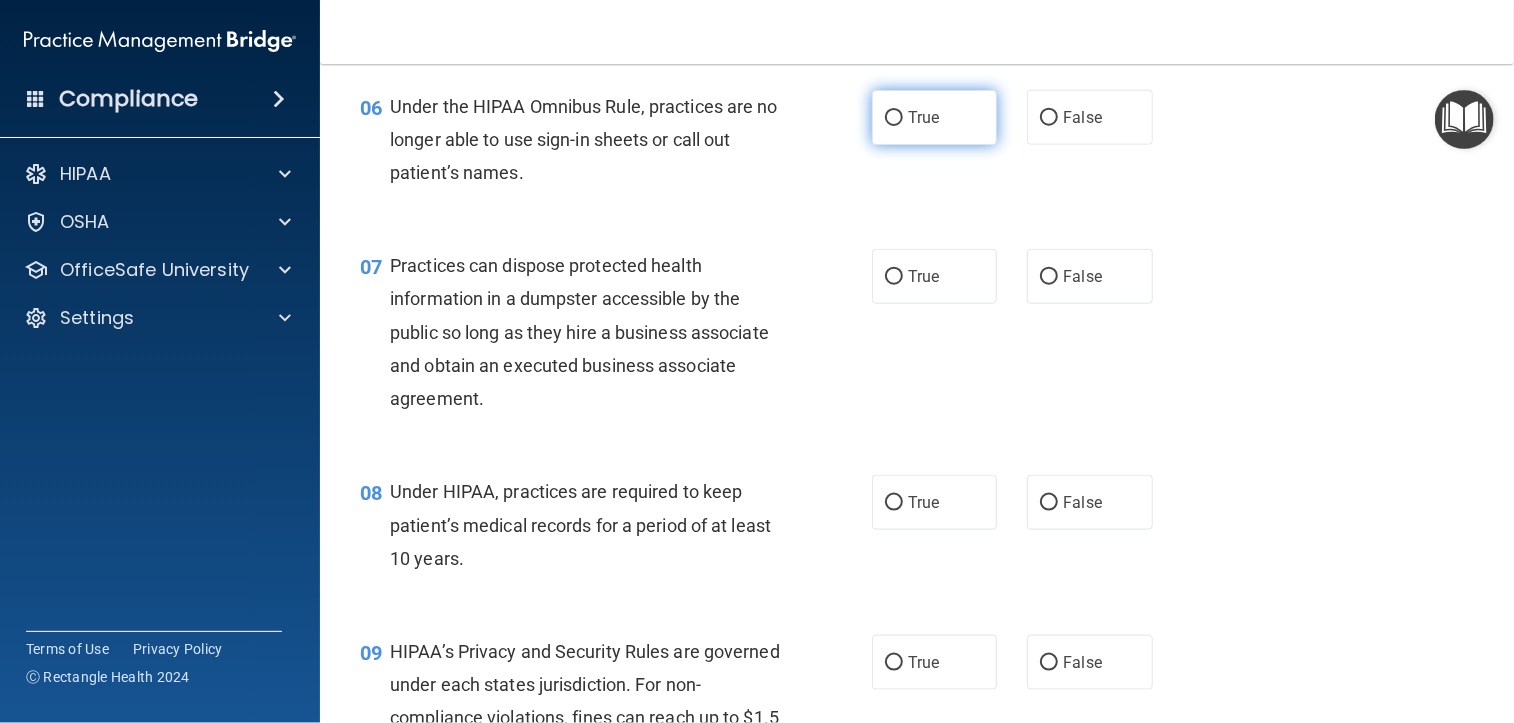 click on "True" at bounding box center [934, 117] 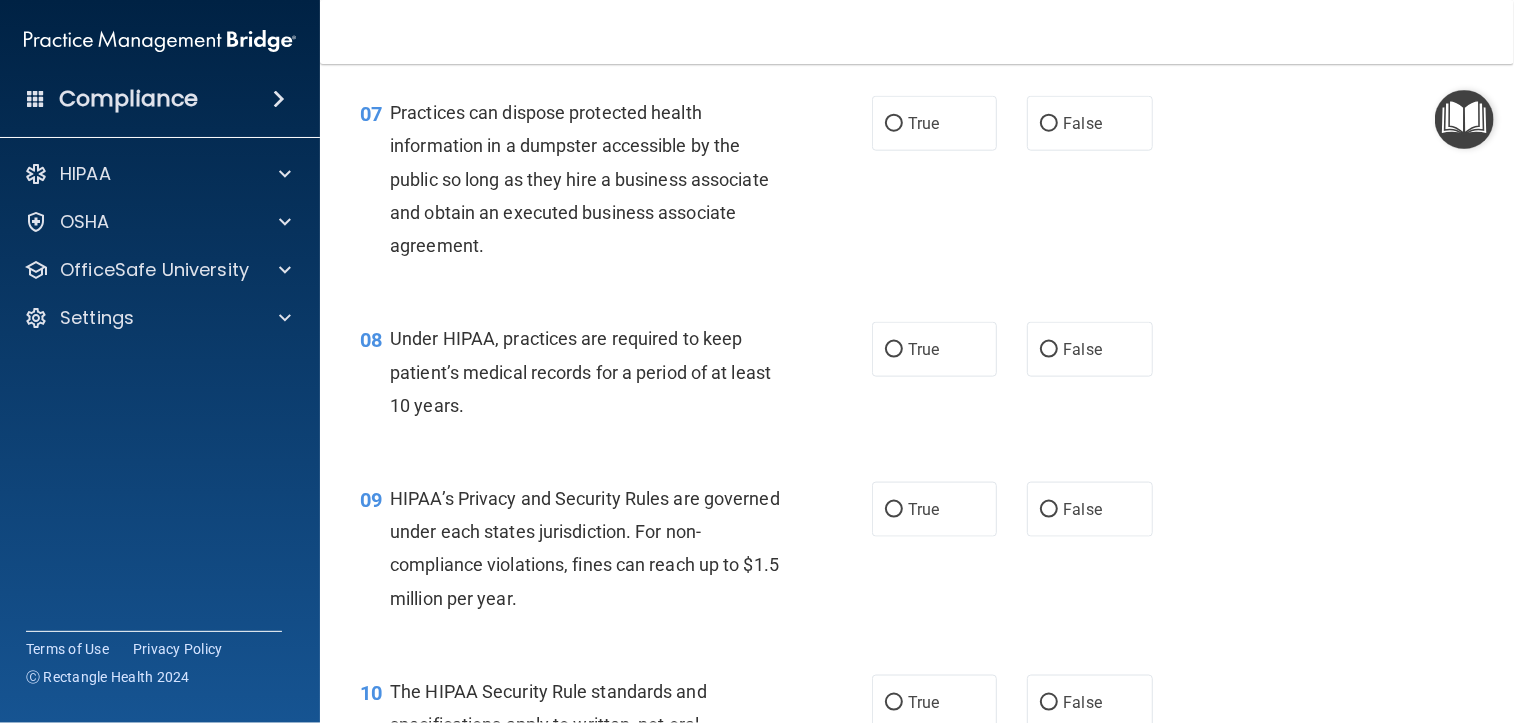scroll, scrollTop: 1200, scrollLeft: 0, axis: vertical 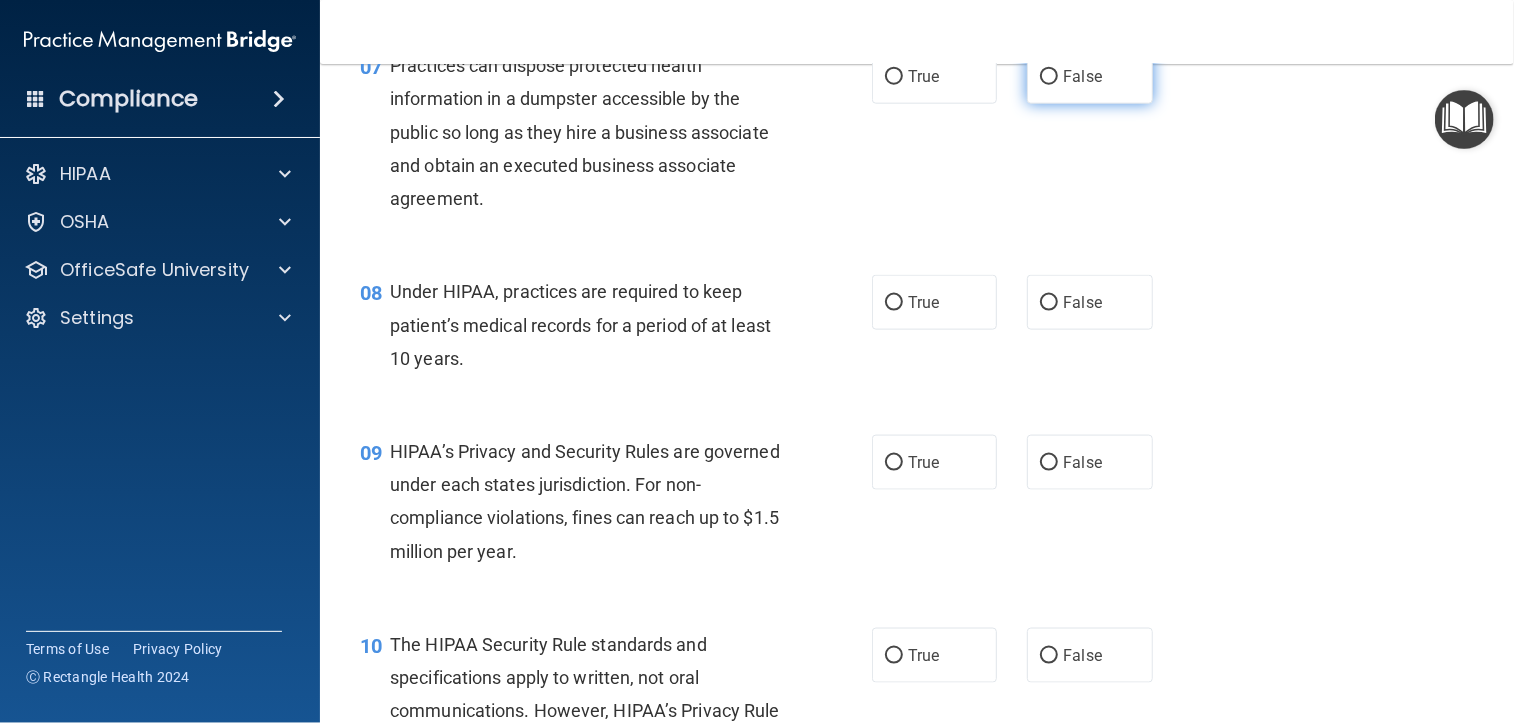 click on "False" at bounding box center (1049, 77) 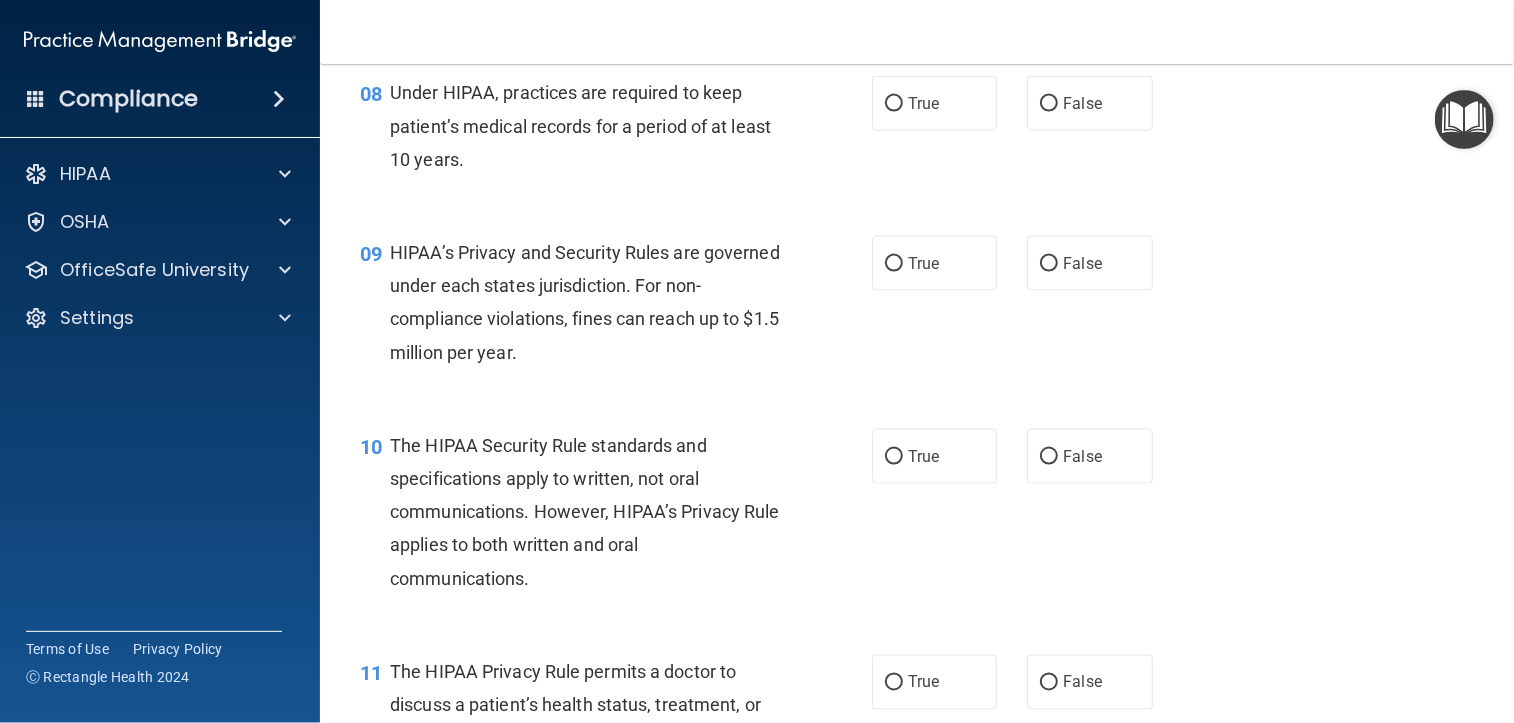 scroll, scrollTop: 1400, scrollLeft: 0, axis: vertical 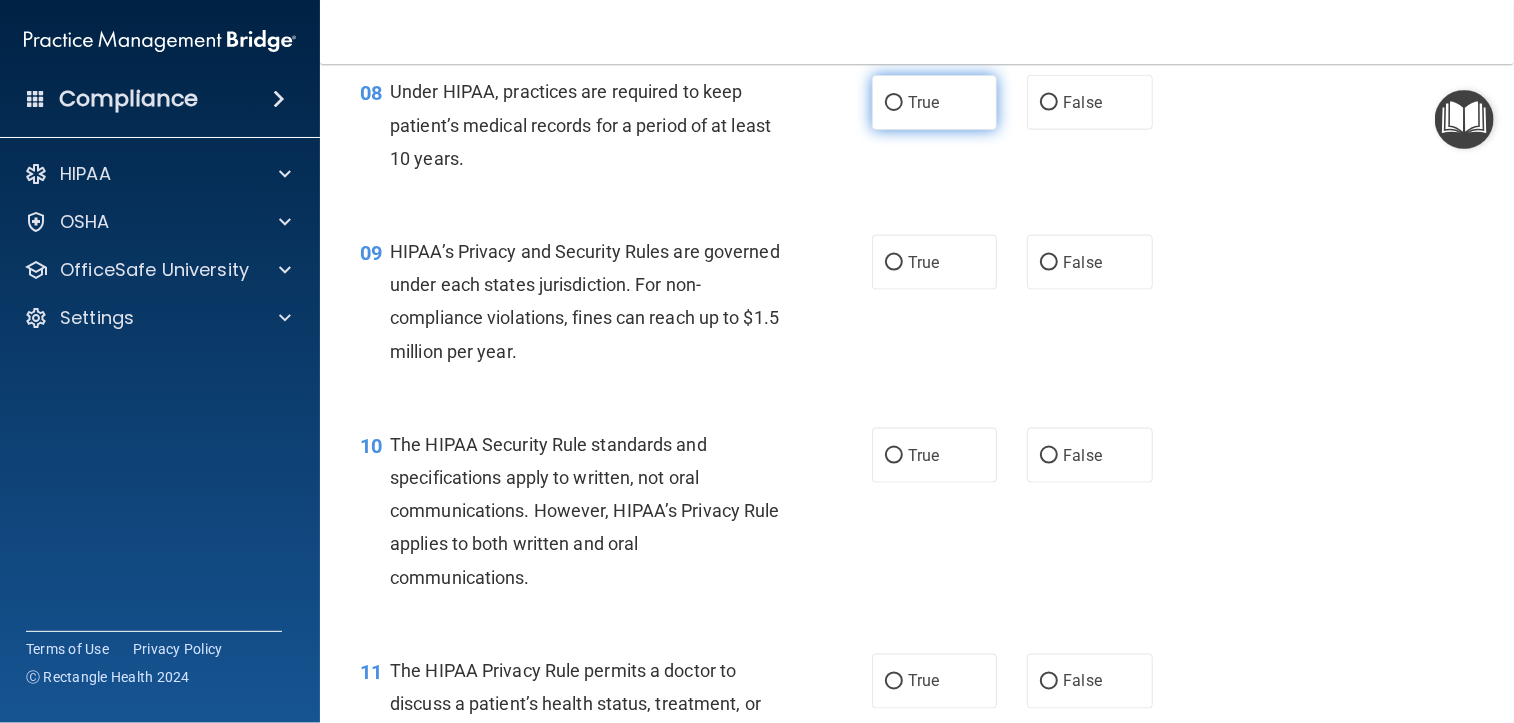 click on "True" at bounding box center [923, 102] 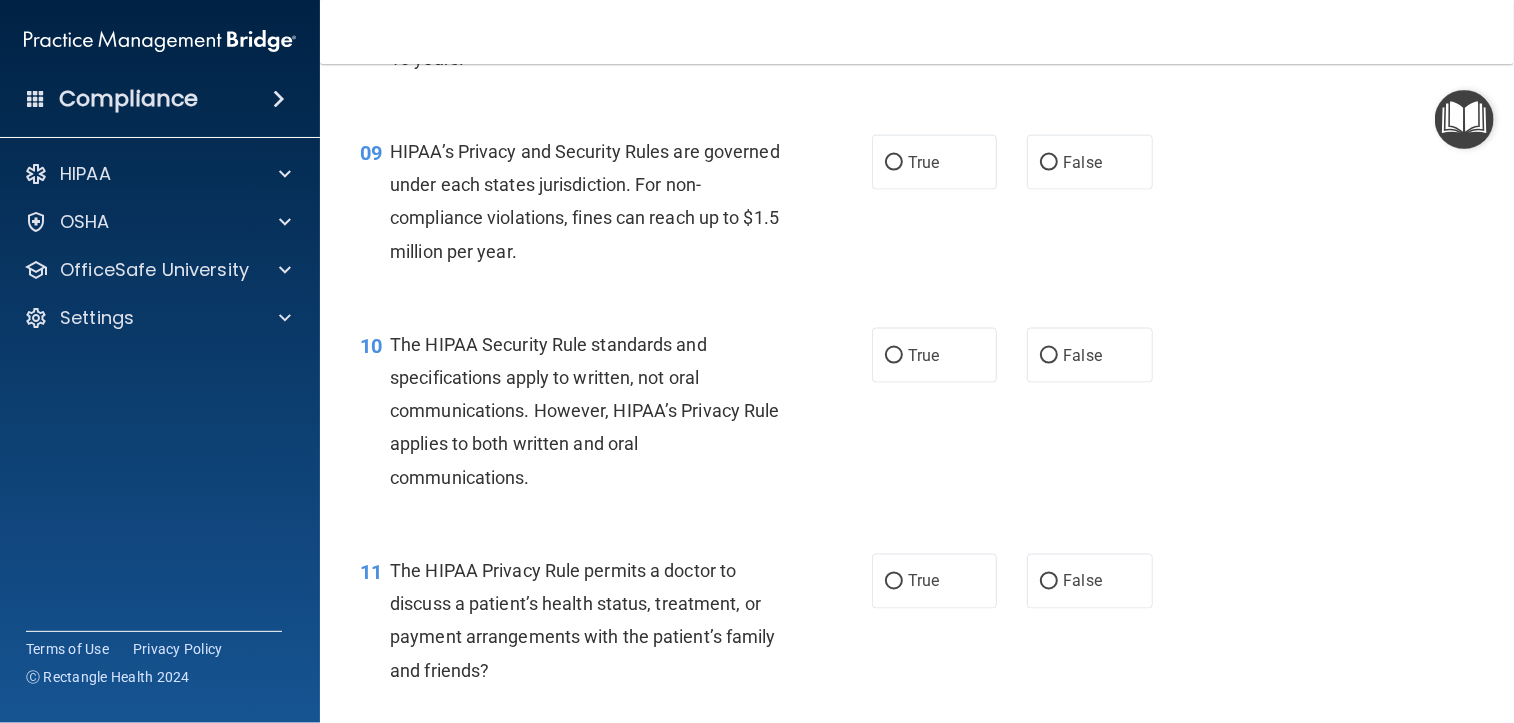 scroll, scrollTop: 1600, scrollLeft: 0, axis: vertical 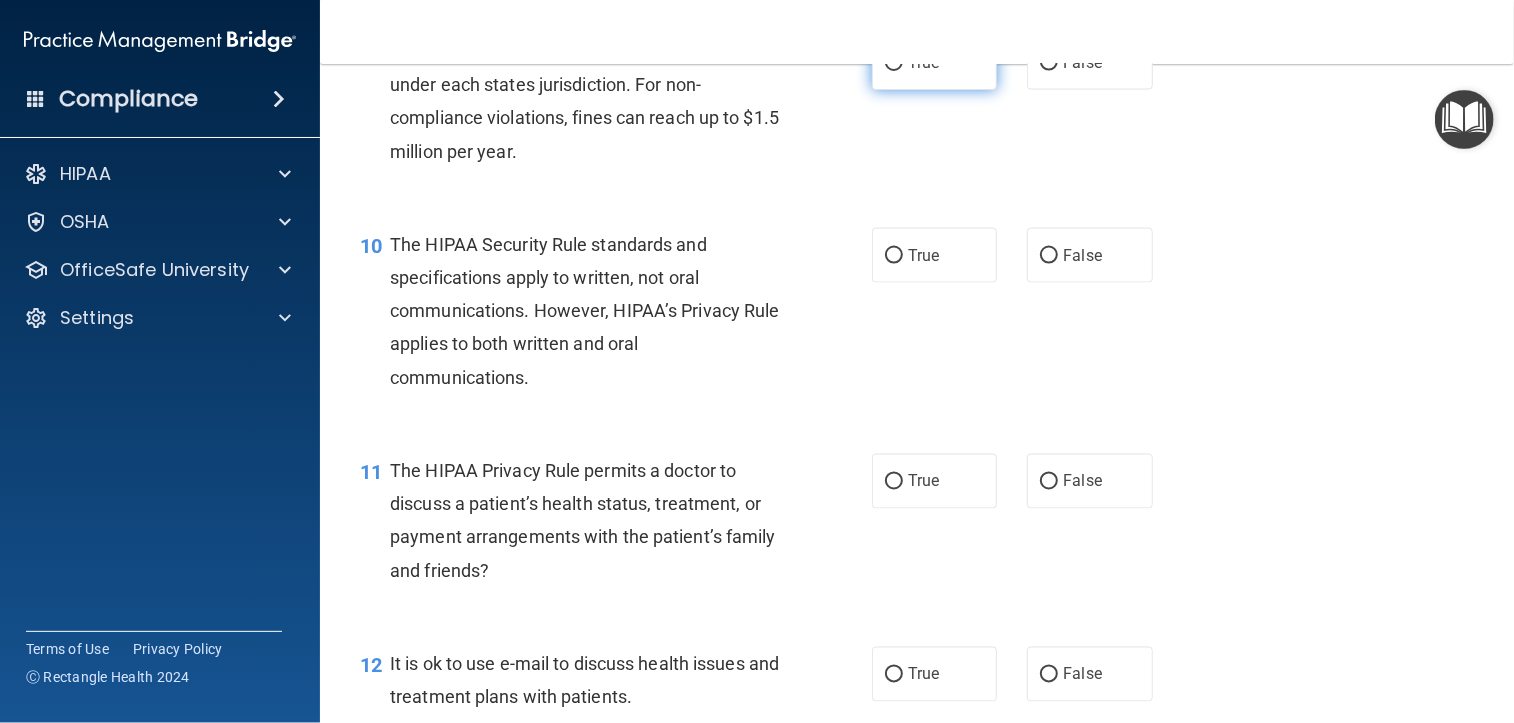 click on "True" at bounding box center (923, 62) 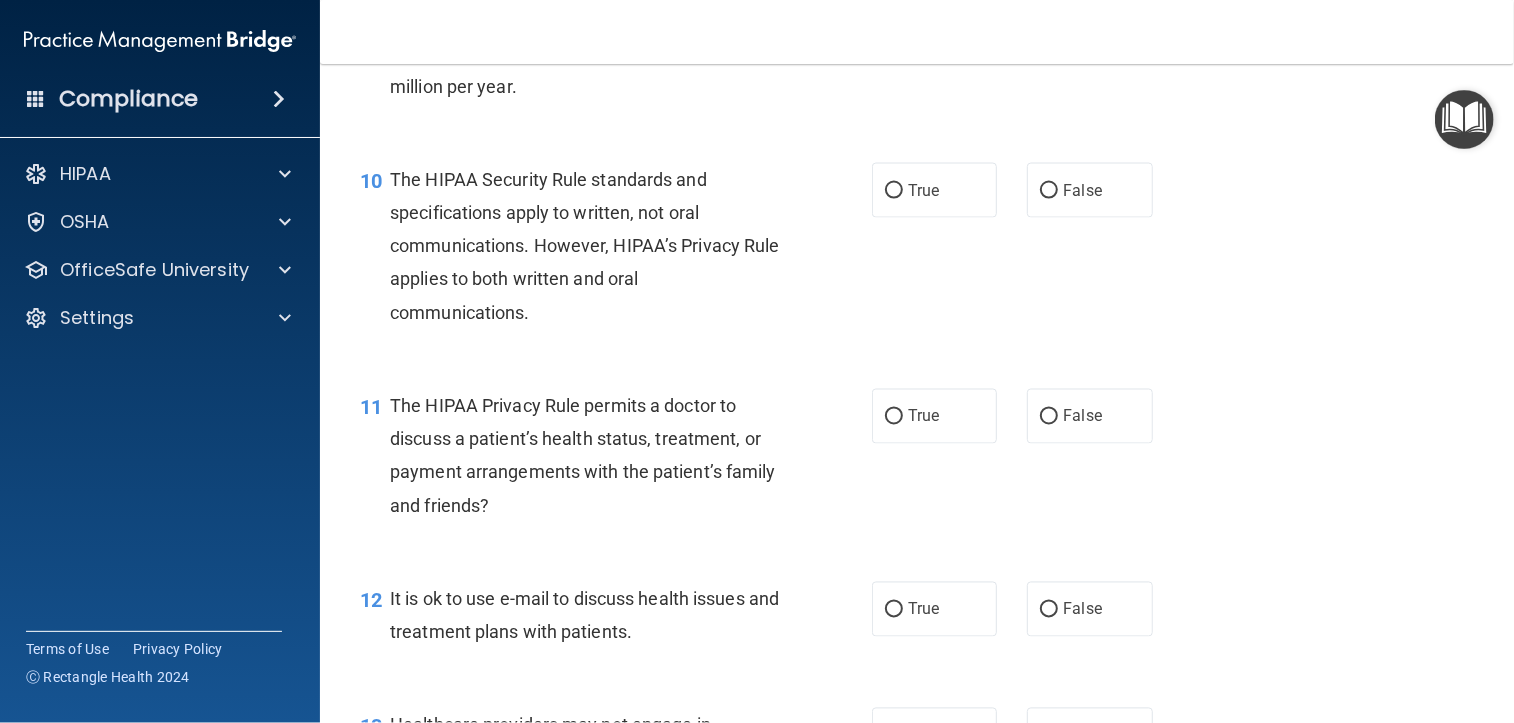 scroll, scrollTop: 1700, scrollLeft: 0, axis: vertical 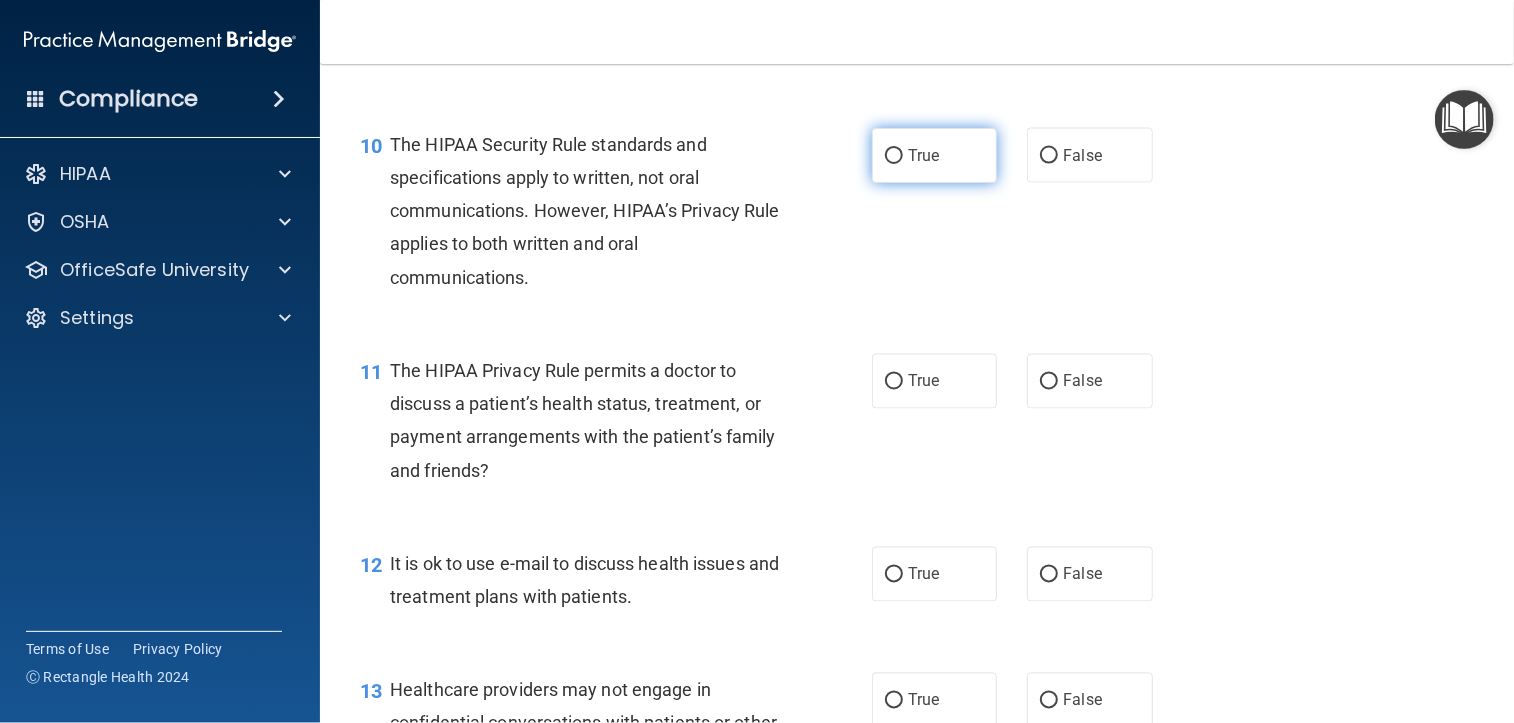 click on "True" at bounding box center (923, 155) 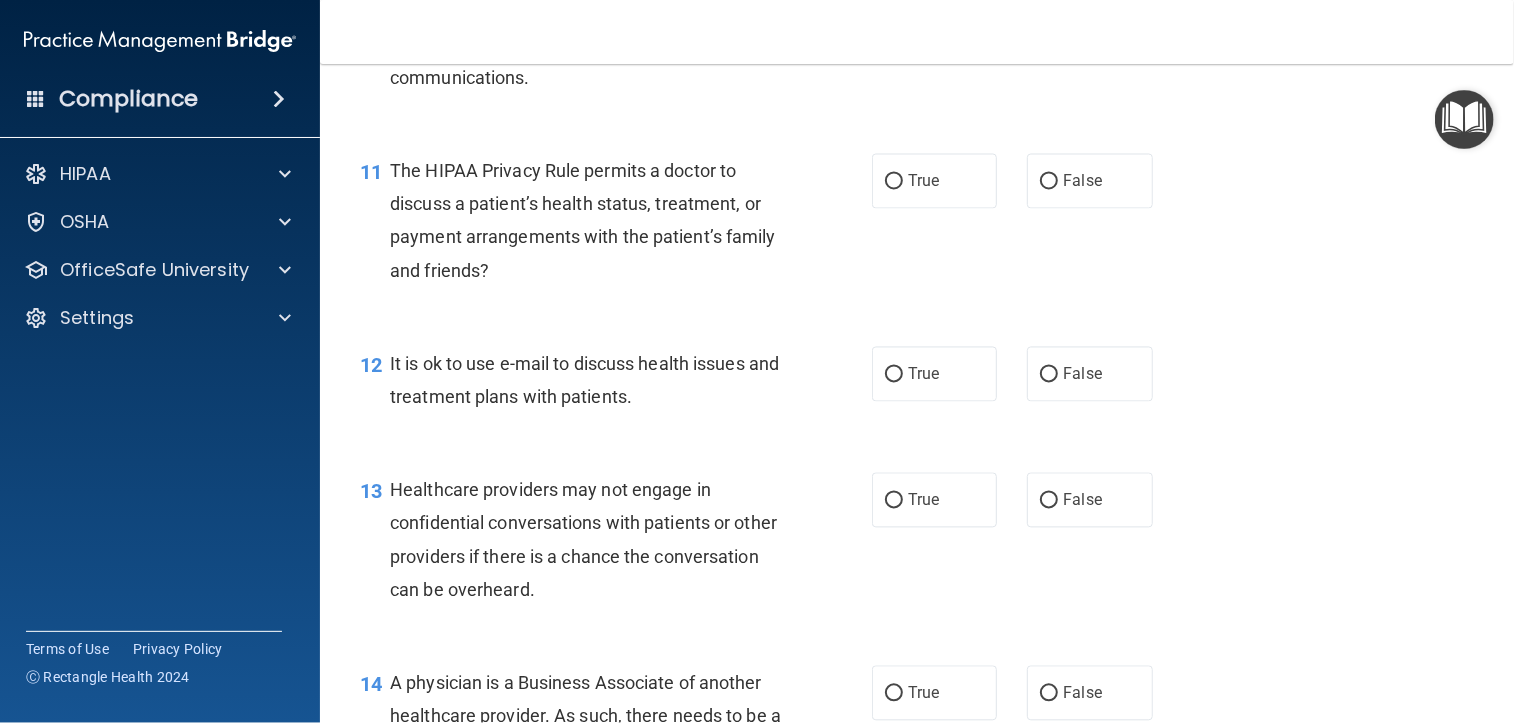scroll, scrollTop: 2000, scrollLeft: 0, axis: vertical 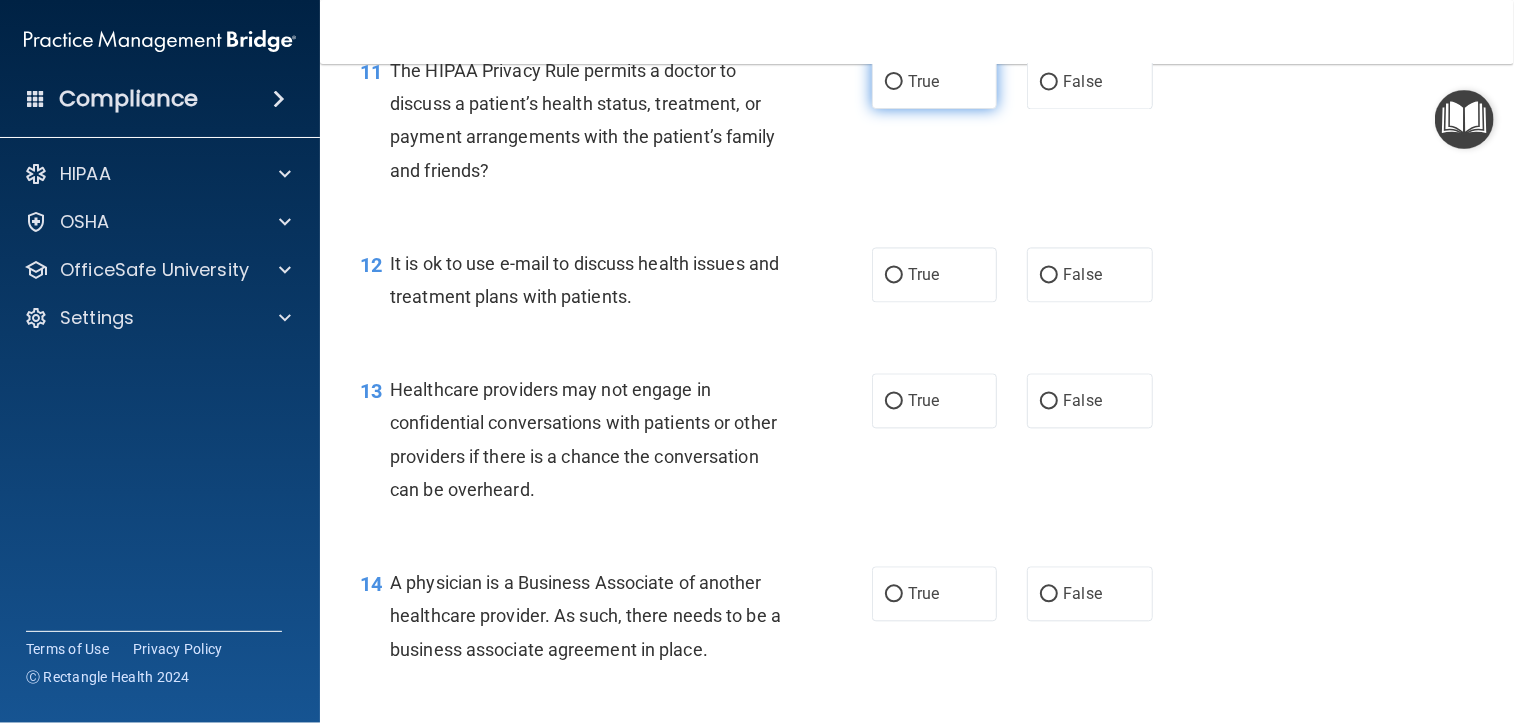 click on "True" at bounding box center [923, 81] 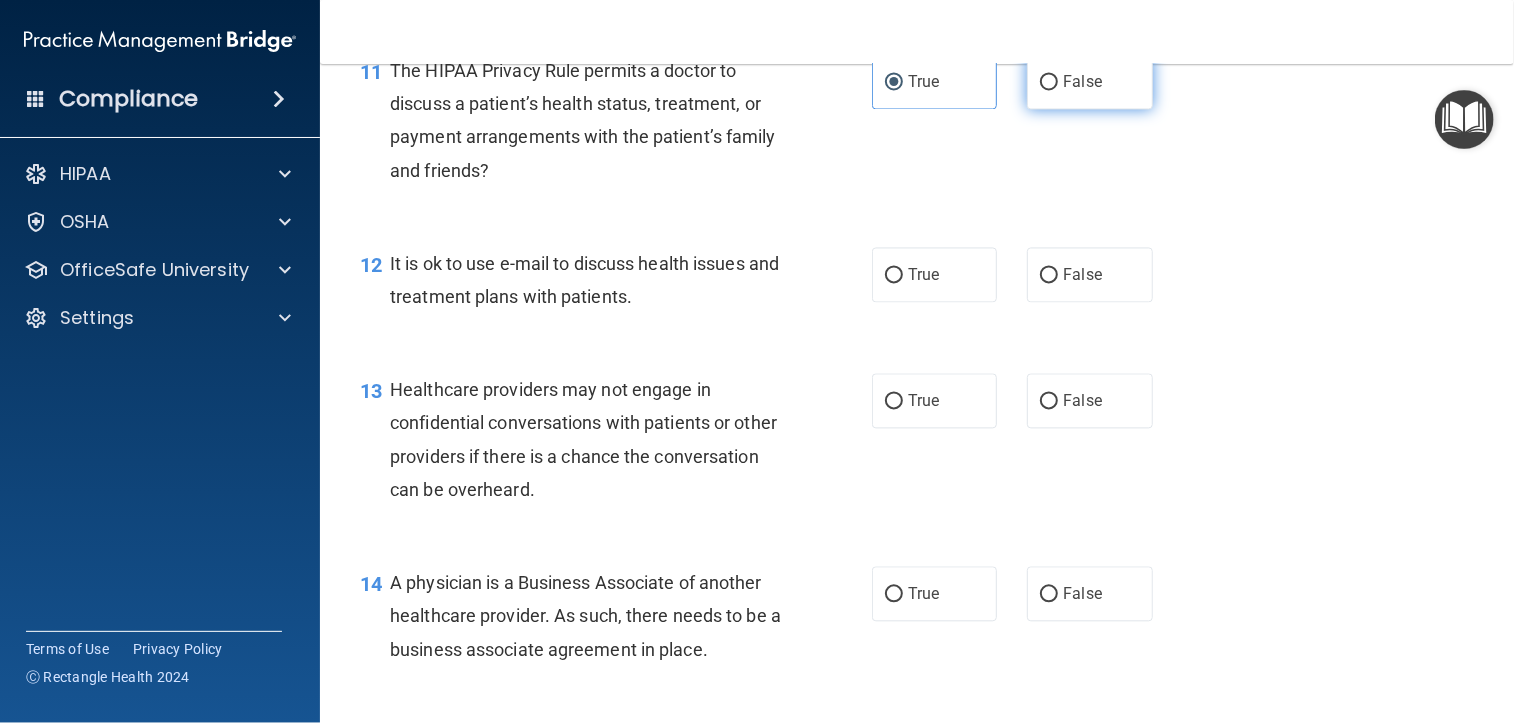 click on "False" at bounding box center (1089, 81) 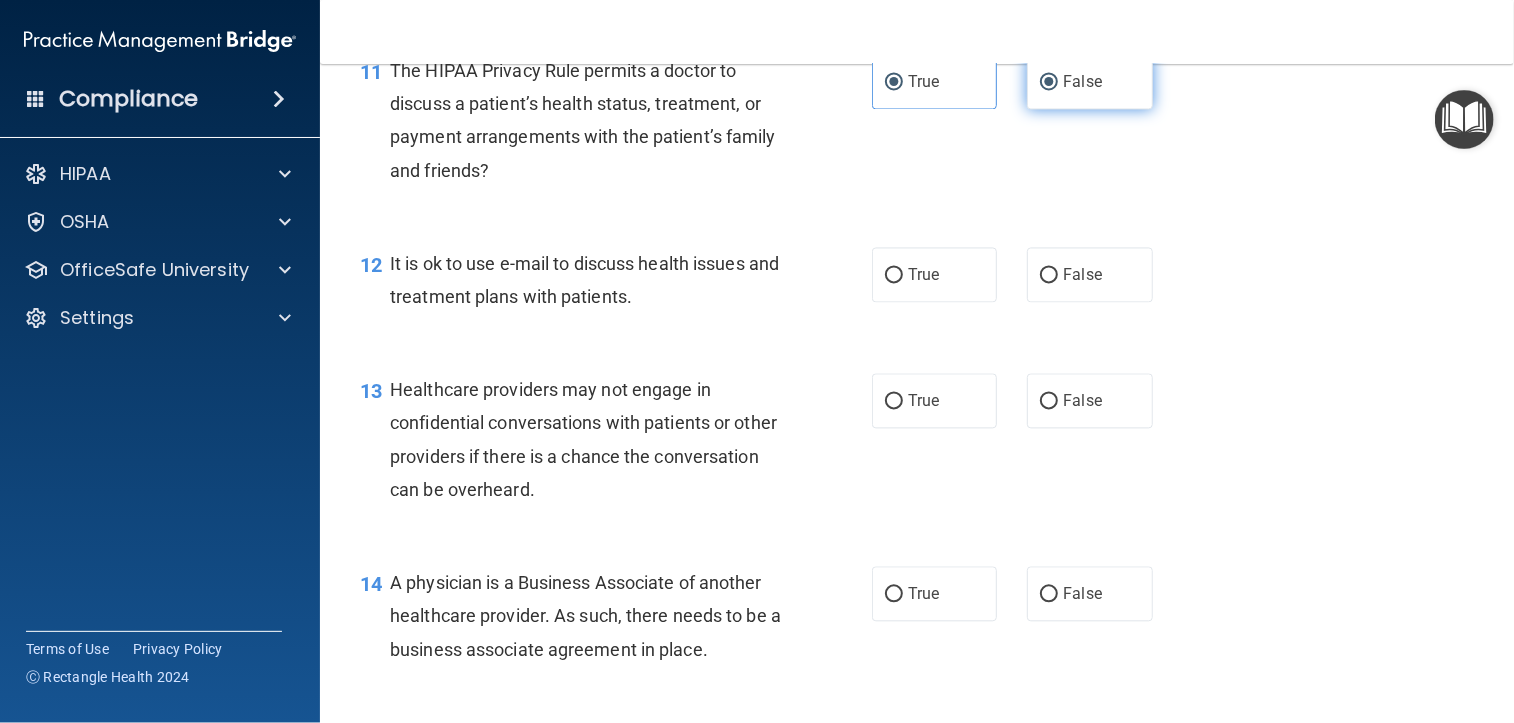 radio on "false" 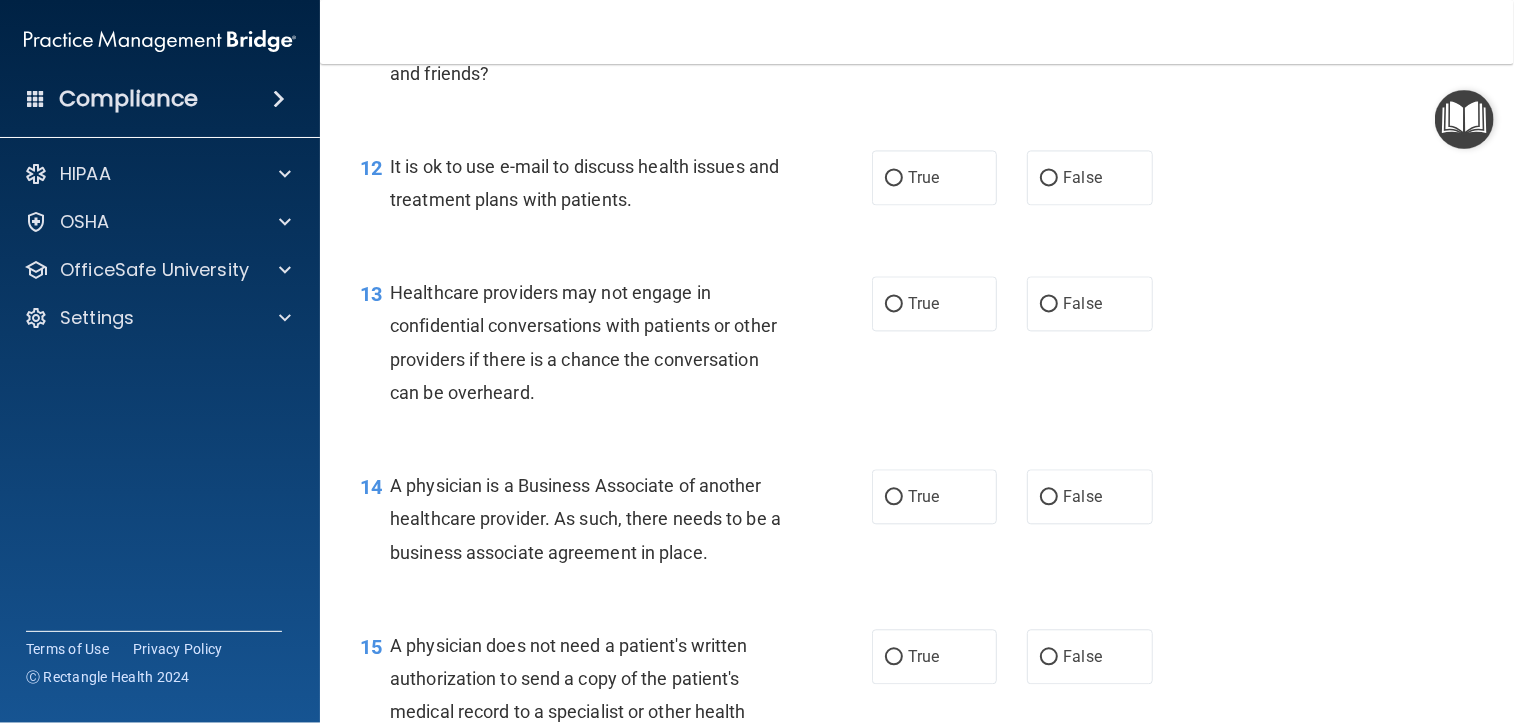 scroll, scrollTop: 2100, scrollLeft: 0, axis: vertical 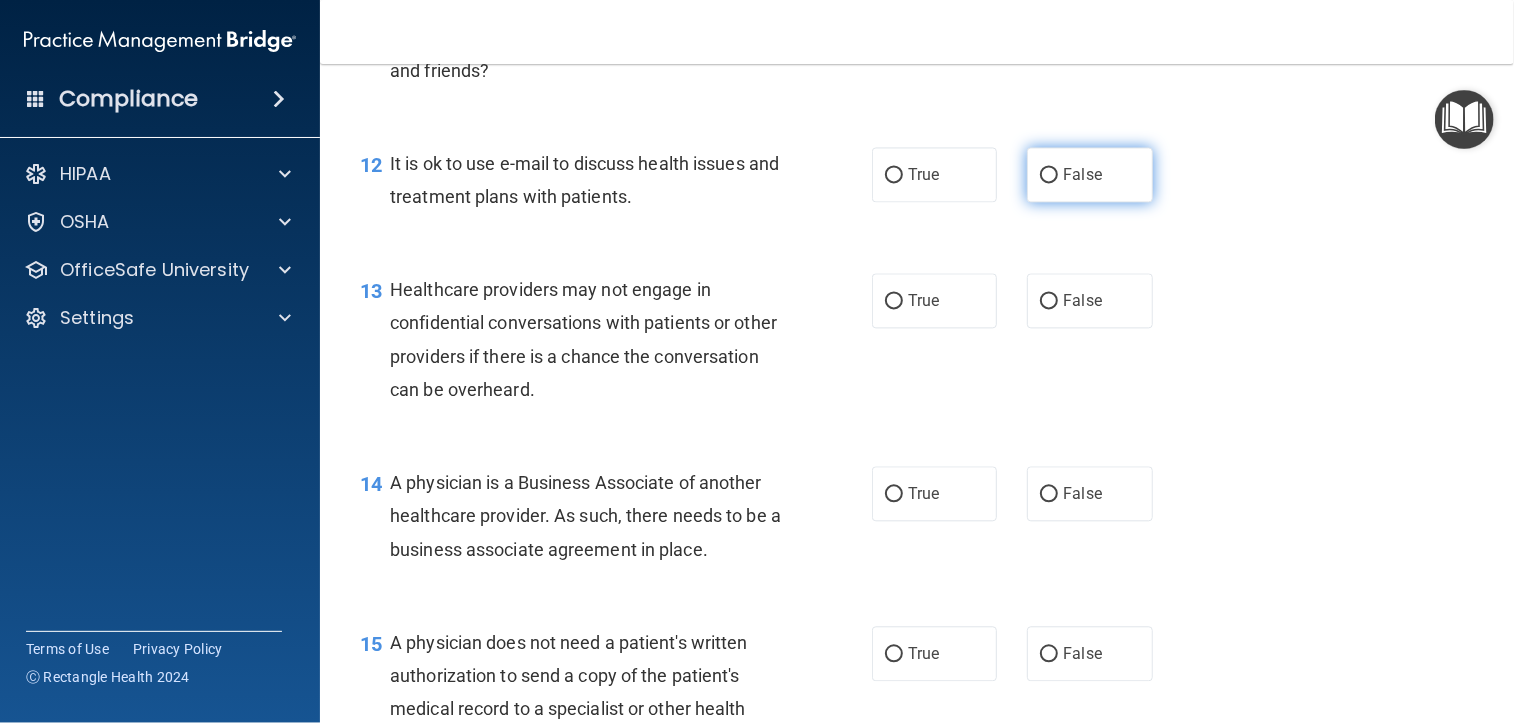 click on "False" at bounding box center [1089, 174] 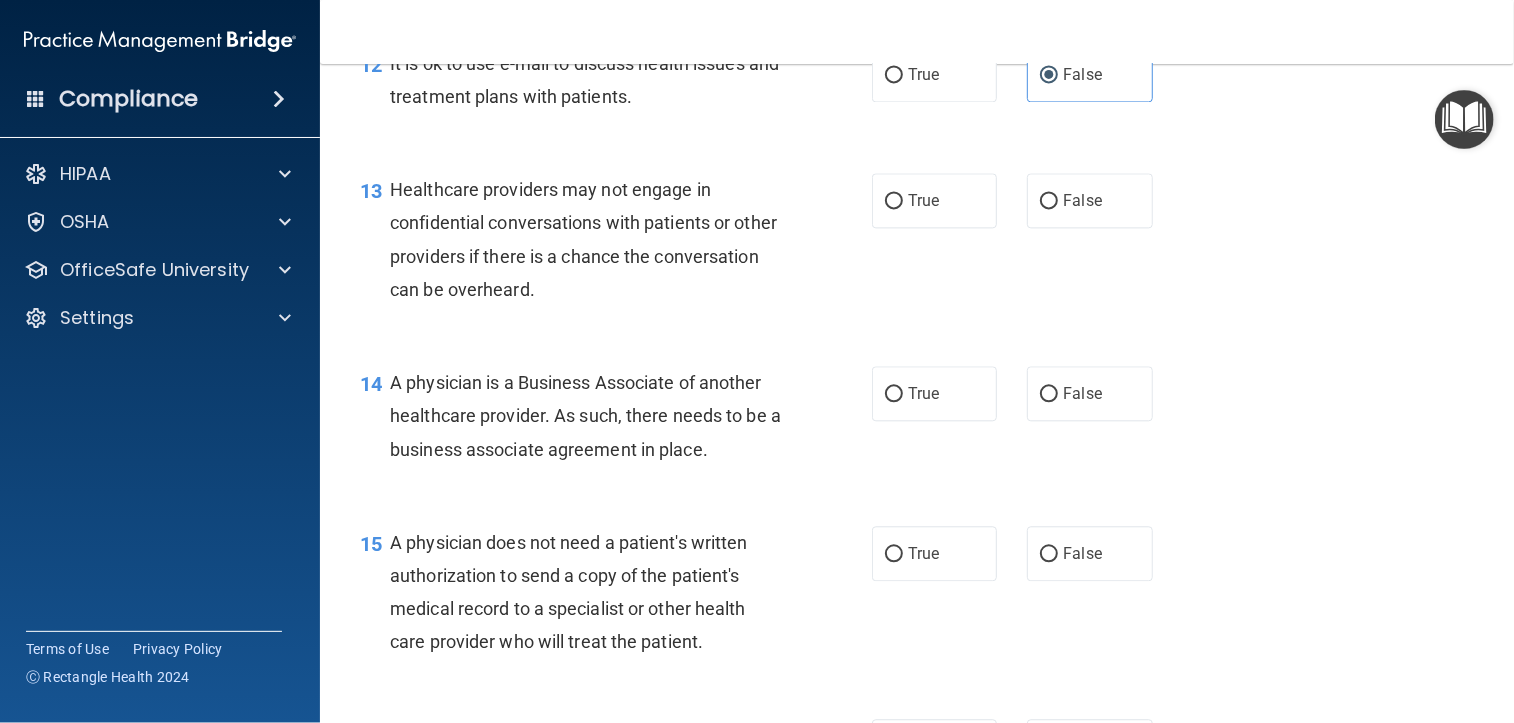 scroll, scrollTop: 2300, scrollLeft: 0, axis: vertical 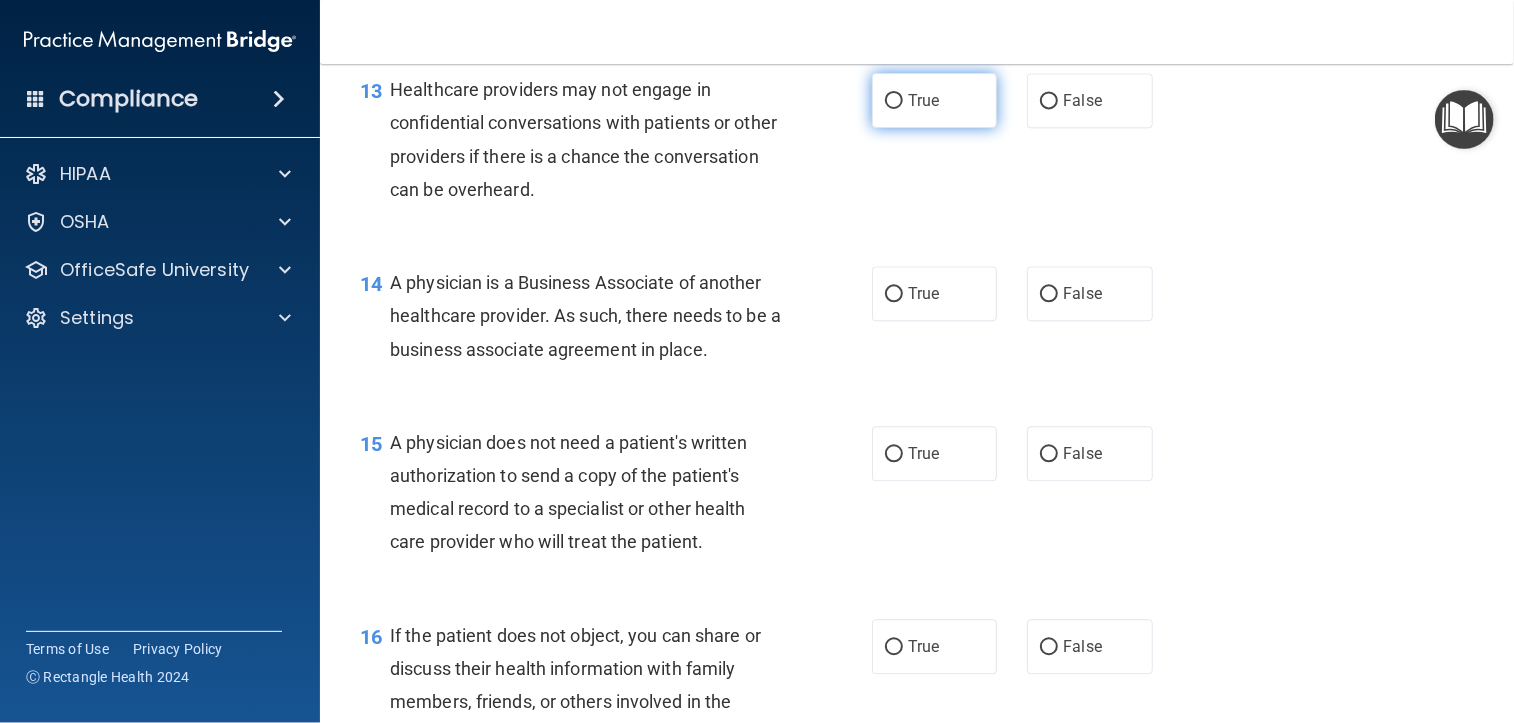 click on "True" at bounding box center [923, 100] 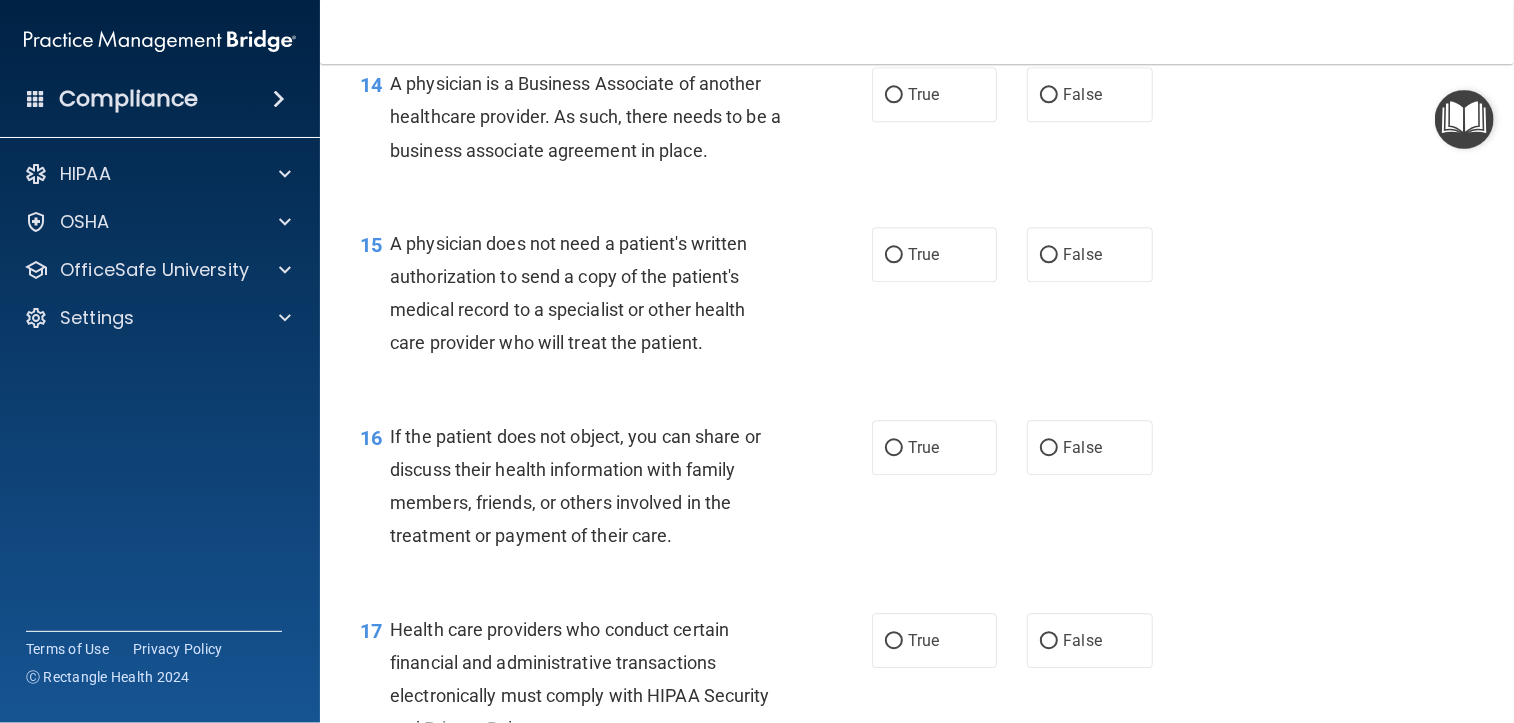 scroll, scrollTop: 2500, scrollLeft: 0, axis: vertical 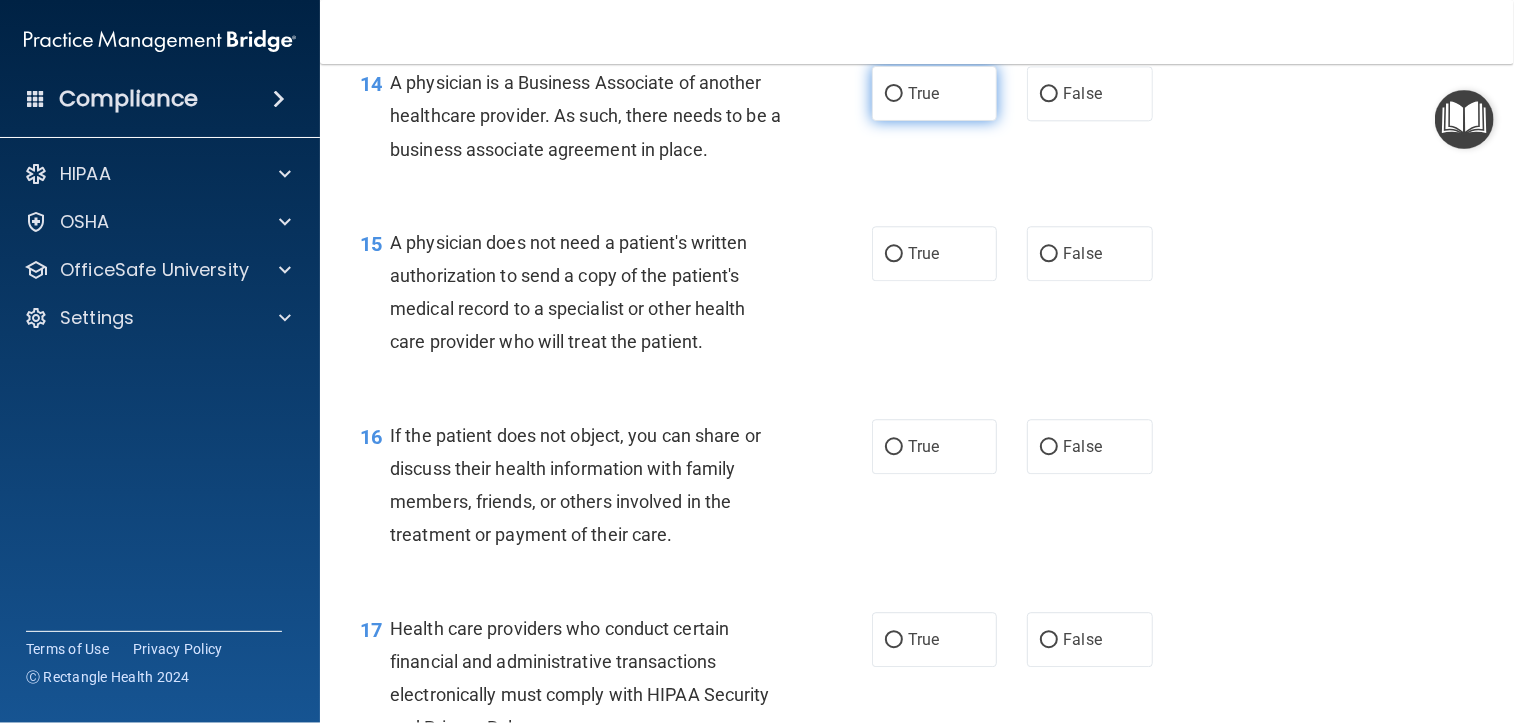 click on "True" at bounding box center [923, 93] 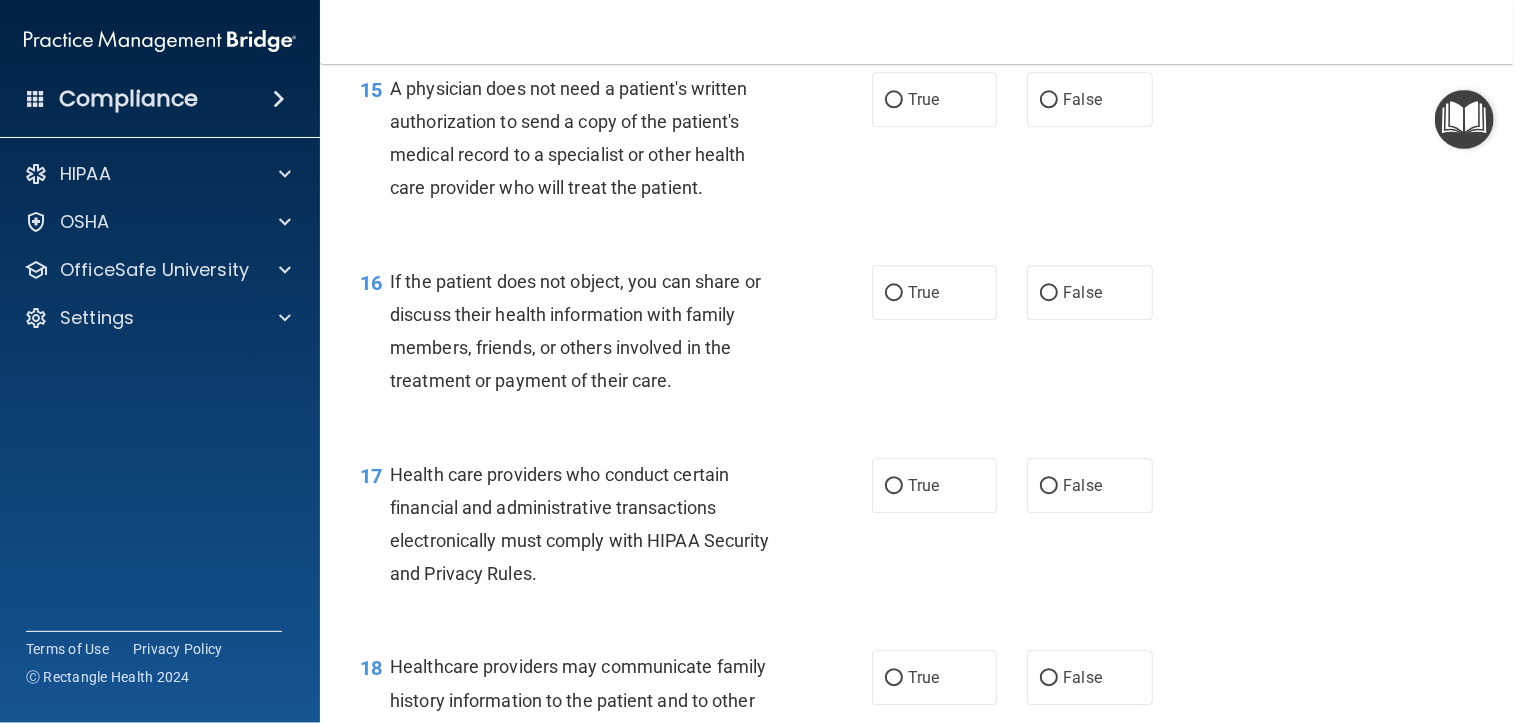 scroll, scrollTop: 2700, scrollLeft: 0, axis: vertical 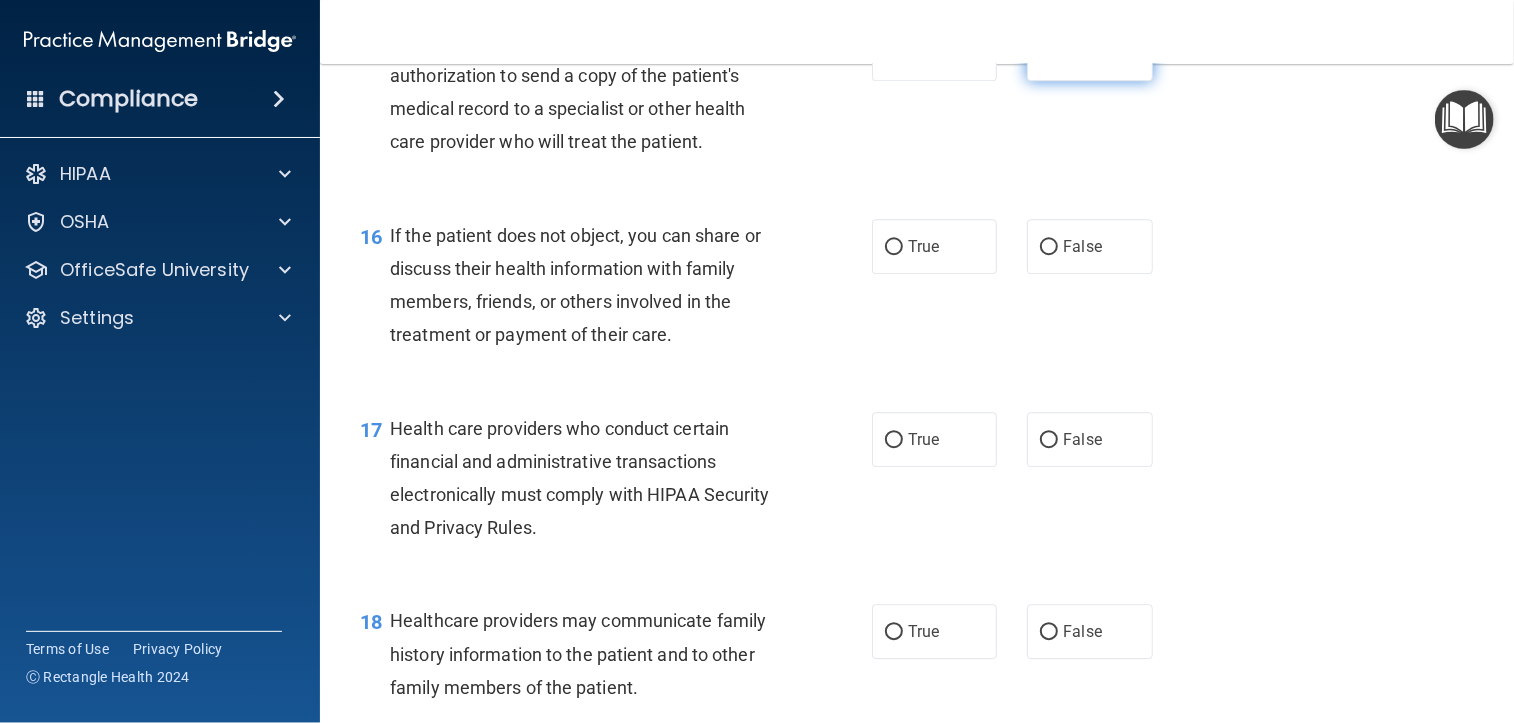 click on "False" at bounding box center [1082, 53] 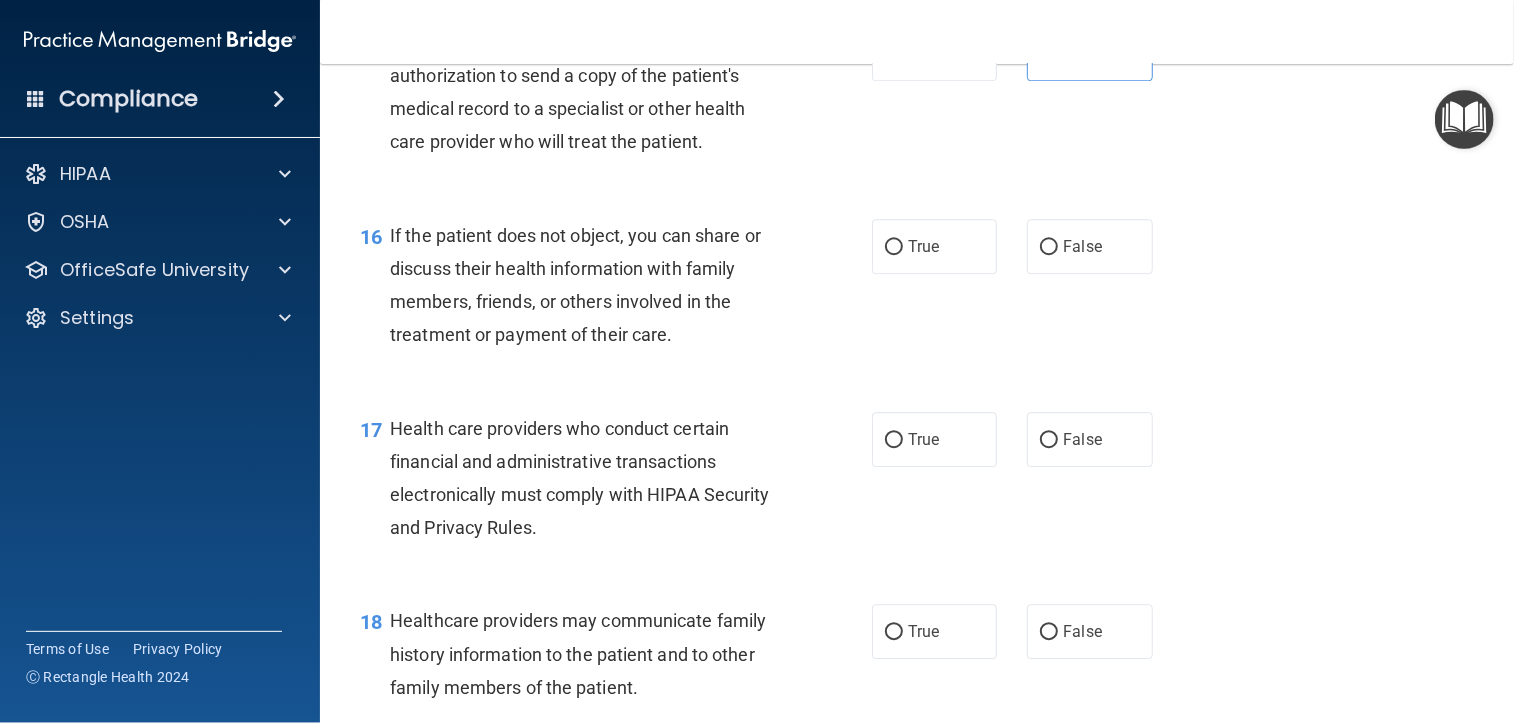 scroll, scrollTop: 2800, scrollLeft: 0, axis: vertical 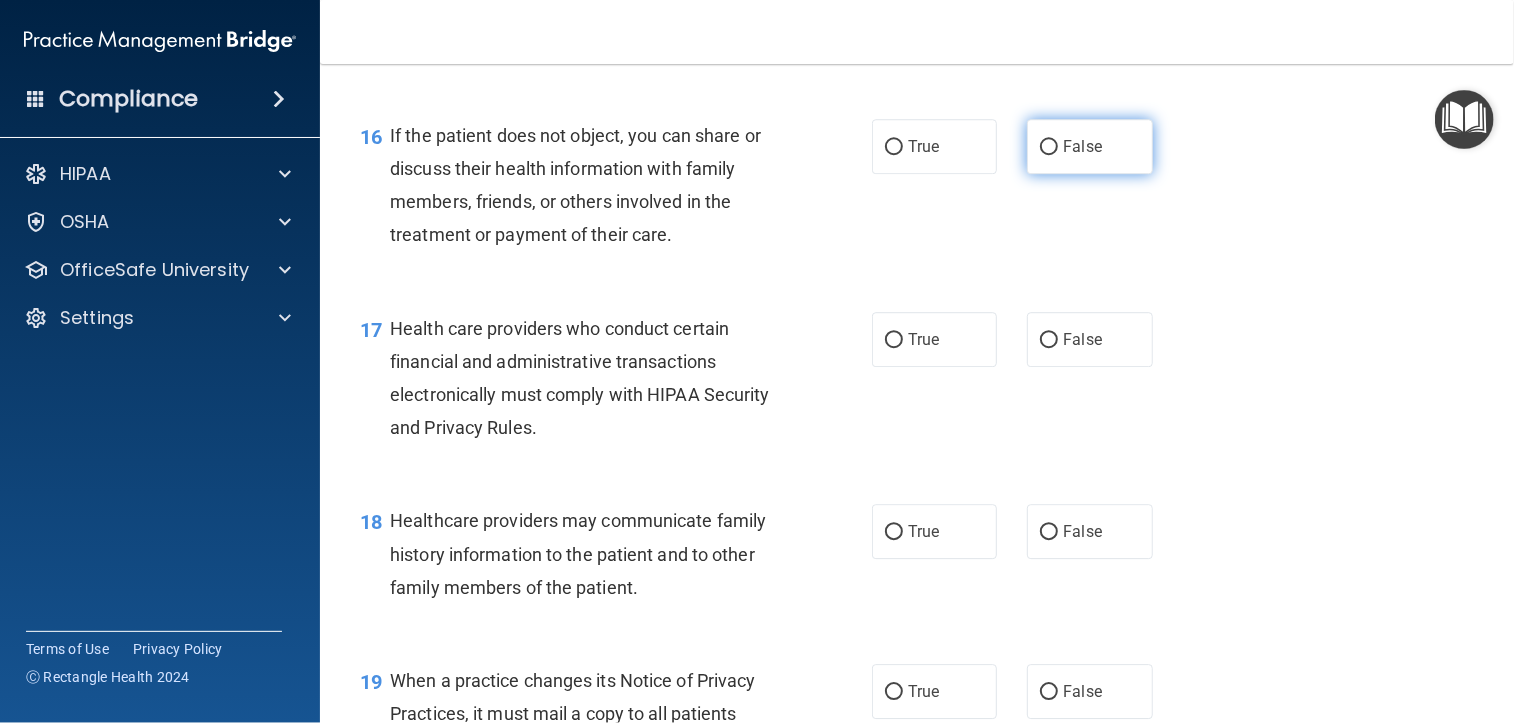 click on "False" at bounding box center (1082, 146) 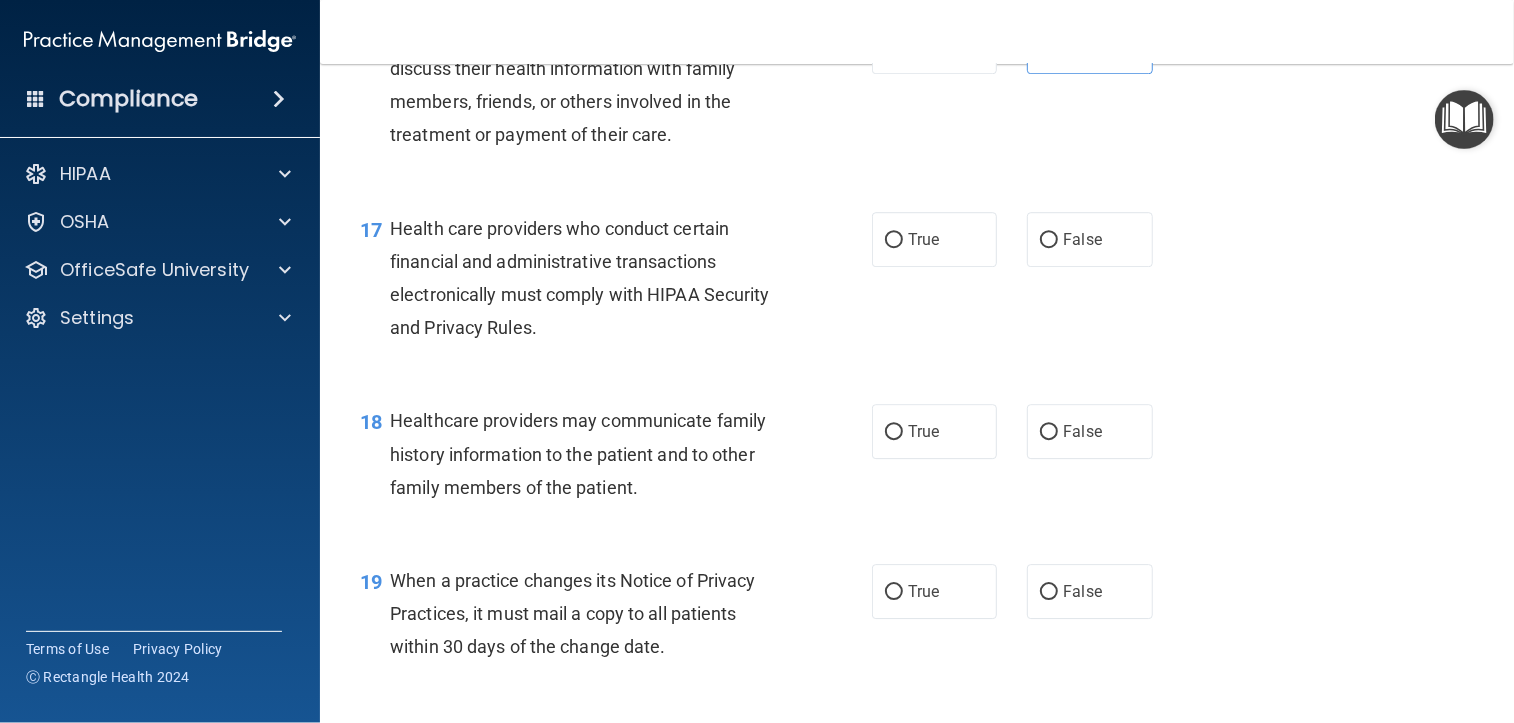 scroll, scrollTop: 2800, scrollLeft: 0, axis: vertical 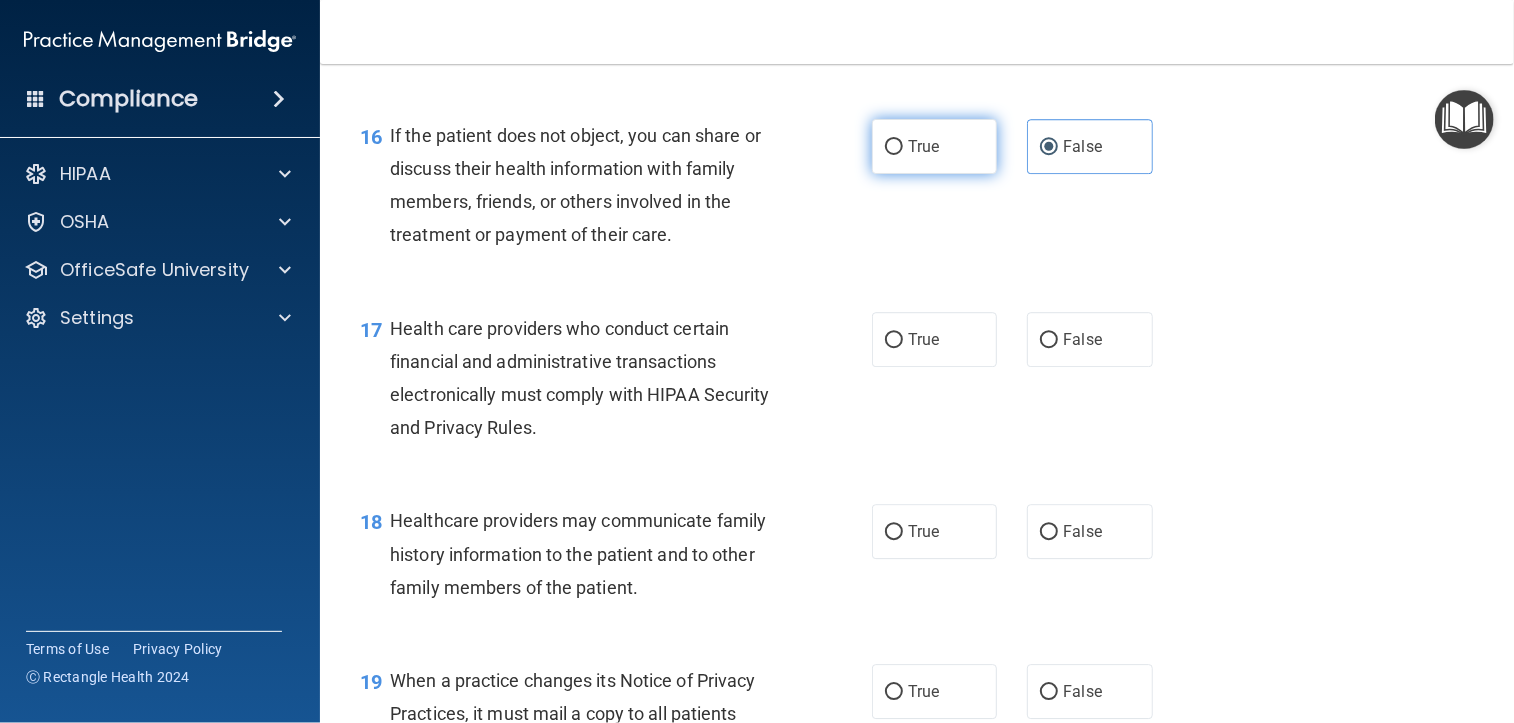 click on "True" at bounding box center (923, 146) 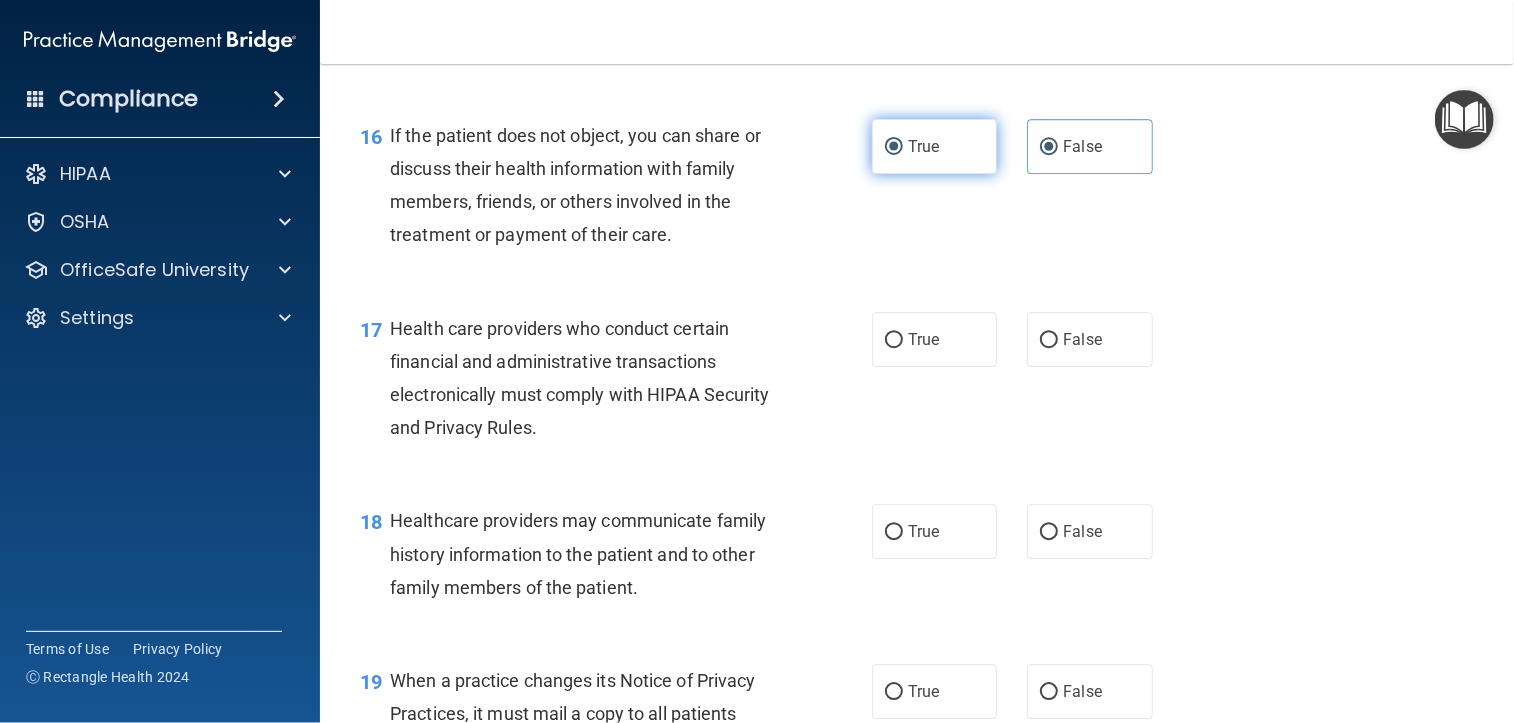 radio on "false" 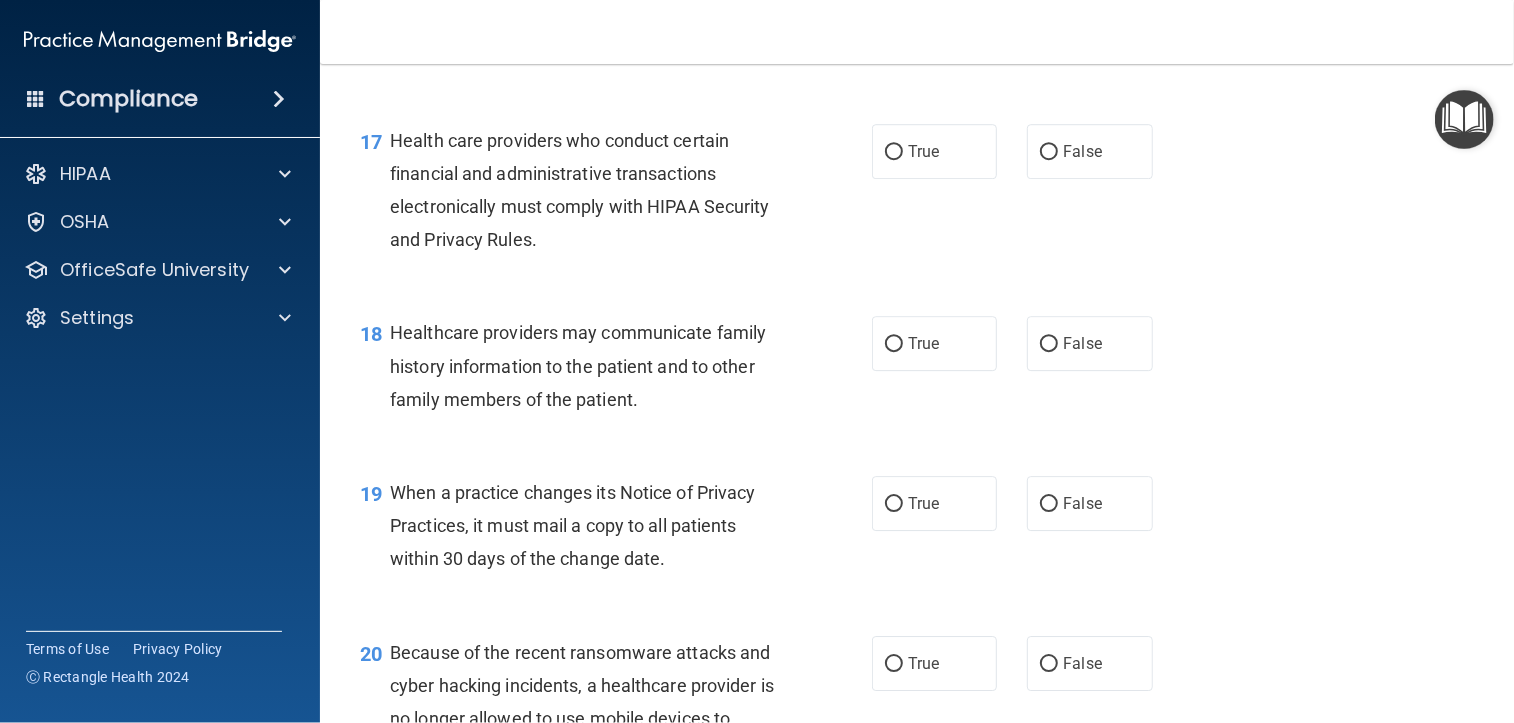 scroll, scrollTop: 3000, scrollLeft: 0, axis: vertical 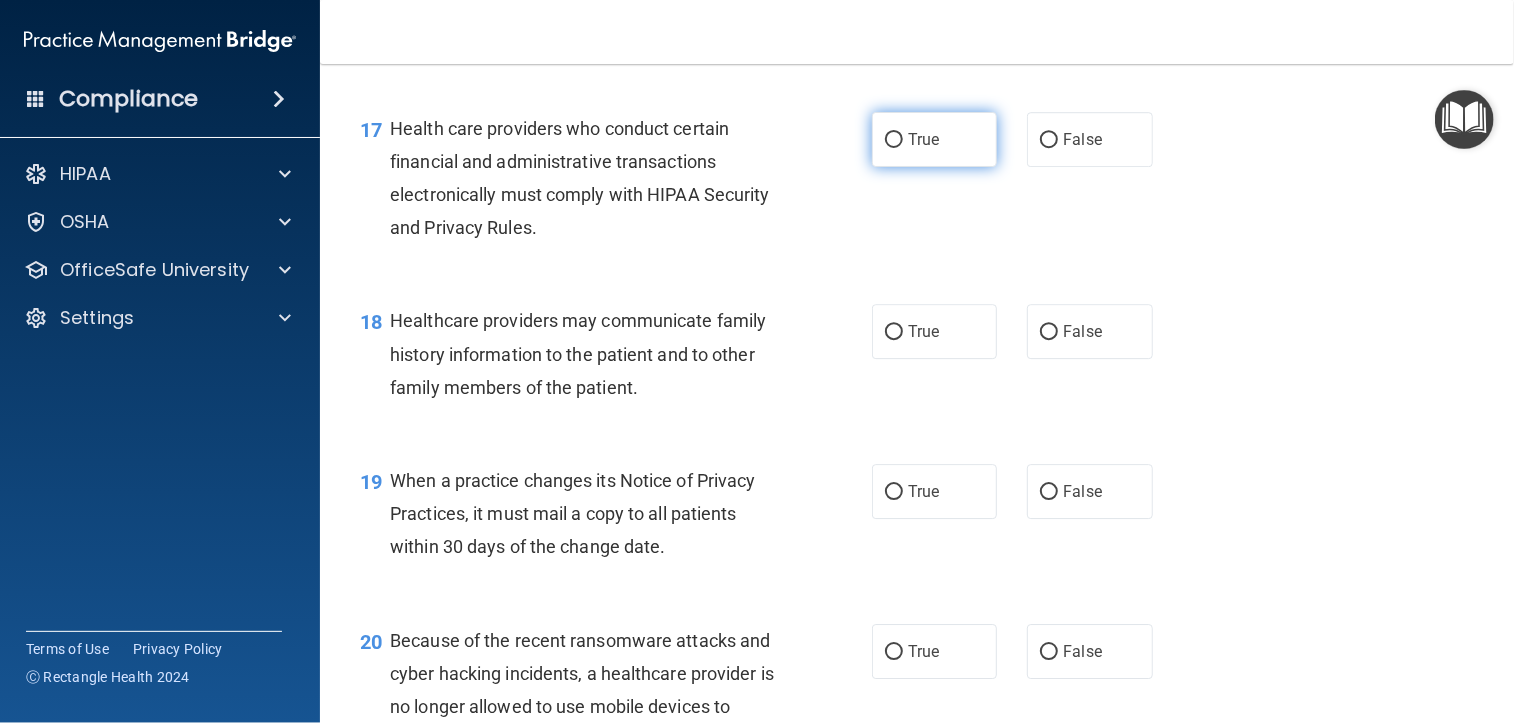 click on "True" at bounding box center (934, 139) 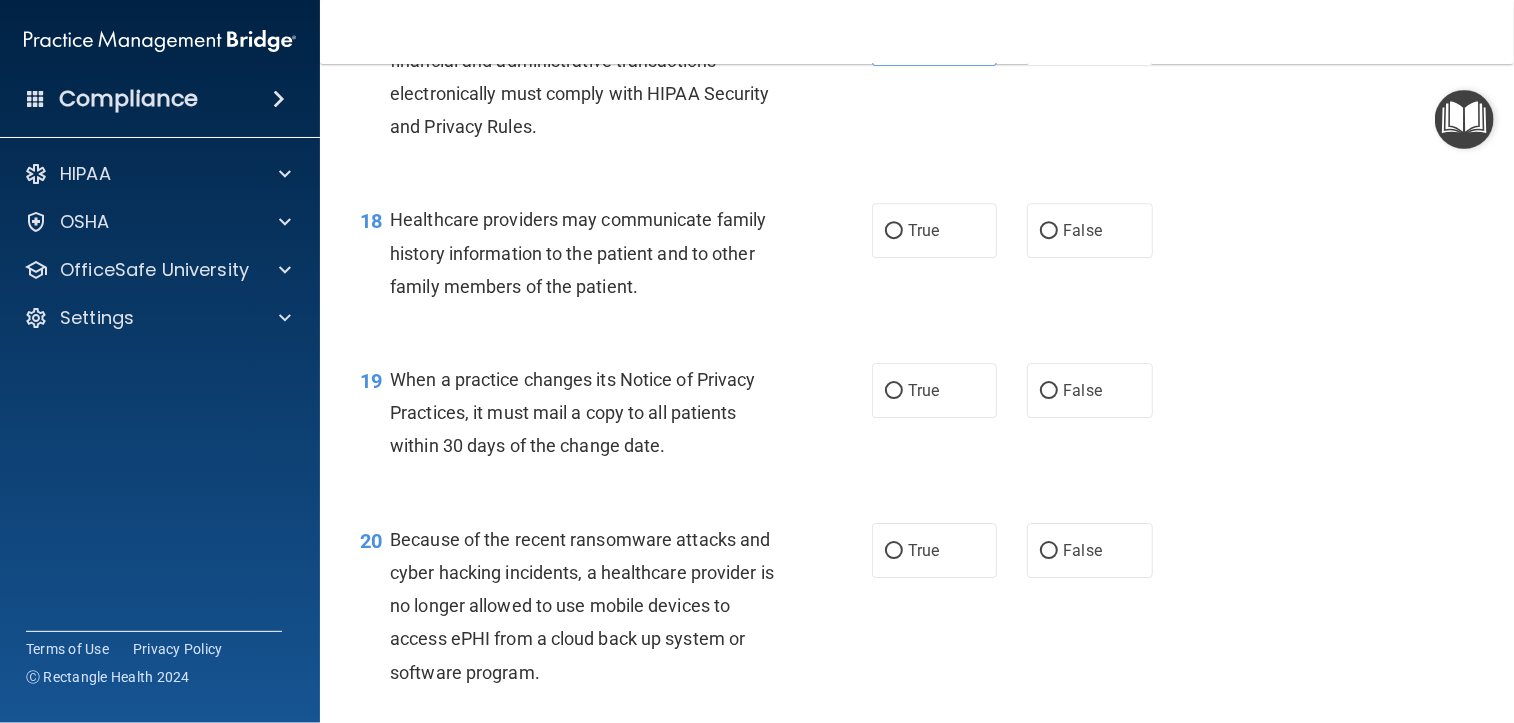 scroll, scrollTop: 3200, scrollLeft: 0, axis: vertical 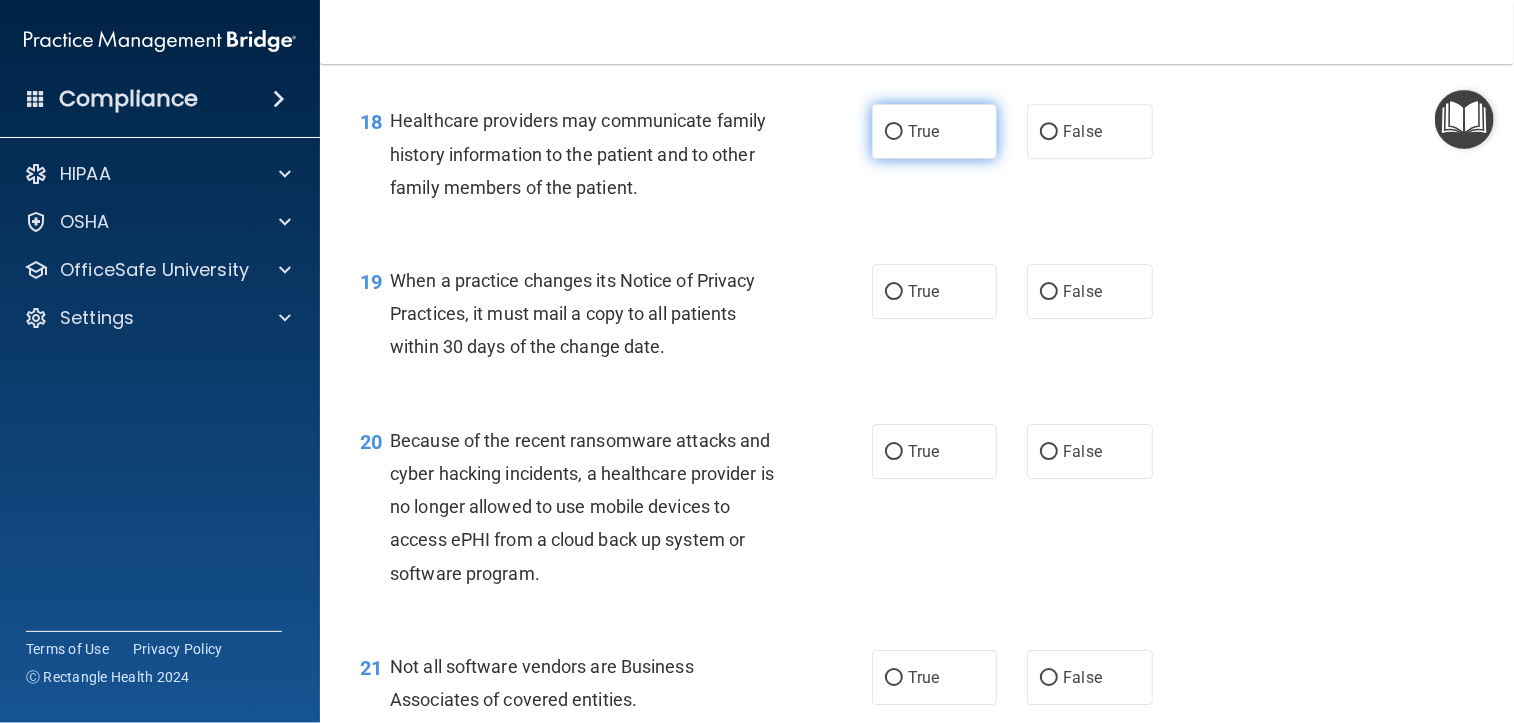 click on "True" at bounding box center (934, 131) 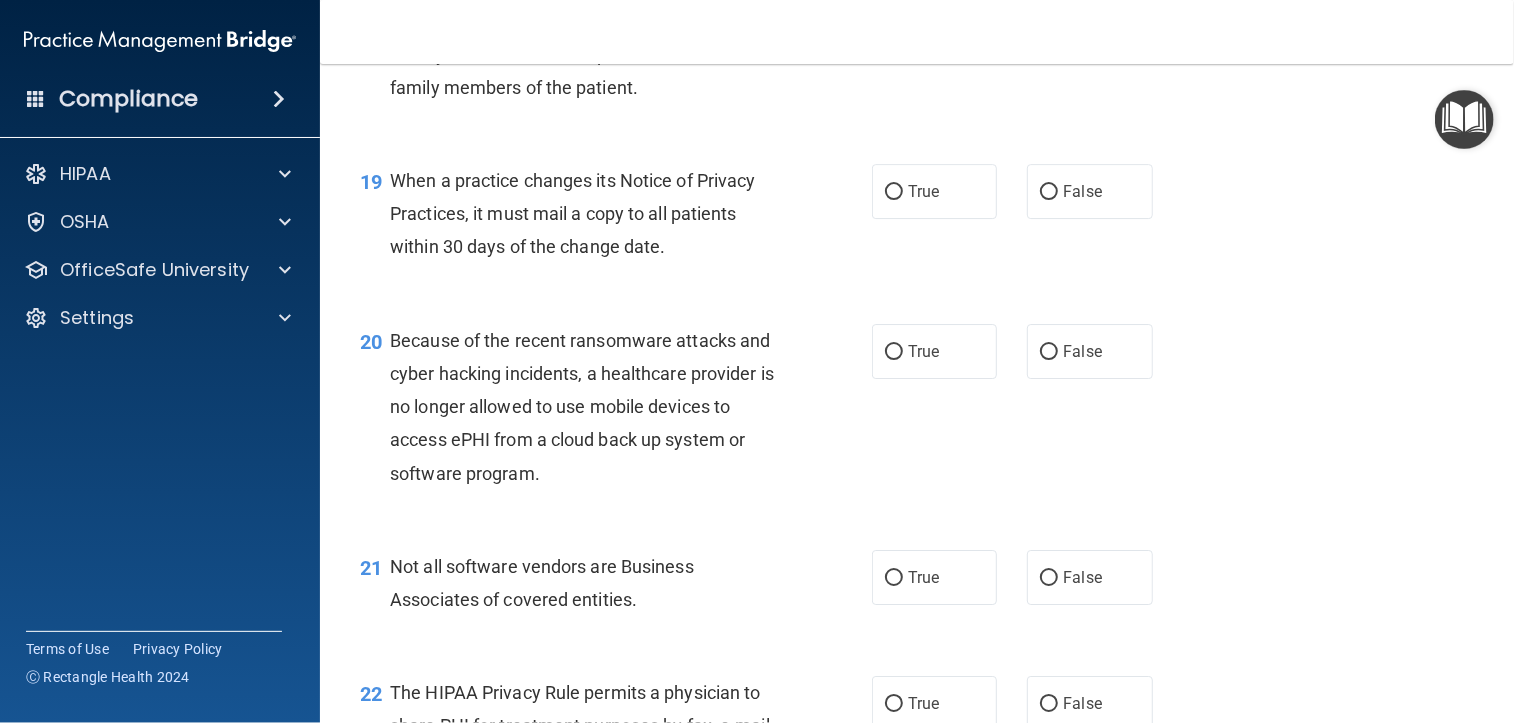 scroll, scrollTop: 3400, scrollLeft: 0, axis: vertical 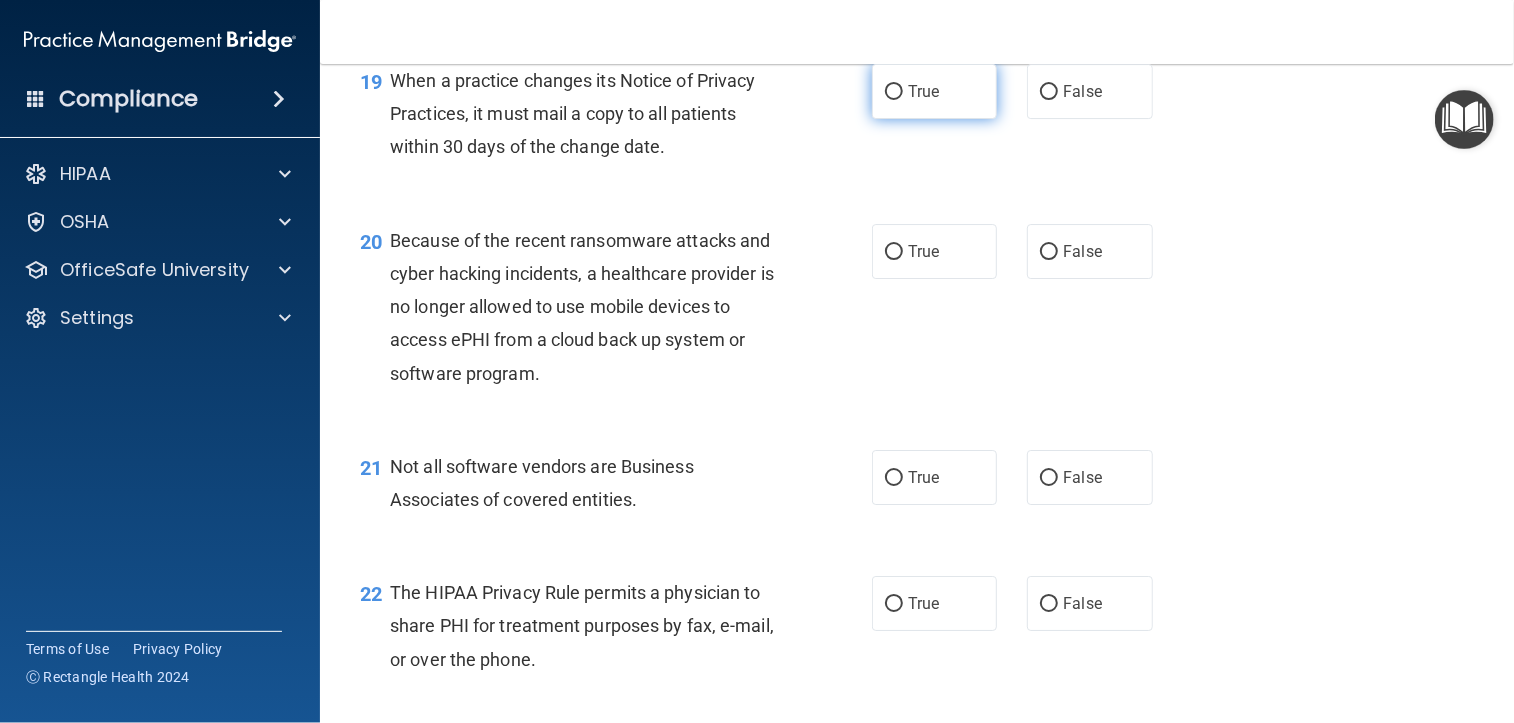 click on "True" at bounding box center (923, 91) 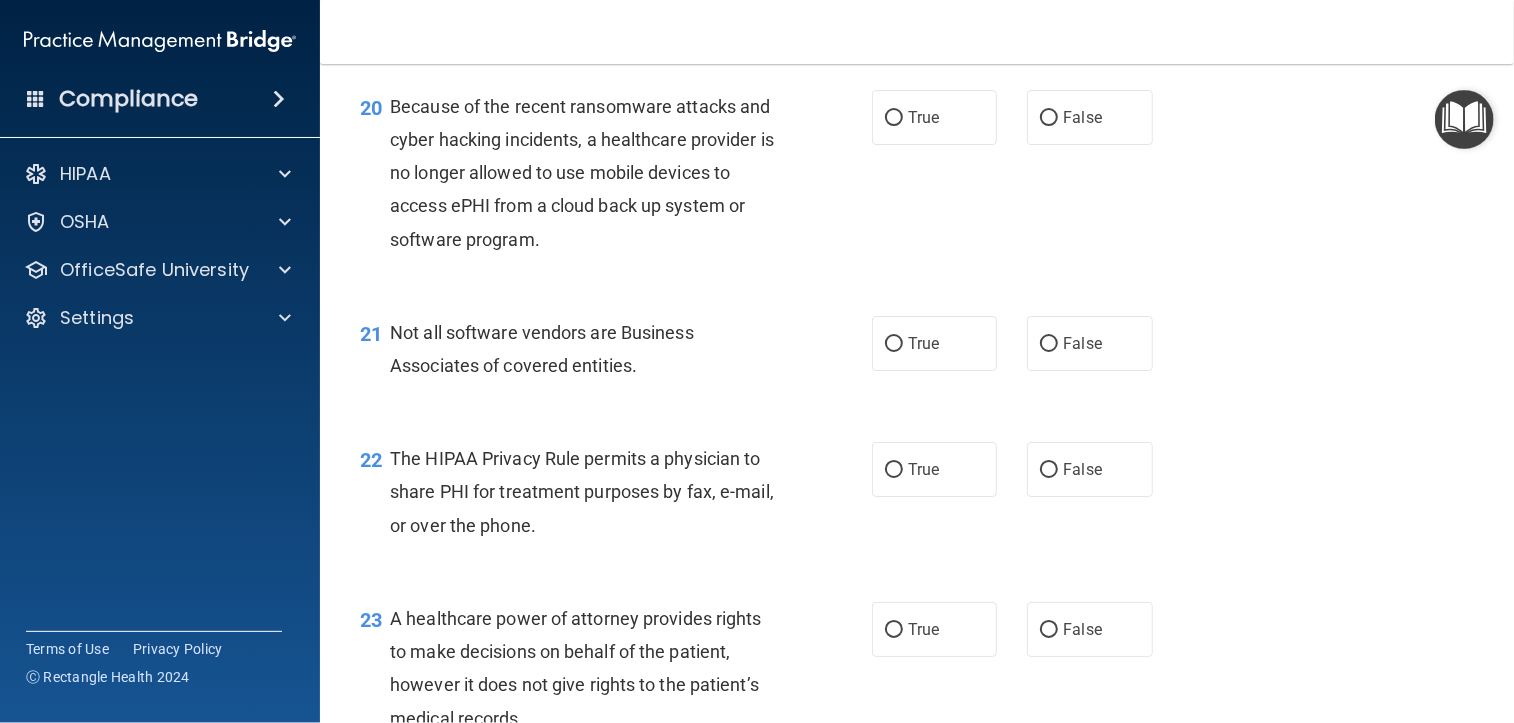 scroll, scrollTop: 3500, scrollLeft: 0, axis: vertical 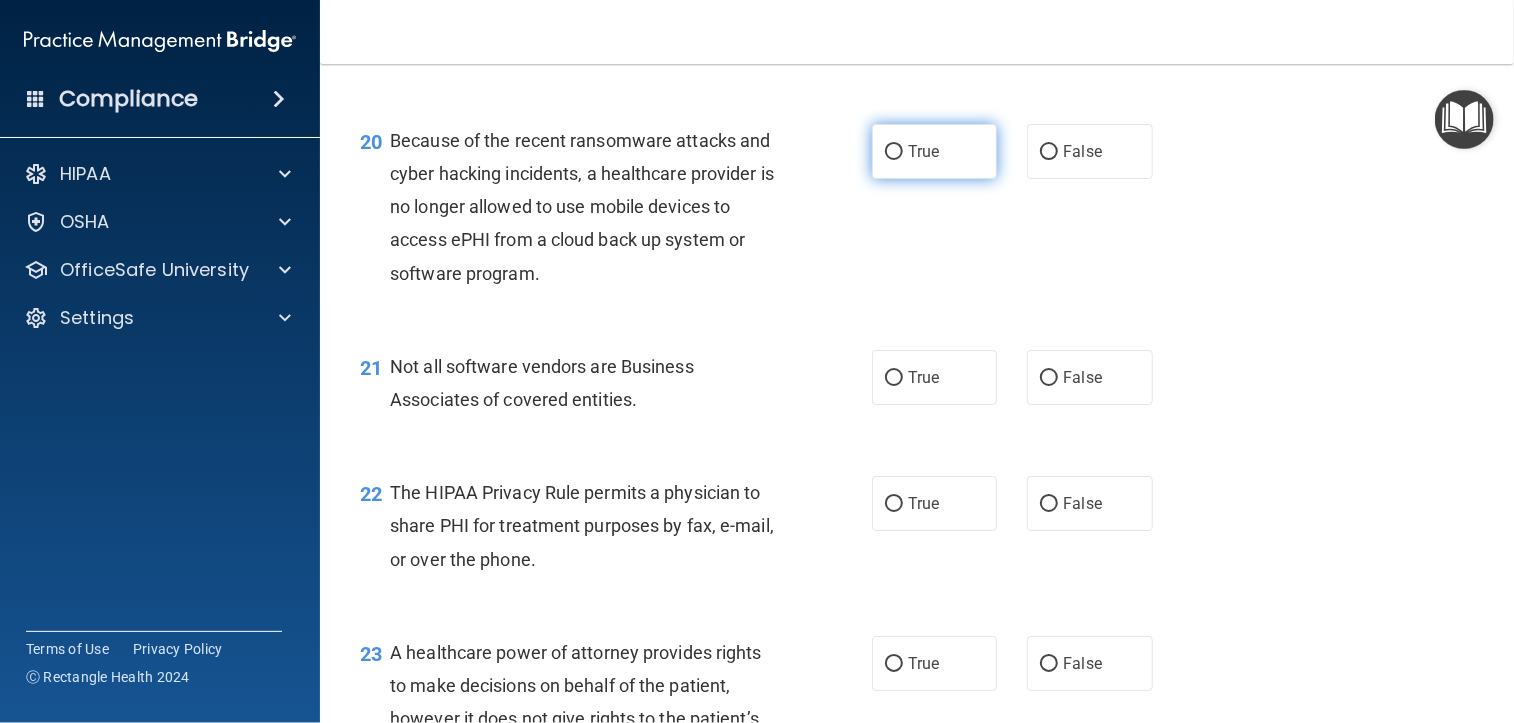 click on "True" at bounding box center (923, 151) 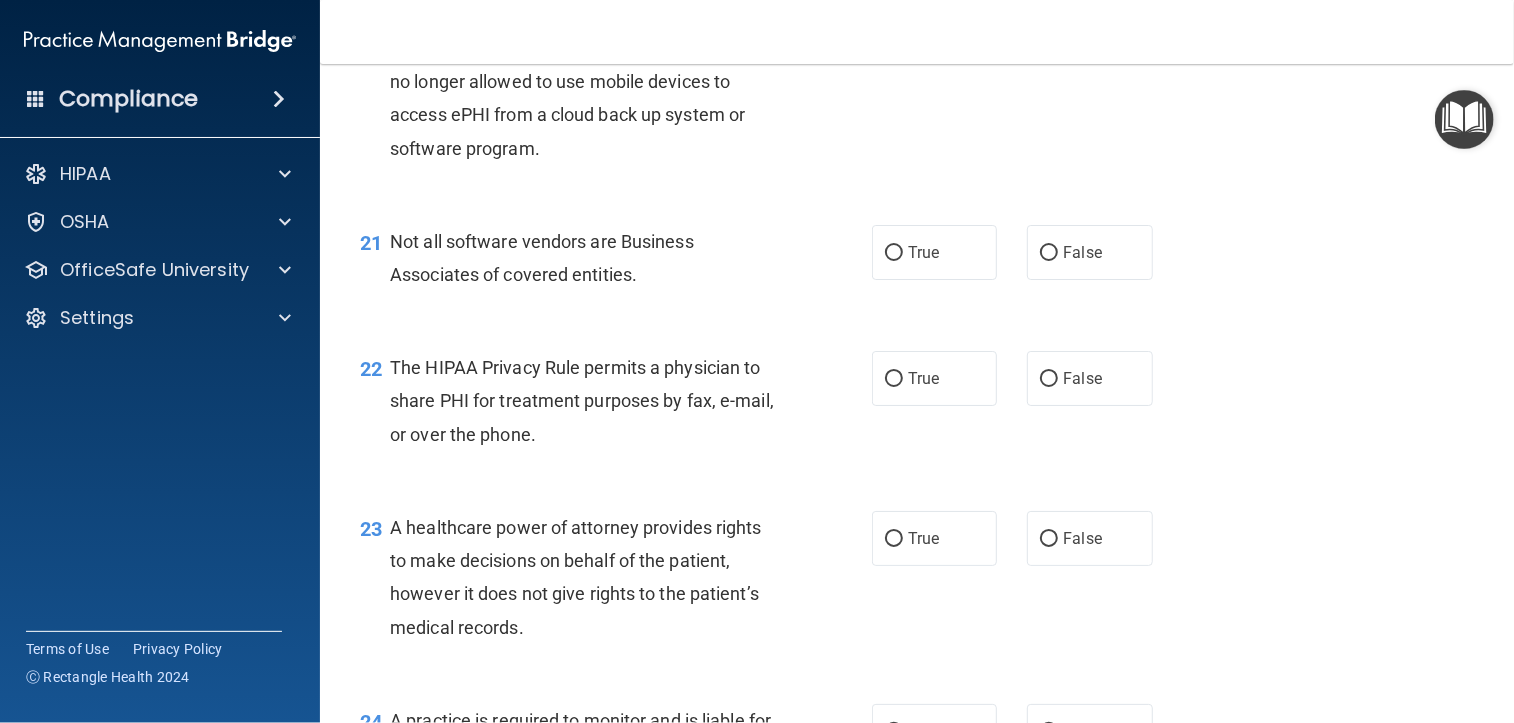 scroll, scrollTop: 3700, scrollLeft: 0, axis: vertical 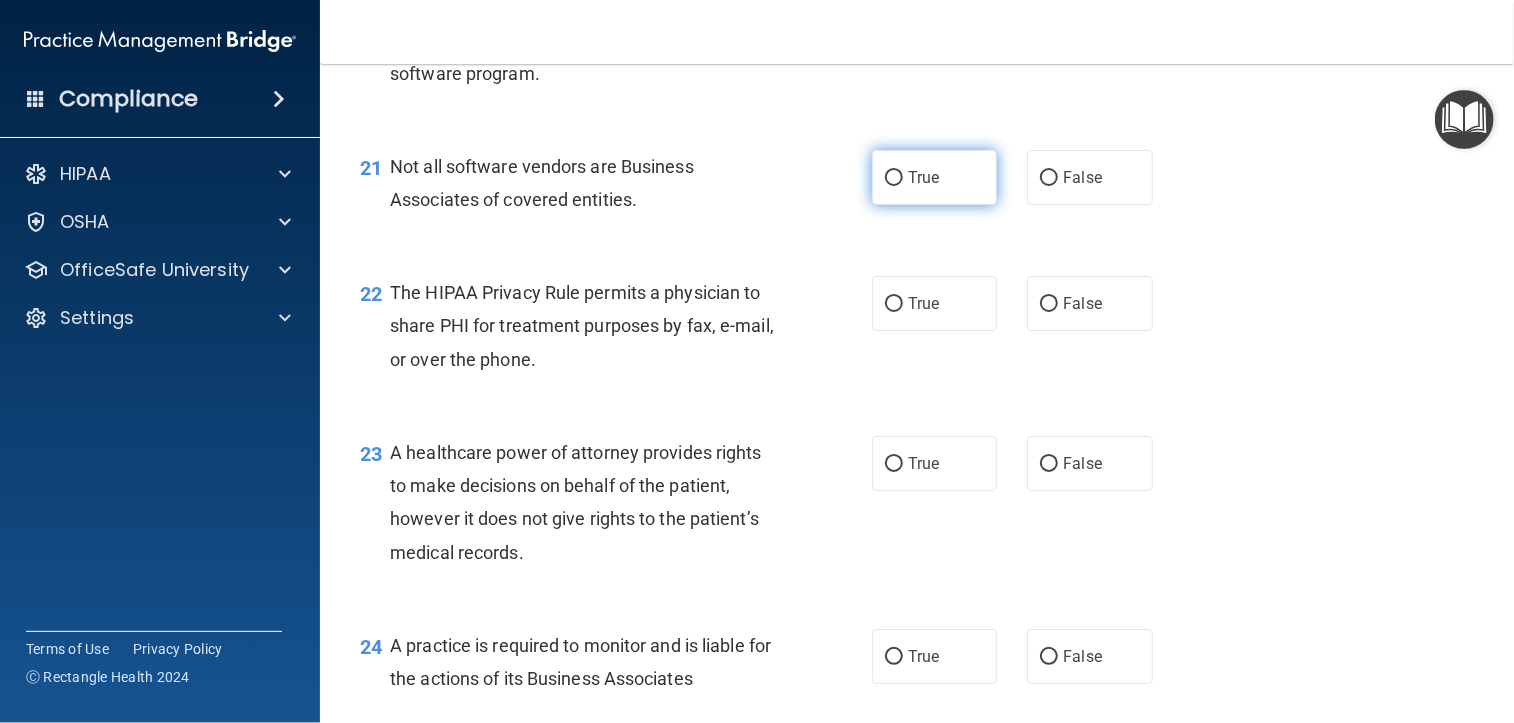 click on "True" at bounding box center [934, 177] 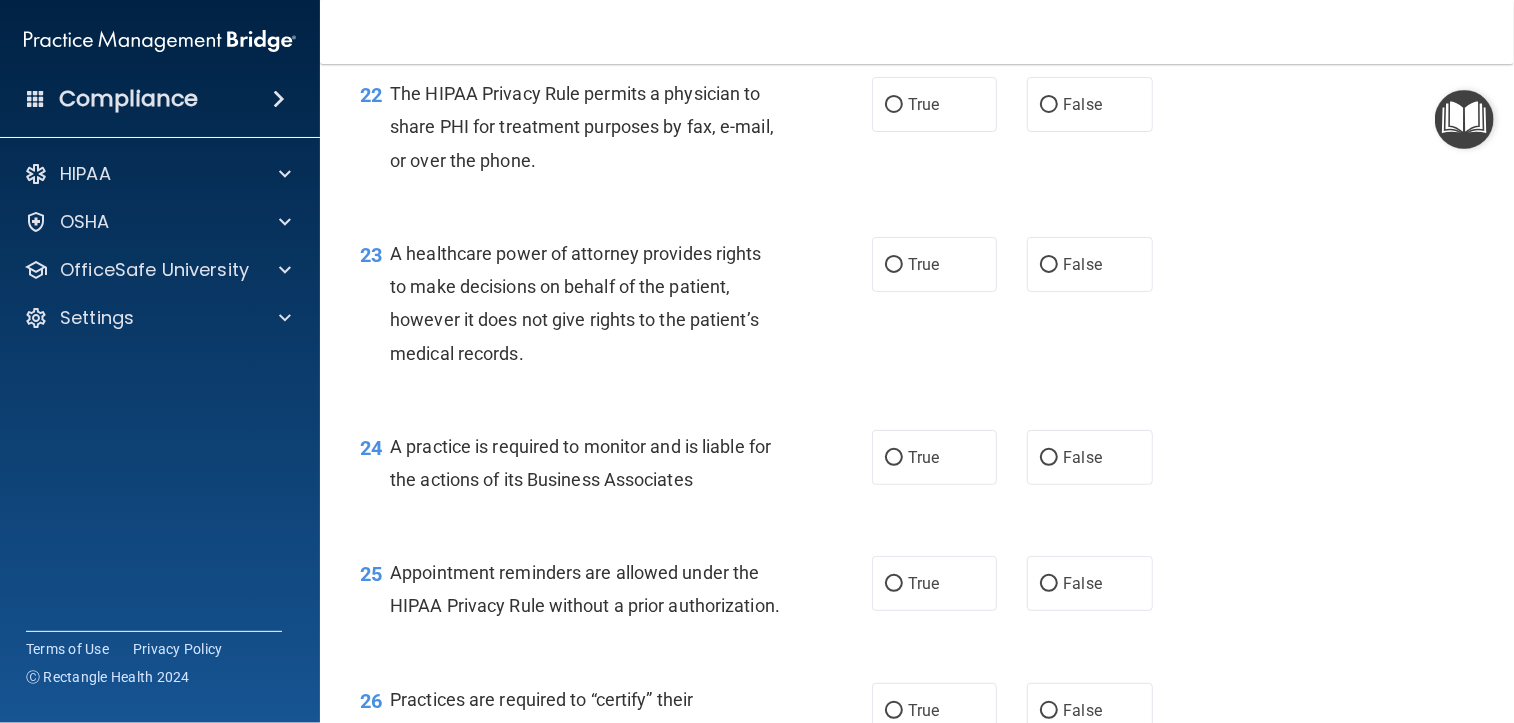 scroll, scrollTop: 3900, scrollLeft: 0, axis: vertical 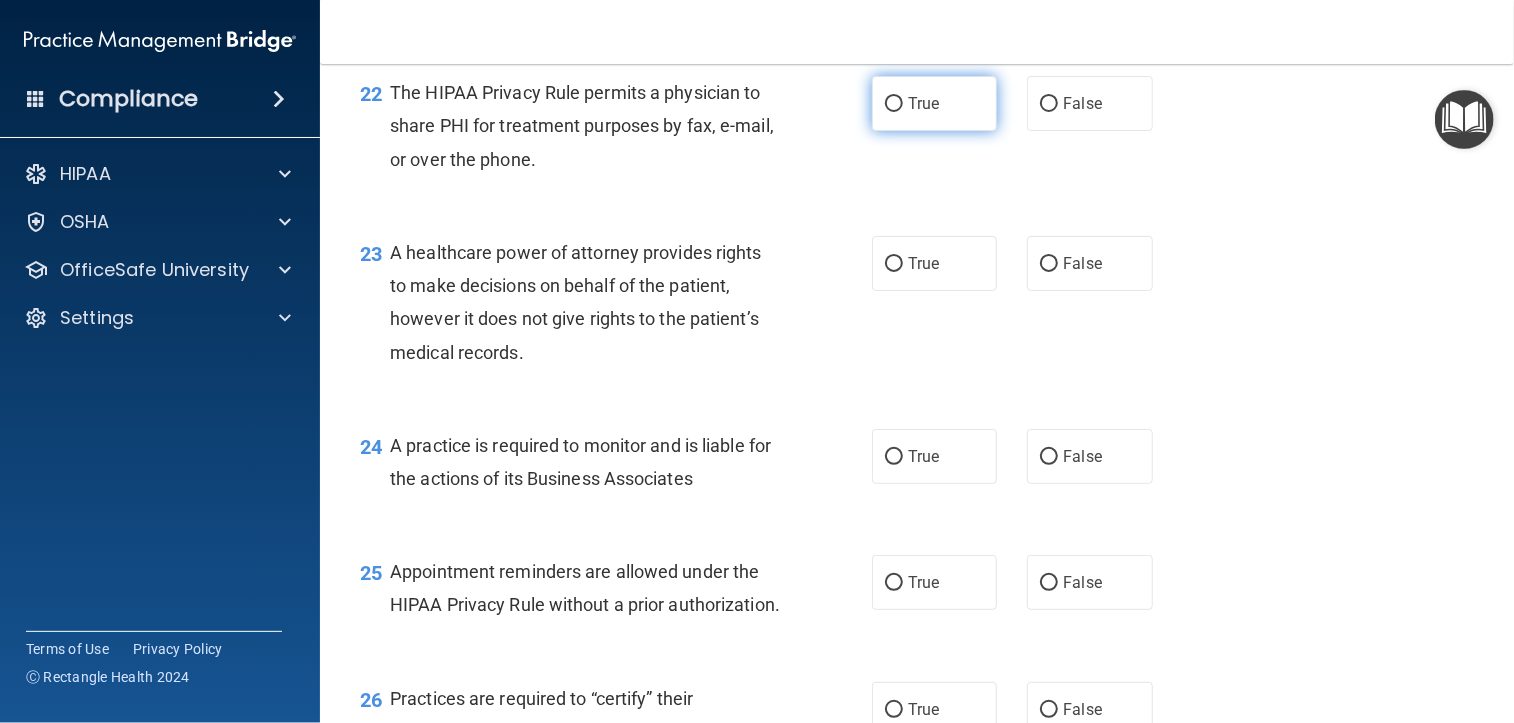 click on "True" at bounding box center (923, 103) 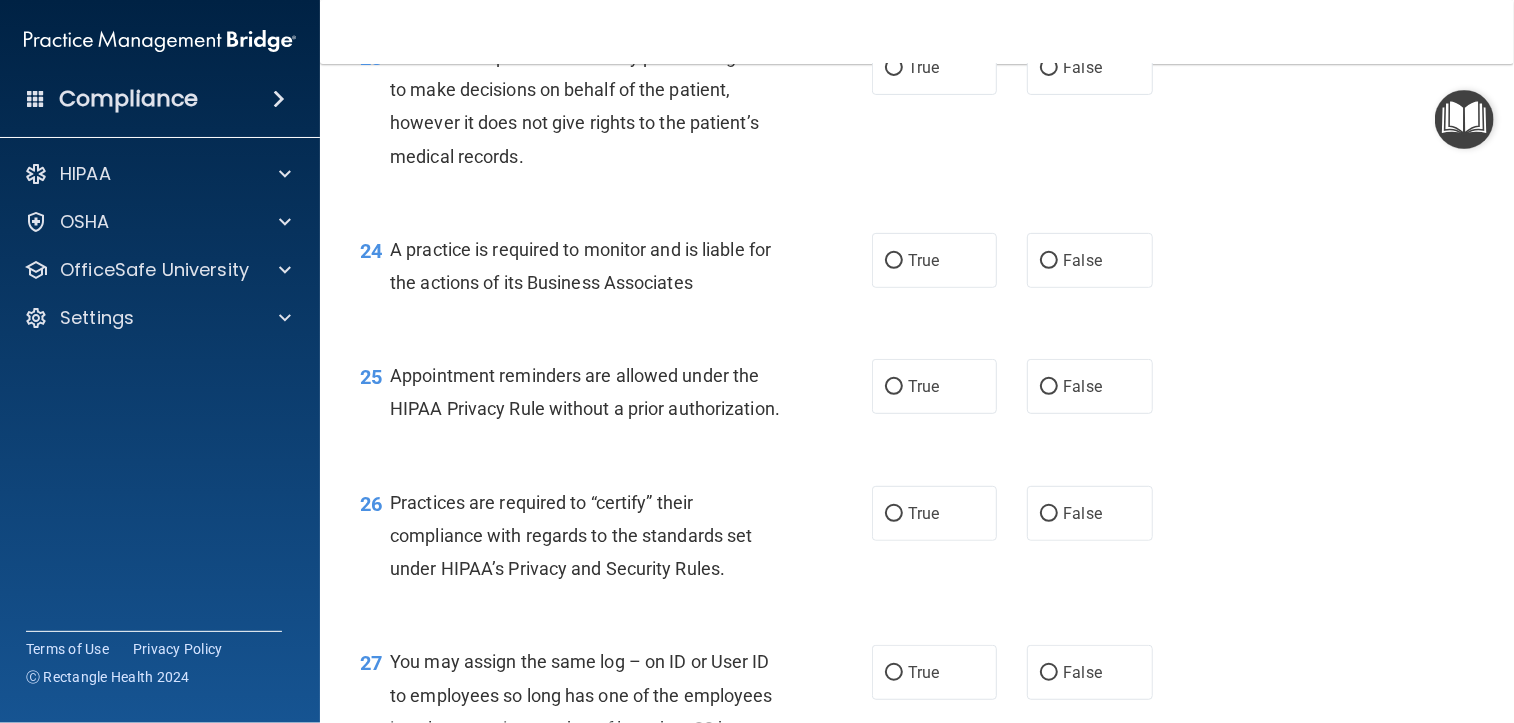 scroll, scrollTop: 4100, scrollLeft: 0, axis: vertical 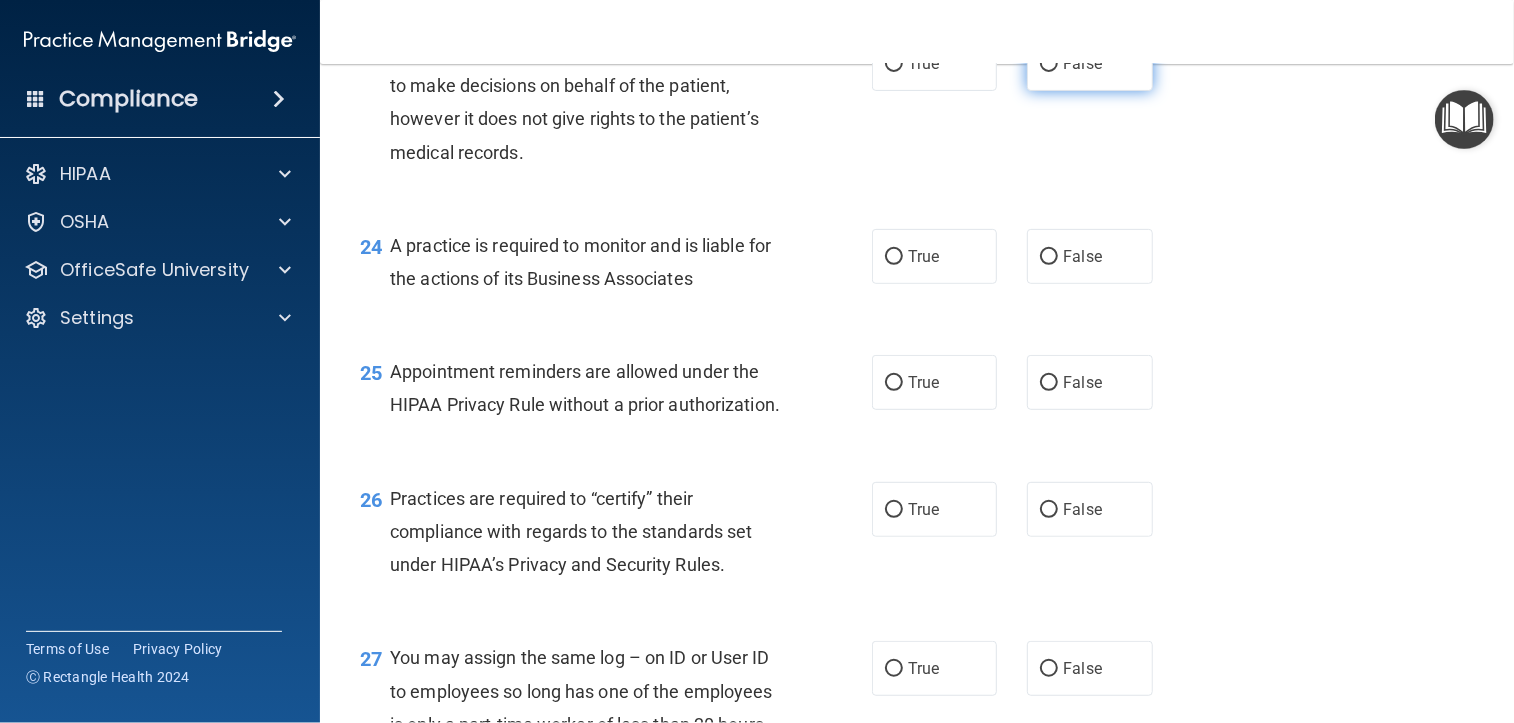 click on "False" at bounding box center [1089, 63] 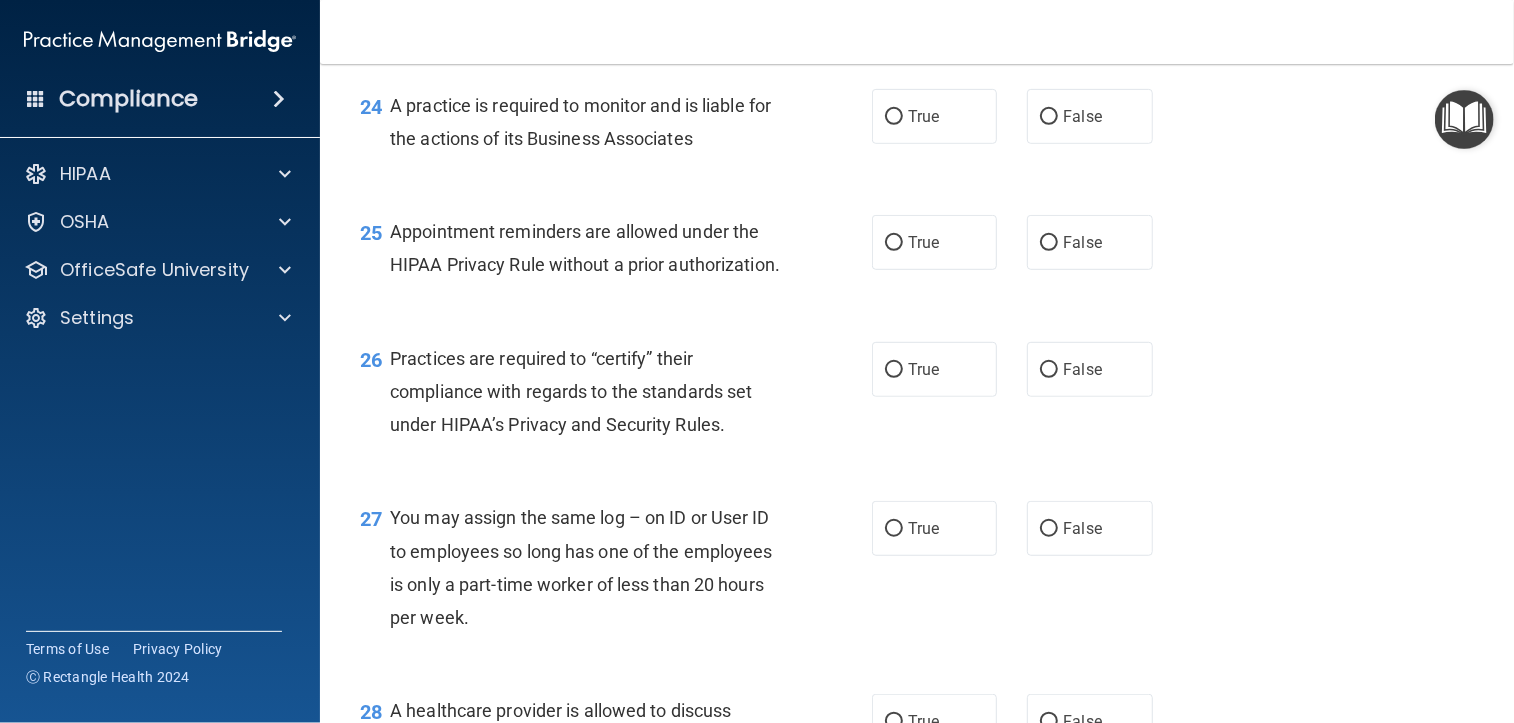 scroll, scrollTop: 4300, scrollLeft: 0, axis: vertical 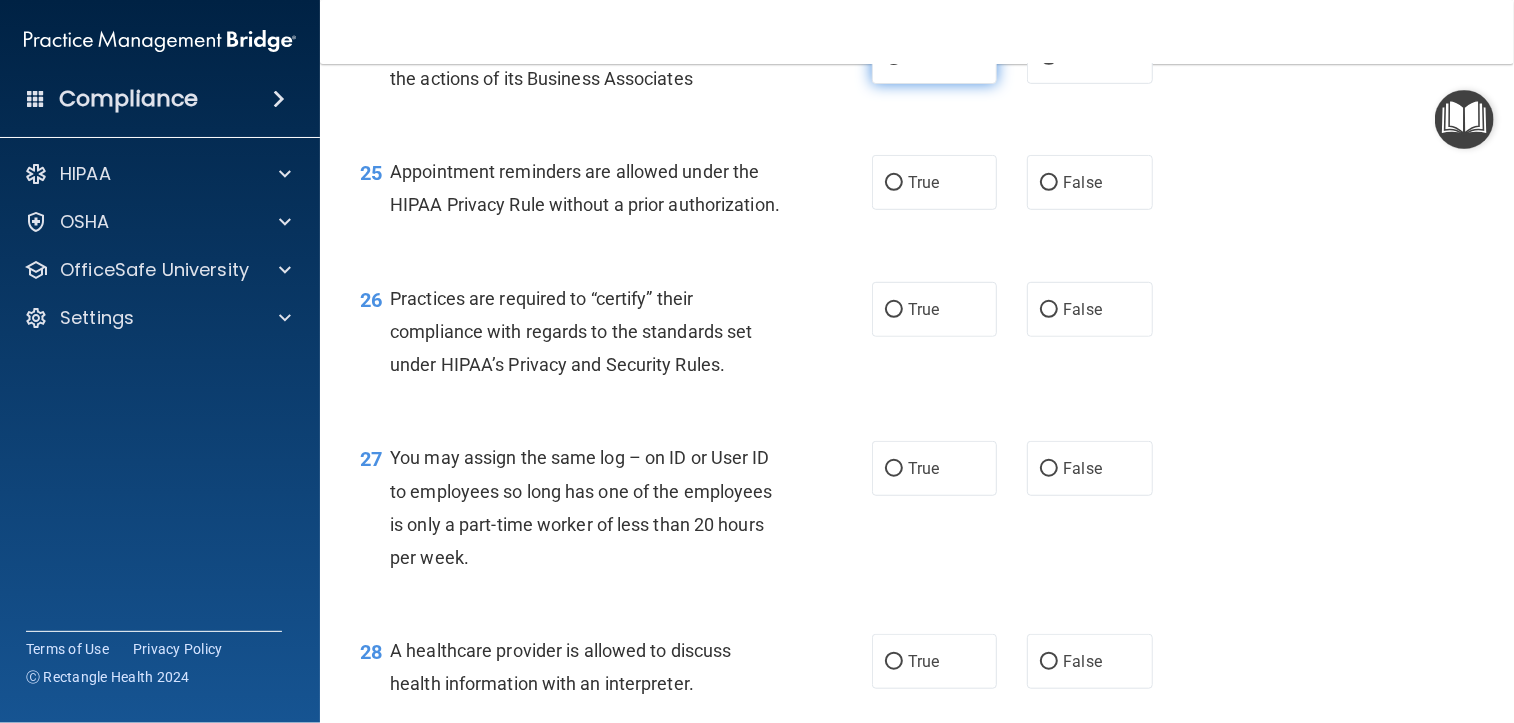 click on "True" at bounding box center [894, 57] 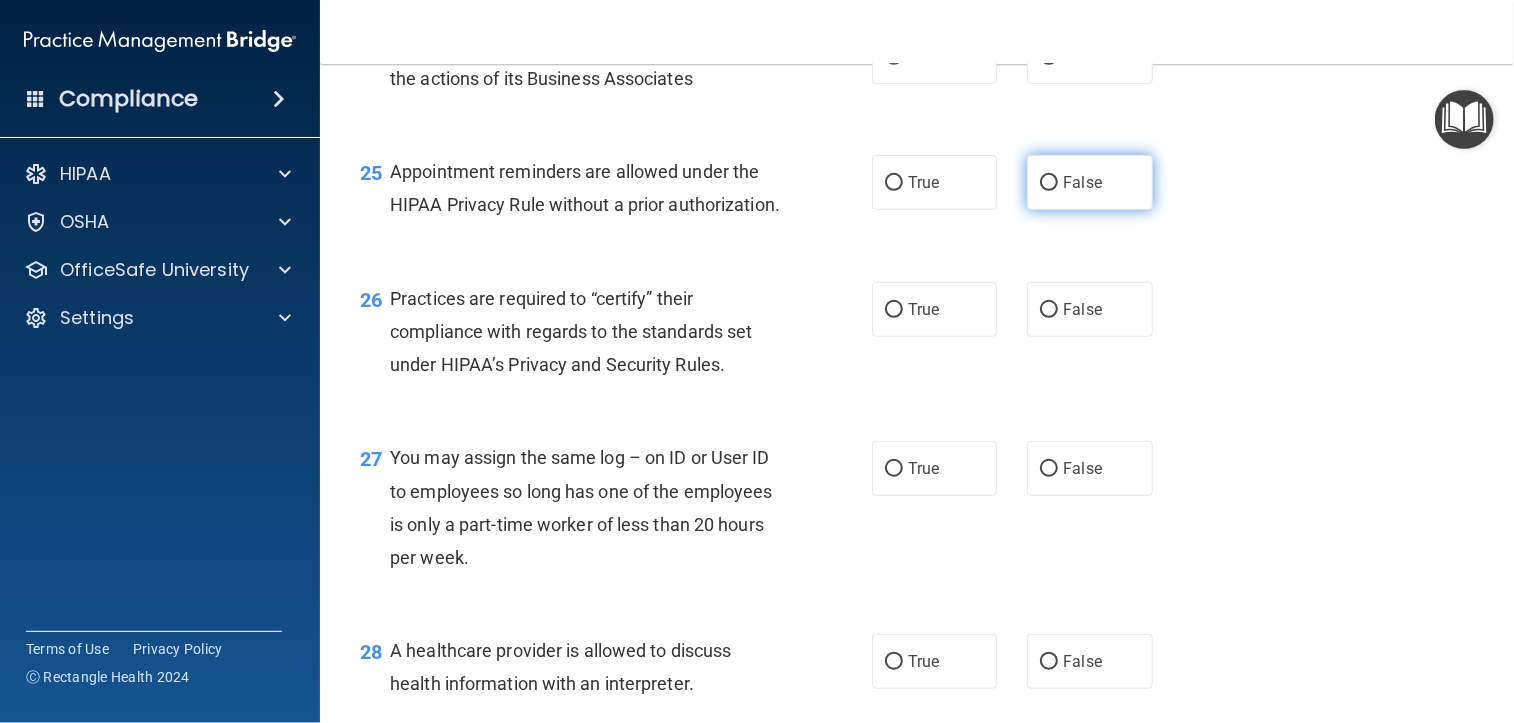 click on "False" at bounding box center (1089, 182) 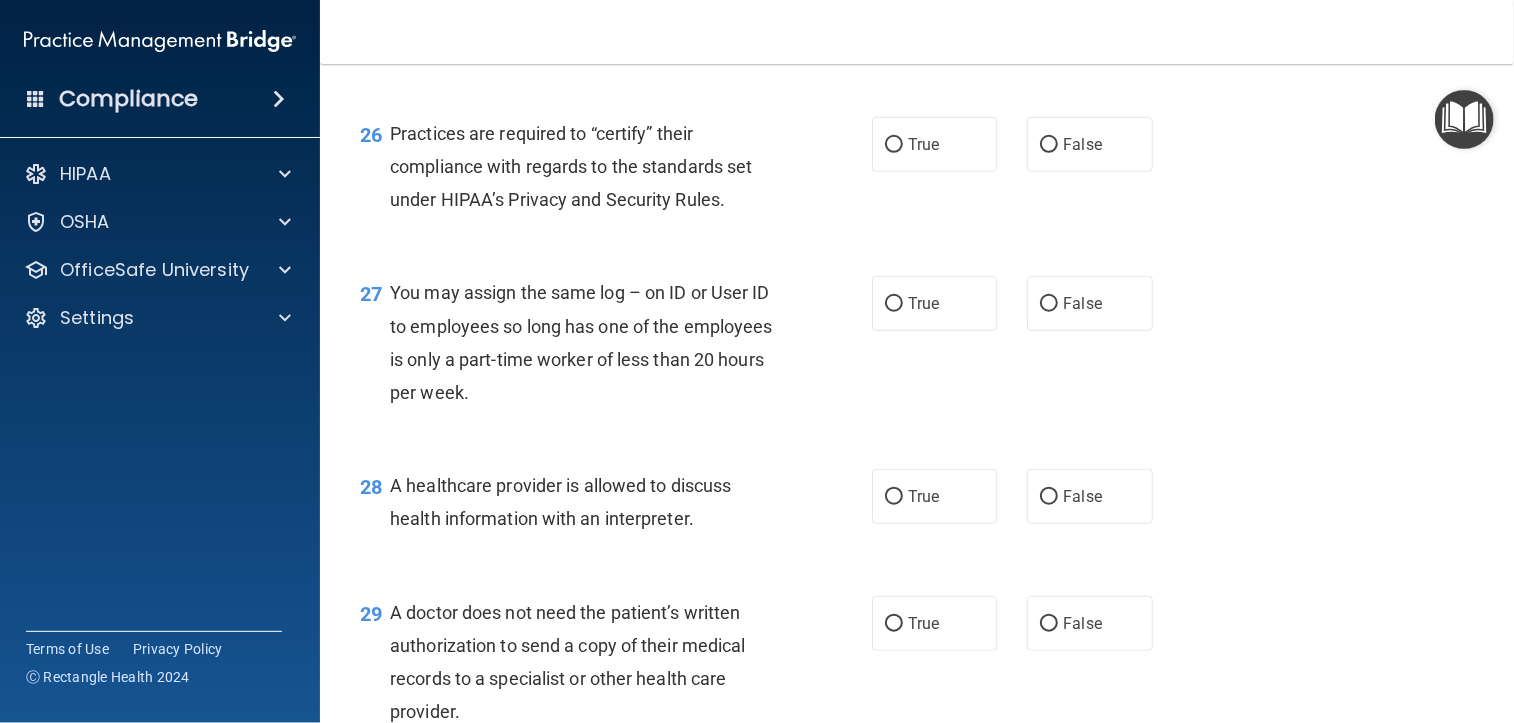 scroll, scrollTop: 4500, scrollLeft: 0, axis: vertical 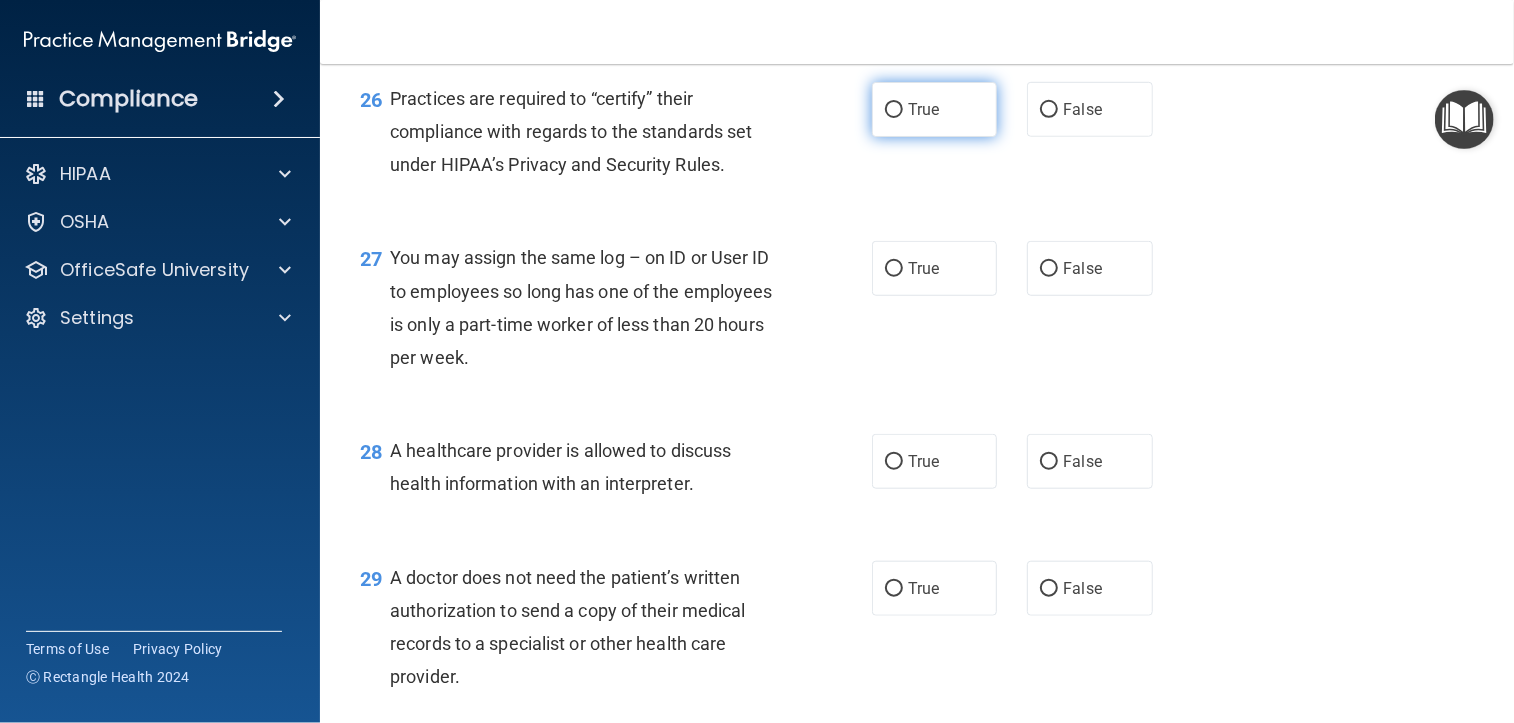 click on "True" at bounding box center (923, 109) 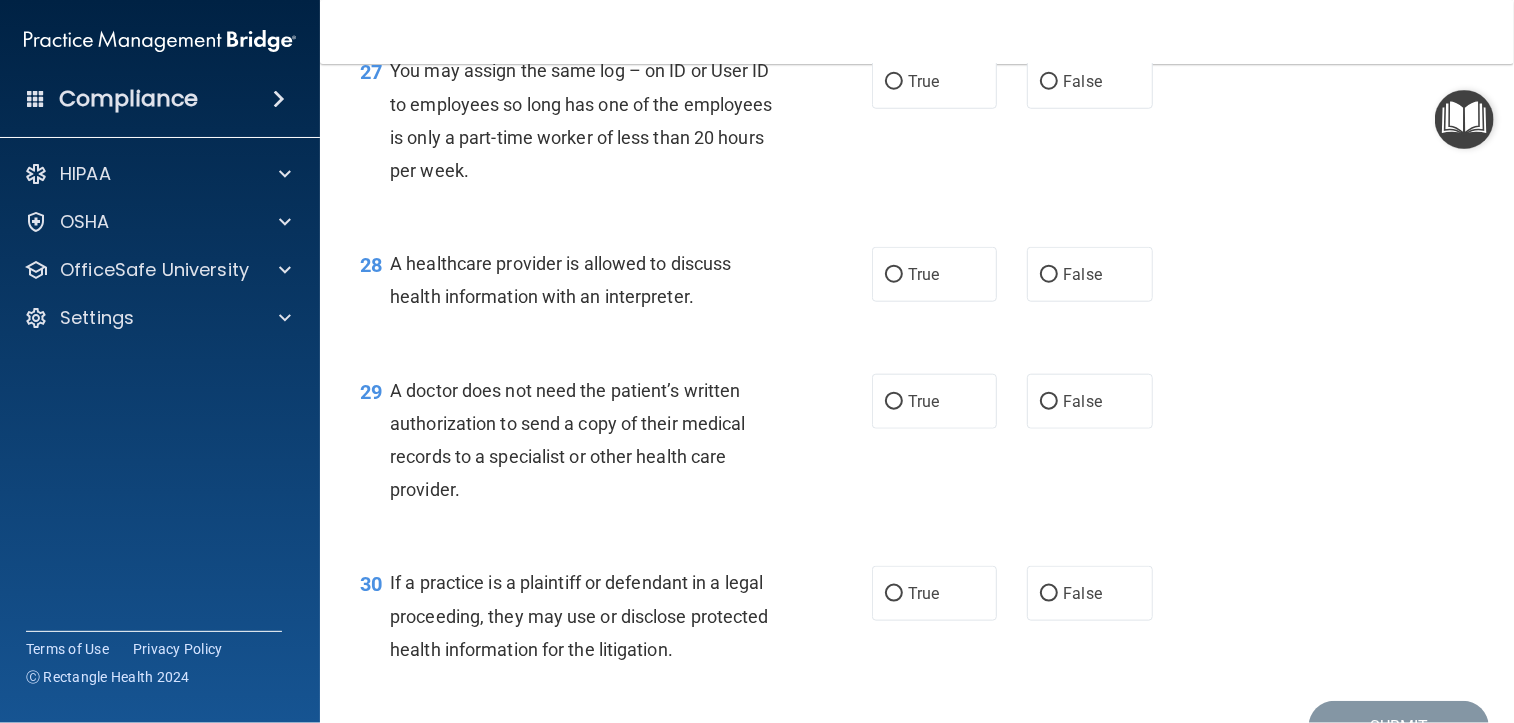 scroll, scrollTop: 4700, scrollLeft: 0, axis: vertical 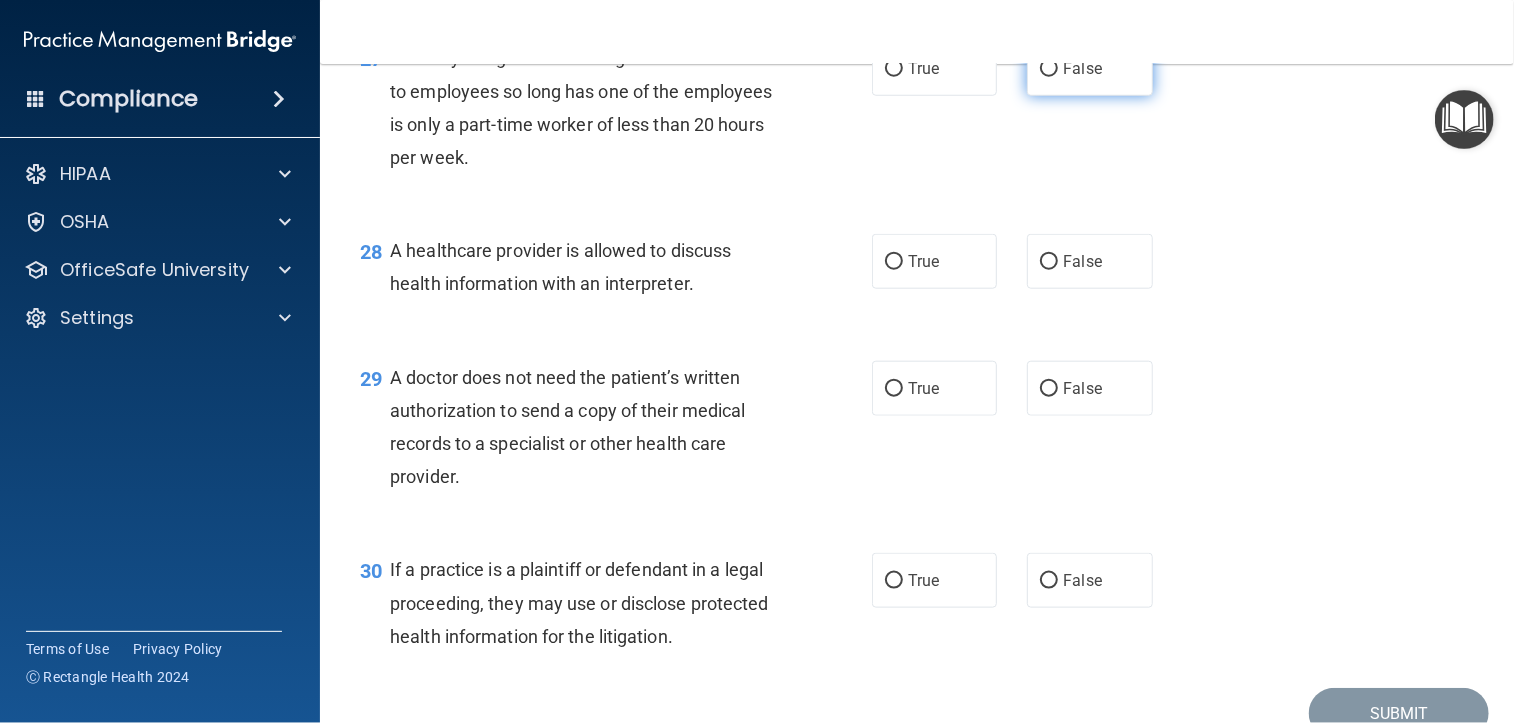 click on "False" at bounding box center (1082, 68) 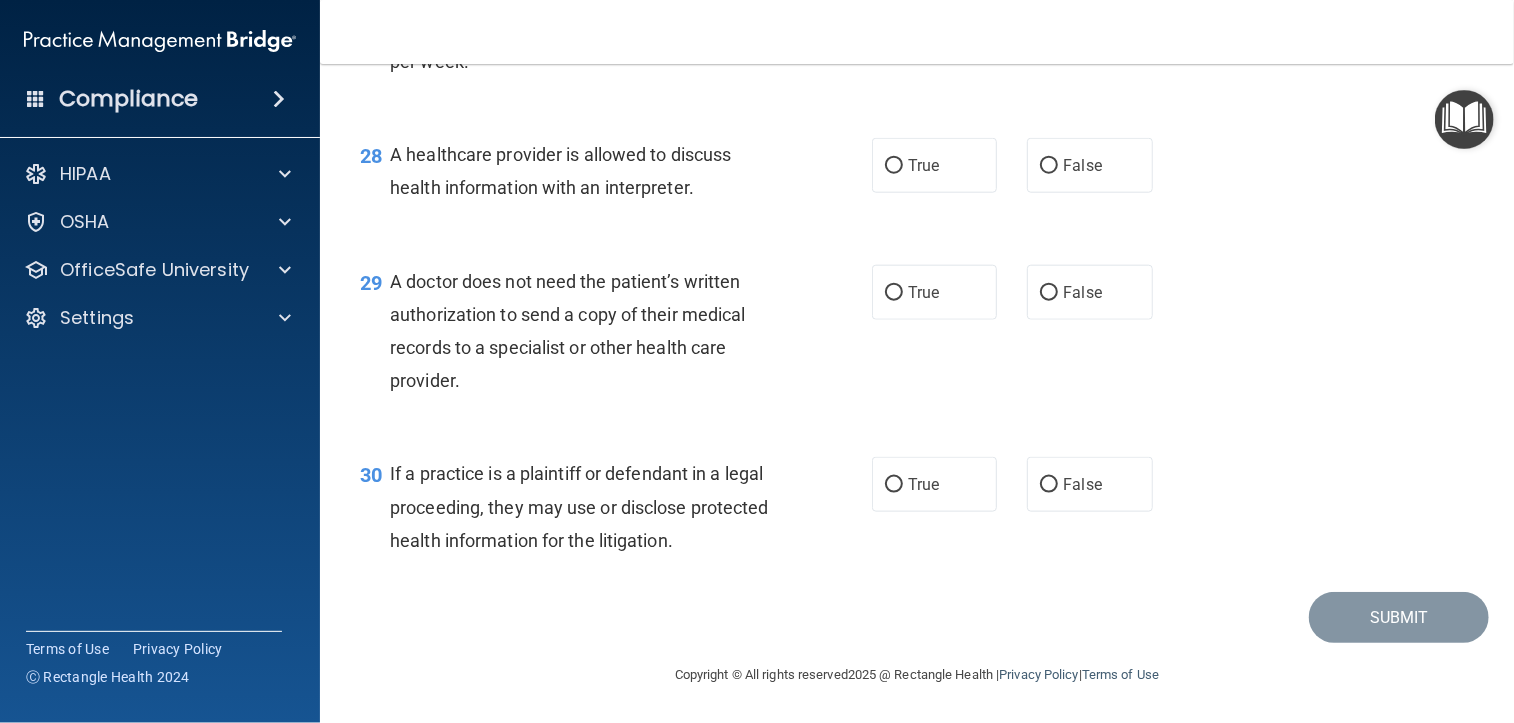 scroll, scrollTop: 4862, scrollLeft: 0, axis: vertical 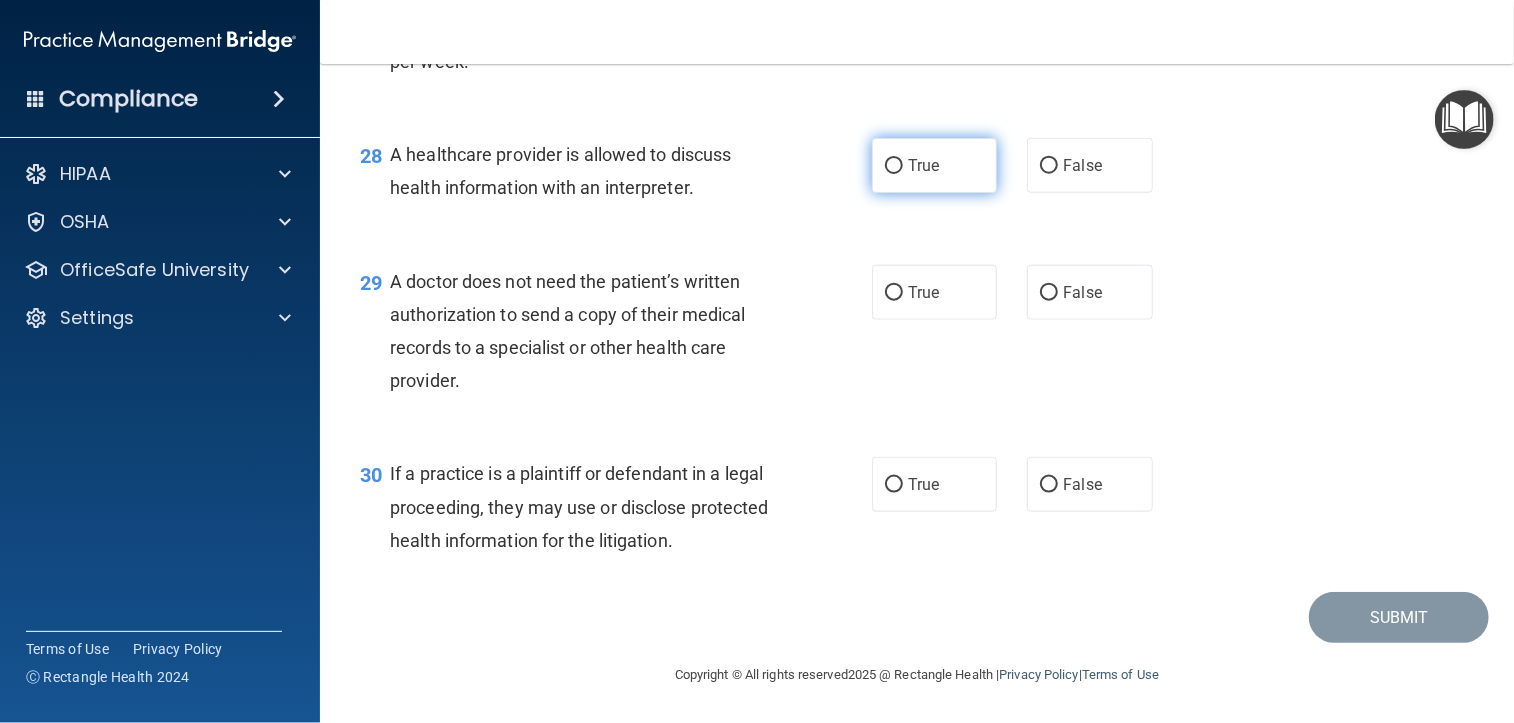click on "True" at bounding box center [934, 165] 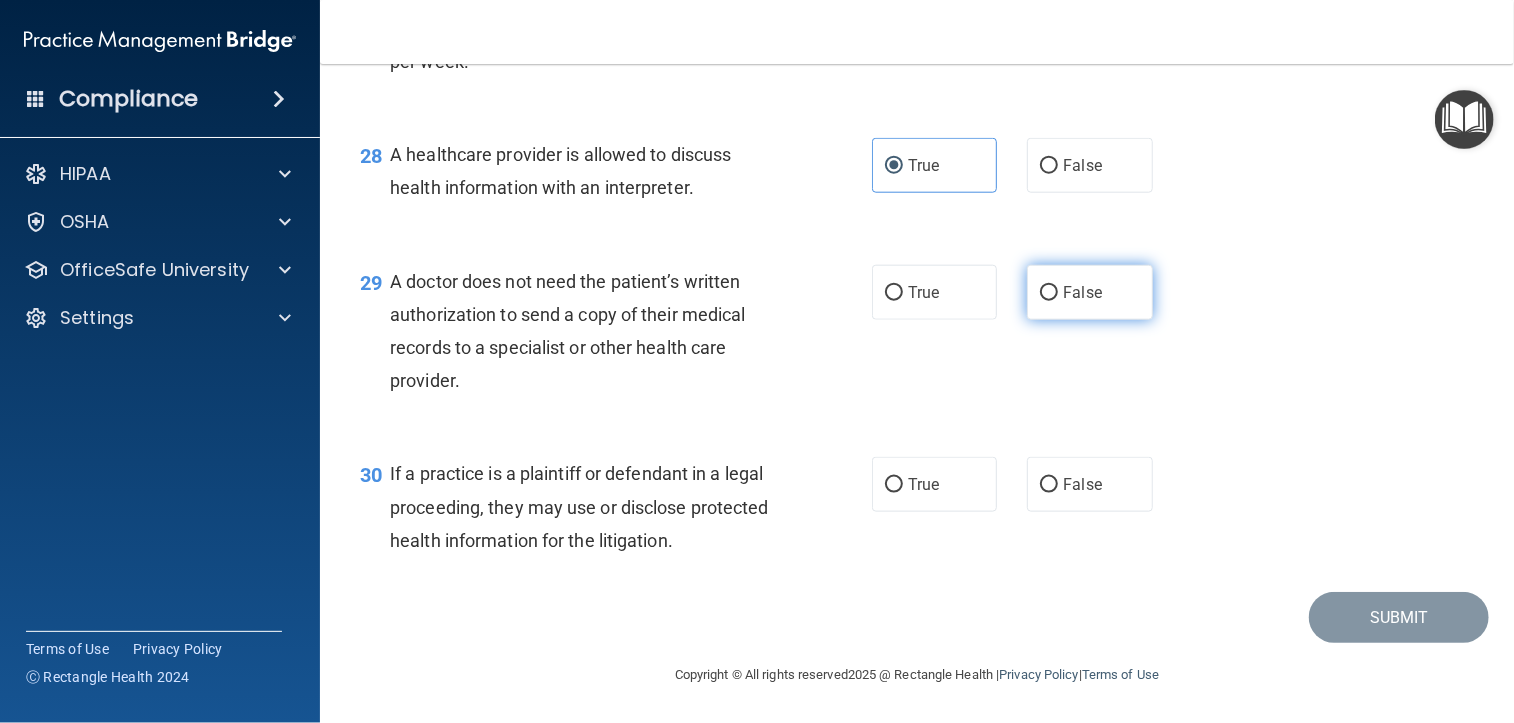 click on "False" at bounding box center (1089, 292) 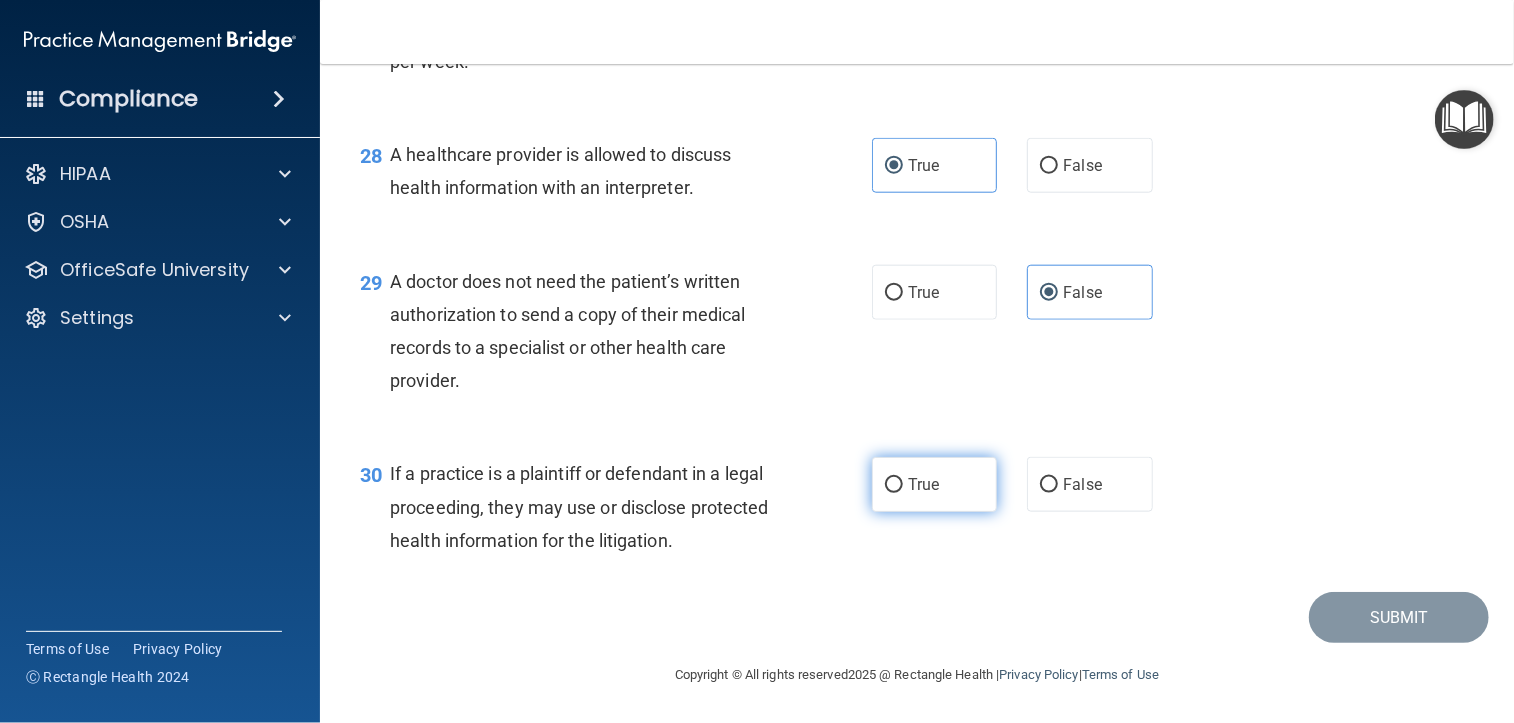 click on "True" at bounding box center [934, 484] 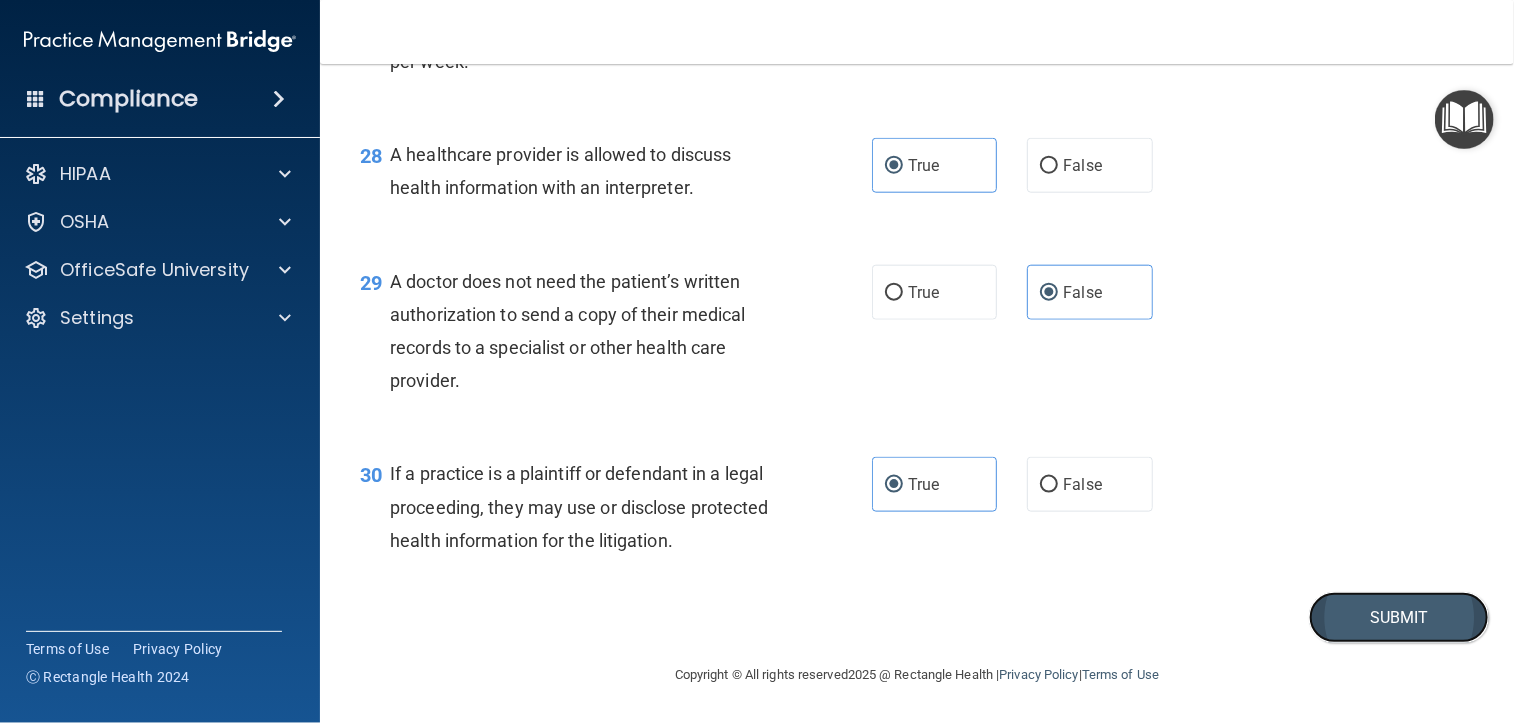 click on "Submit" at bounding box center (1399, 617) 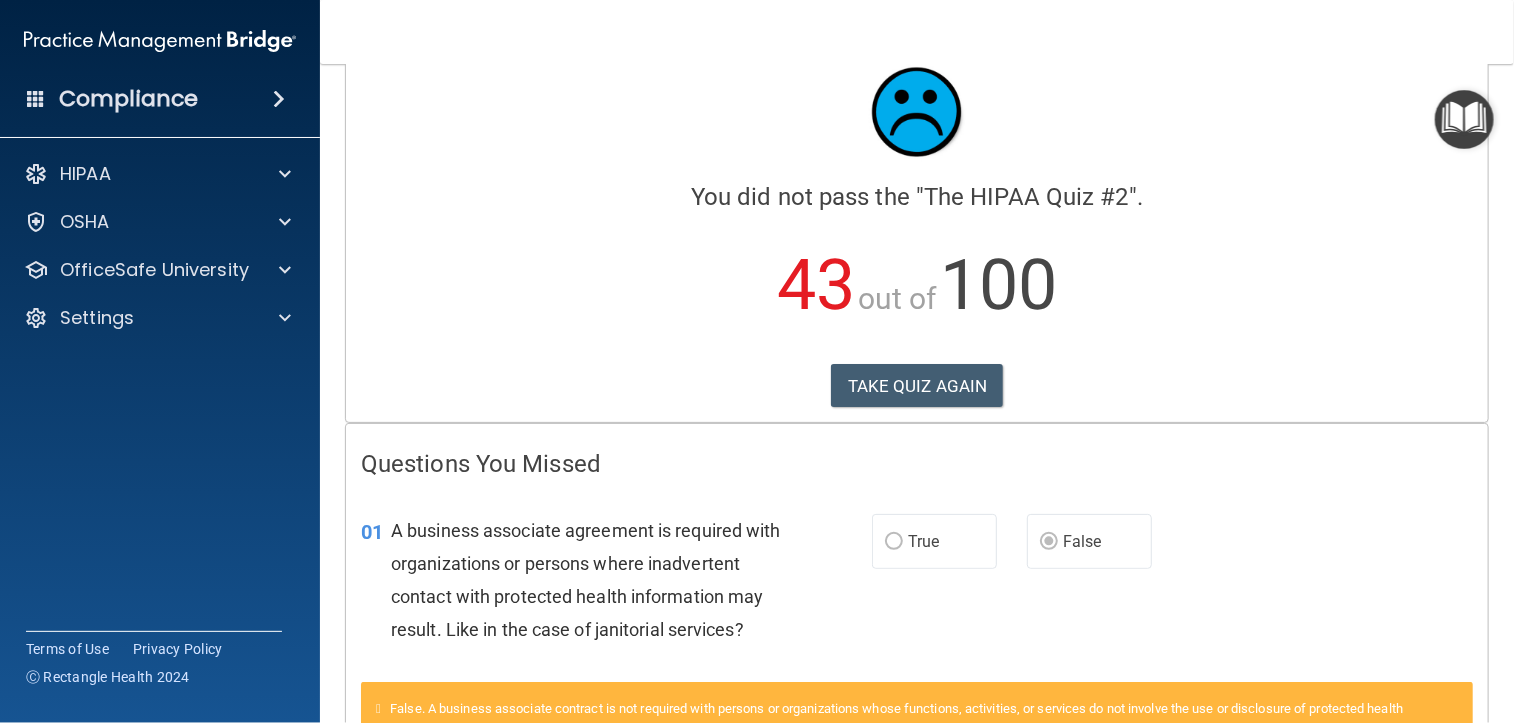 scroll, scrollTop: 0, scrollLeft: 0, axis: both 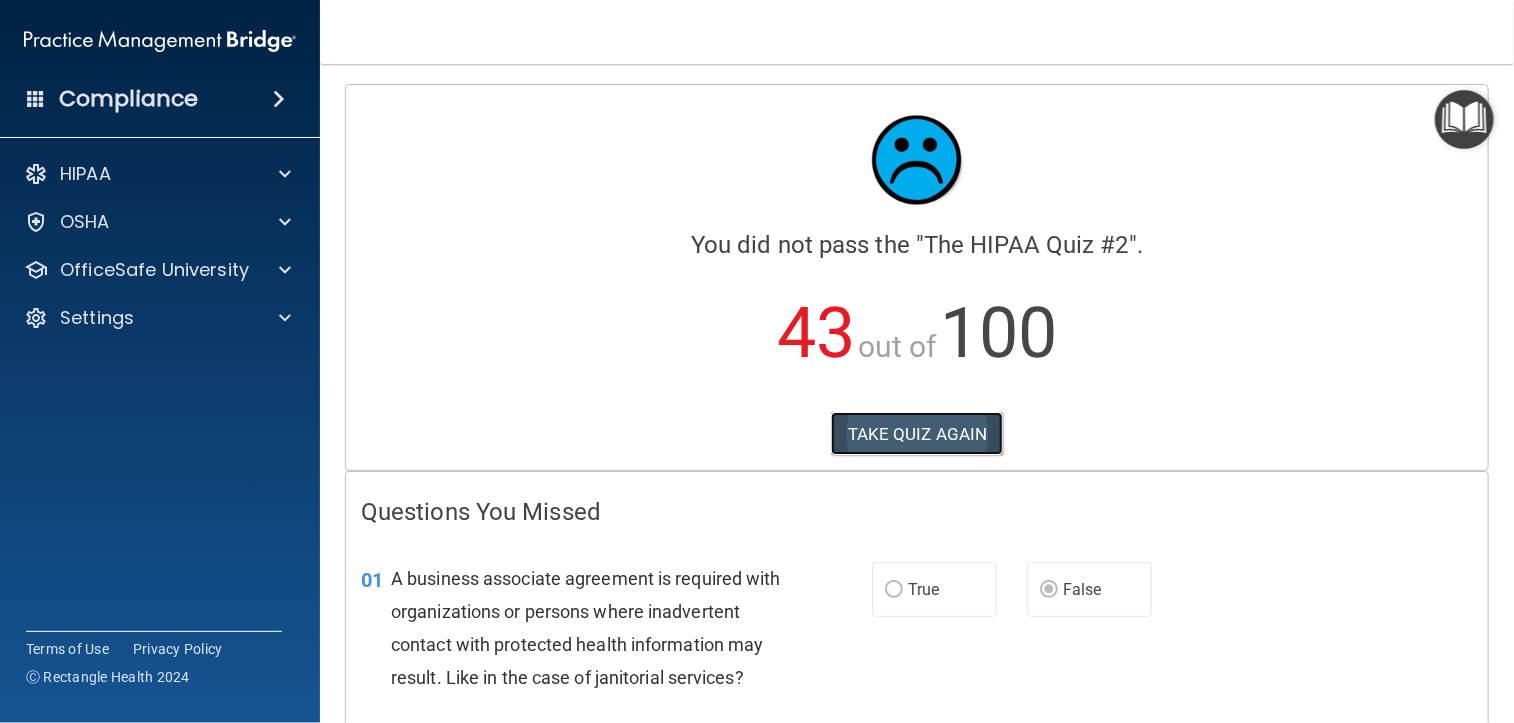 click on "TAKE QUIZ AGAIN" at bounding box center [917, 434] 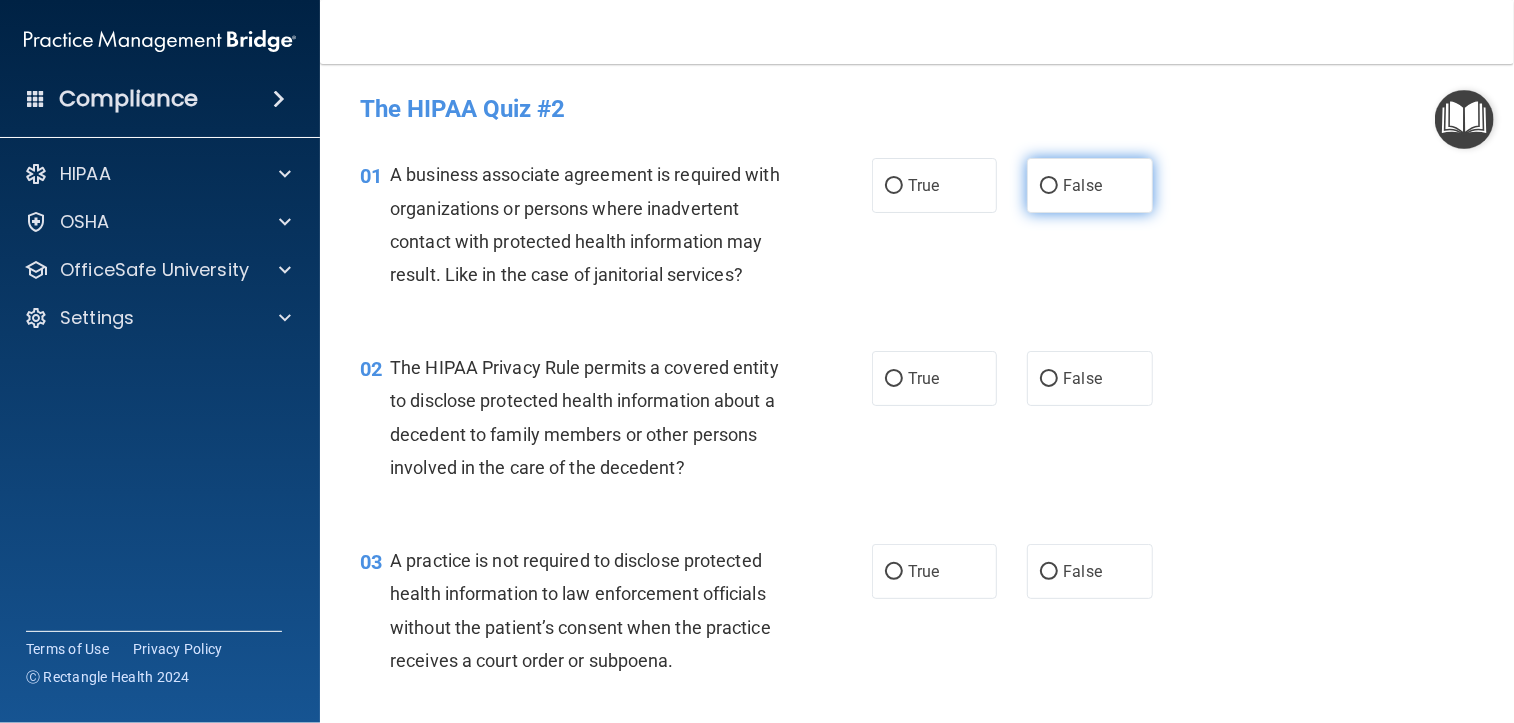 click on "False" at bounding box center [1082, 185] 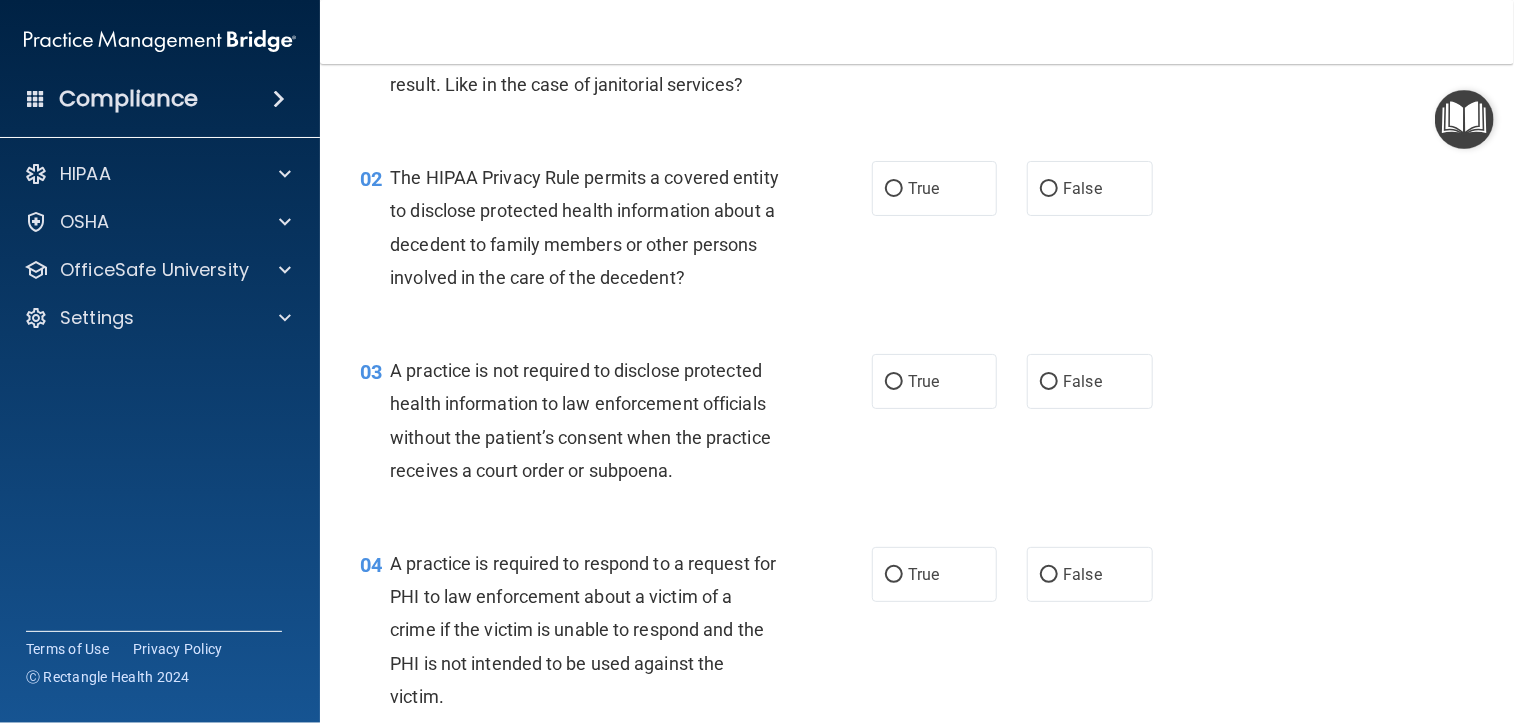 scroll, scrollTop: 300, scrollLeft: 0, axis: vertical 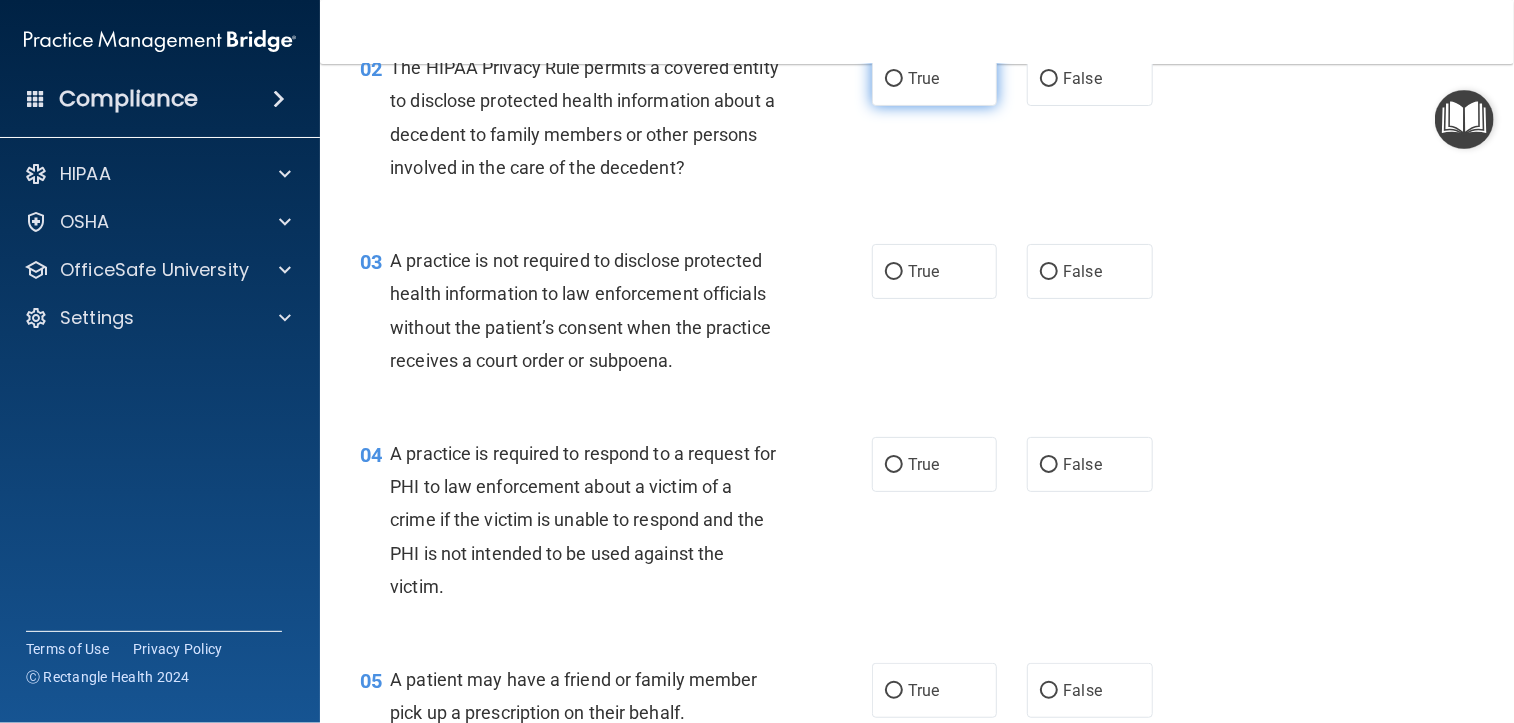 click on "True" at bounding box center [923, 78] 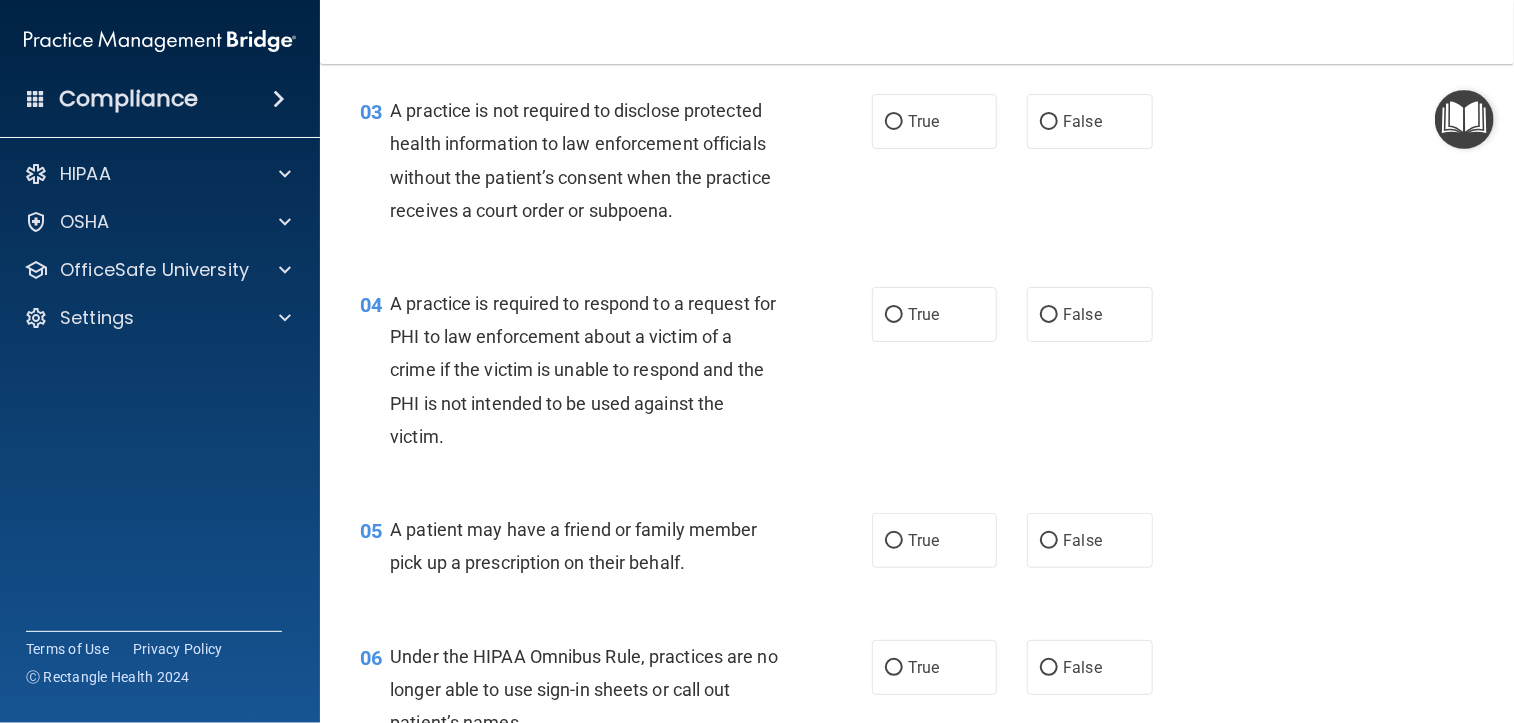 scroll, scrollTop: 500, scrollLeft: 0, axis: vertical 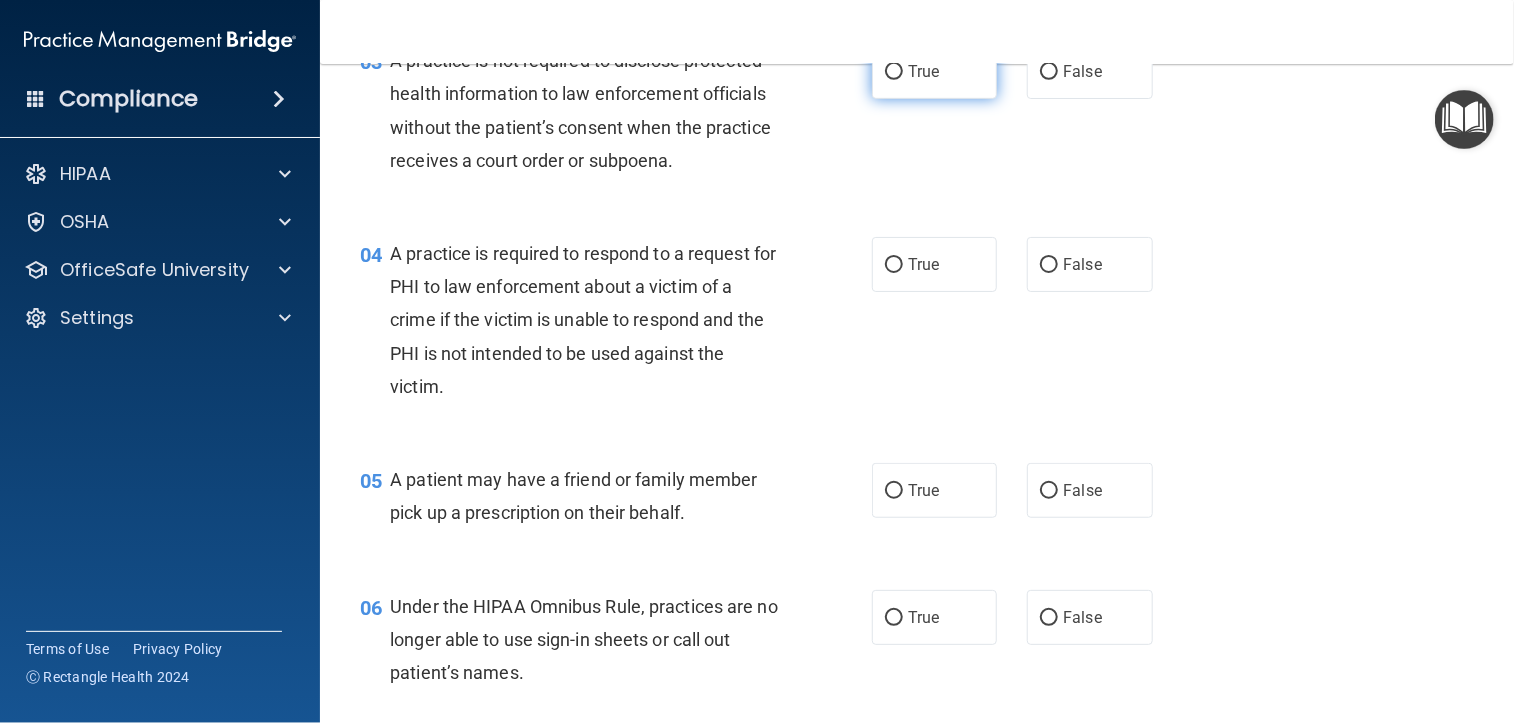 click on "True" at bounding box center [934, 71] 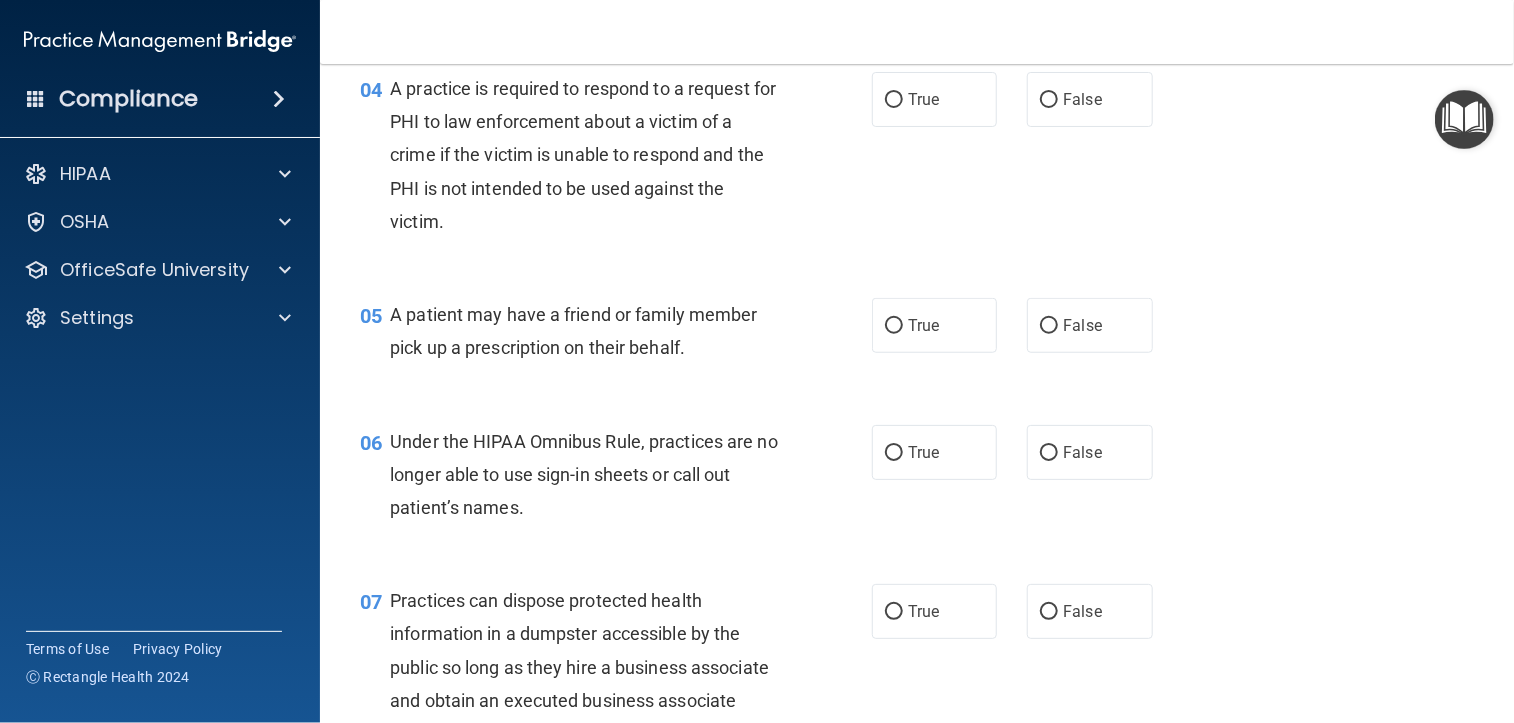 scroll, scrollTop: 700, scrollLeft: 0, axis: vertical 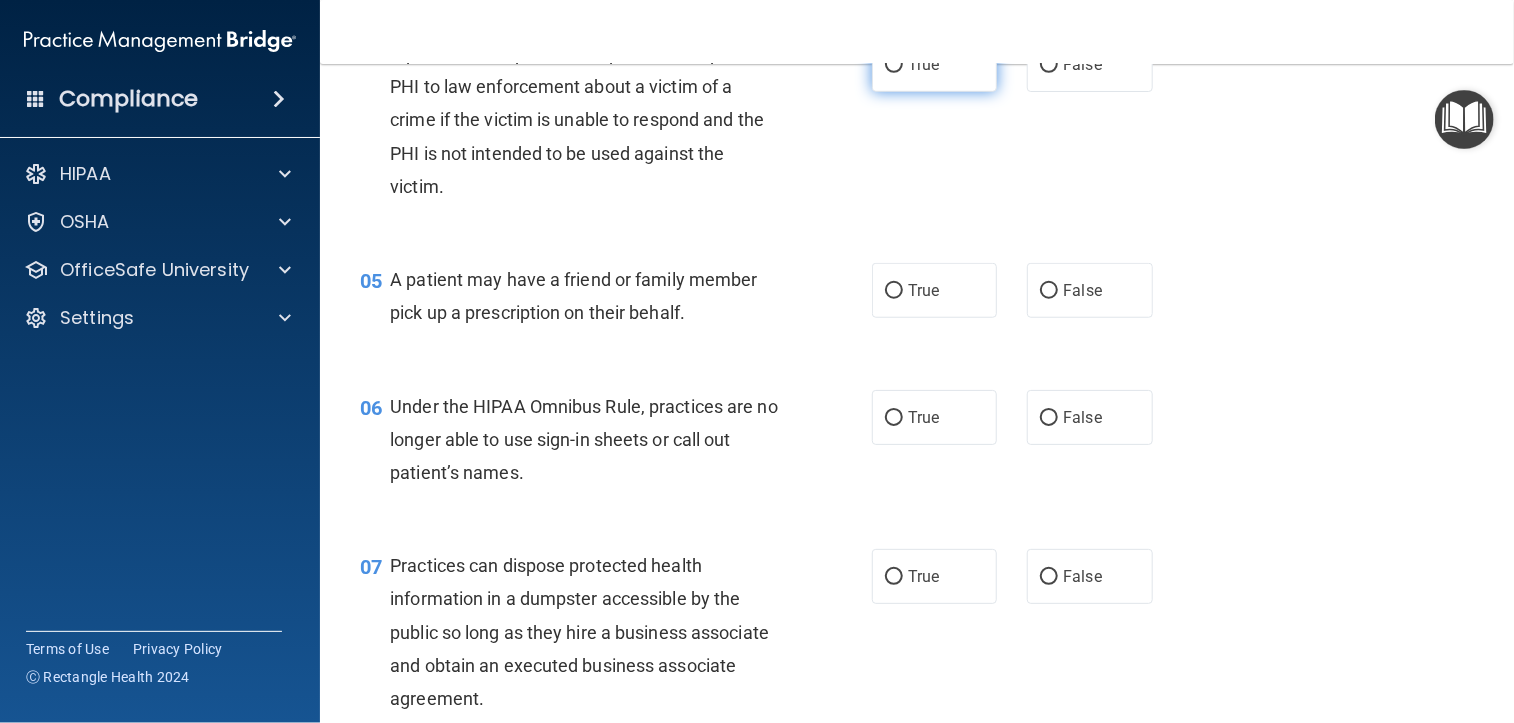 click on "True" at bounding box center (934, 64) 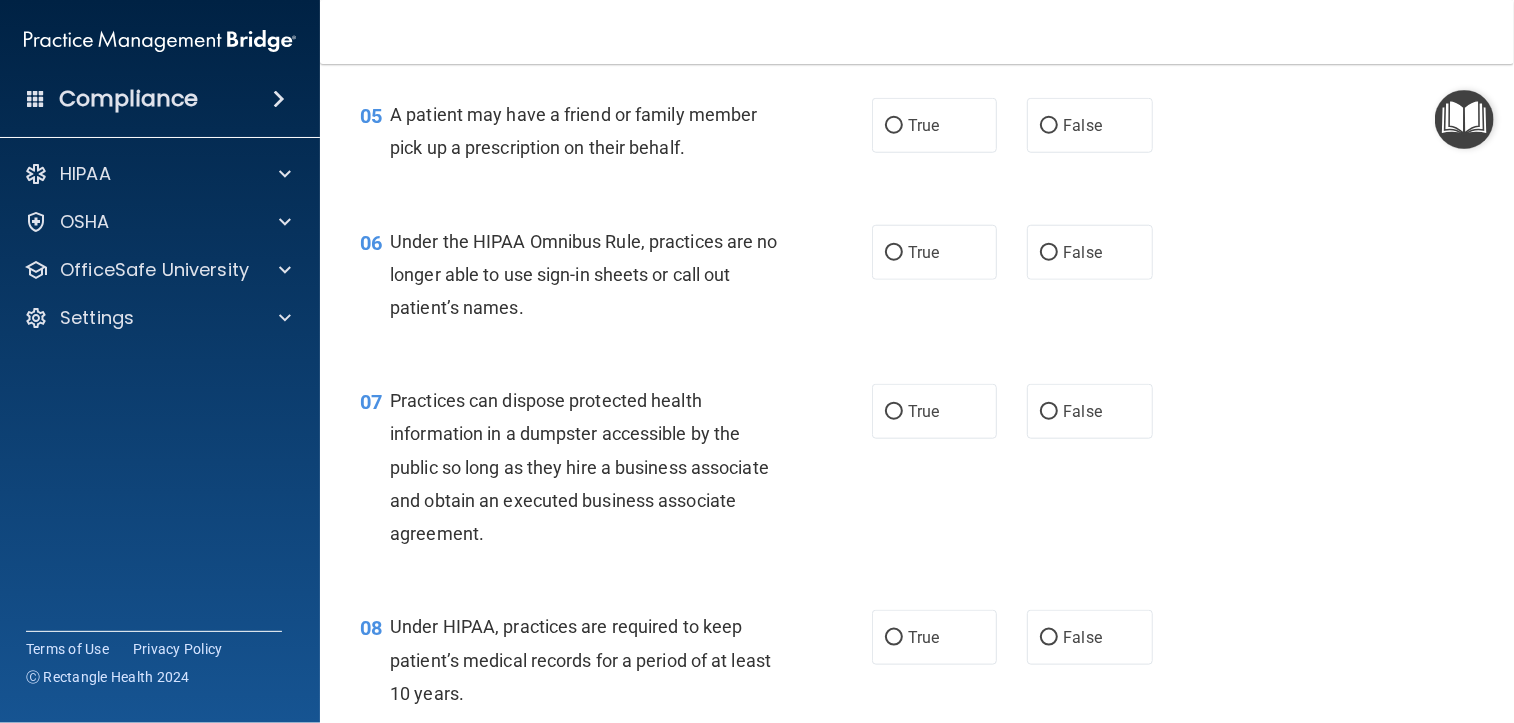 scroll, scrollTop: 900, scrollLeft: 0, axis: vertical 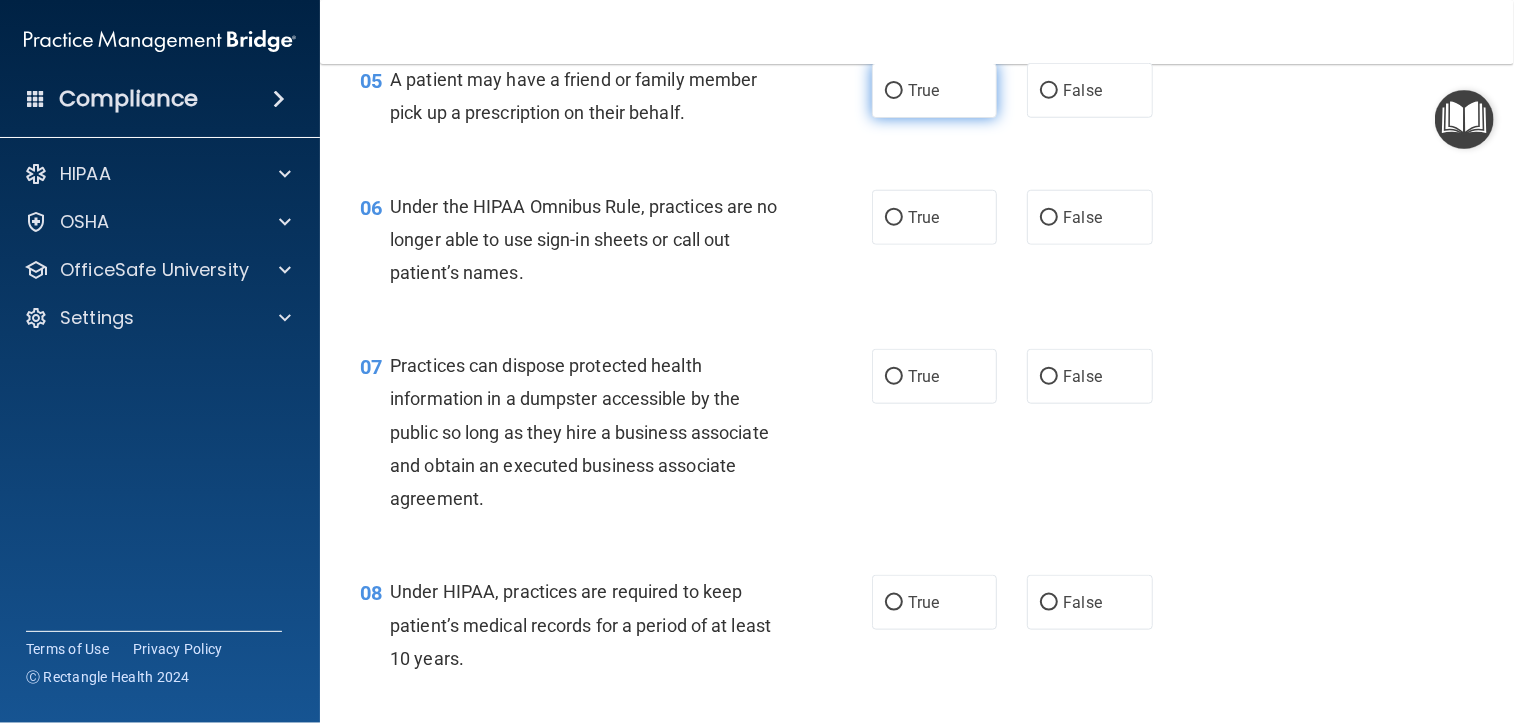 click on "True" at bounding box center [934, 90] 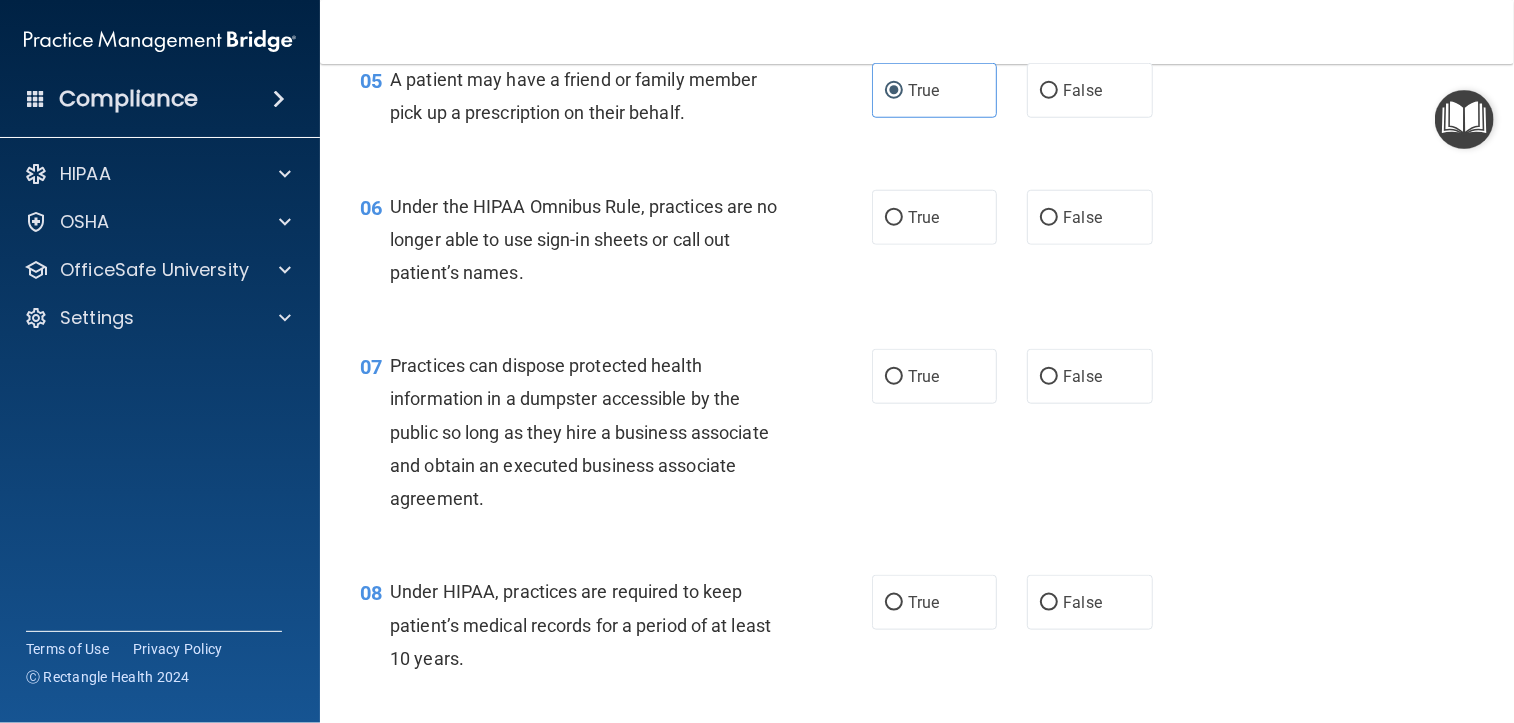 scroll, scrollTop: 1000, scrollLeft: 0, axis: vertical 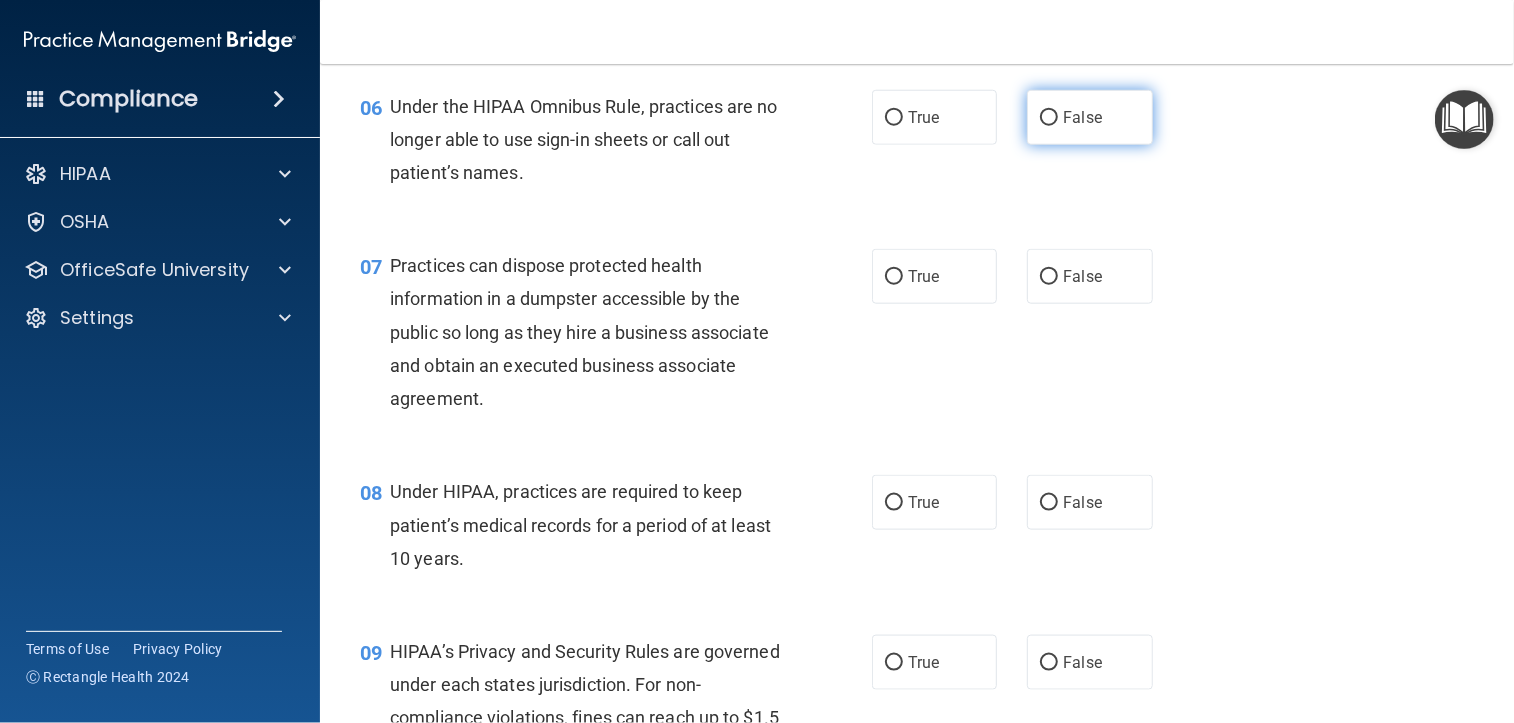 click on "False" at bounding box center [1089, 117] 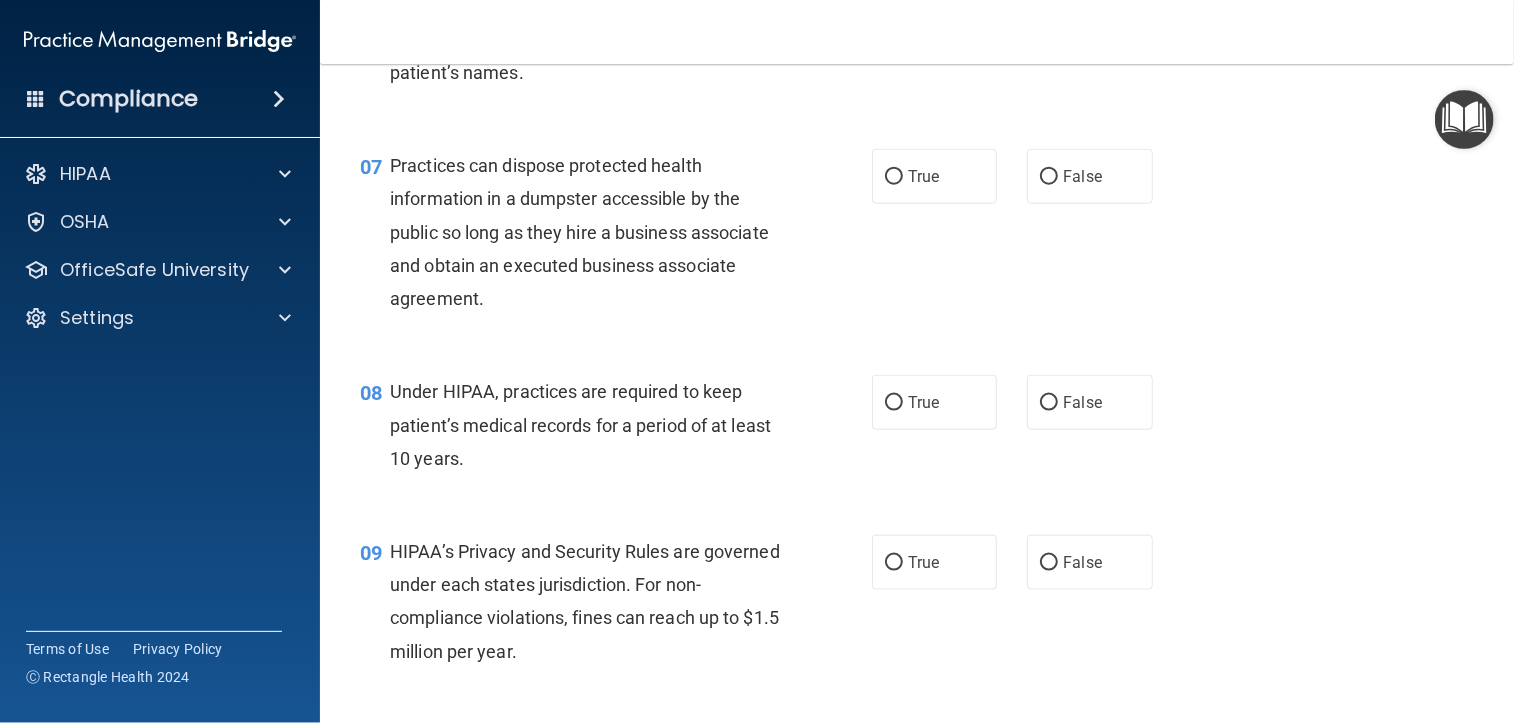 scroll, scrollTop: 1200, scrollLeft: 0, axis: vertical 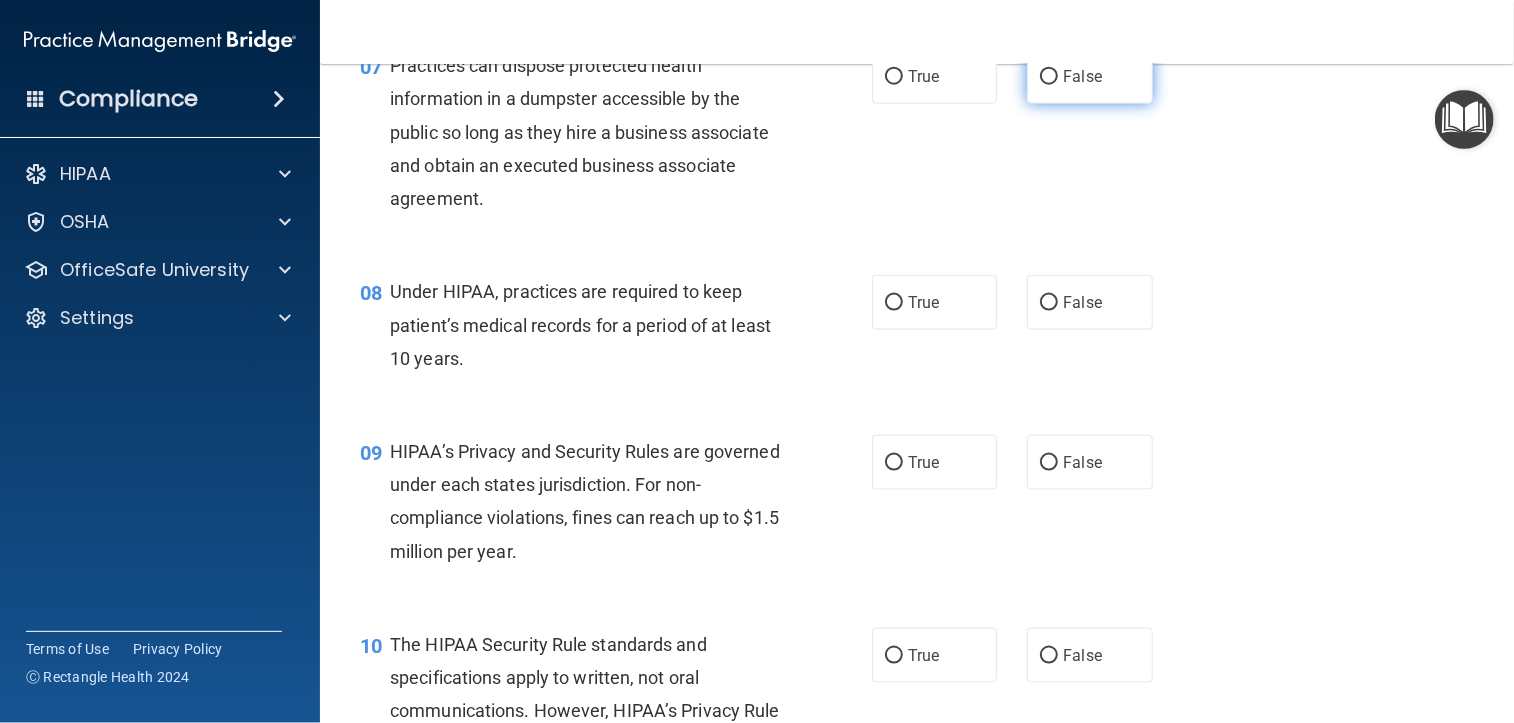 click on "False" at bounding box center [1089, 76] 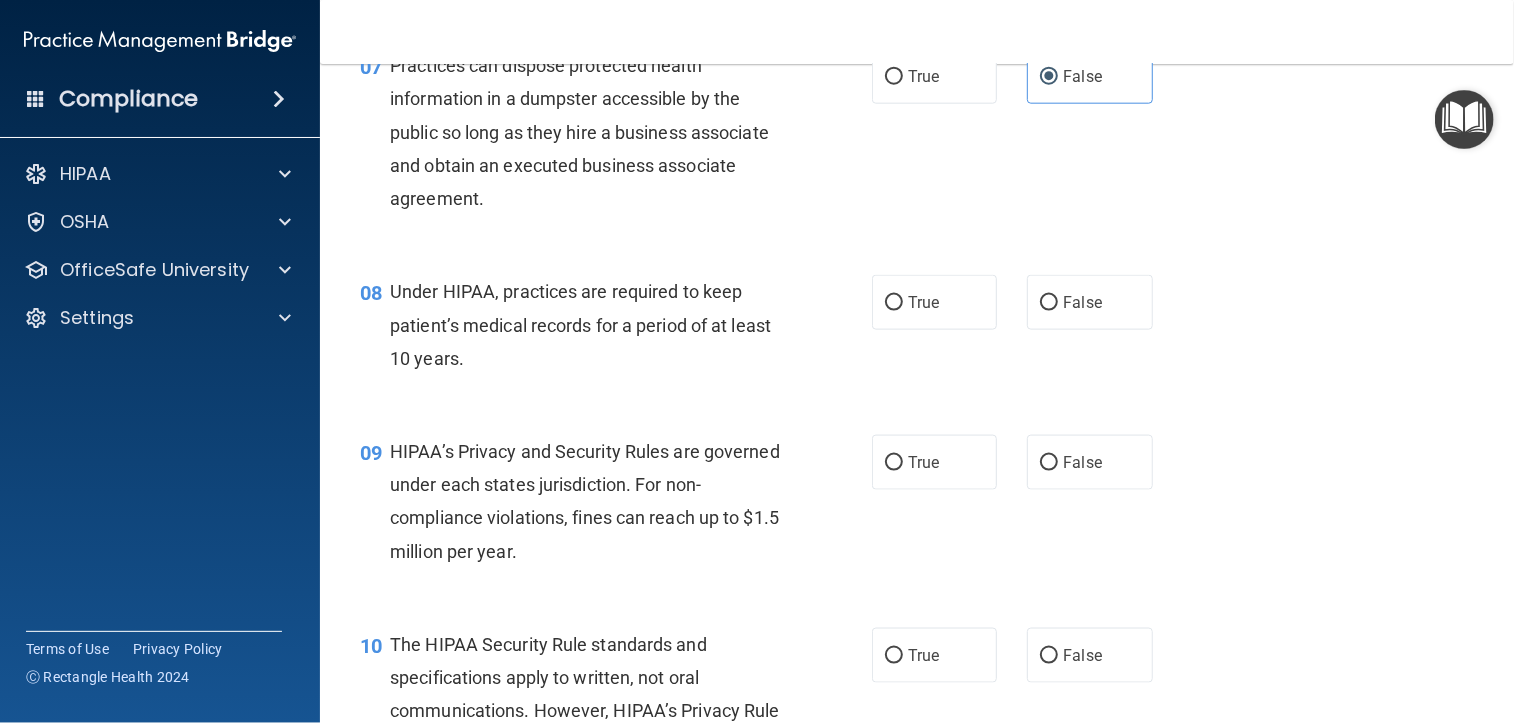 scroll, scrollTop: 1400, scrollLeft: 0, axis: vertical 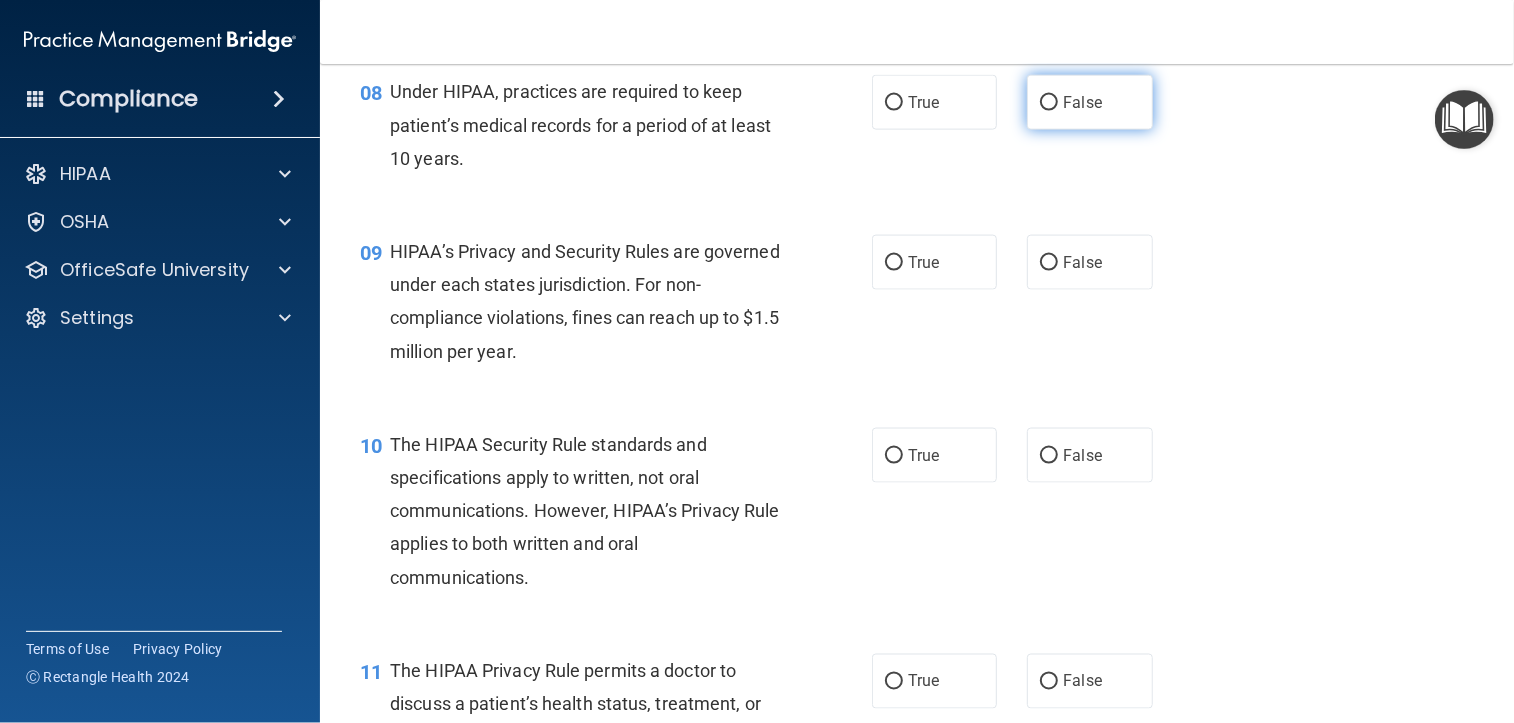 click on "False" at bounding box center [1082, 102] 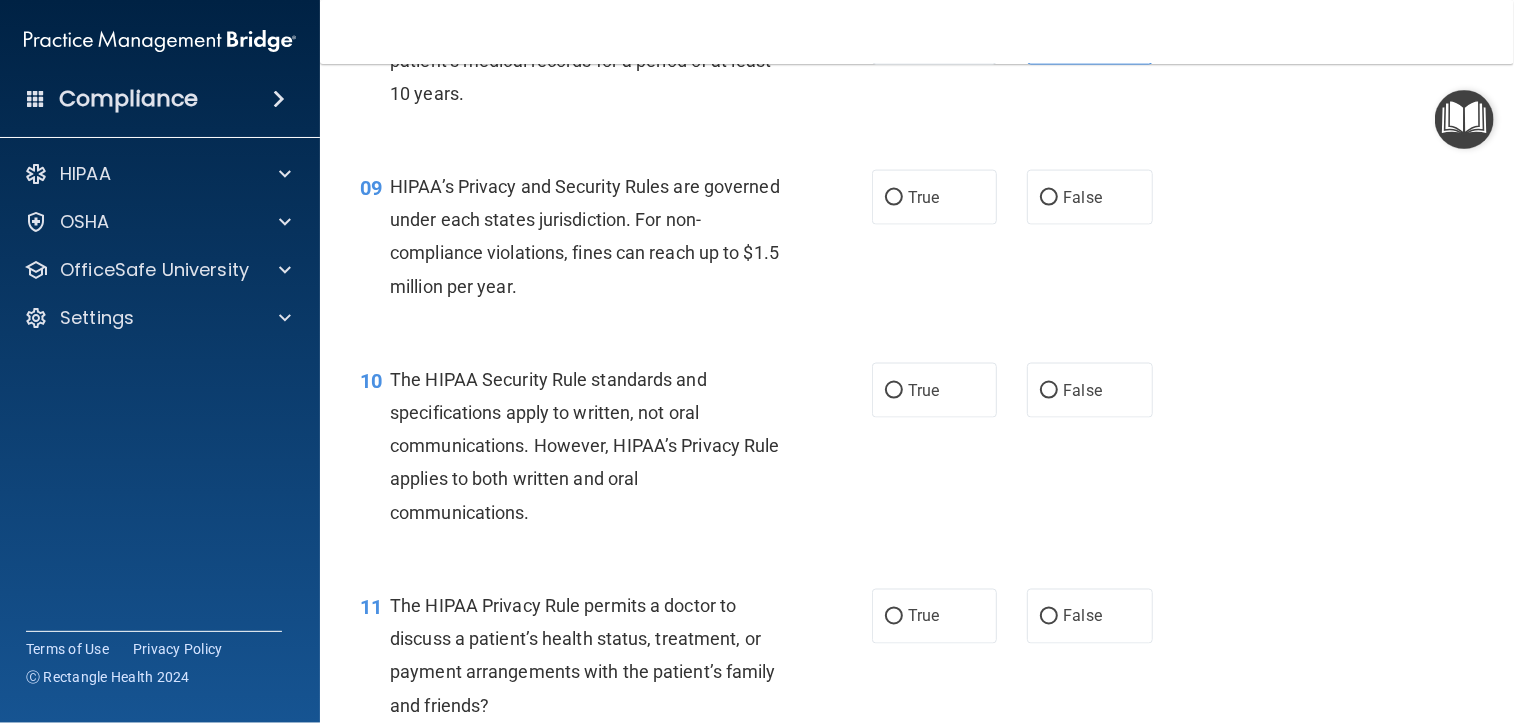 scroll, scrollTop: 1500, scrollLeft: 0, axis: vertical 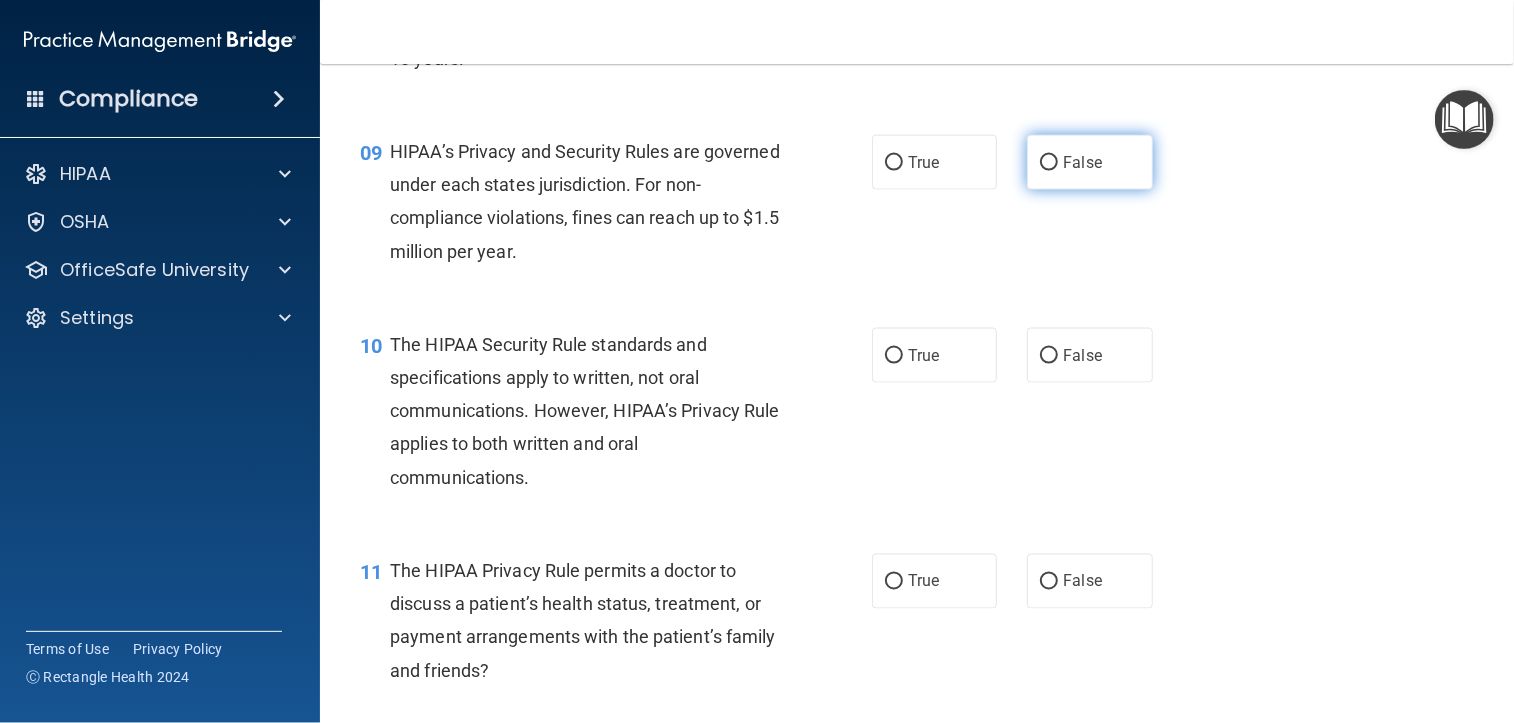 click on "False" at bounding box center (1082, 162) 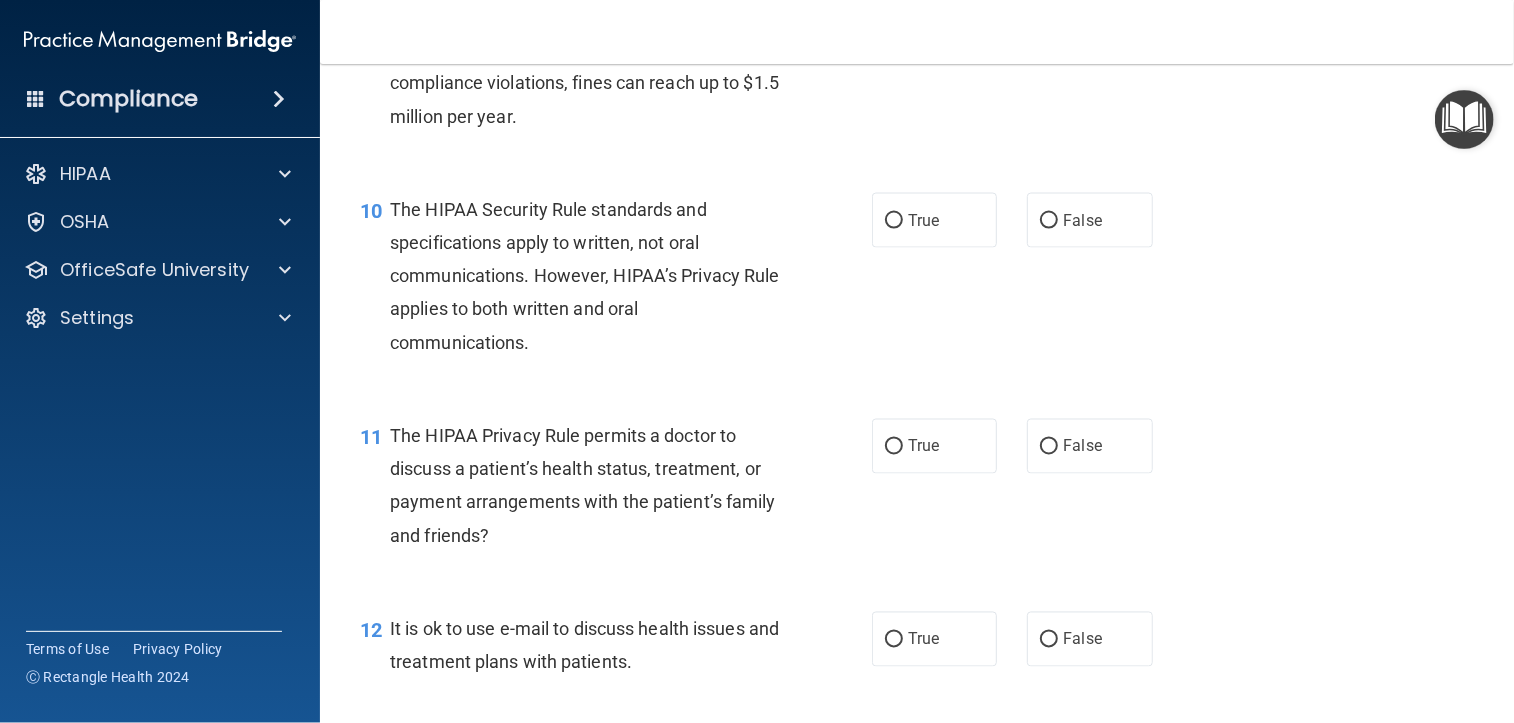 scroll, scrollTop: 1700, scrollLeft: 0, axis: vertical 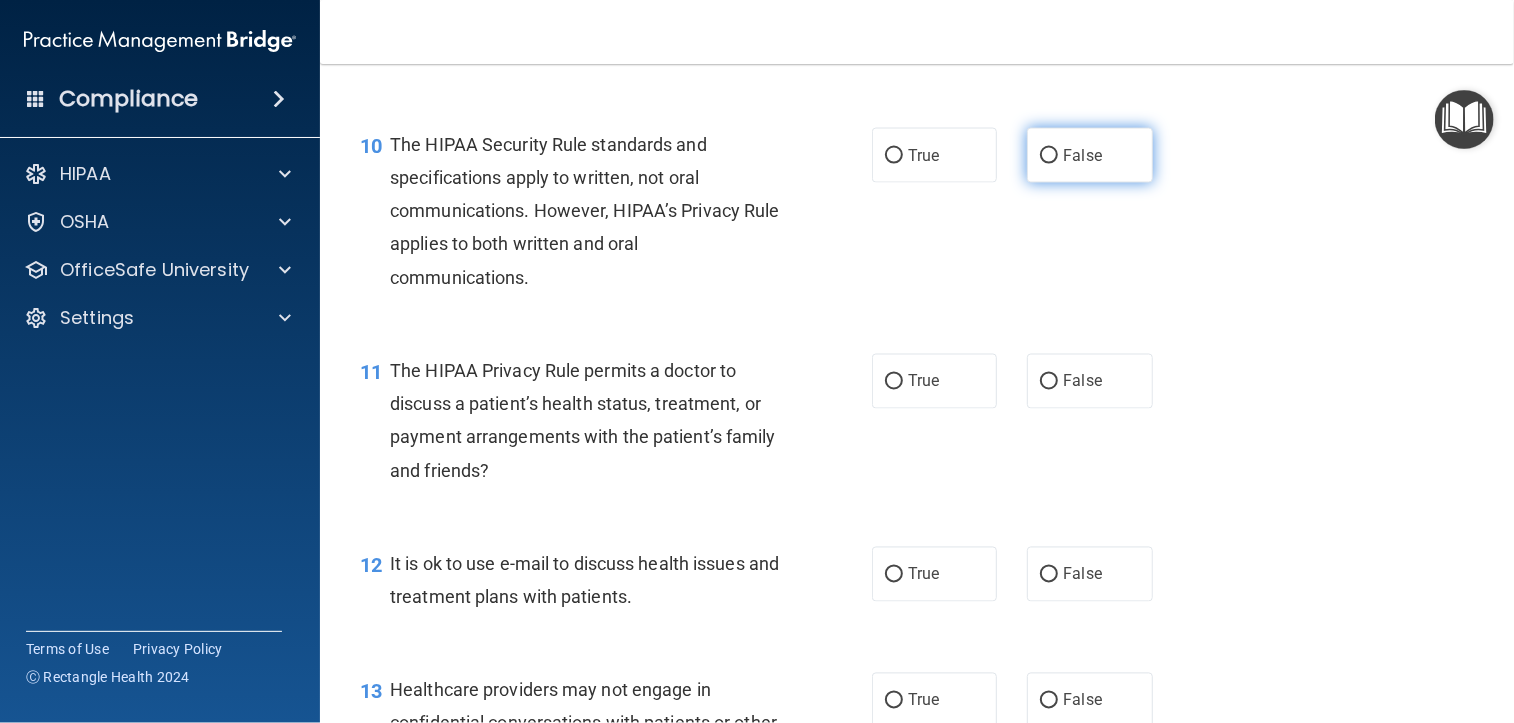 click on "False" at bounding box center (1089, 155) 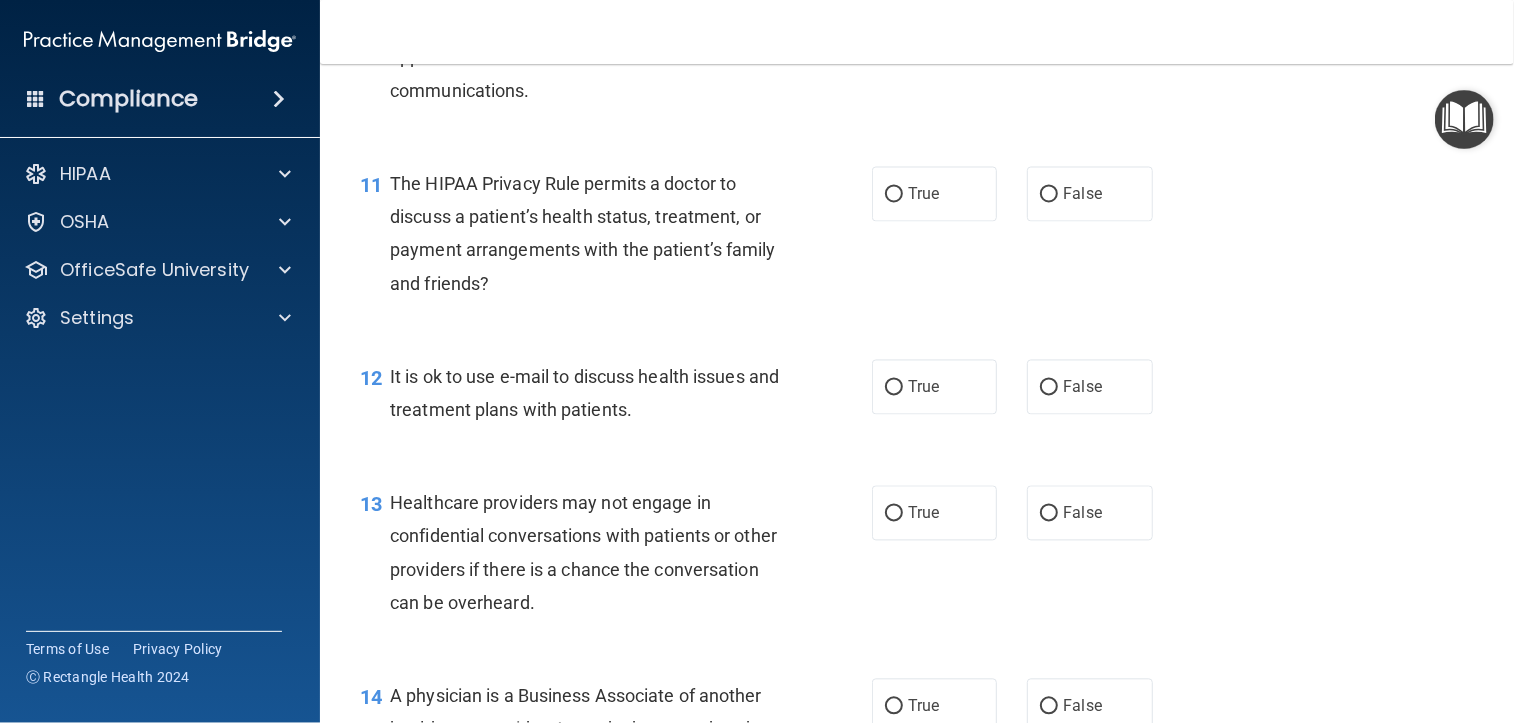 scroll, scrollTop: 1900, scrollLeft: 0, axis: vertical 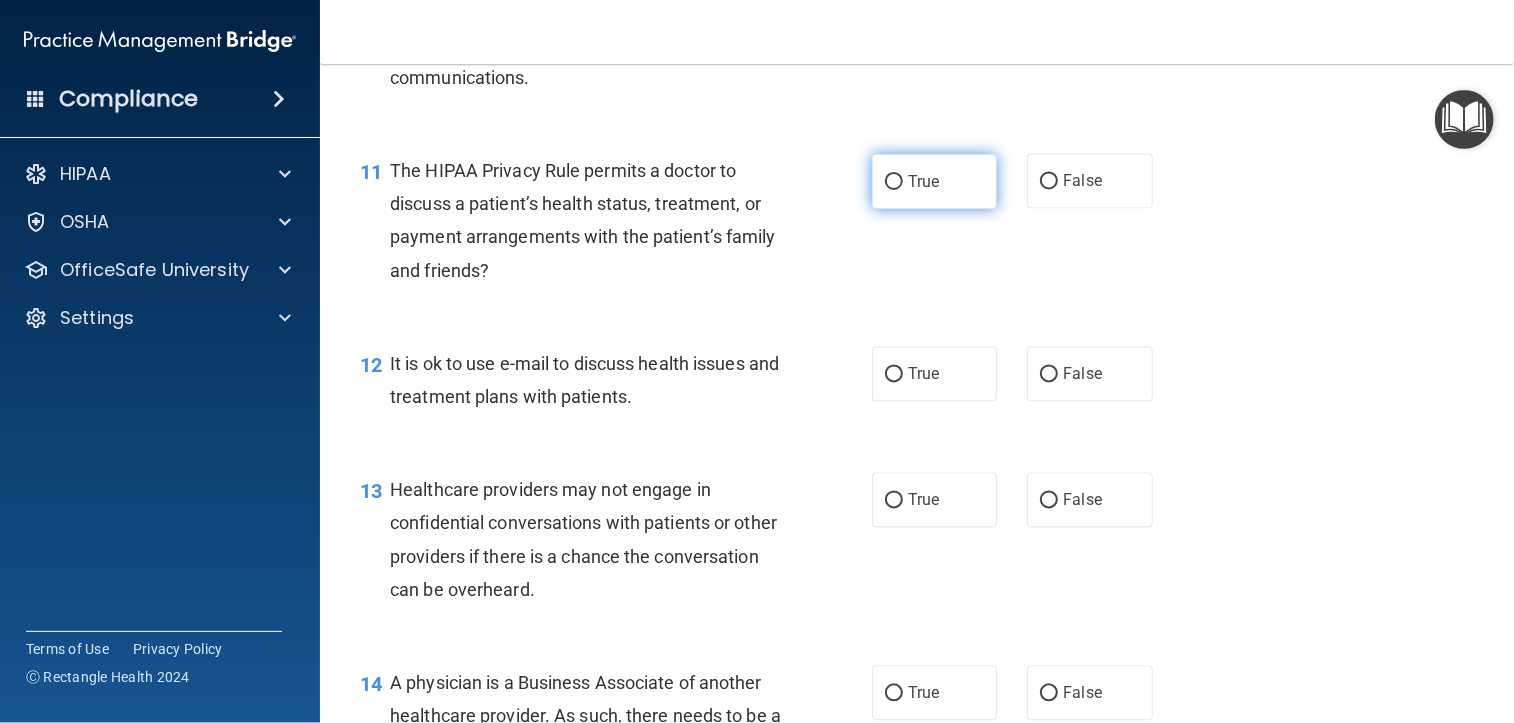 click on "True" at bounding box center (934, 181) 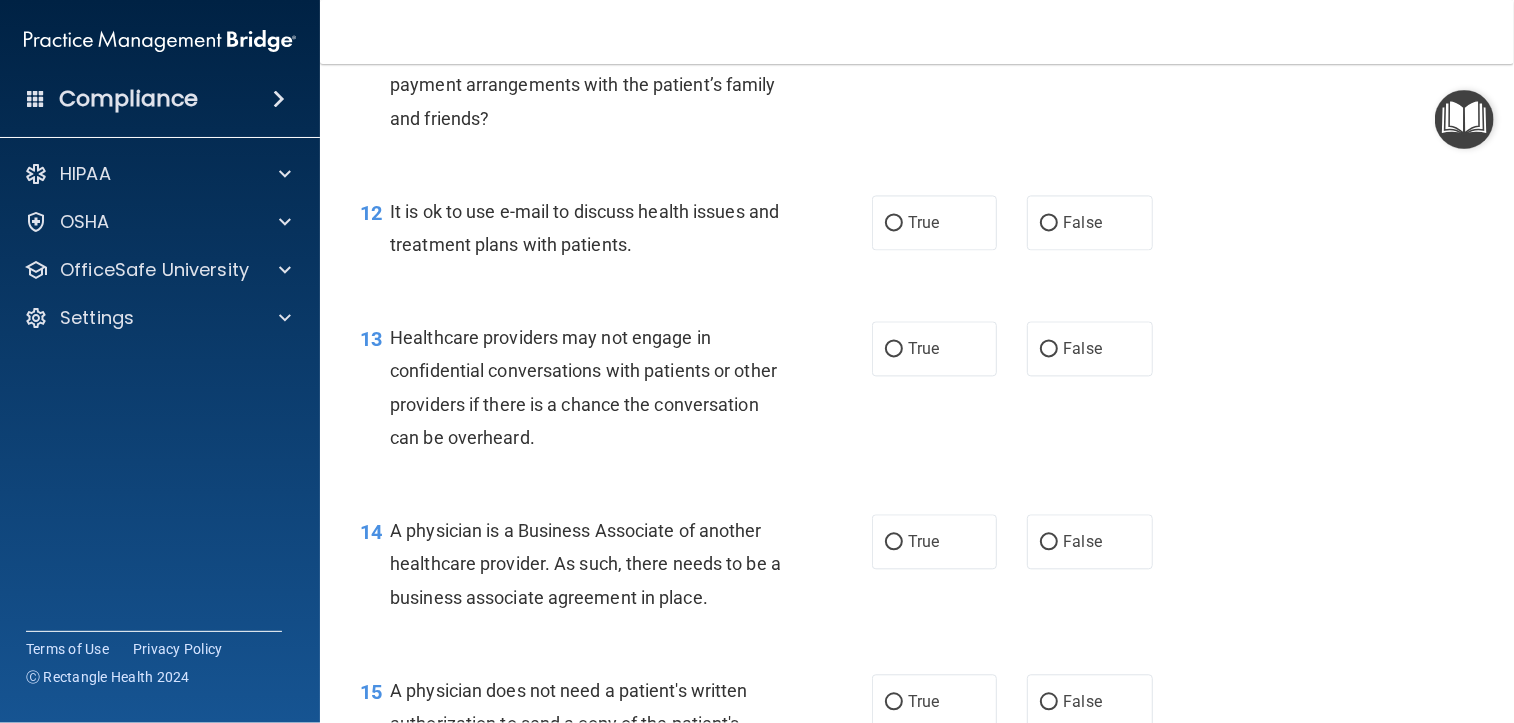scroll, scrollTop: 2100, scrollLeft: 0, axis: vertical 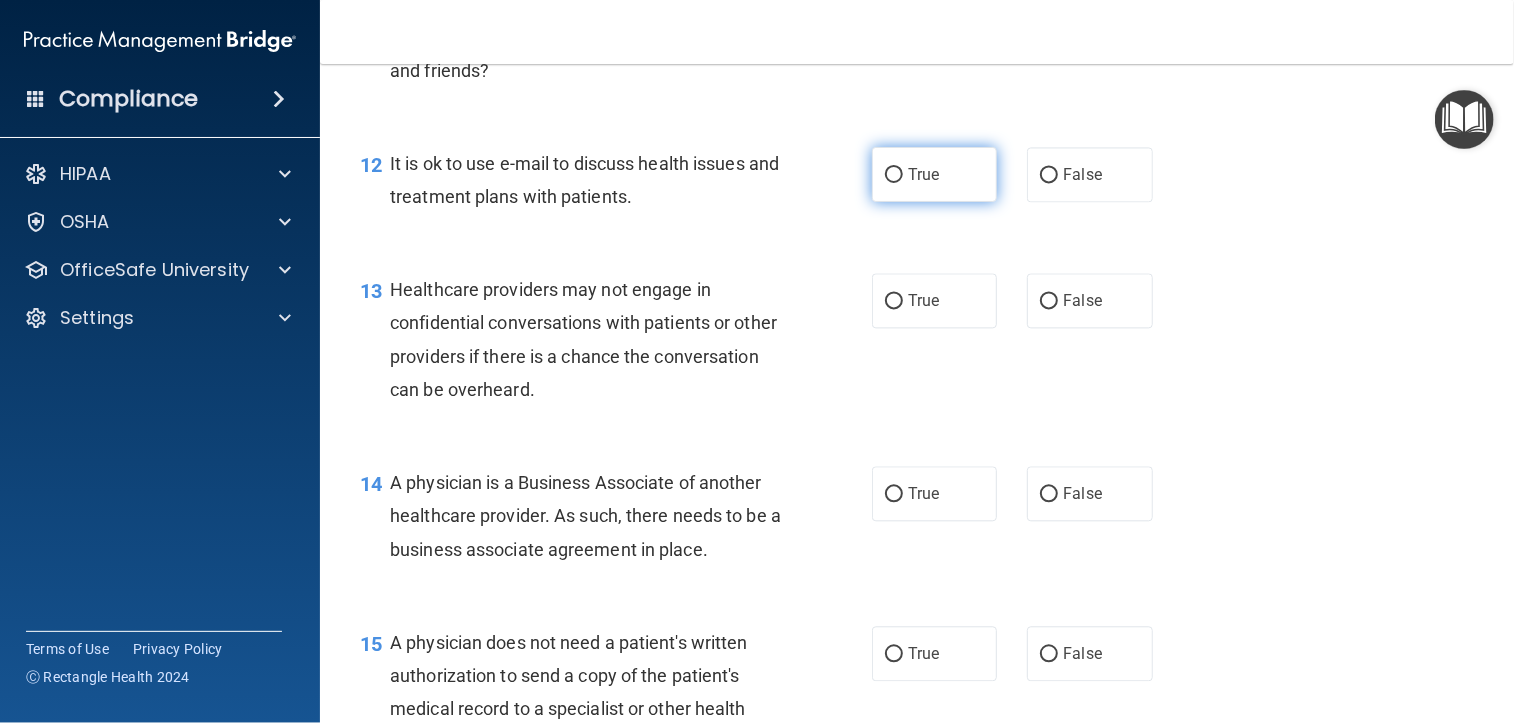 click on "True" at bounding box center (923, 174) 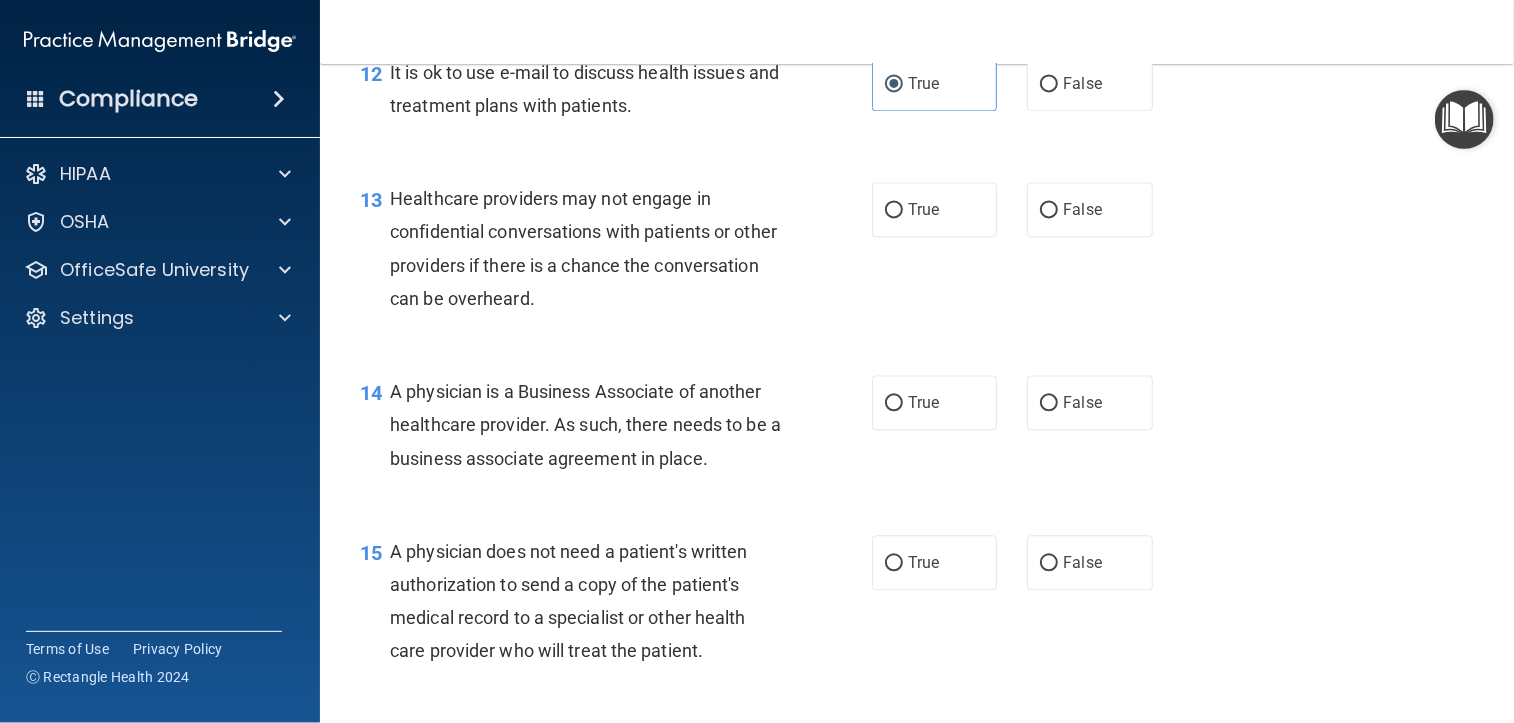 scroll, scrollTop: 2300, scrollLeft: 0, axis: vertical 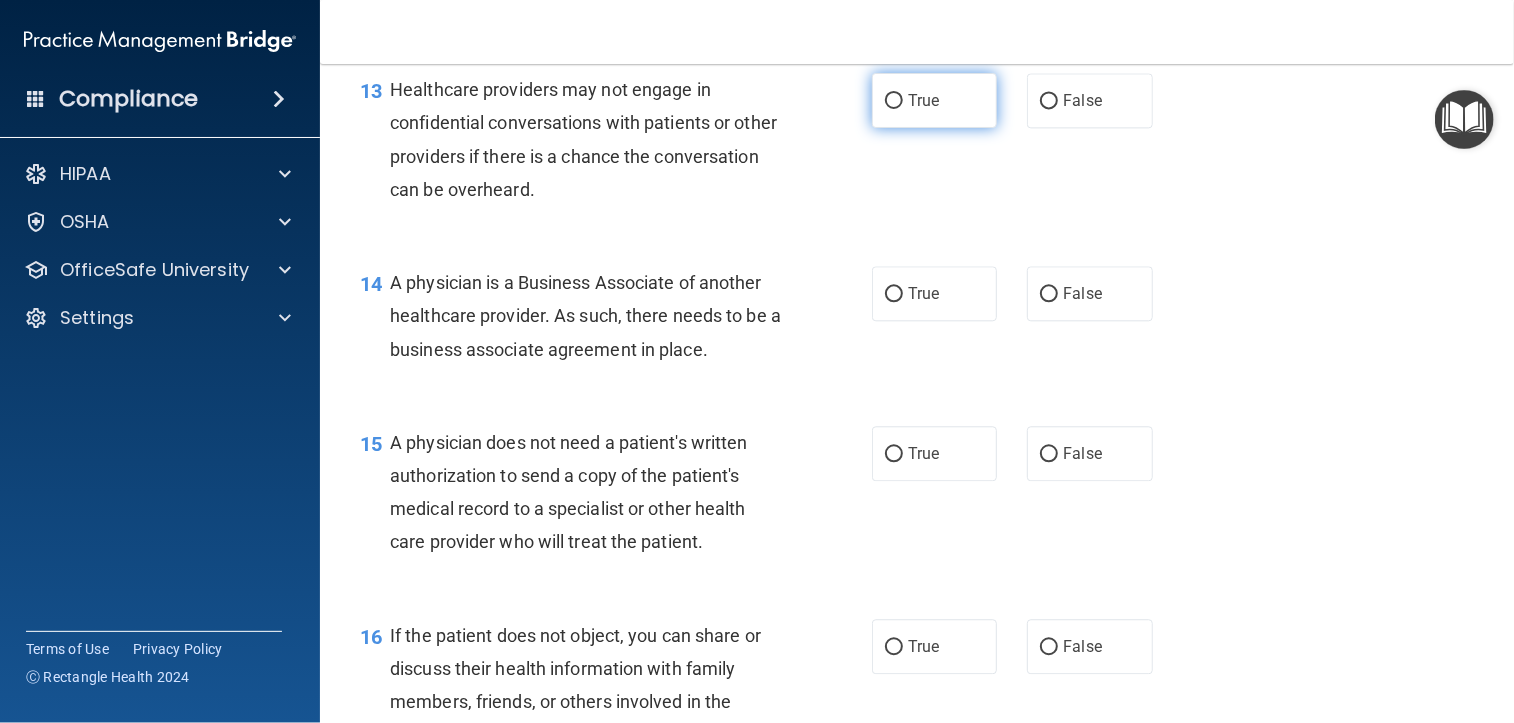 click on "True" at bounding box center (934, 100) 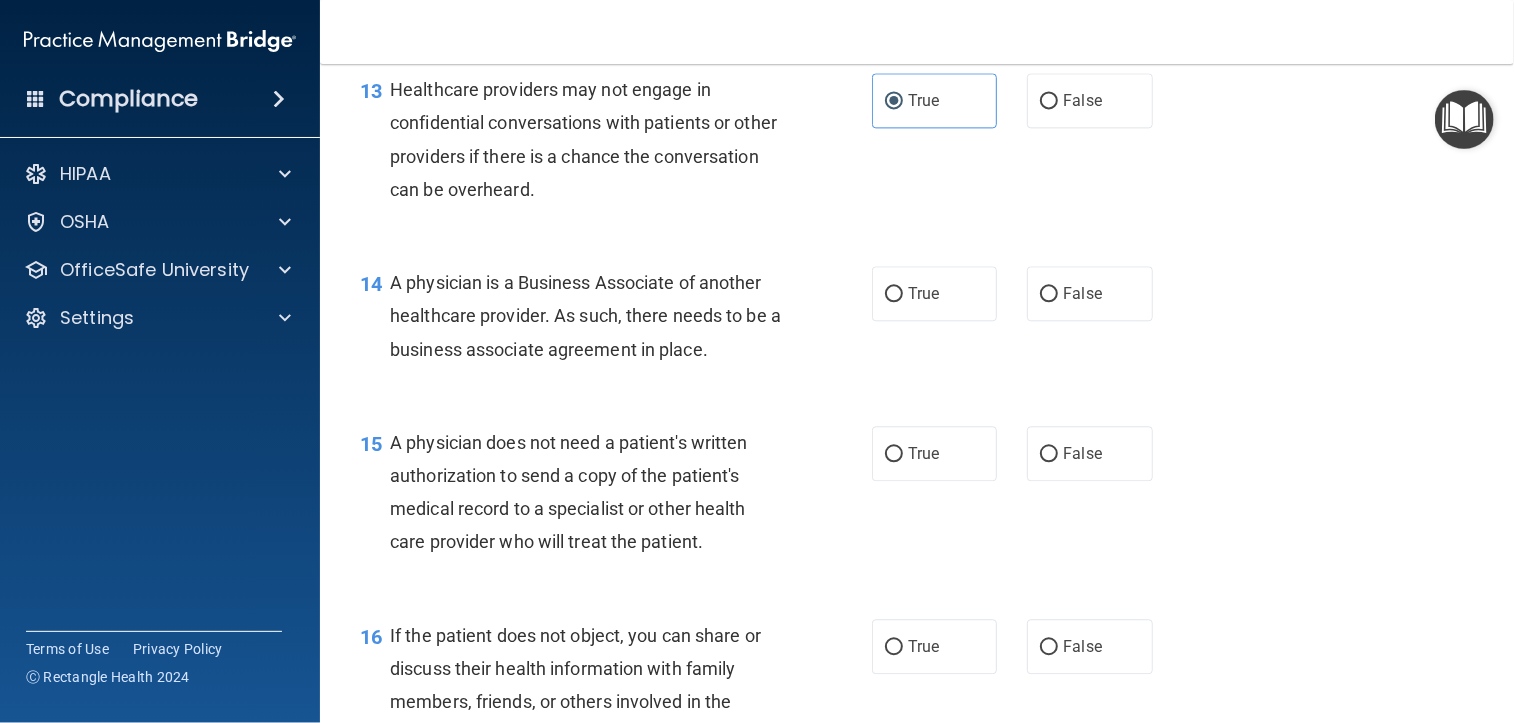 scroll, scrollTop: 2500, scrollLeft: 0, axis: vertical 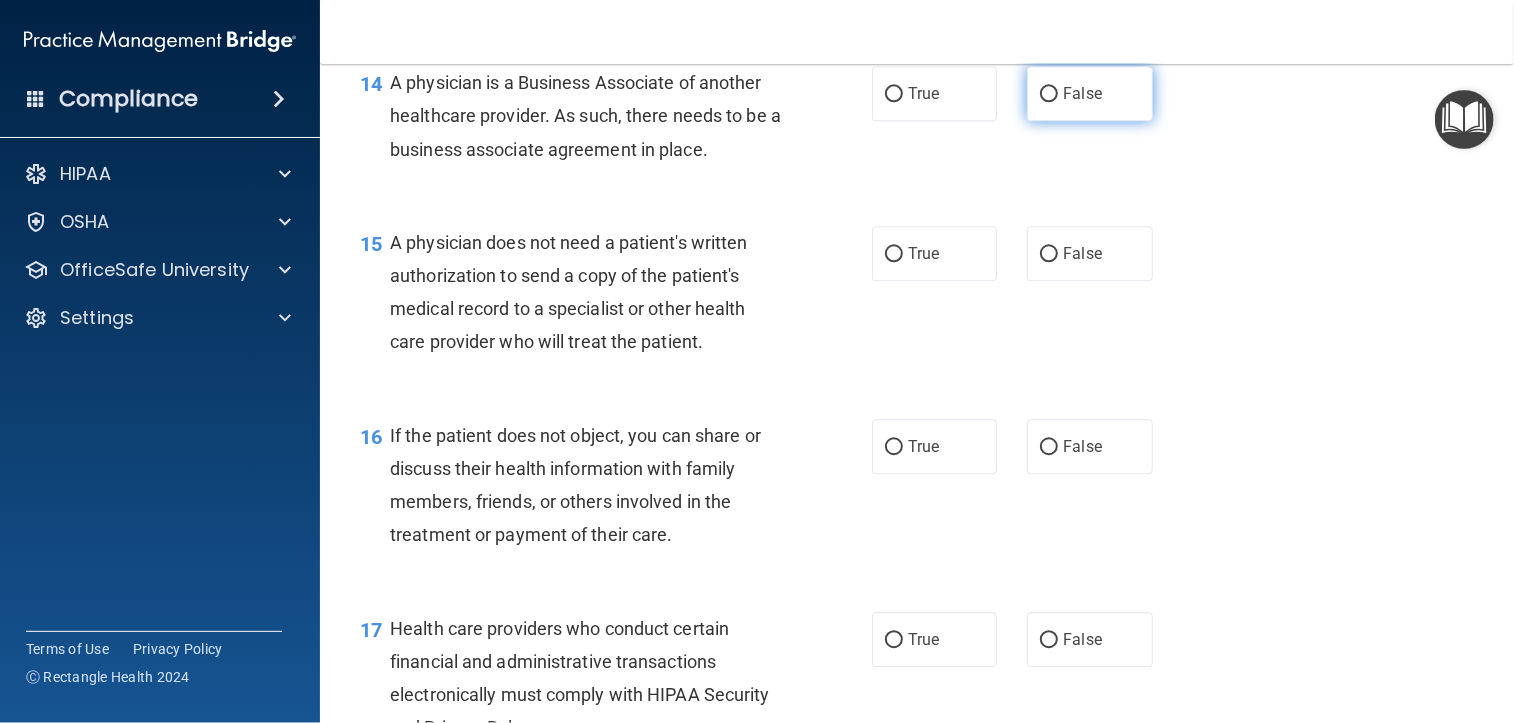 click on "False" at bounding box center [1082, 93] 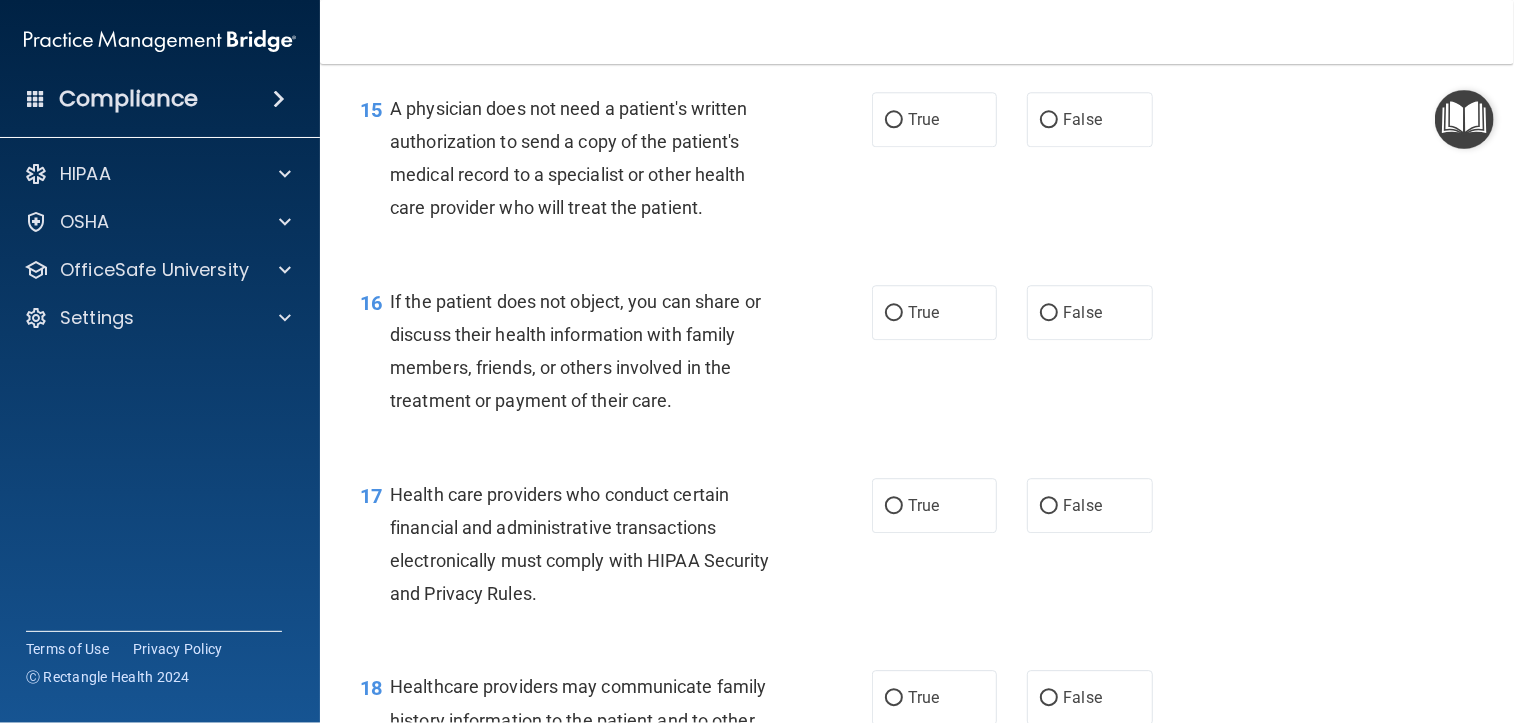 scroll, scrollTop: 2600, scrollLeft: 0, axis: vertical 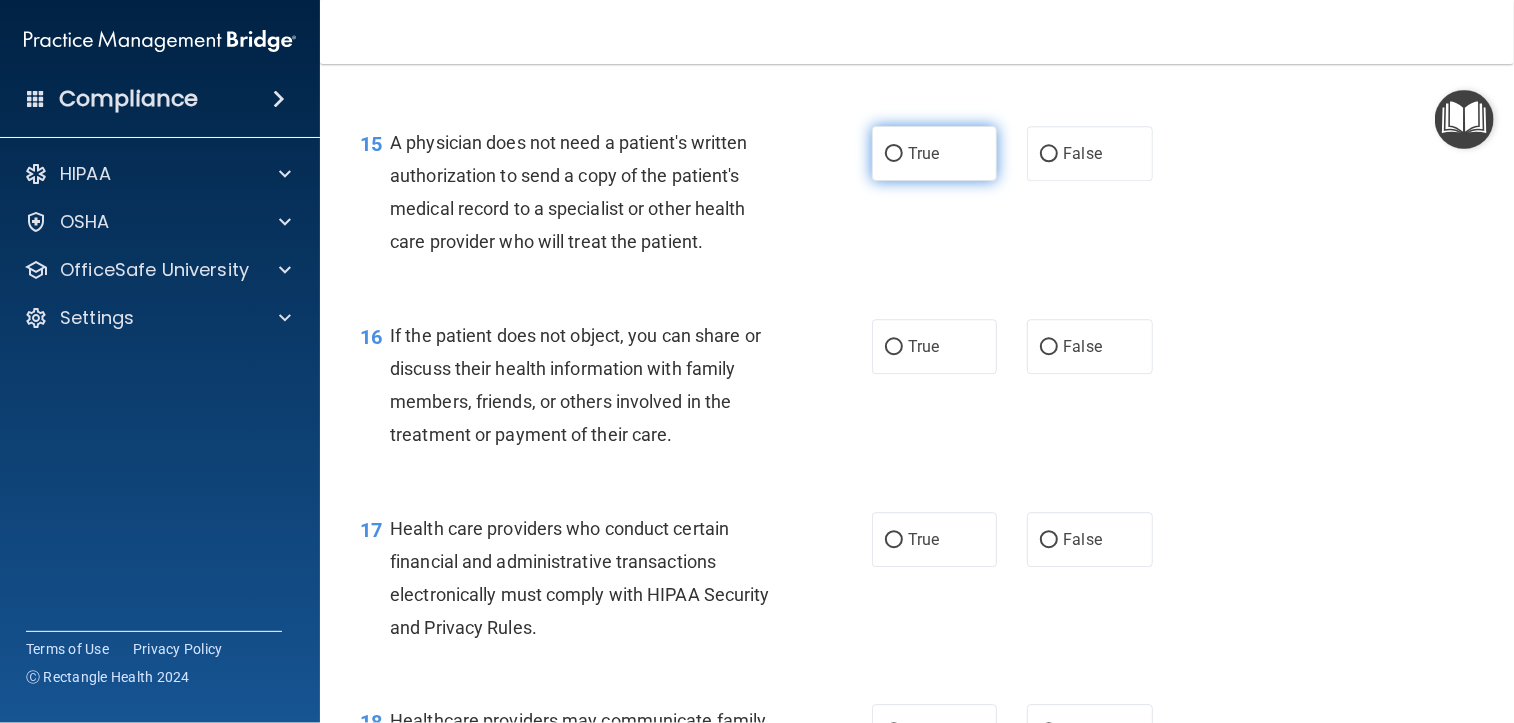 click on "True" at bounding box center [934, 153] 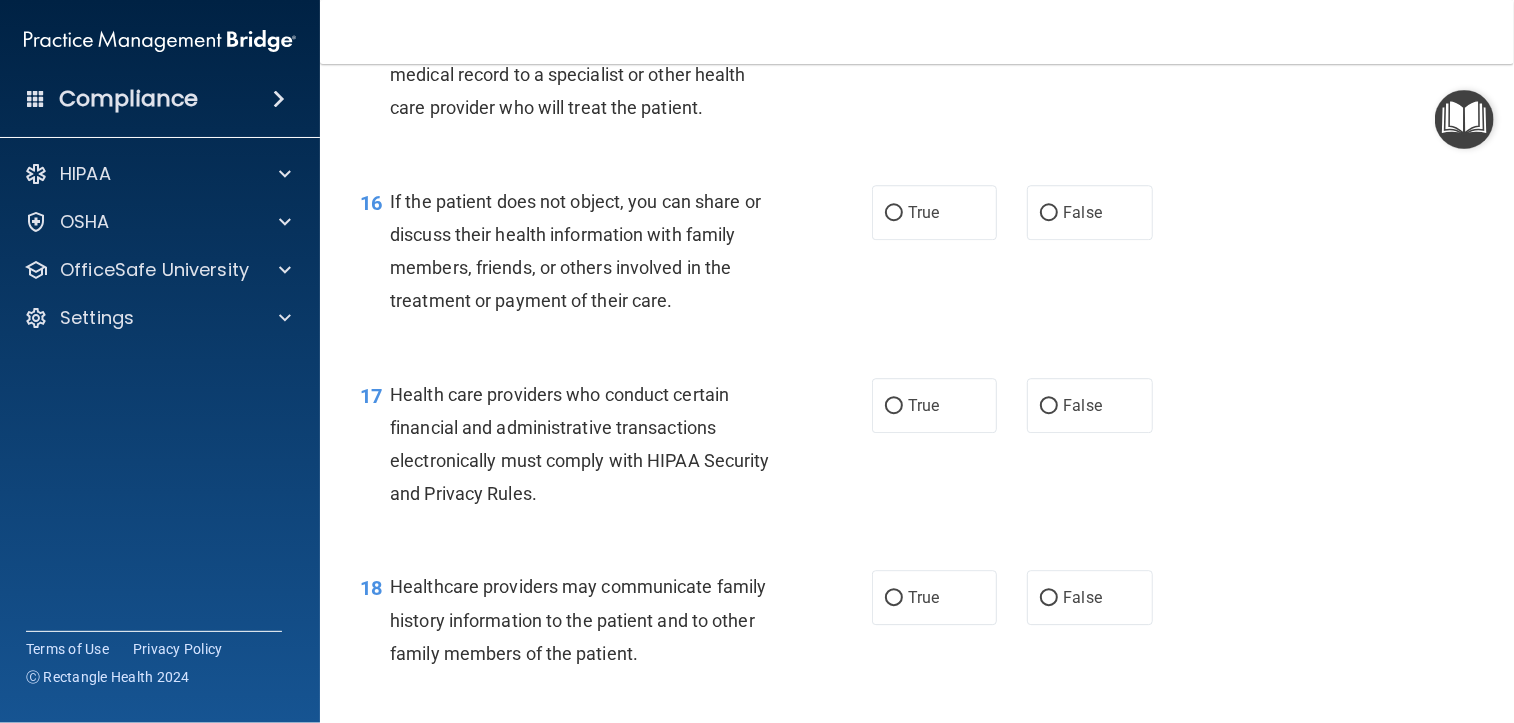 scroll, scrollTop: 2800, scrollLeft: 0, axis: vertical 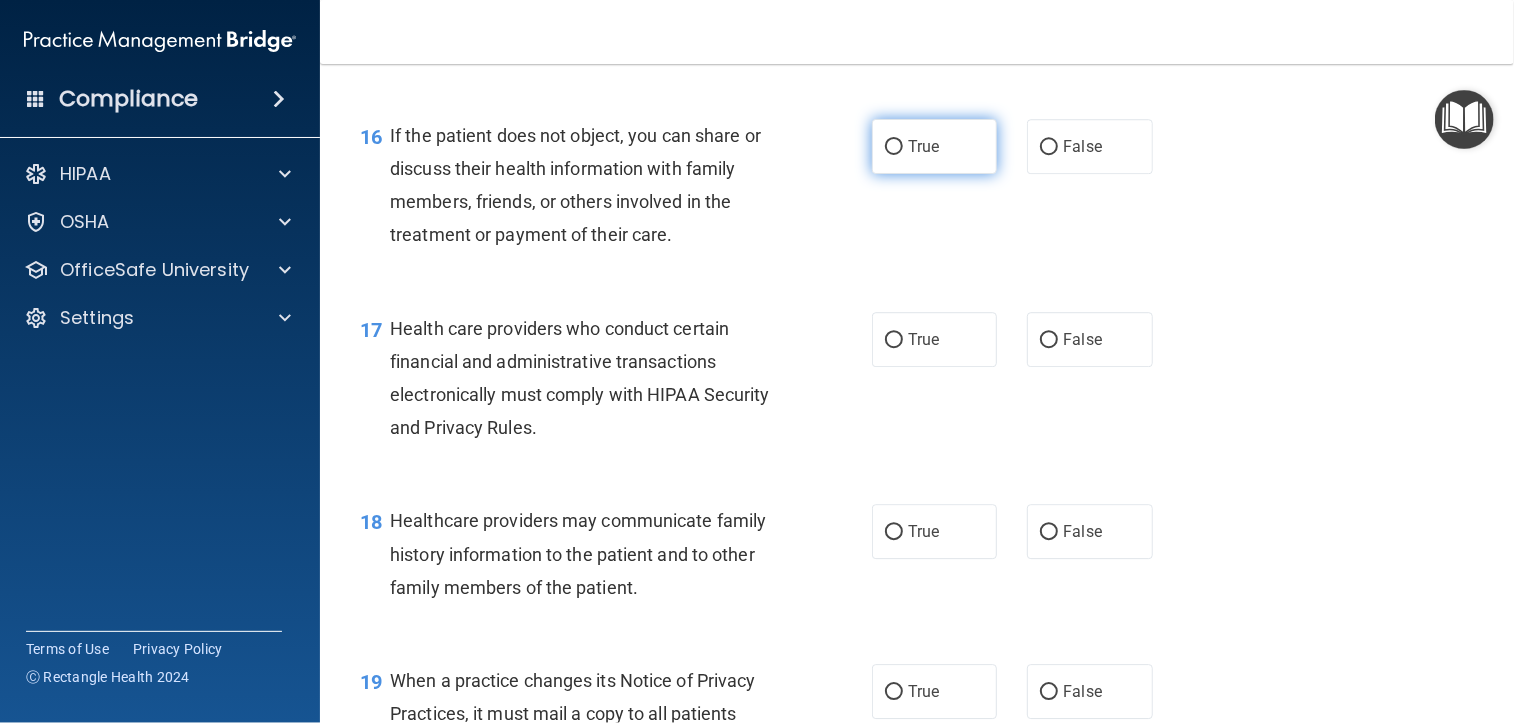 click on "True" at bounding box center [934, 146] 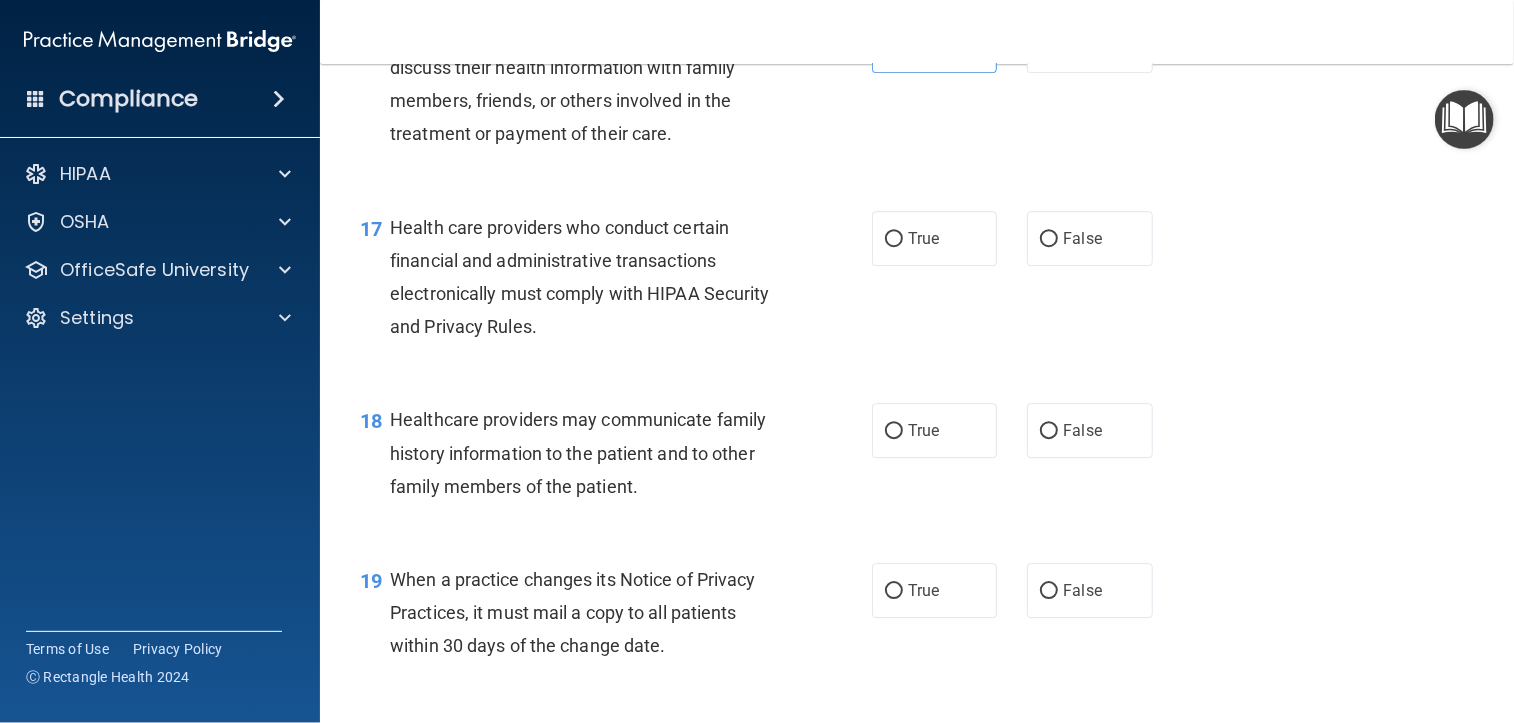 scroll, scrollTop: 3000, scrollLeft: 0, axis: vertical 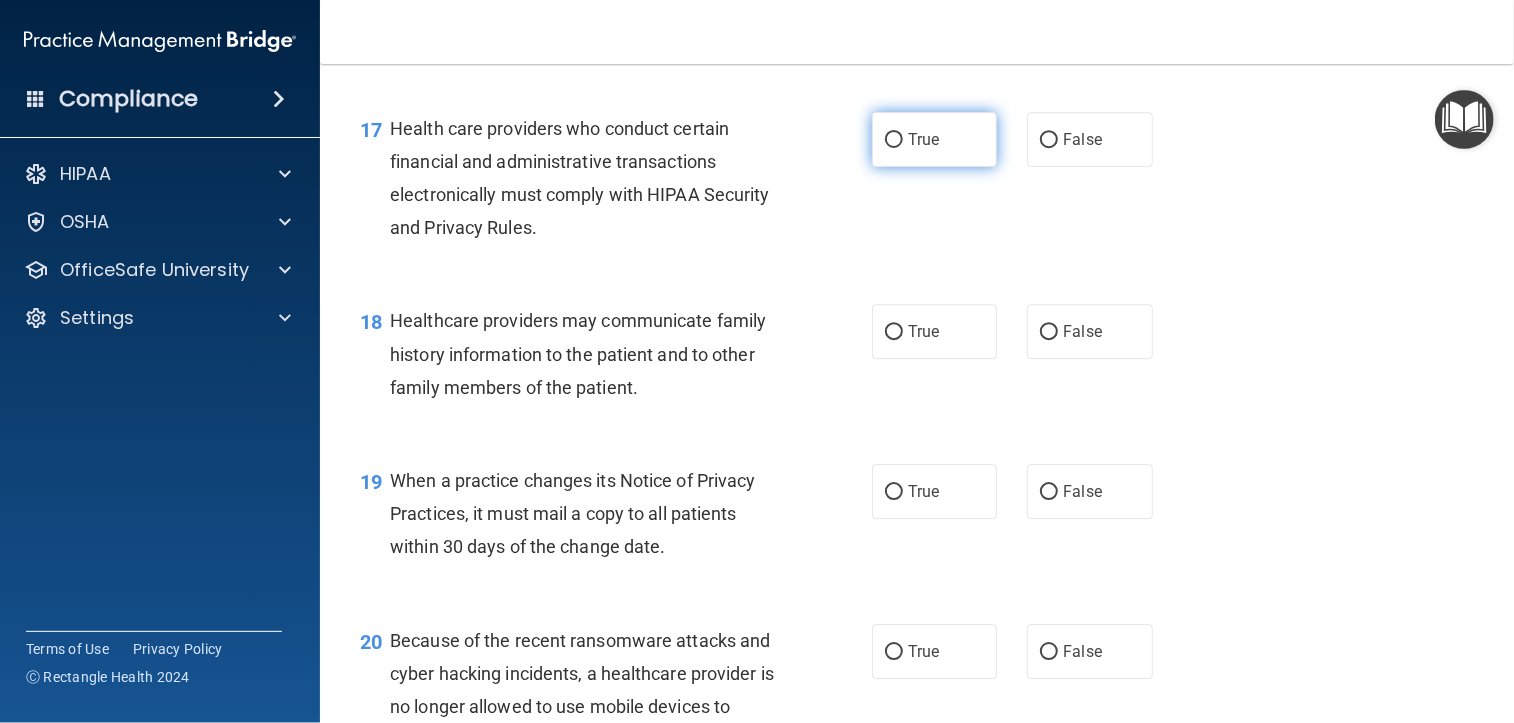 click on "True" at bounding box center (894, 140) 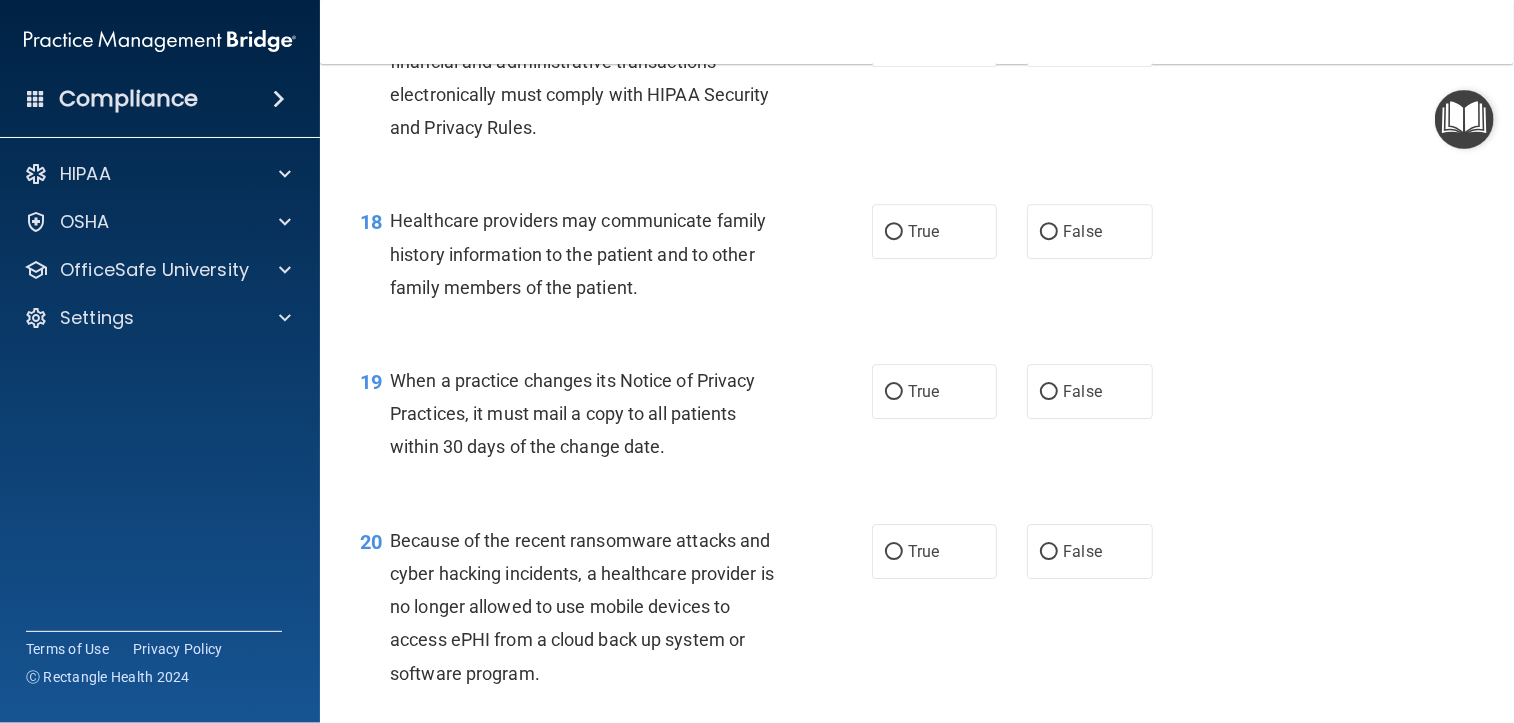 scroll, scrollTop: 3200, scrollLeft: 0, axis: vertical 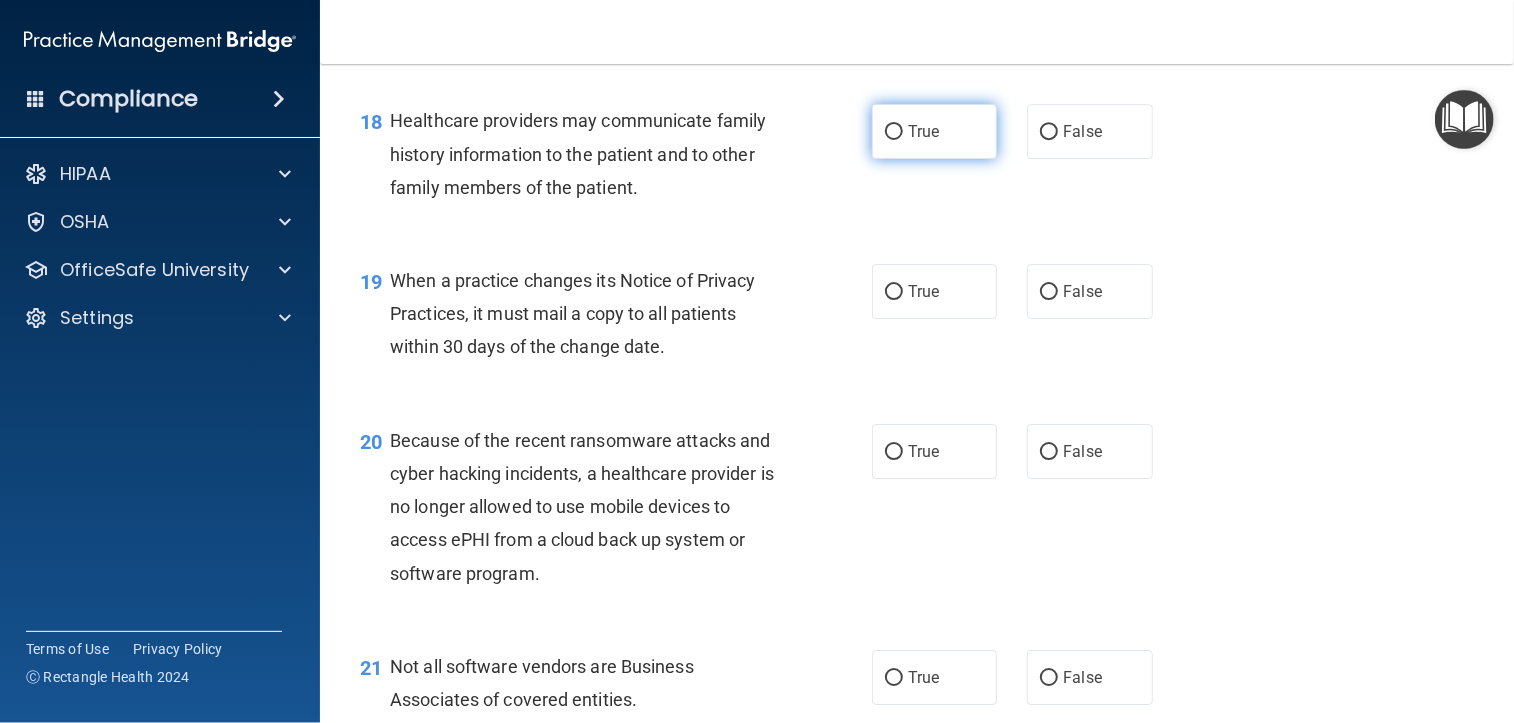 click on "True" at bounding box center (923, 131) 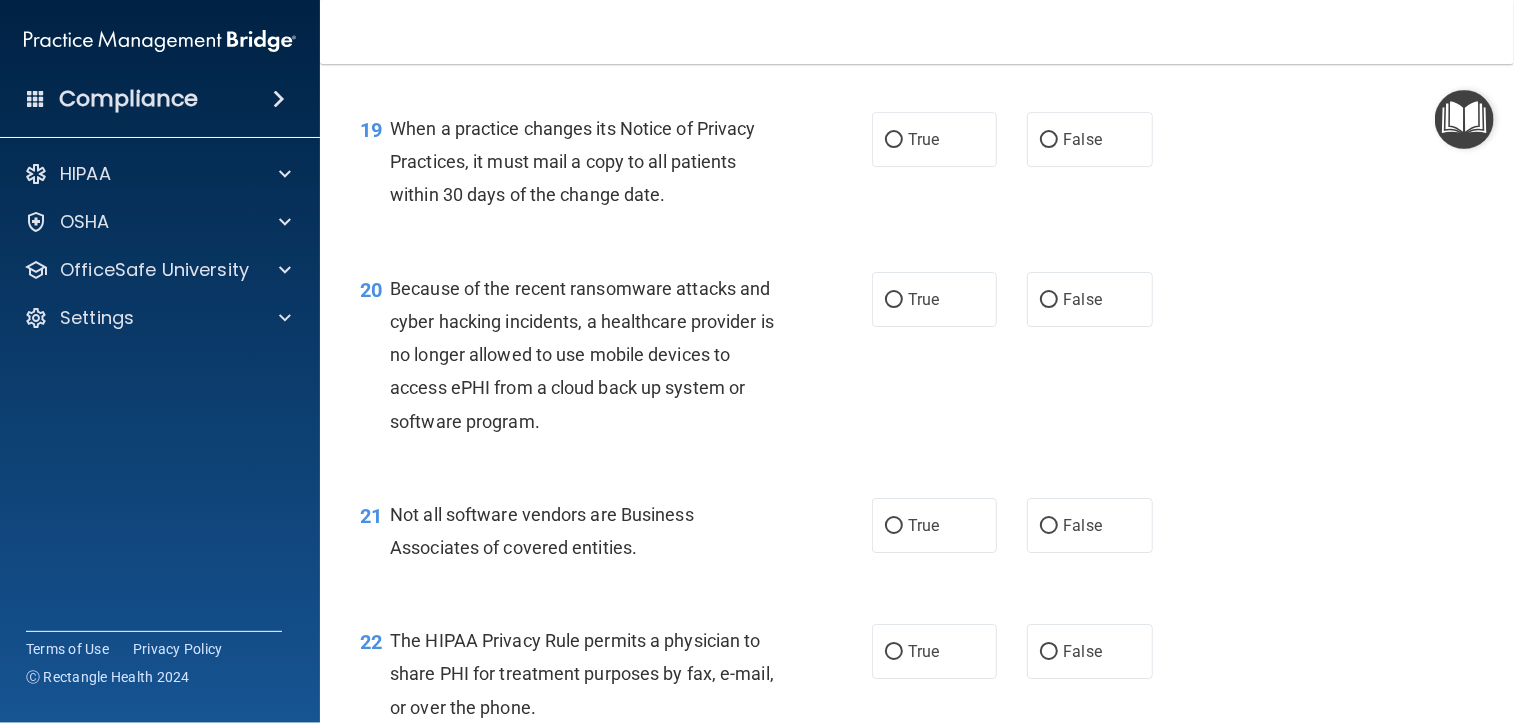 scroll, scrollTop: 3400, scrollLeft: 0, axis: vertical 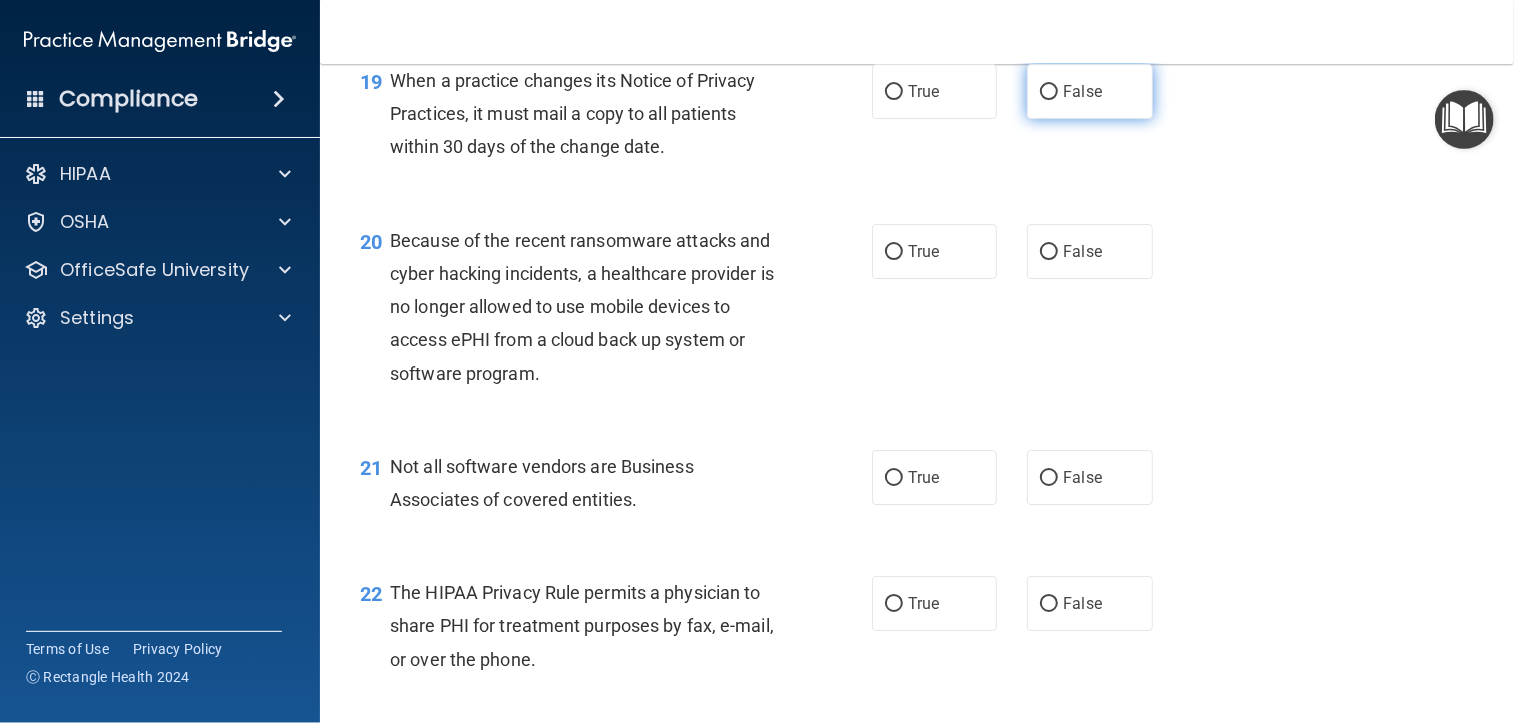 click on "False" at bounding box center (1049, 92) 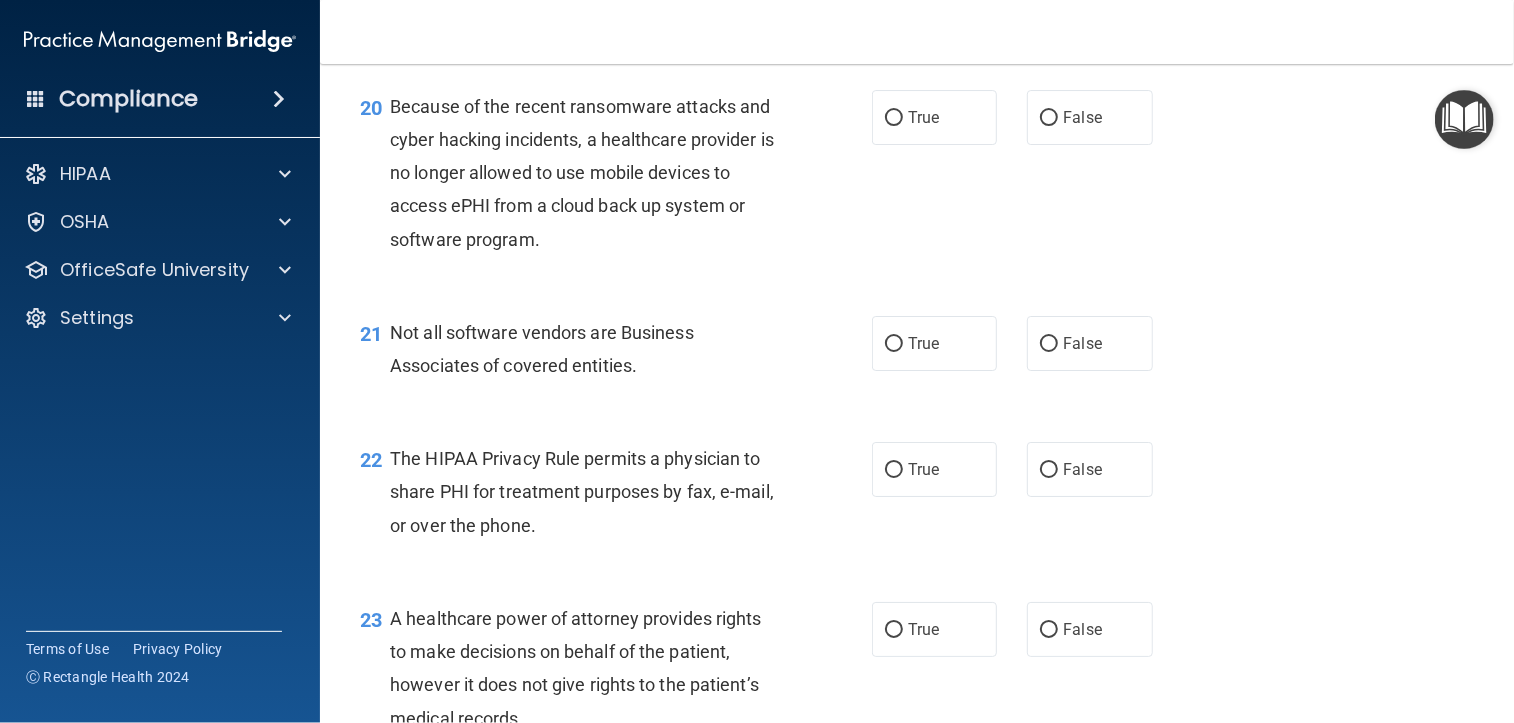 scroll, scrollTop: 3500, scrollLeft: 0, axis: vertical 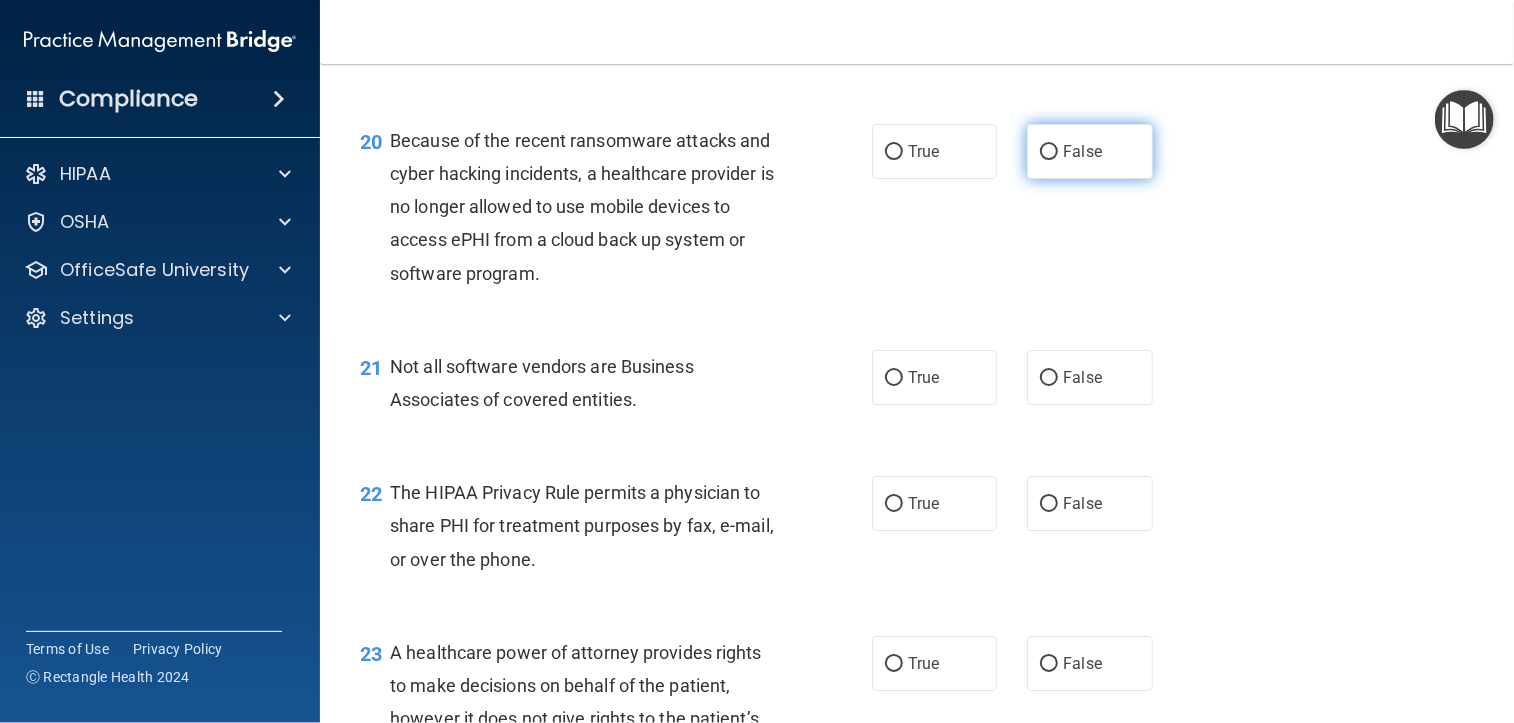 click on "False" at bounding box center (1089, 151) 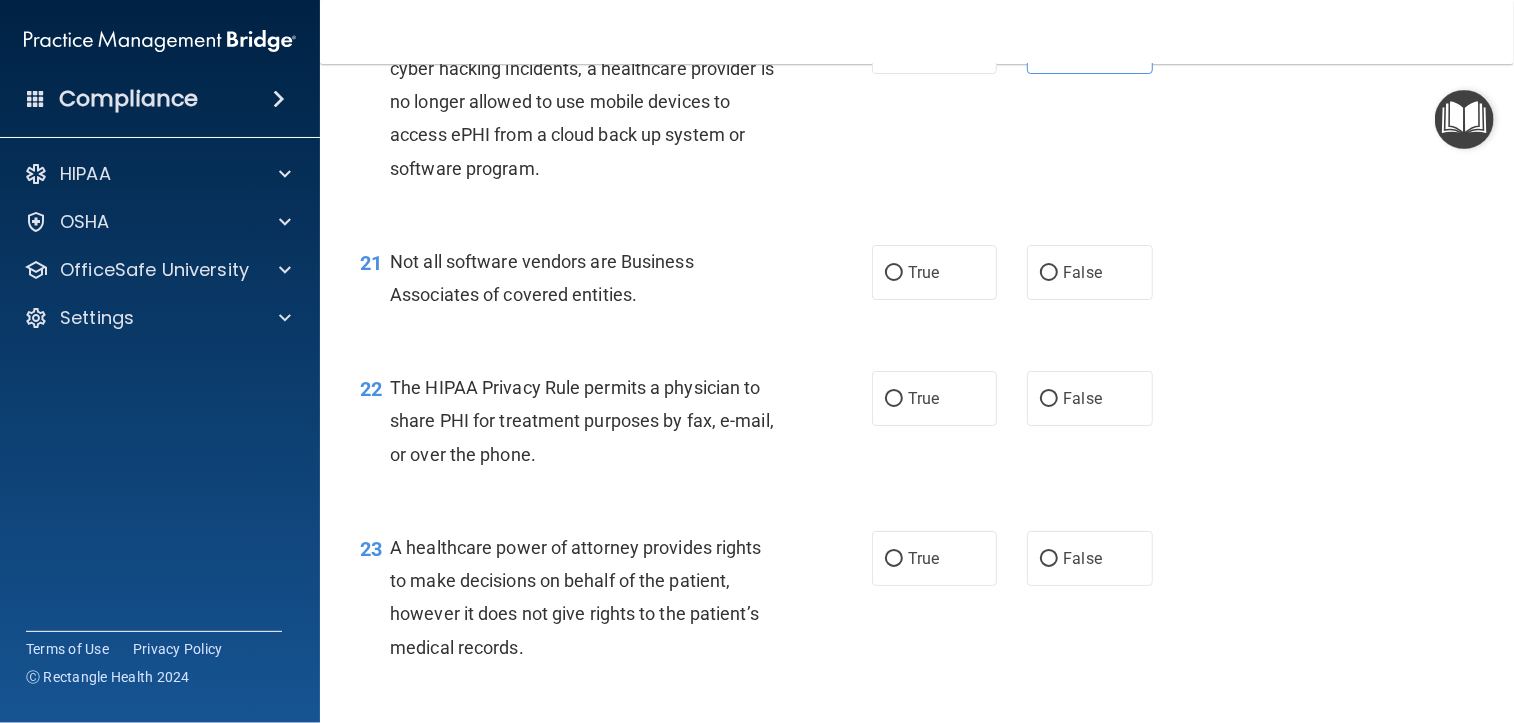 scroll, scrollTop: 3700, scrollLeft: 0, axis: vertical 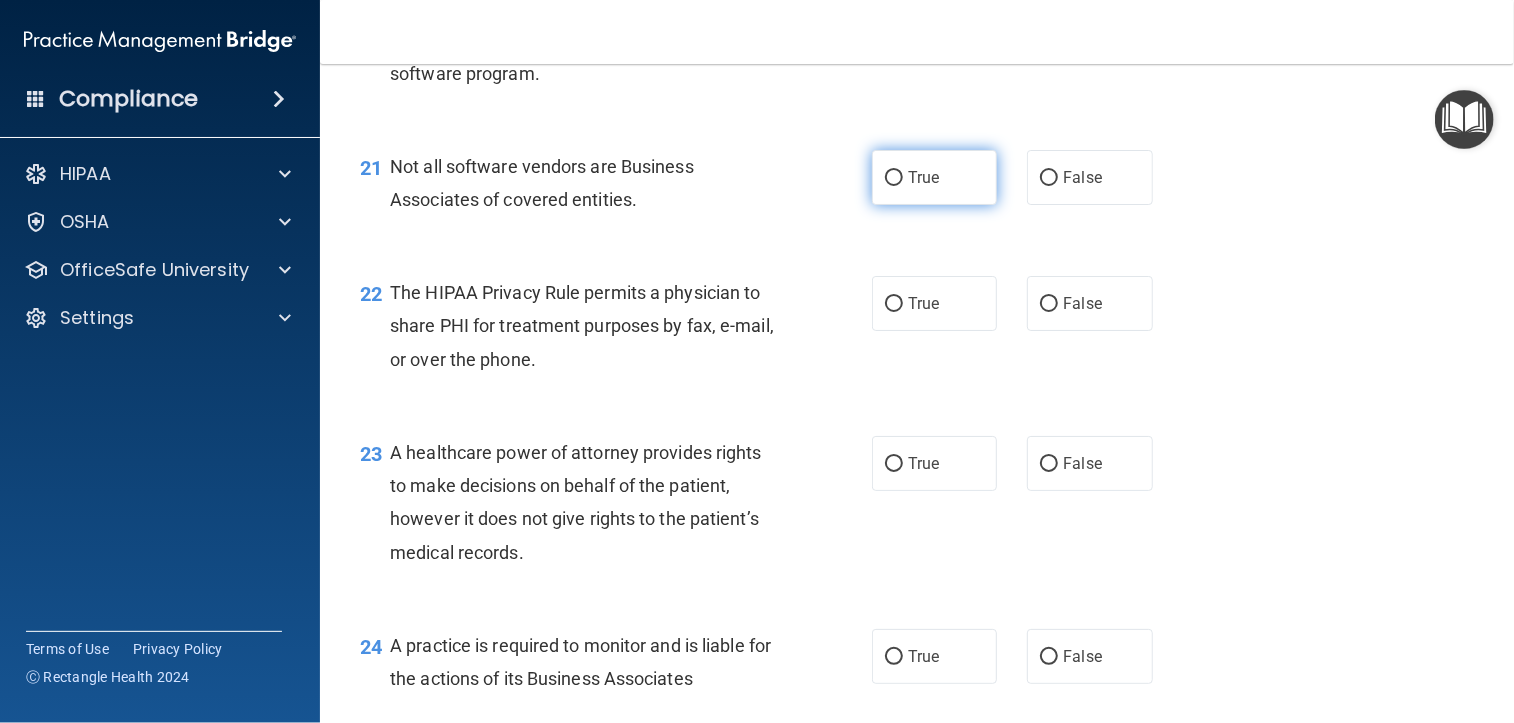 click on "True" at bounding box center [934, 177] 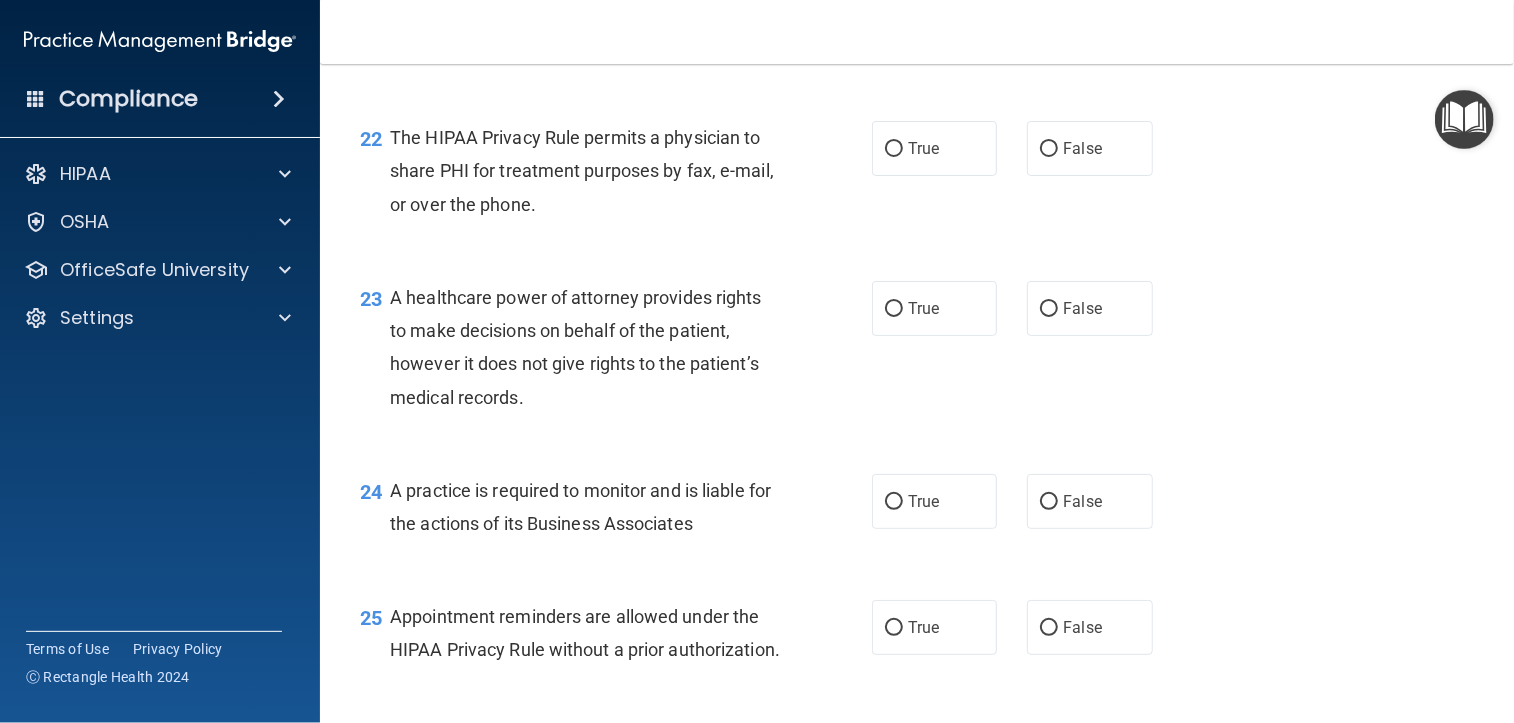 scroll, scrollTop: 3900, scrollLeft: 0, axis: vertical 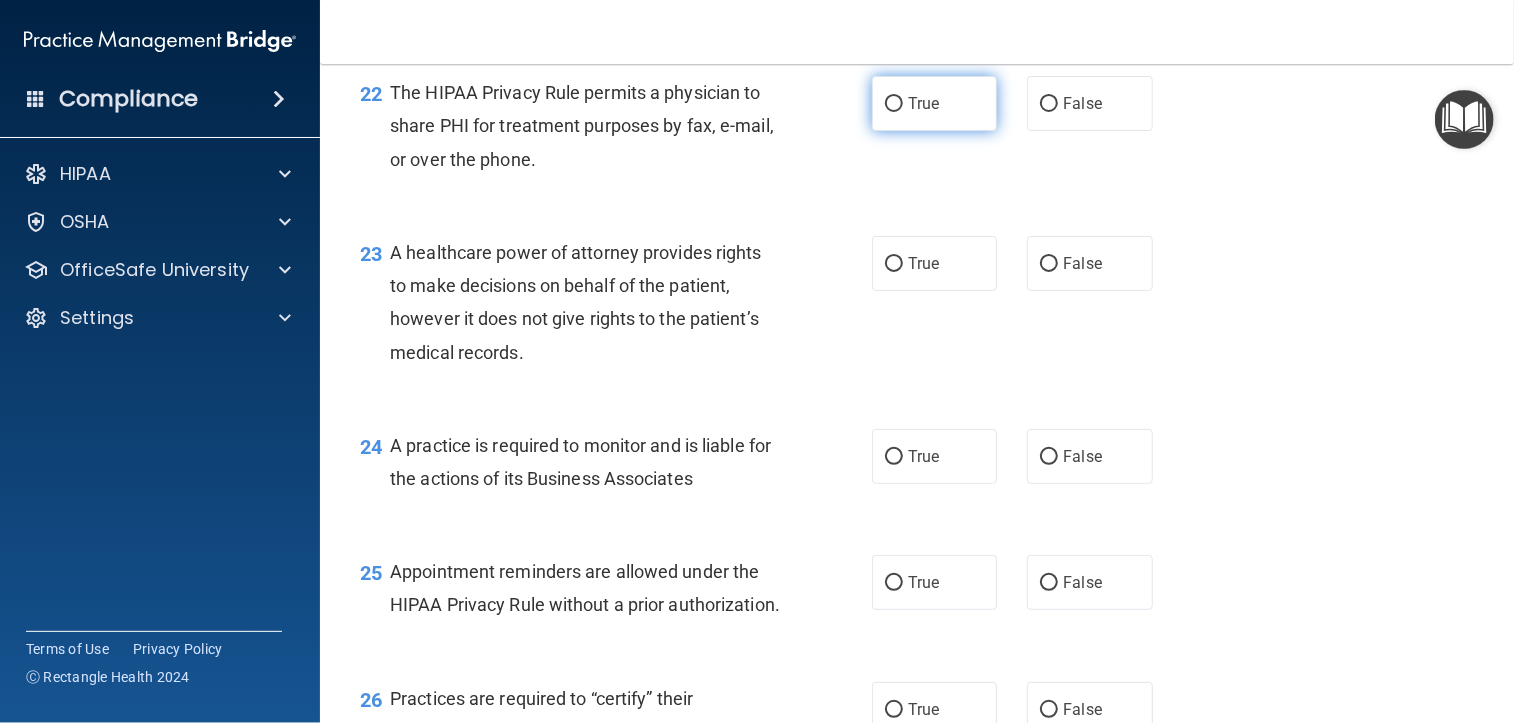 click on "True" at bounding box center [934, 103] 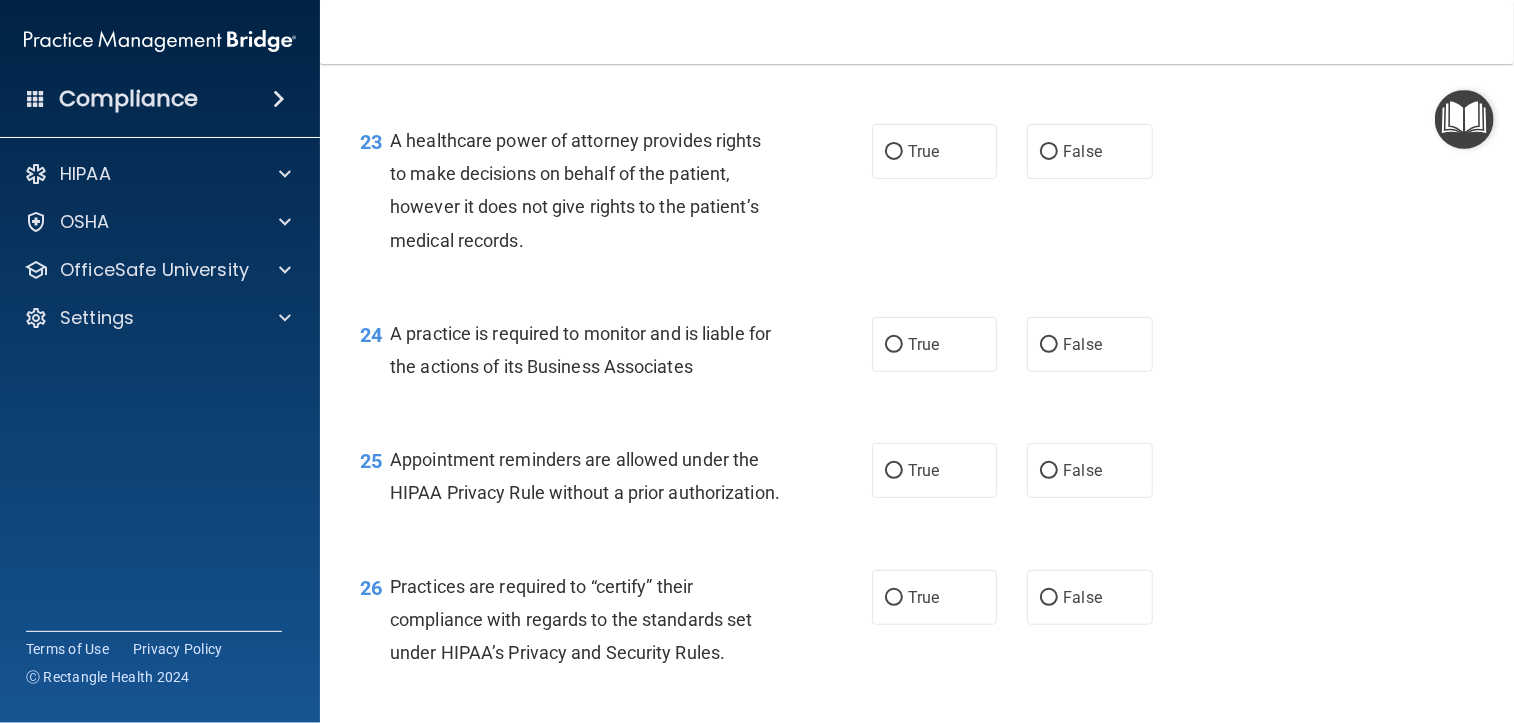 scroll, scrollTop: 4100, scrollLeft: 0, axis: vertical 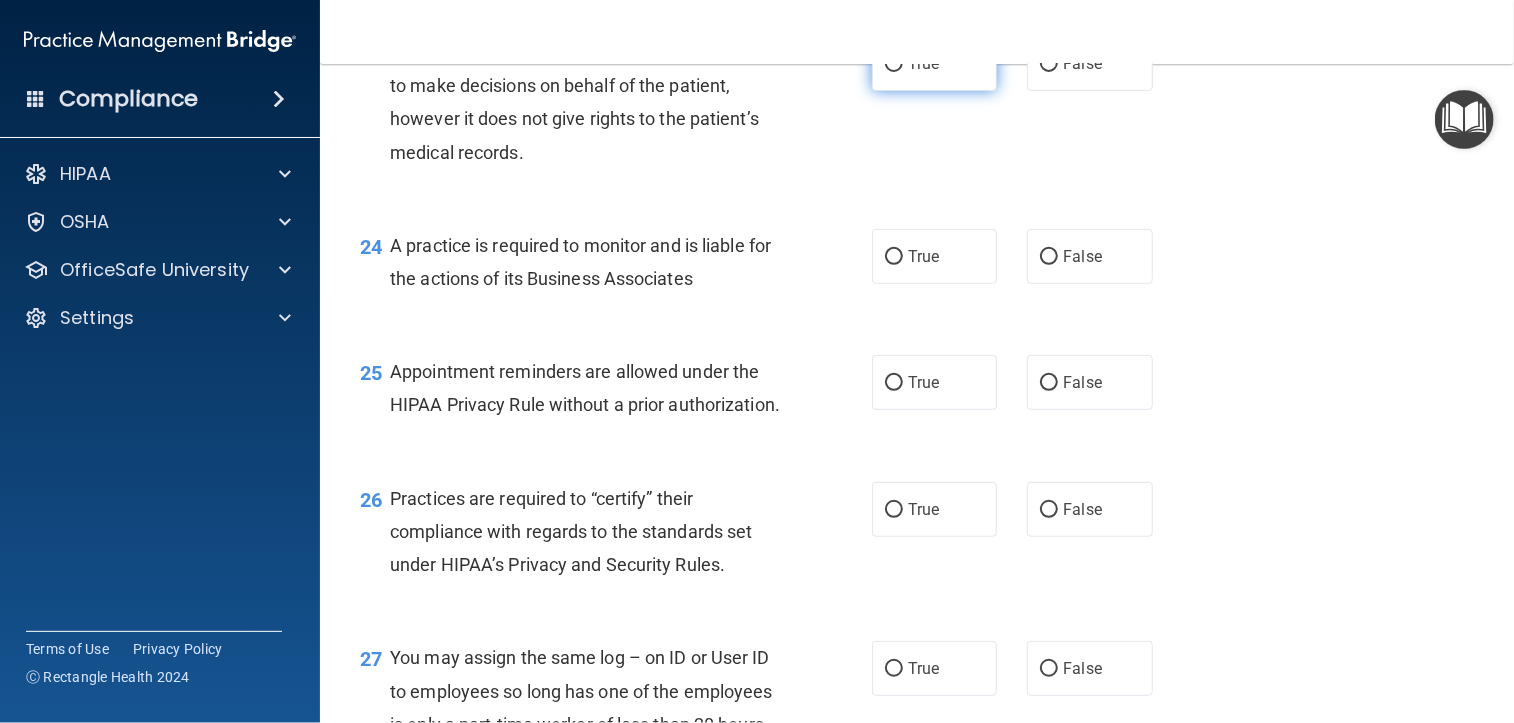 click on "True" at bounding box center [923, 63] 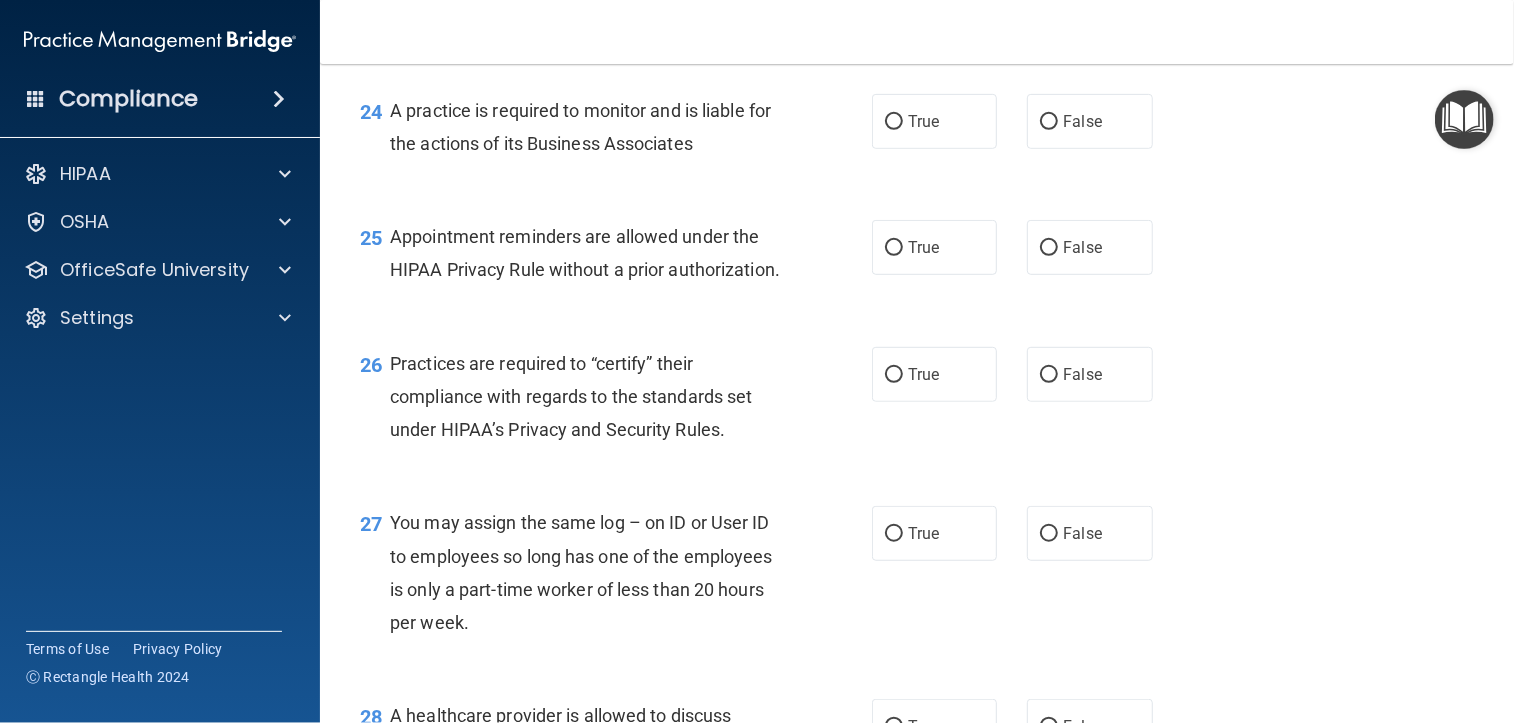 scroll, scrollTop: 4200, scrollLeft: 0, axis: vertical 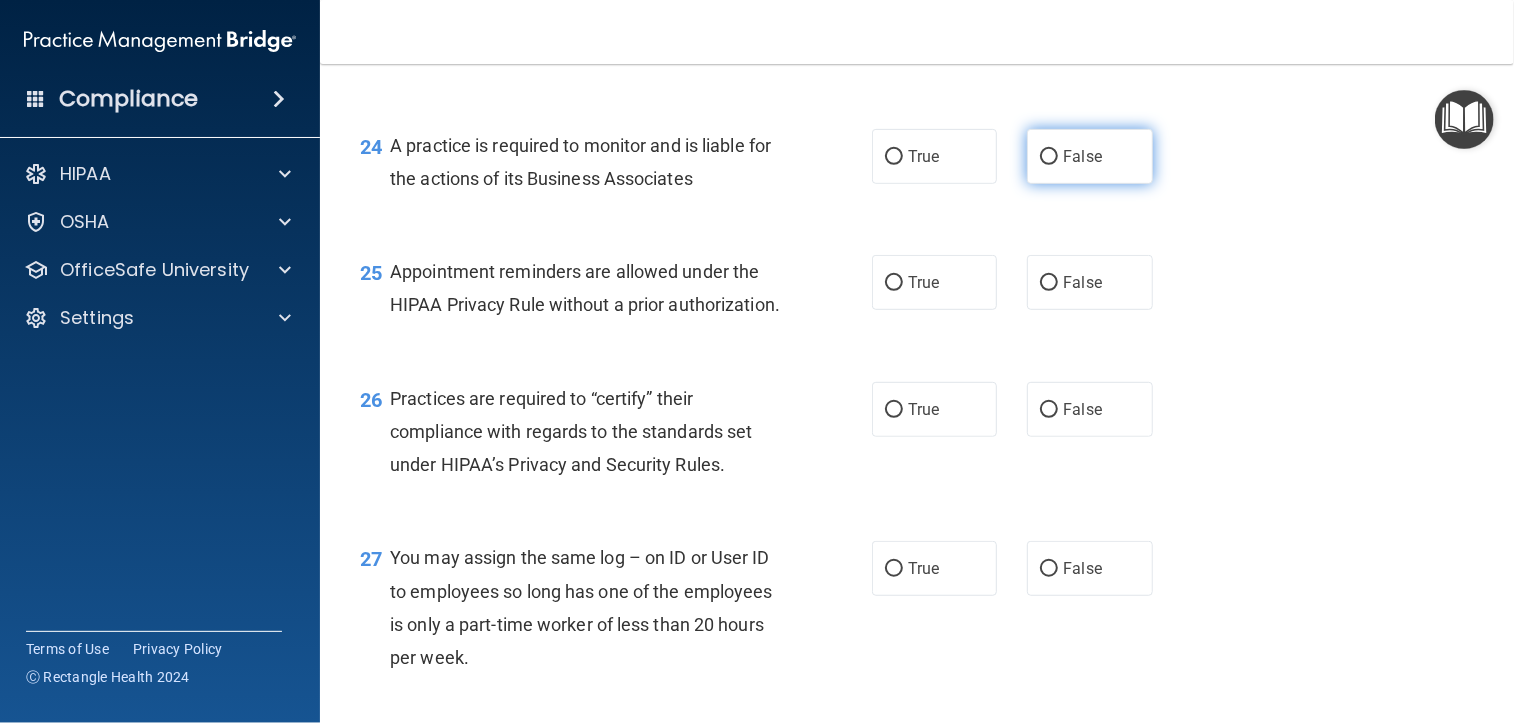 click on "False" at bounding box center [1082, 156] 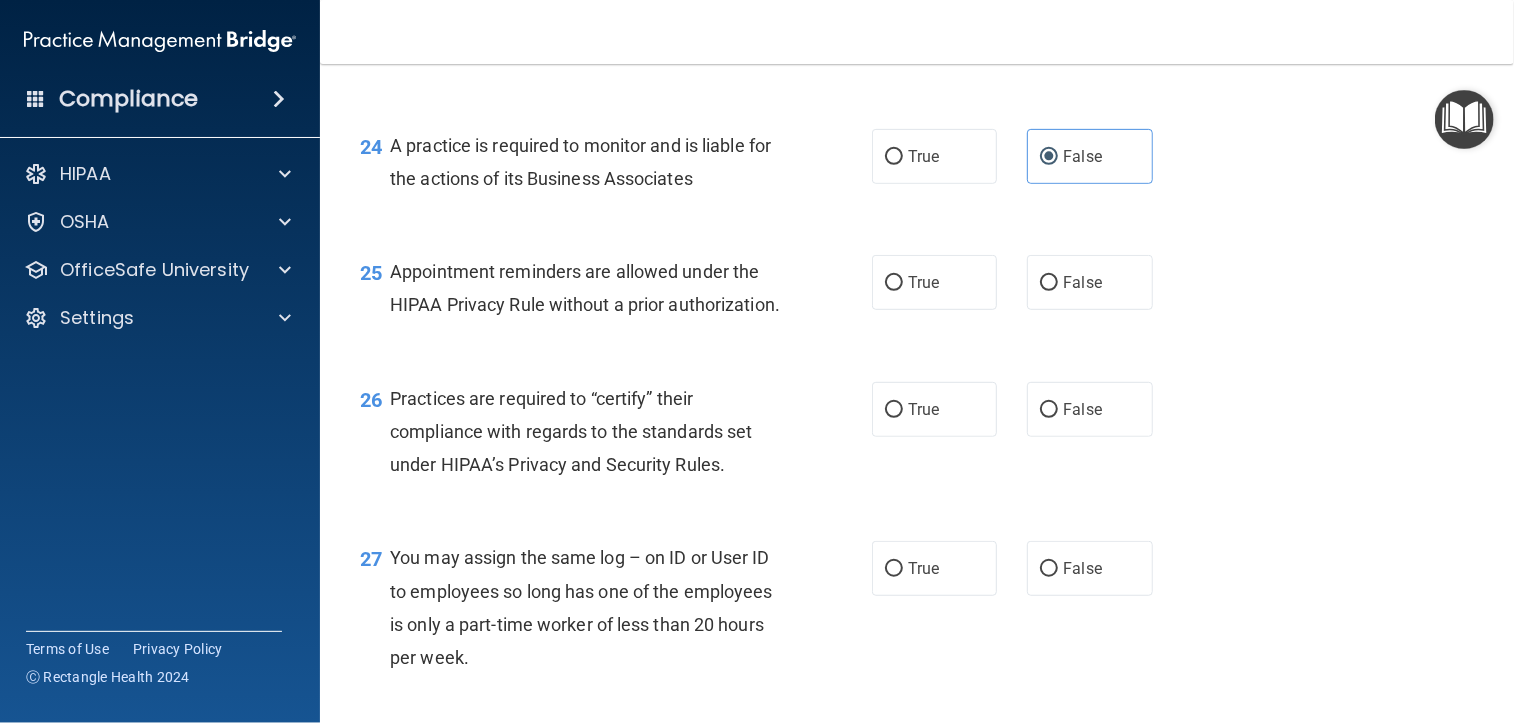 scroll, scrollTop: 4300, scrollLeft: 0, axis: vertical 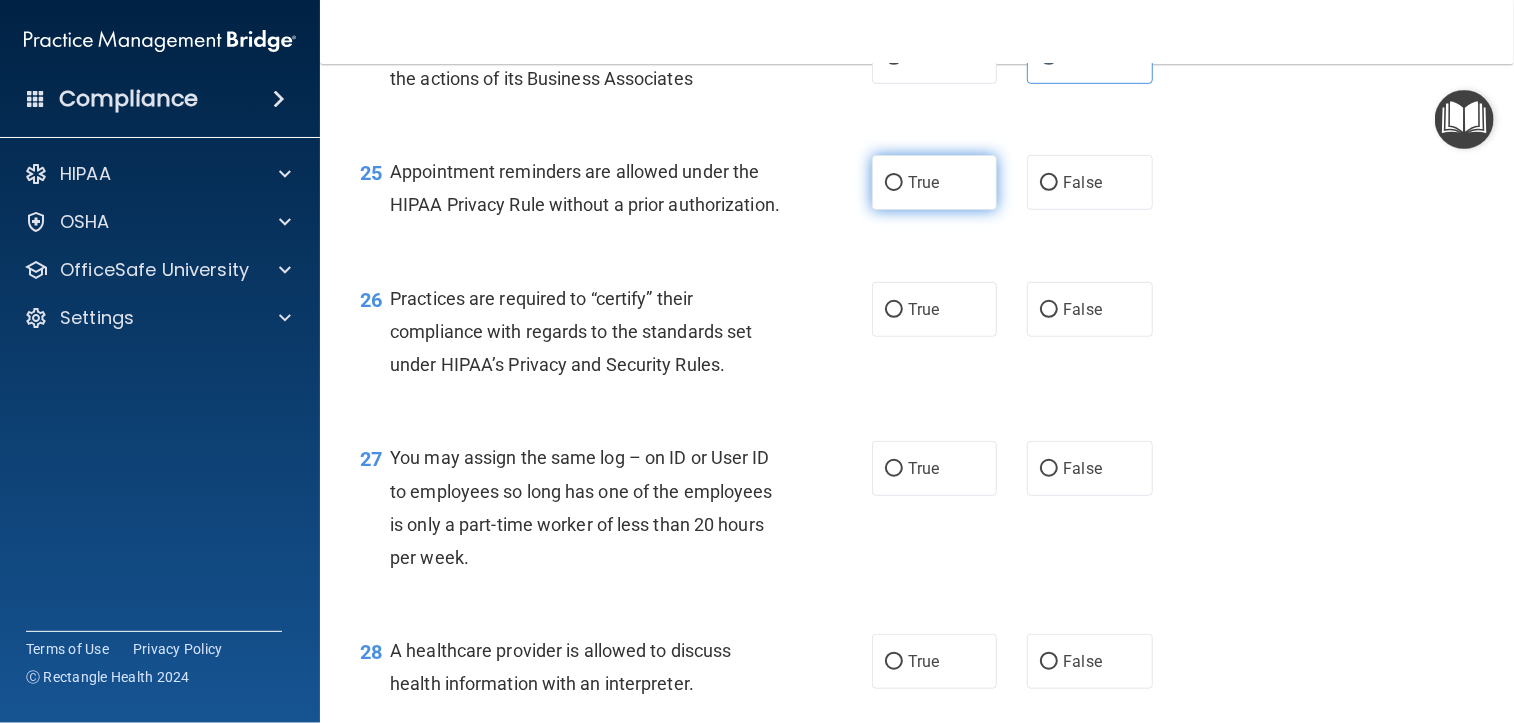 drag, startPoint x: 1084, startPoint y: 215, endPoint x: 986, endPoint y: 223, distance: 98.32599 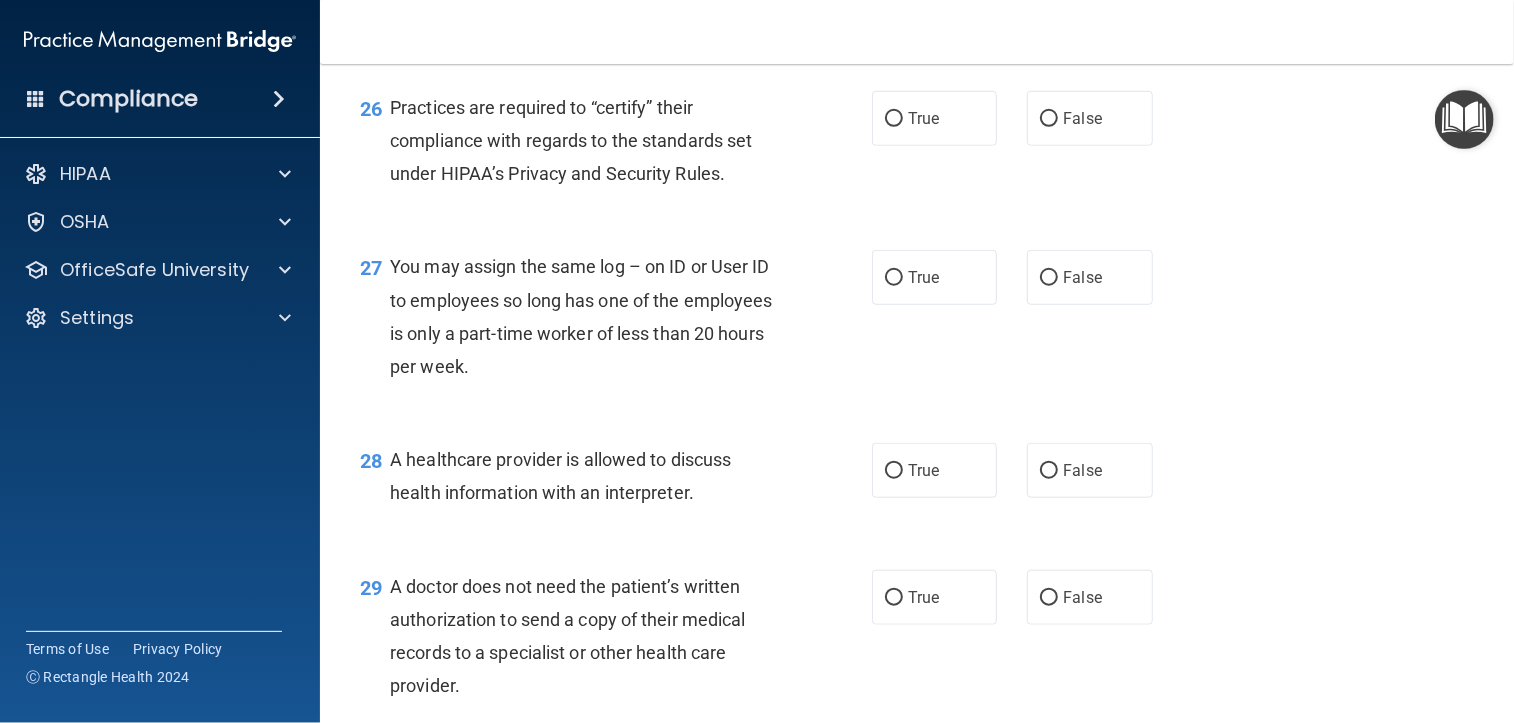 scroll, scrollTop: 4500, scrollLeft: 0, axis: vertical 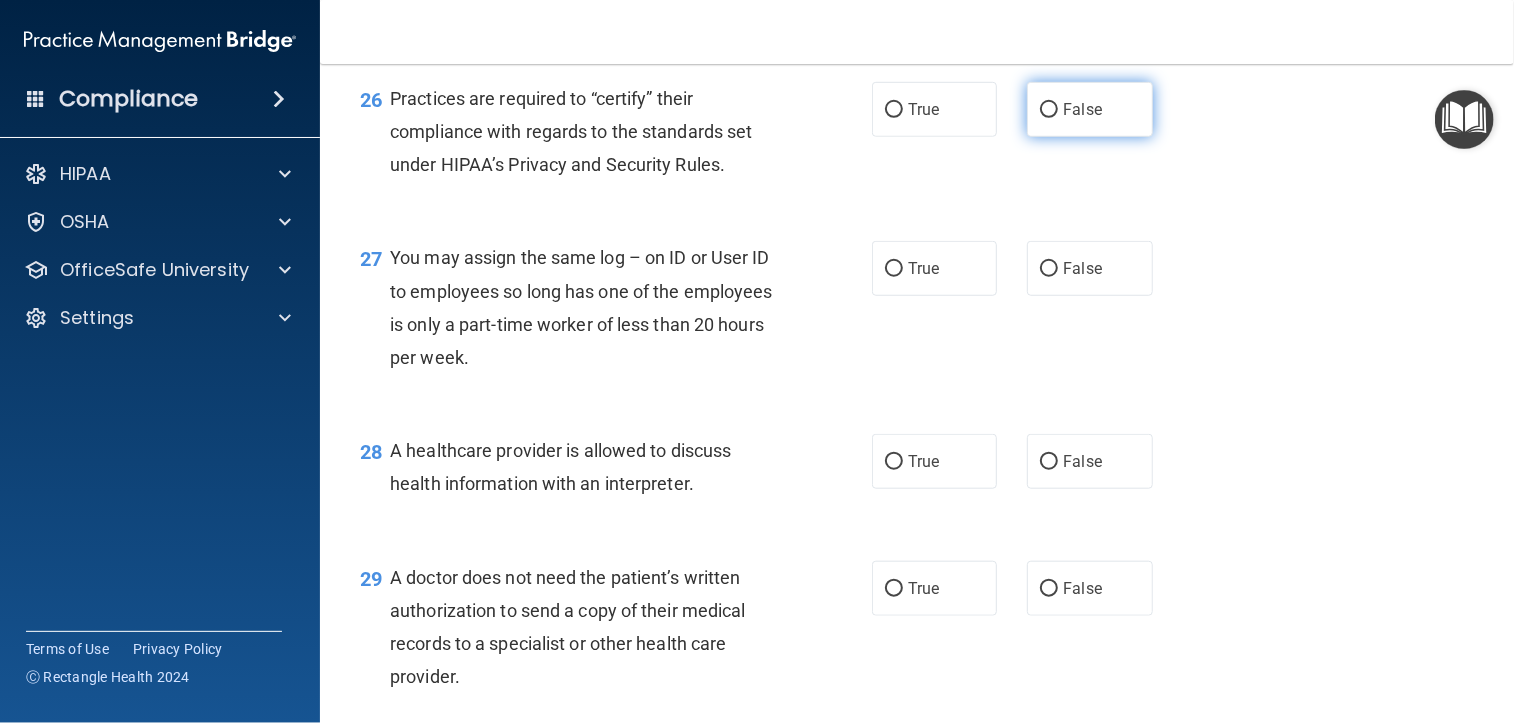 click on "False" at bounding box center [1082, 109] 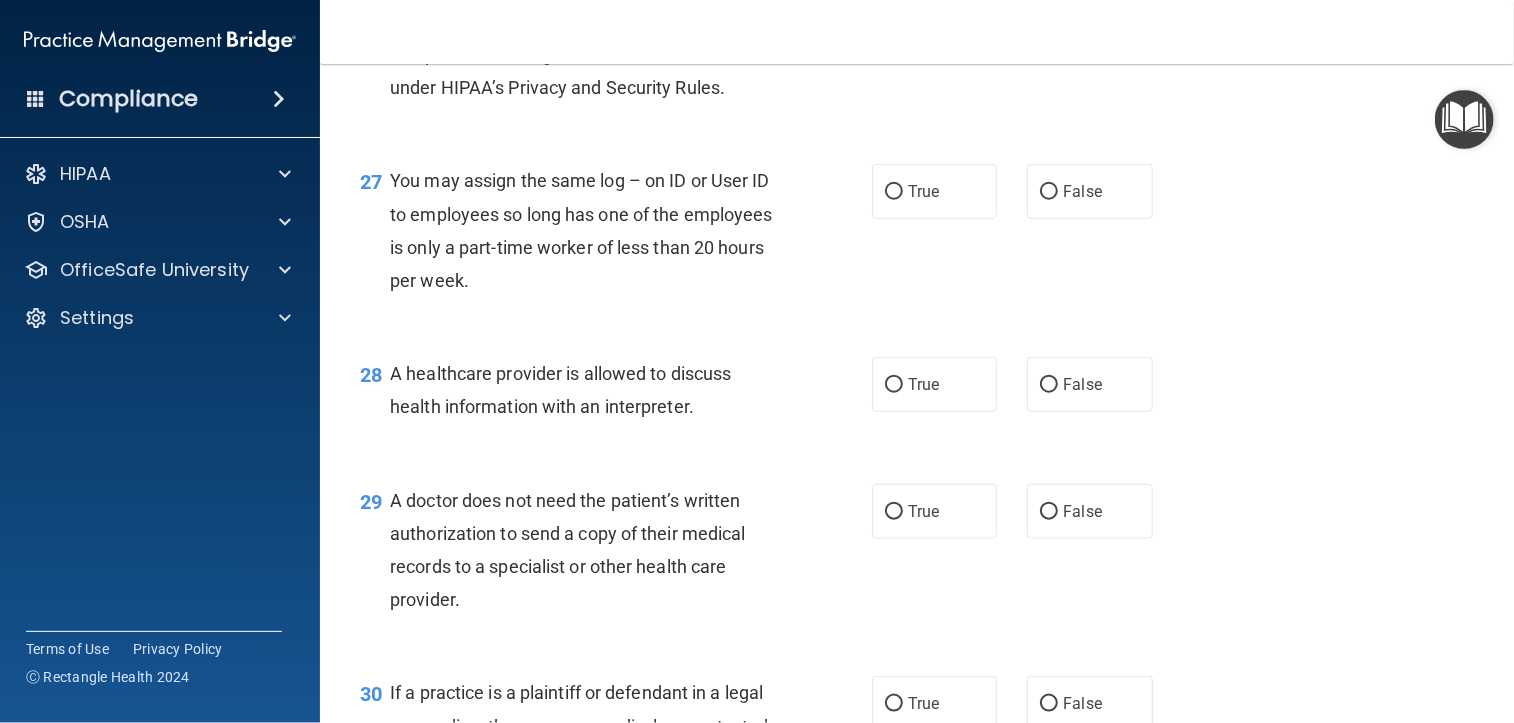 scroll, scrollTop: 4700, scrollLeft: 0, axis: vertical 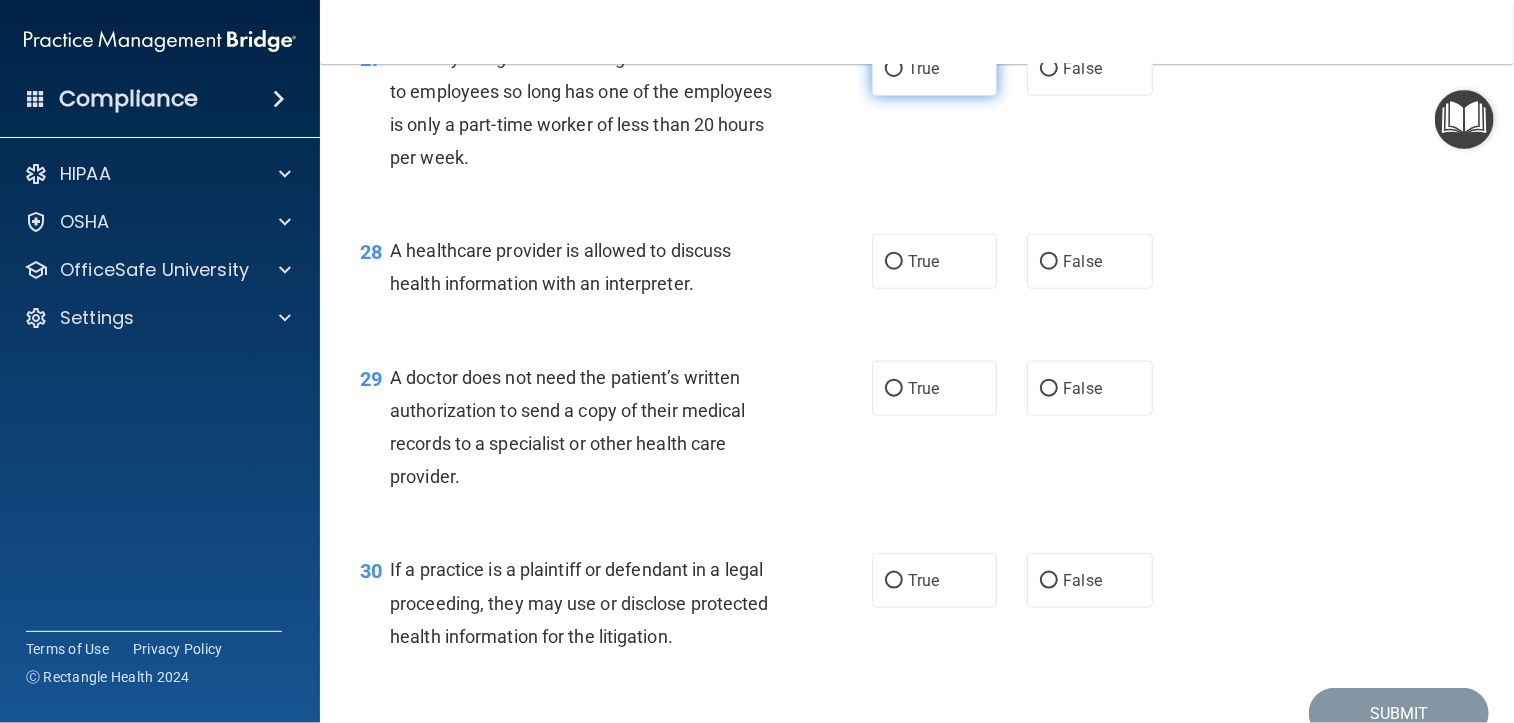 click on "True" at bounding box center [934, 68] 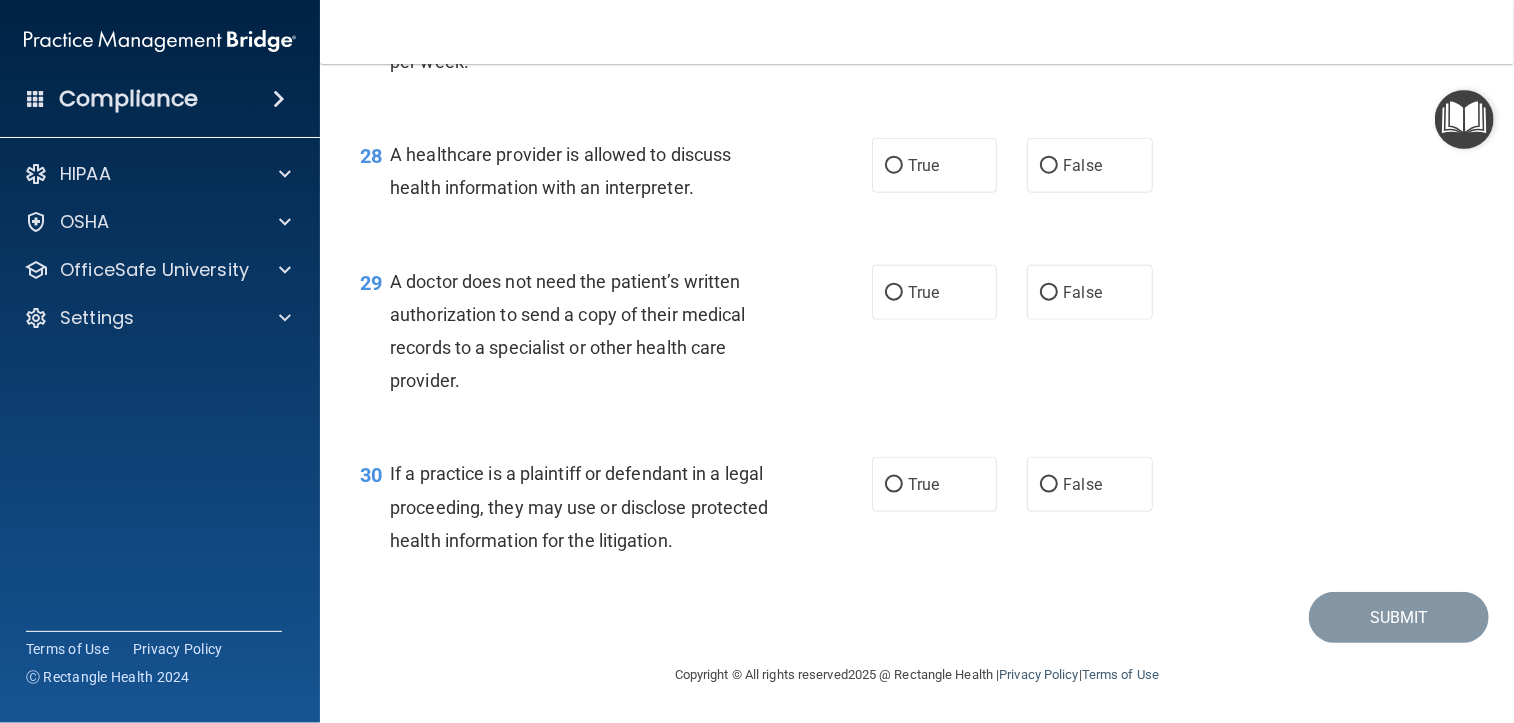 scroll, scrollTop: 4862, scrollLeft: 0, axis: vertical 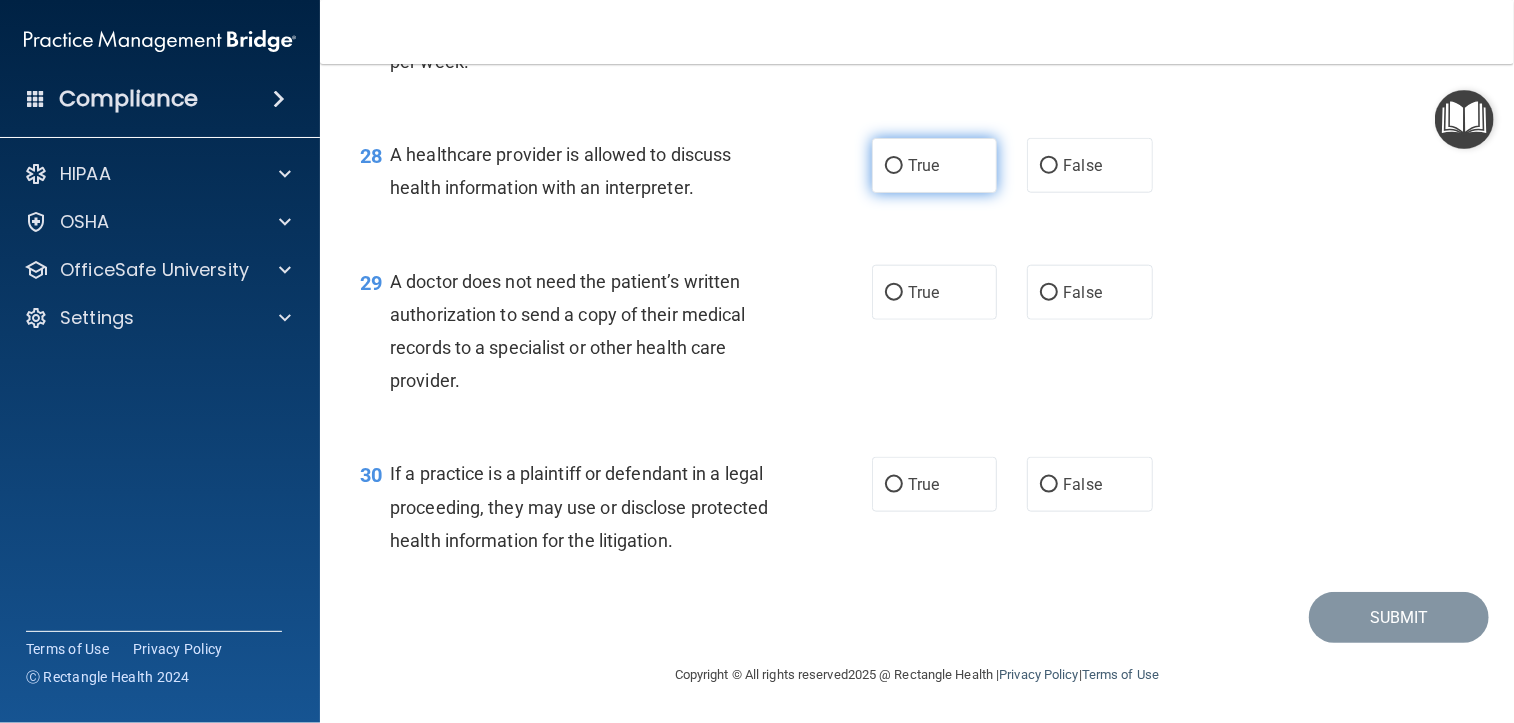 click on "True" at bounding box center (934, 165) 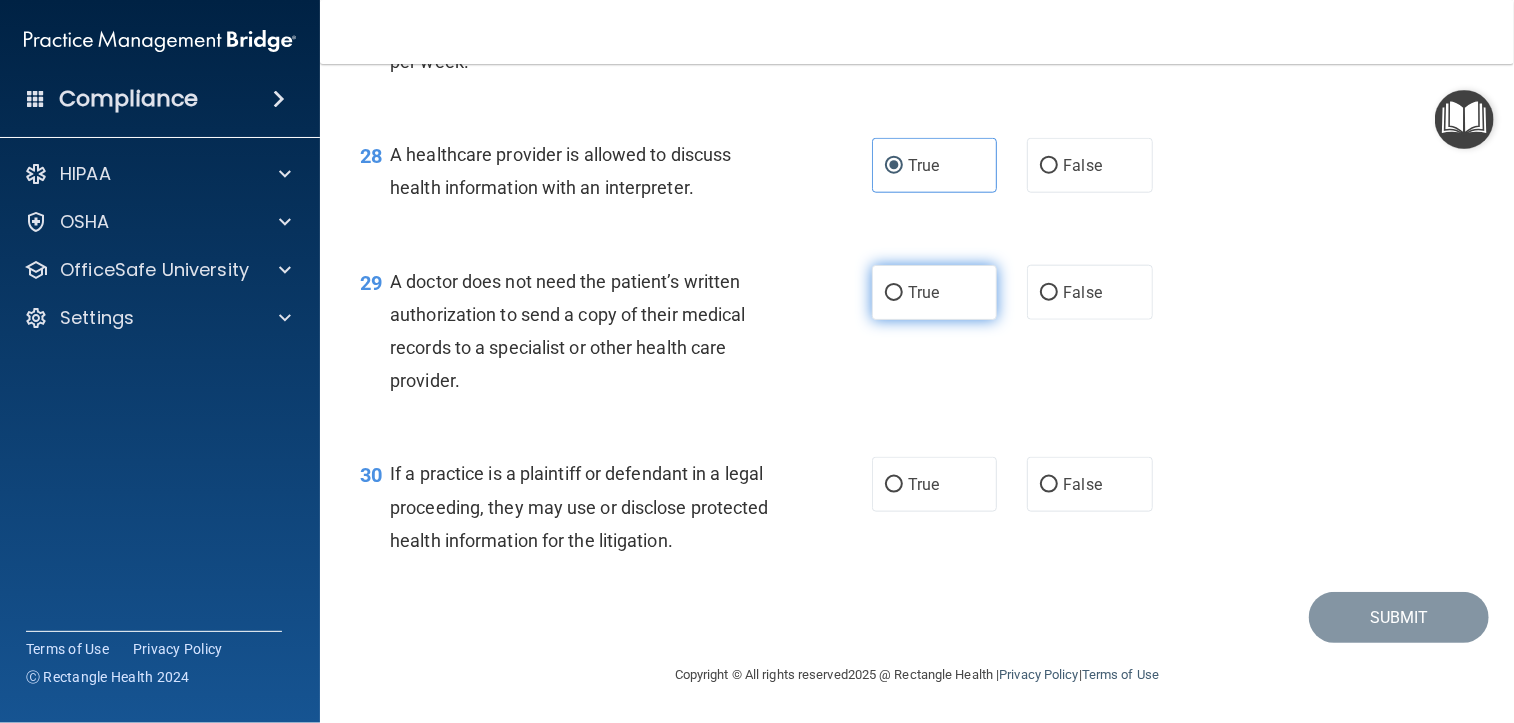 click on "True" at bounding box center [923, 292] 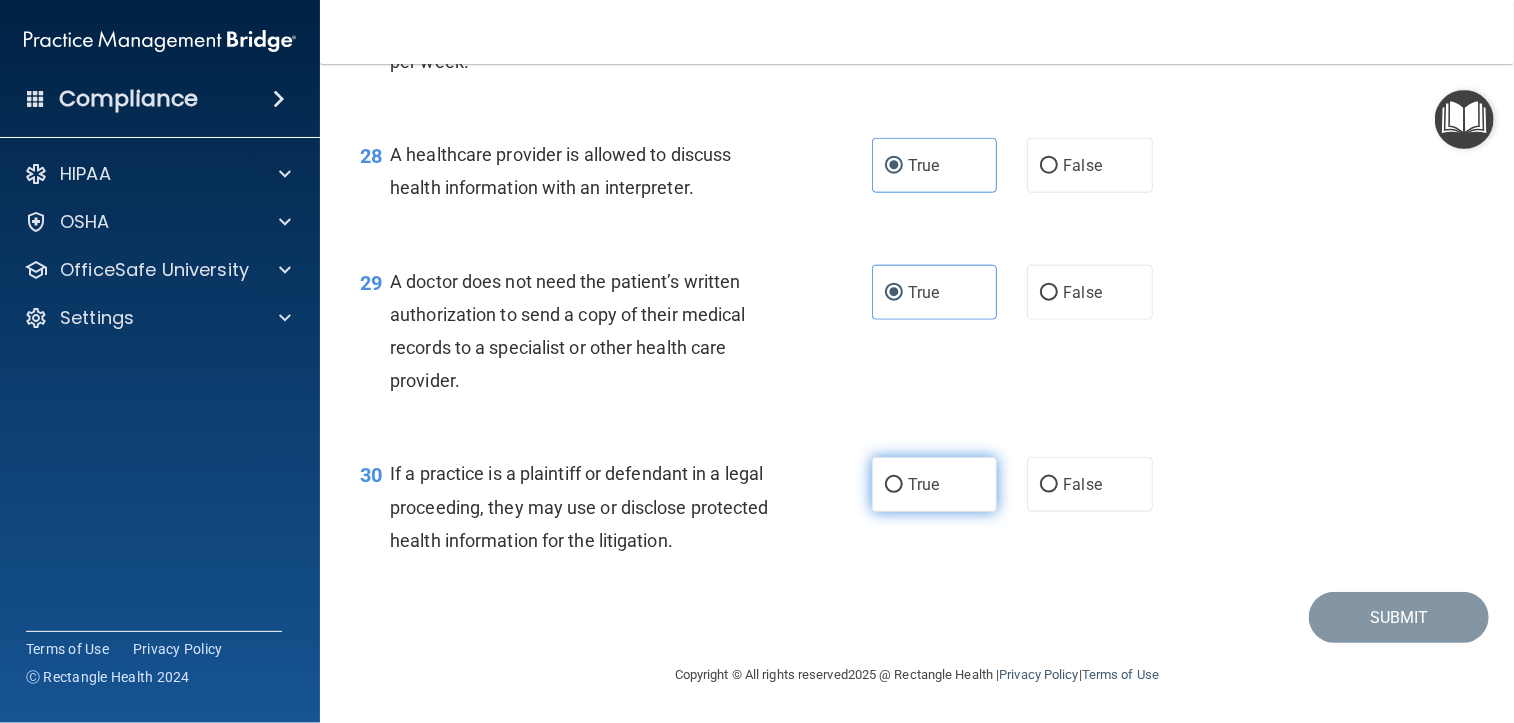 click on "True" at bounding box center (934, 484) 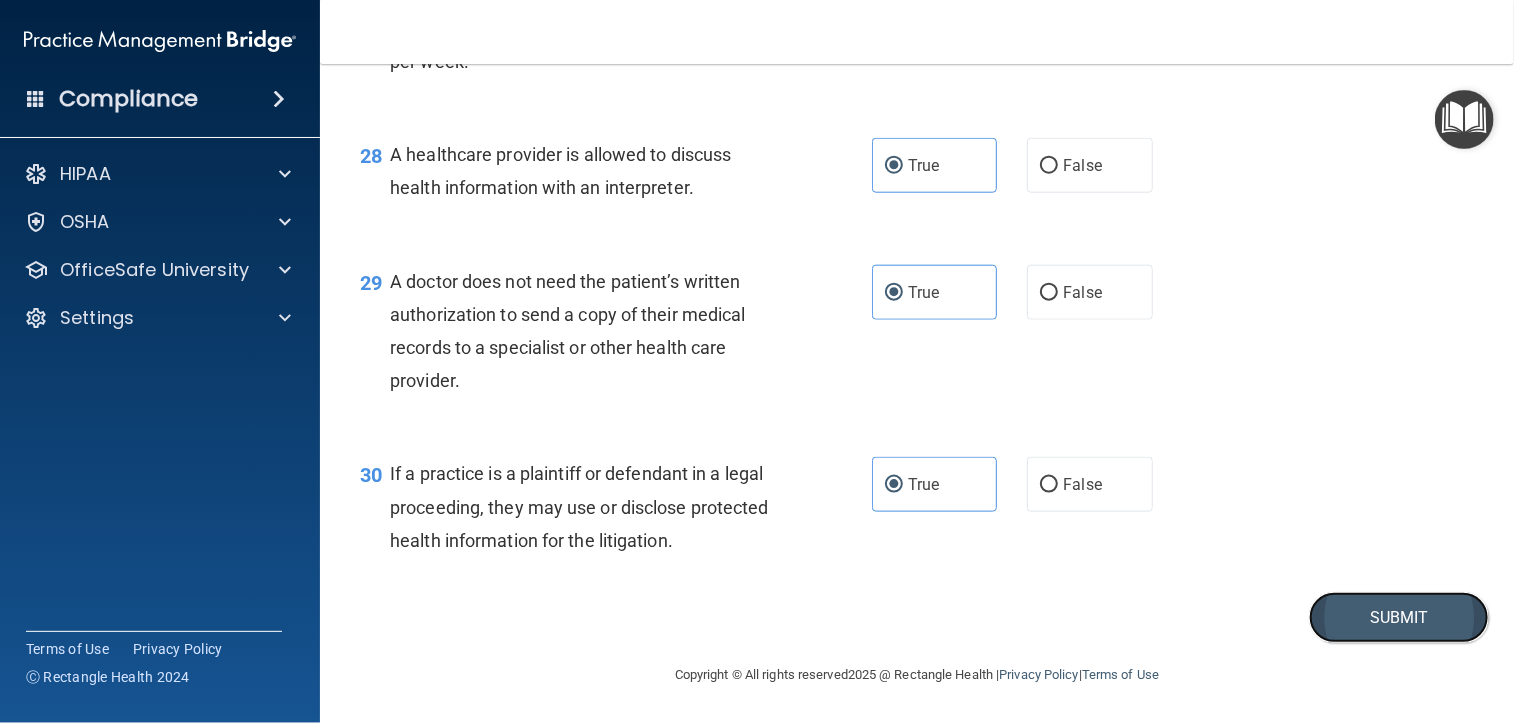 click on "Submit" at bounding box center [1399, 617] 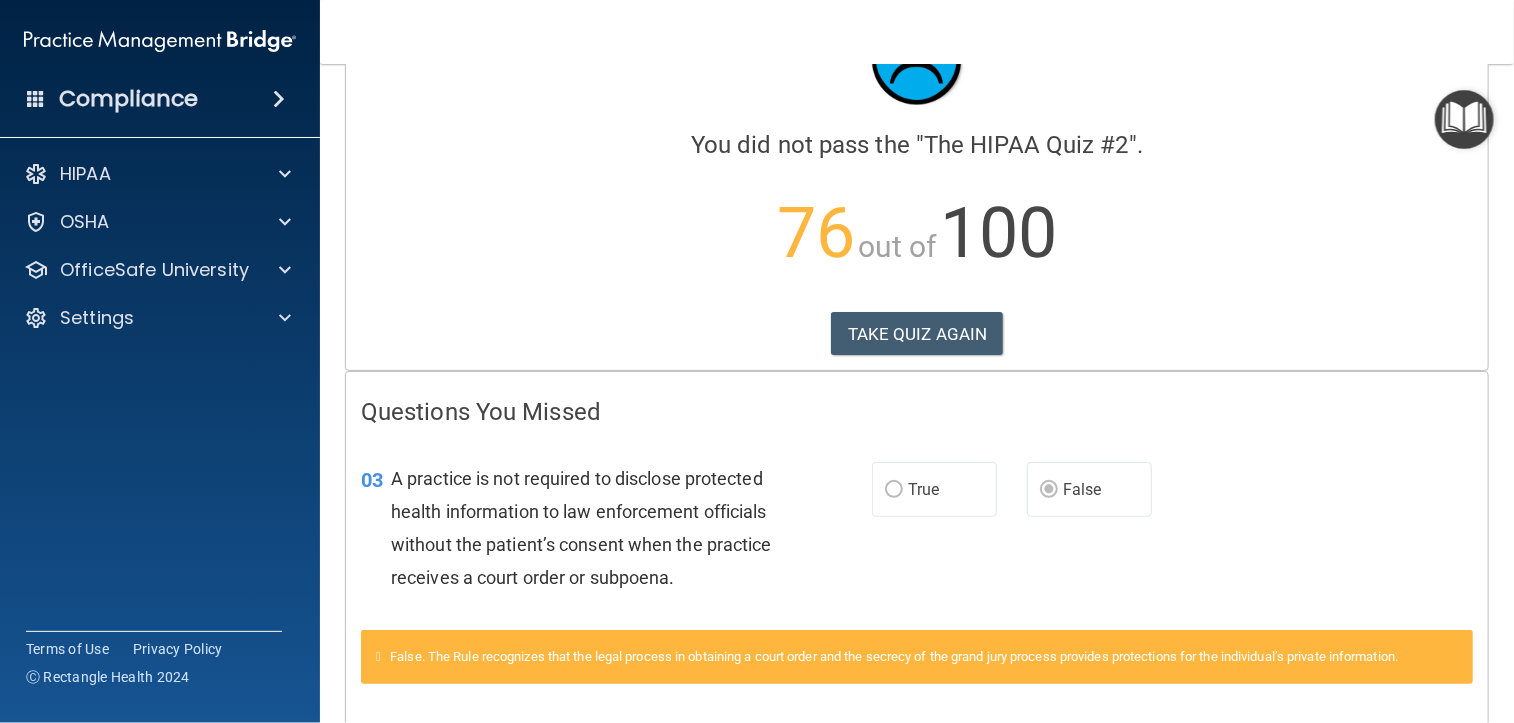 scroll, scrollTop: 0, scrollLeft: 0, axis: both 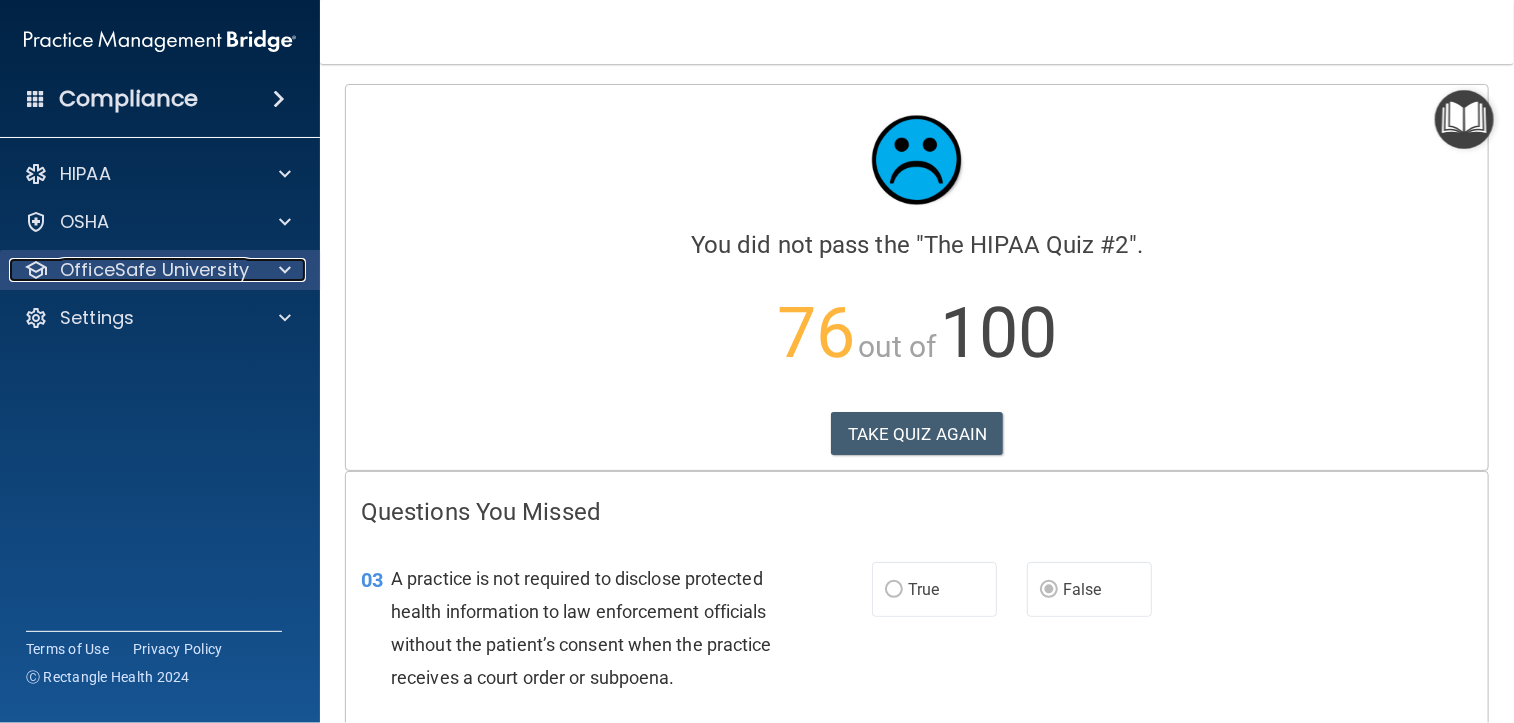 click on "OfficeSafe University" at bounding box center [154, 270] 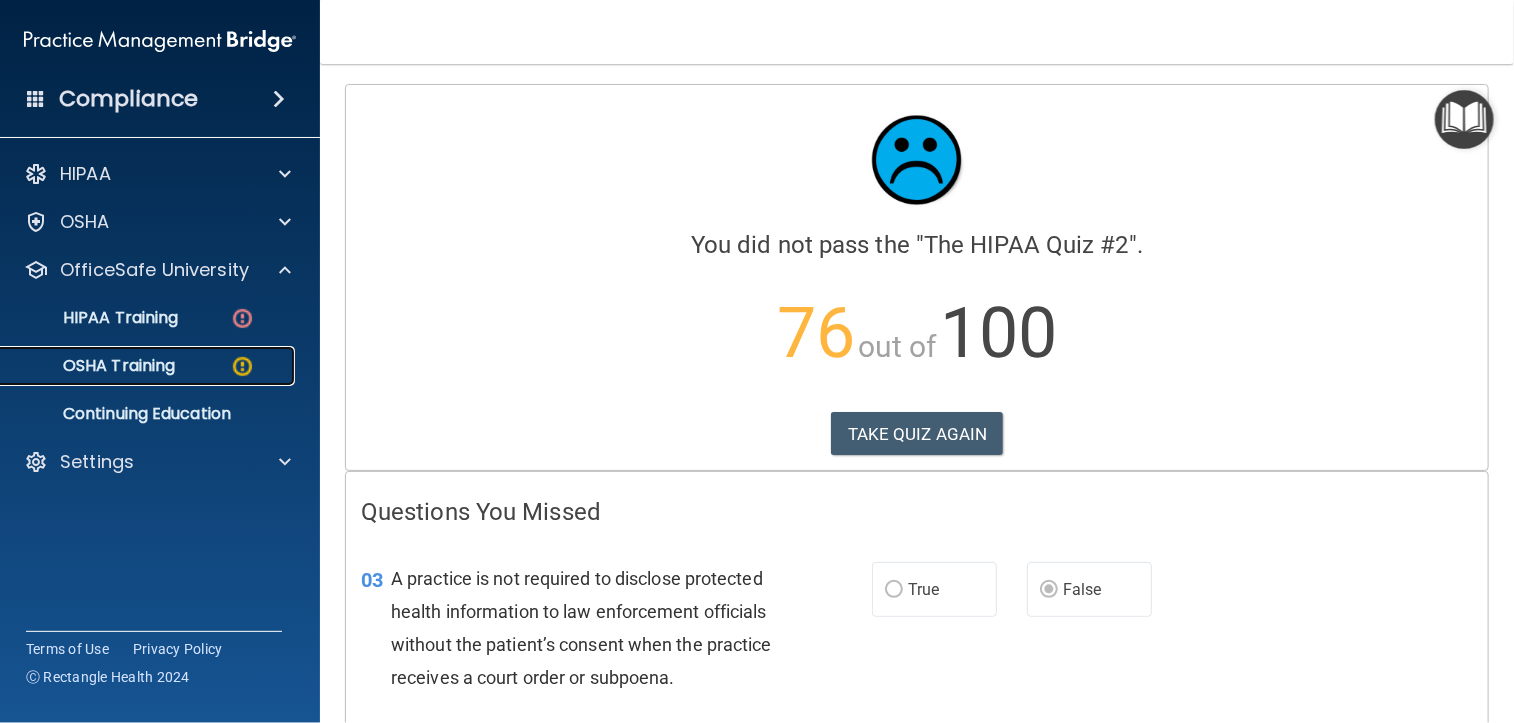 click on "OSHA Training" at bounding box center [149, 366] 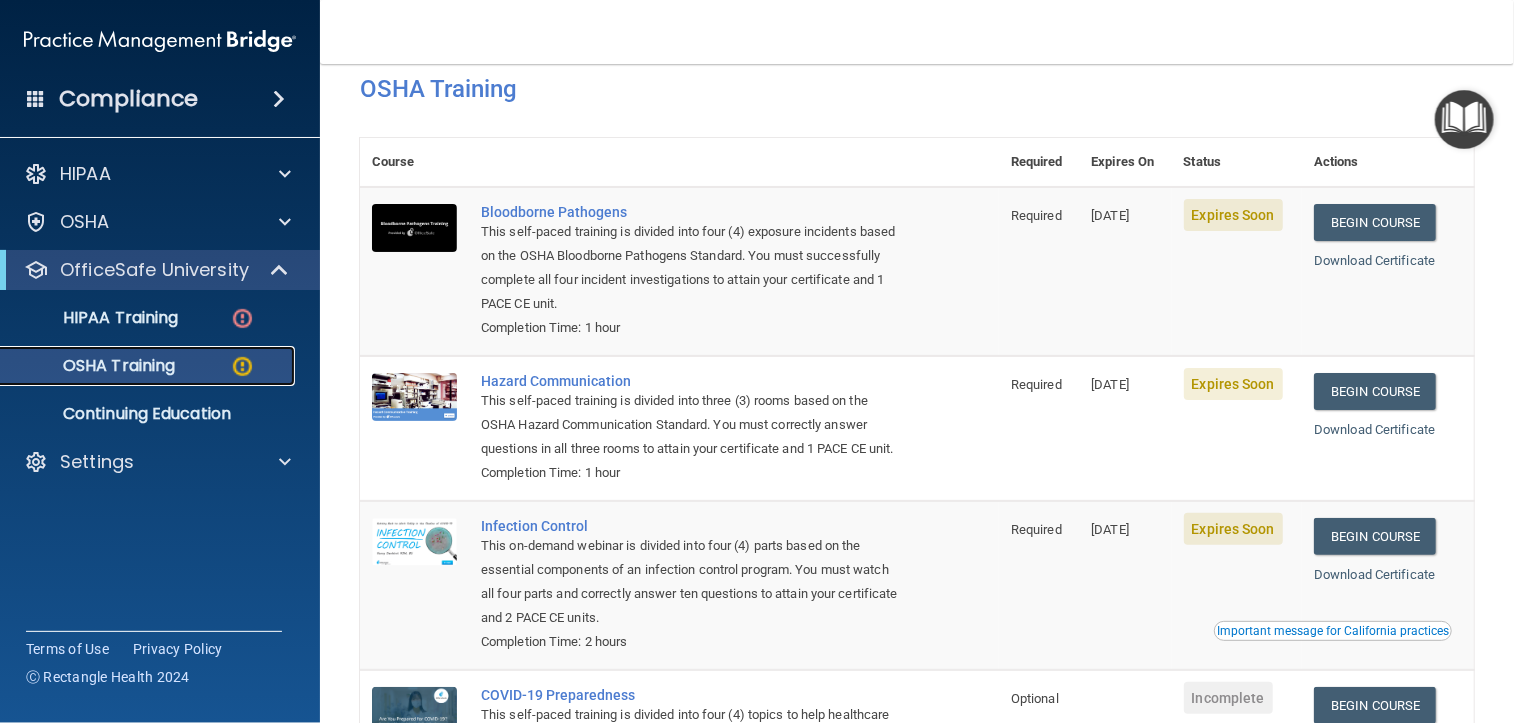 scroll, scrollTop: 0, scrollLeft: 0, axis: both 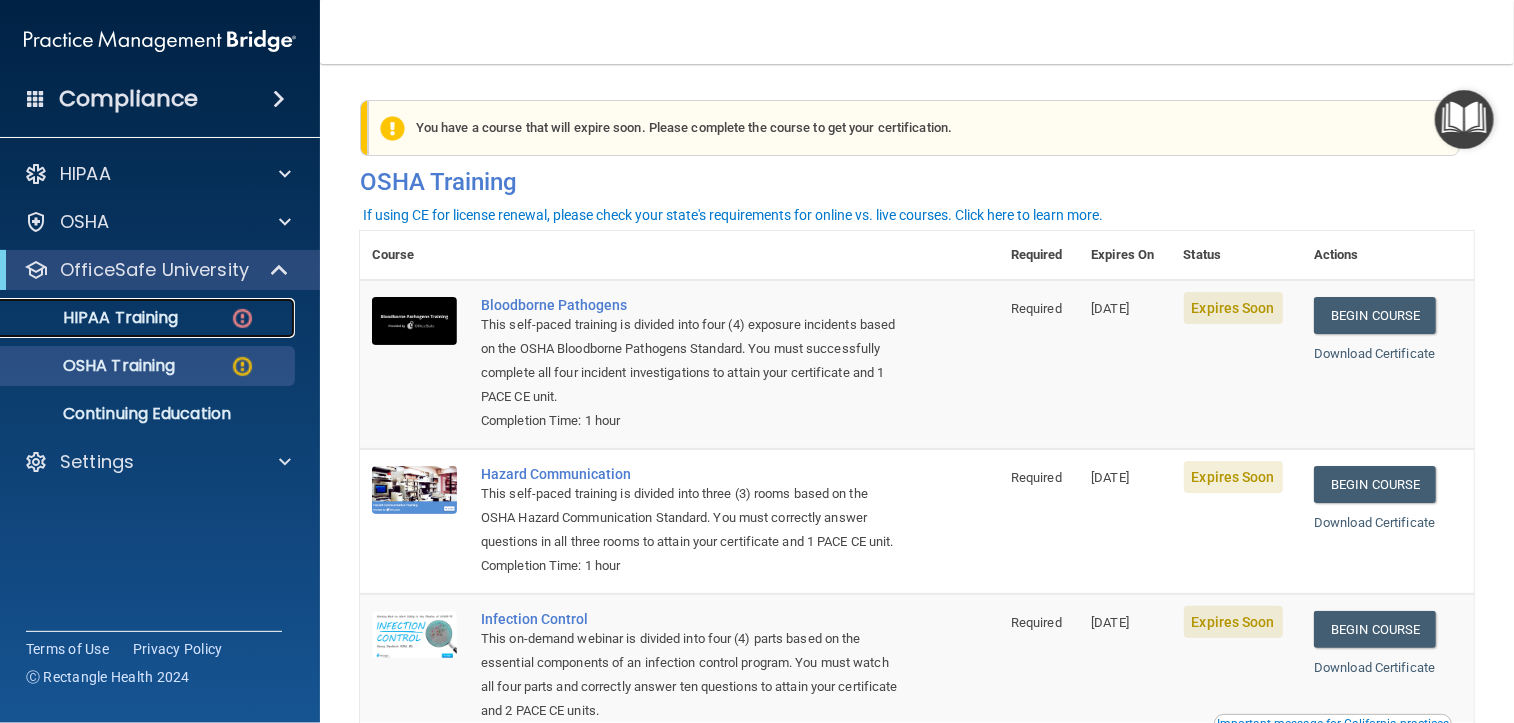 click on "HIPAA Training" at bounding box center [137, 318] 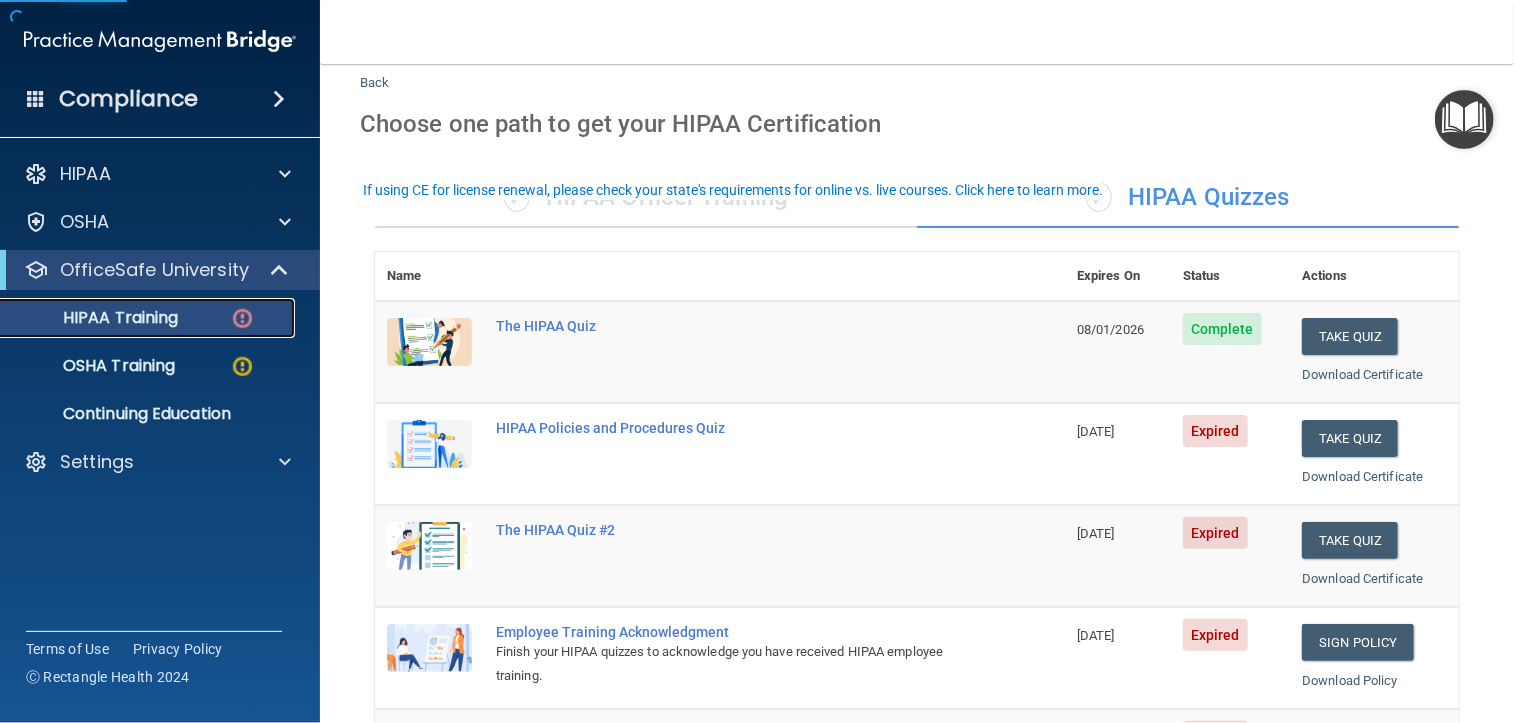 scroll, scrollTop: 100, scrollLeft: 0, axis: vertical 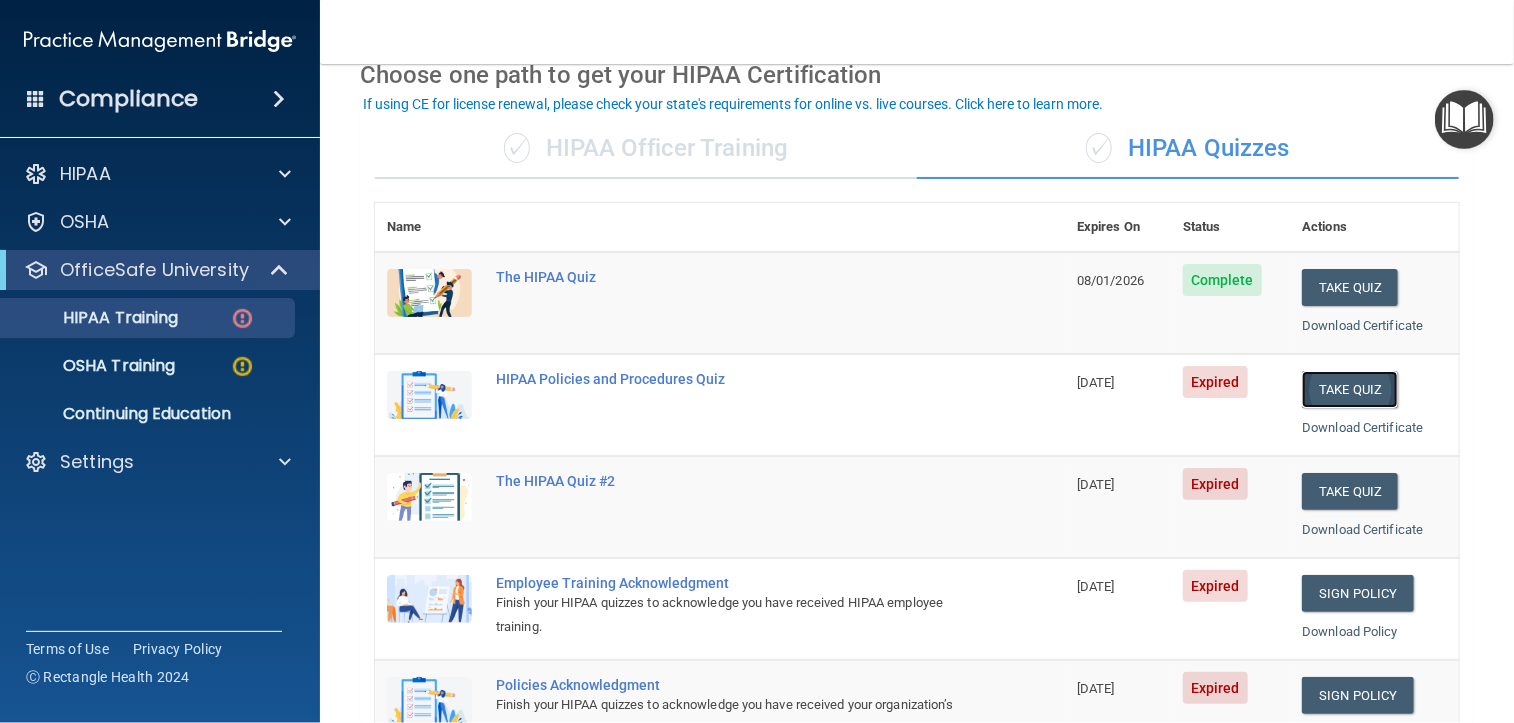click on "Take Quiz" at bounding box center (1350, 389) 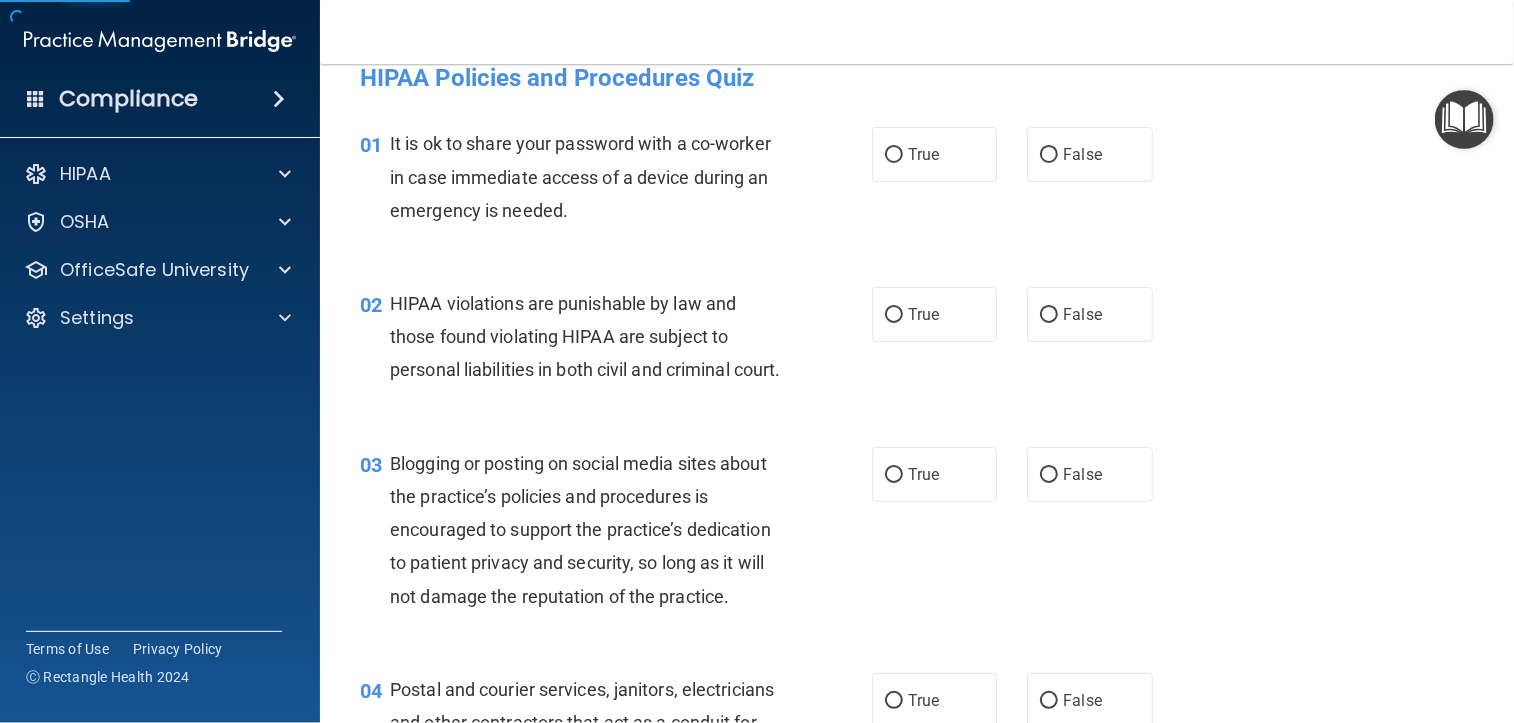 scroll, scrollTop: 0, scrollLeft: 0, axis: both 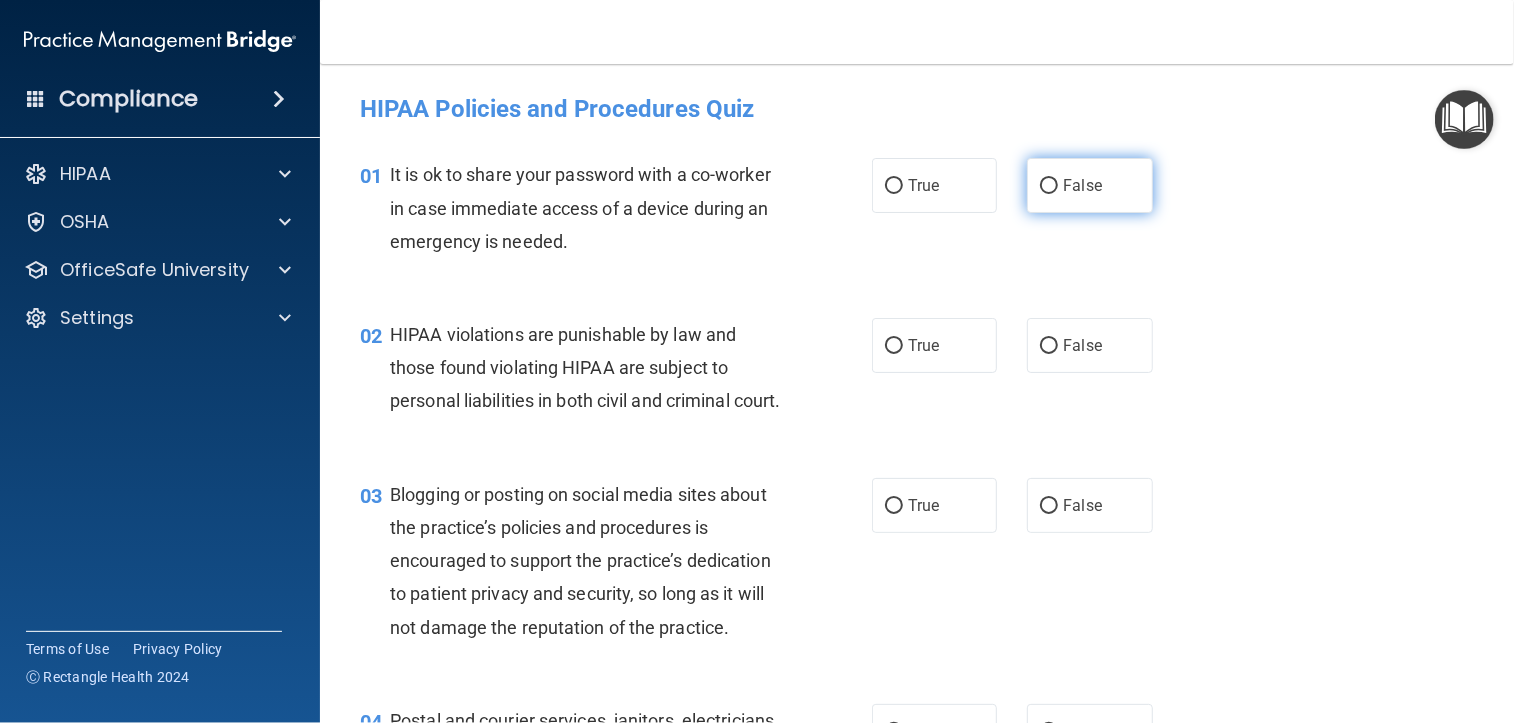 click on "False" at bounding box center (1049, 186) 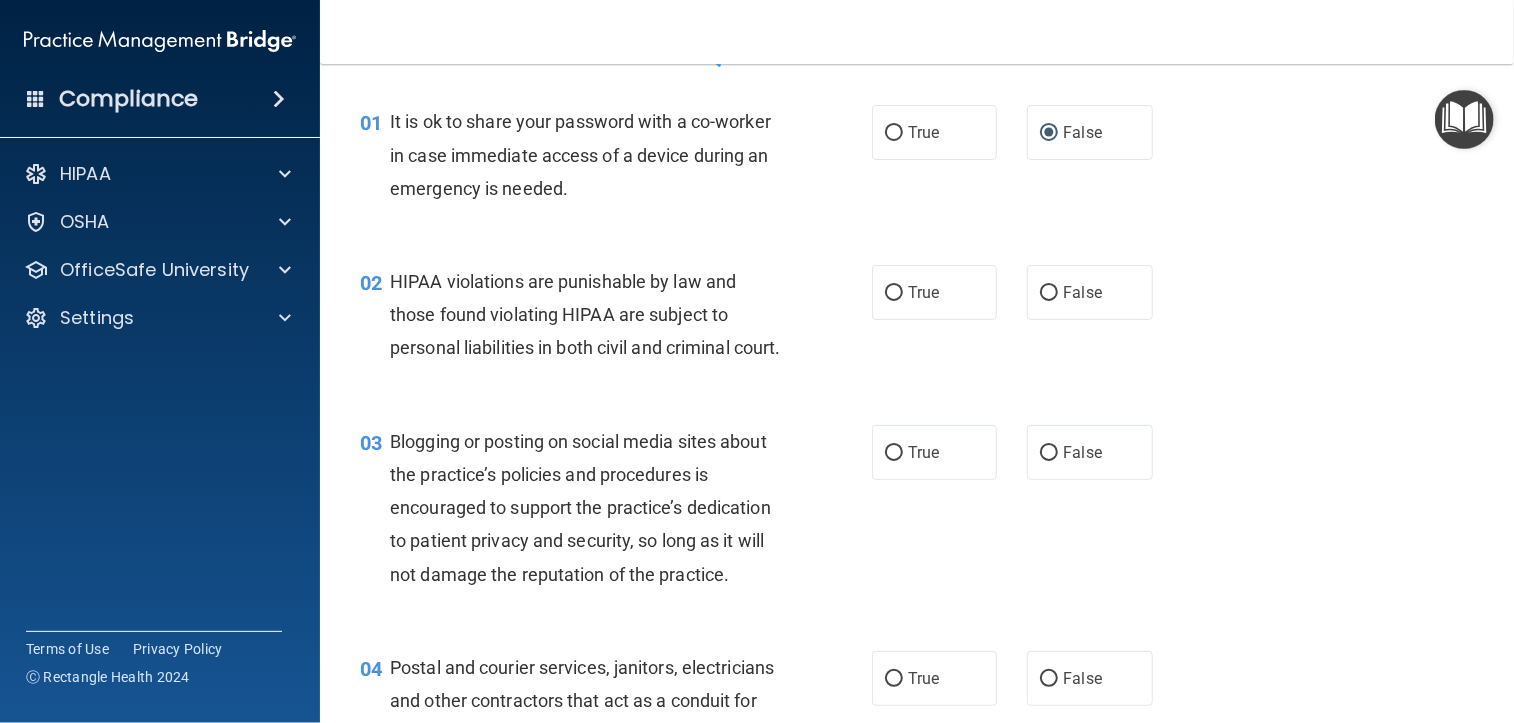 scroll, scrollTop: 100, scrollLeft: 0, axis: vertical 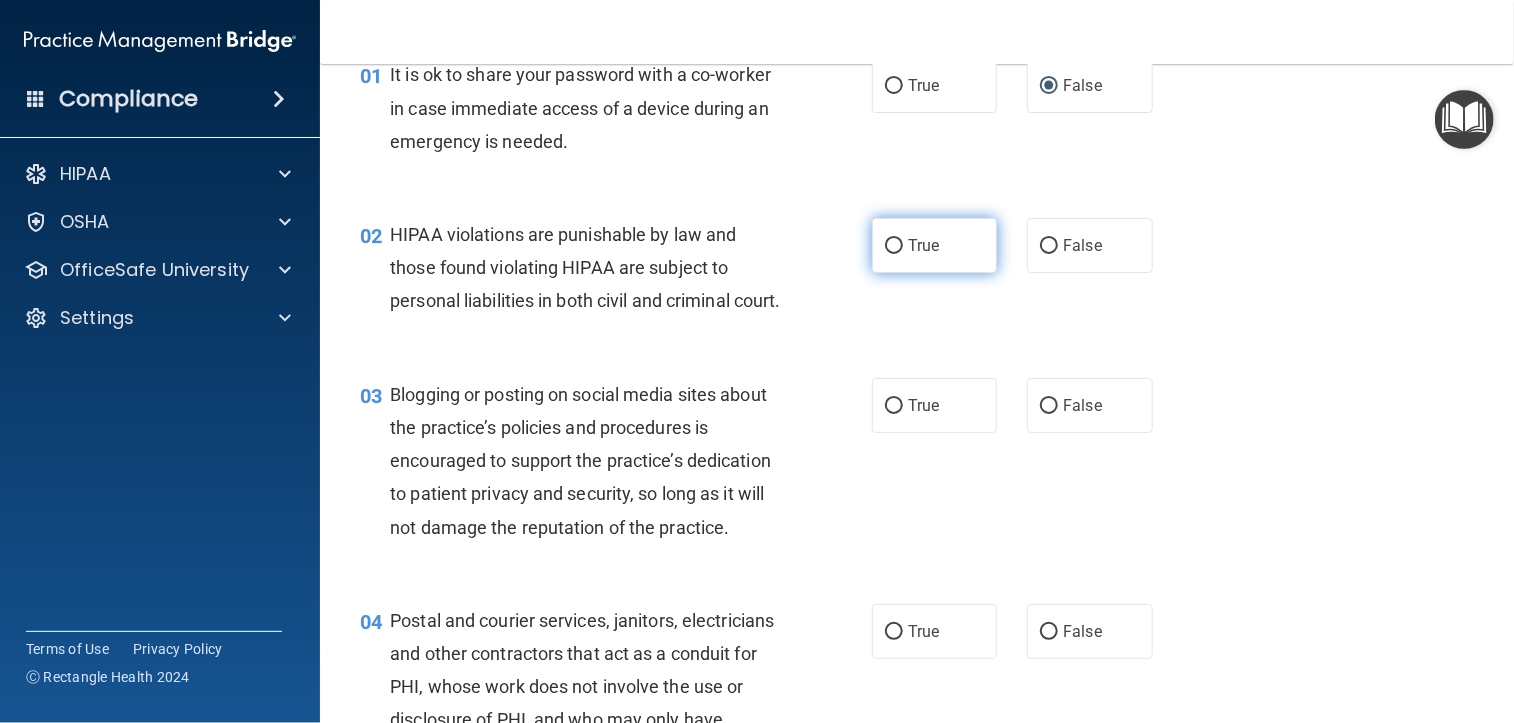 click on "True" at bounding box center [934, 245] 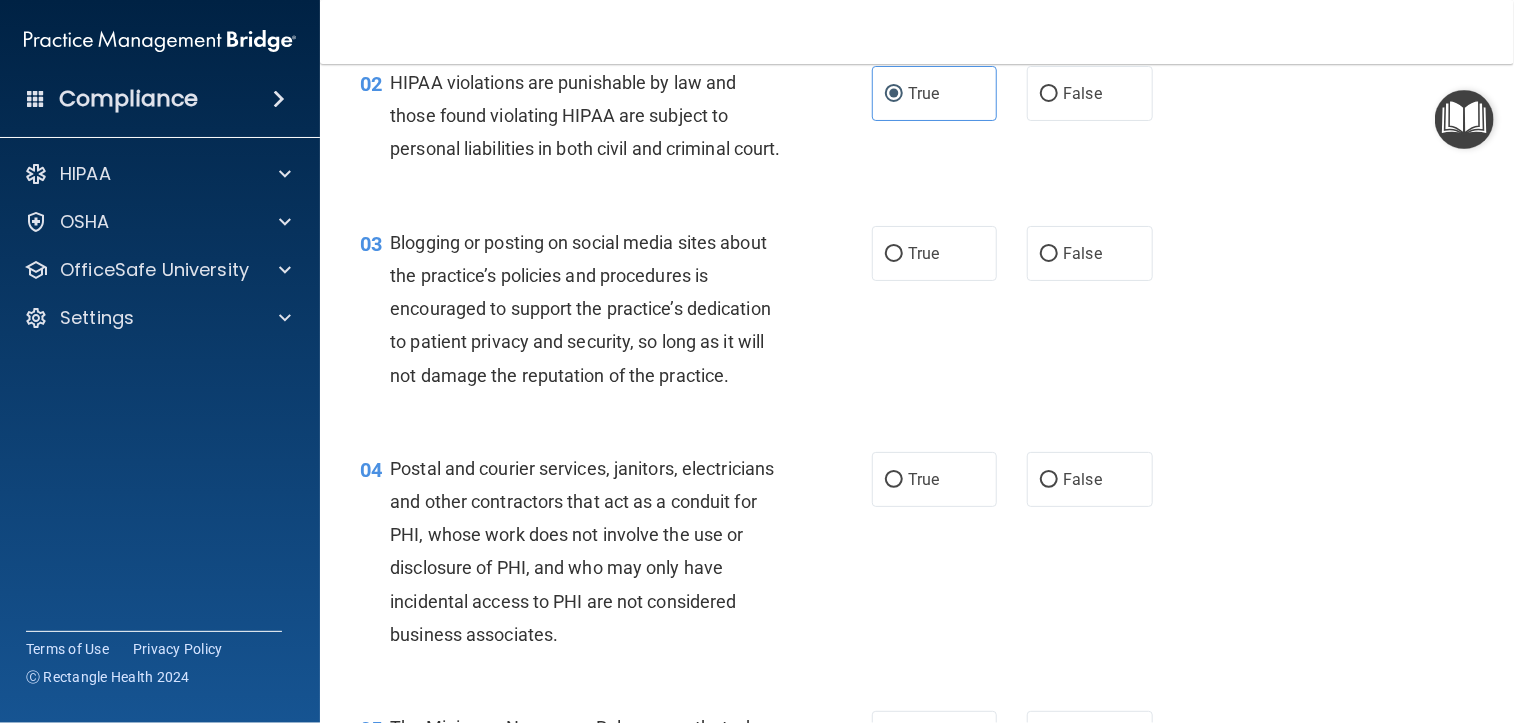 scroll, scrollTop: 300, scrollLeft: 0, axis: vertical 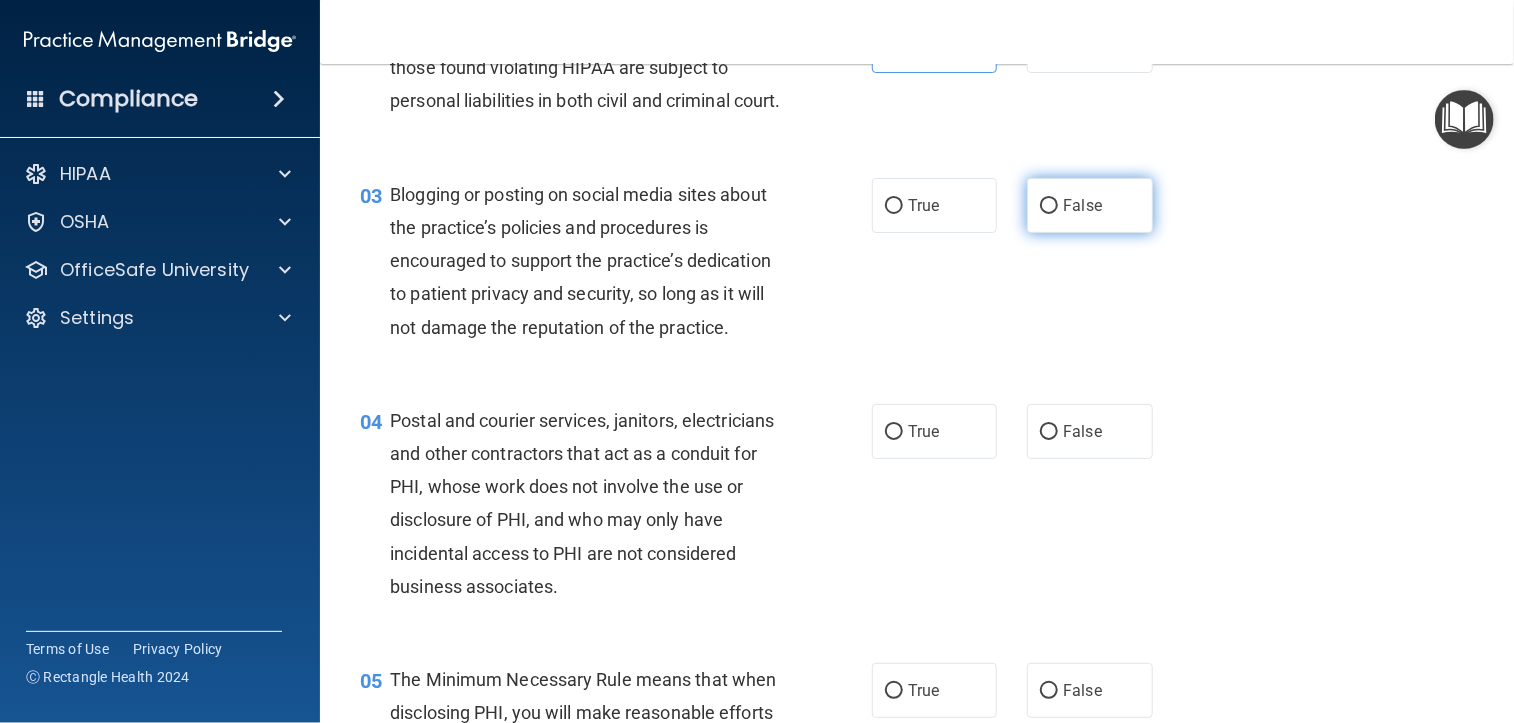 click on "False" at bounding box center [1082, 205] 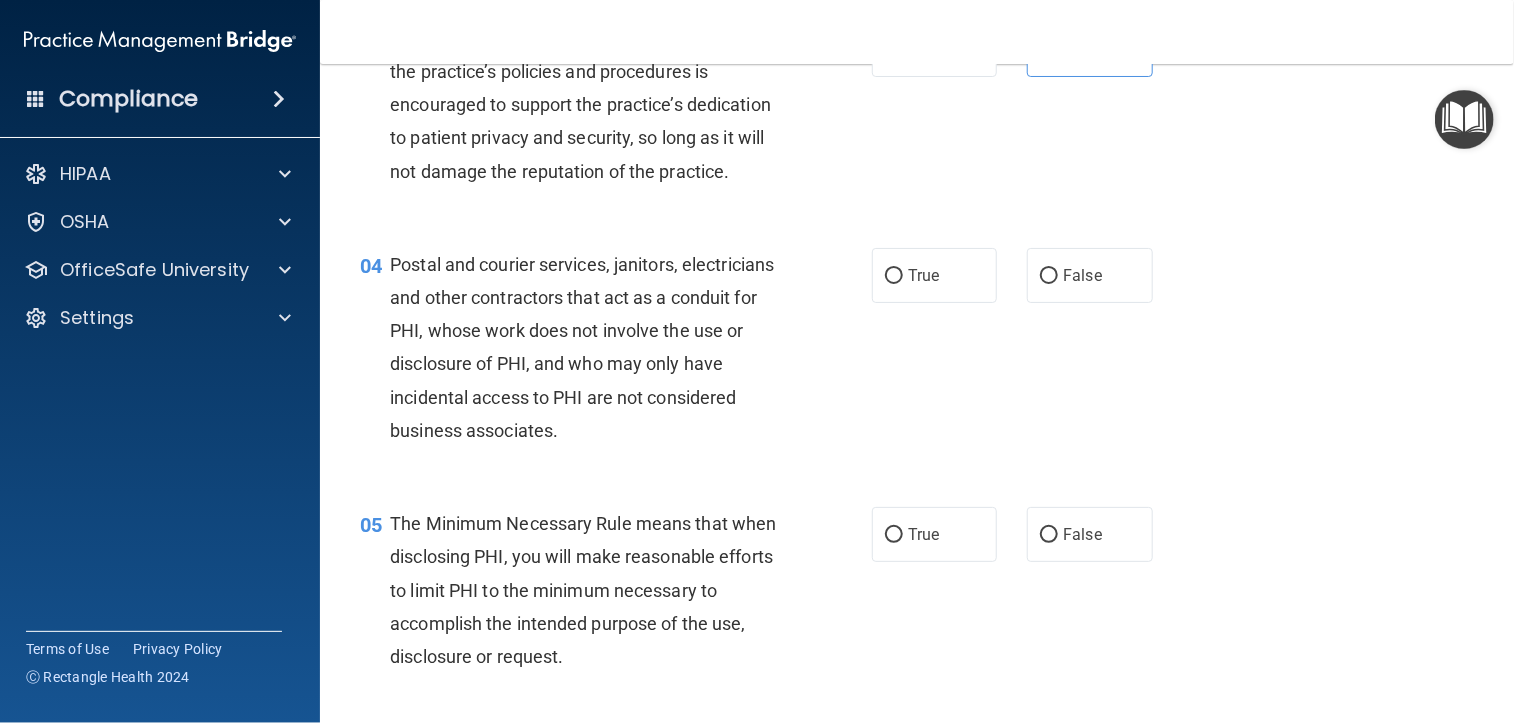 scroll, scrollTop: 600, scrollLeft: 0, axis: vertical 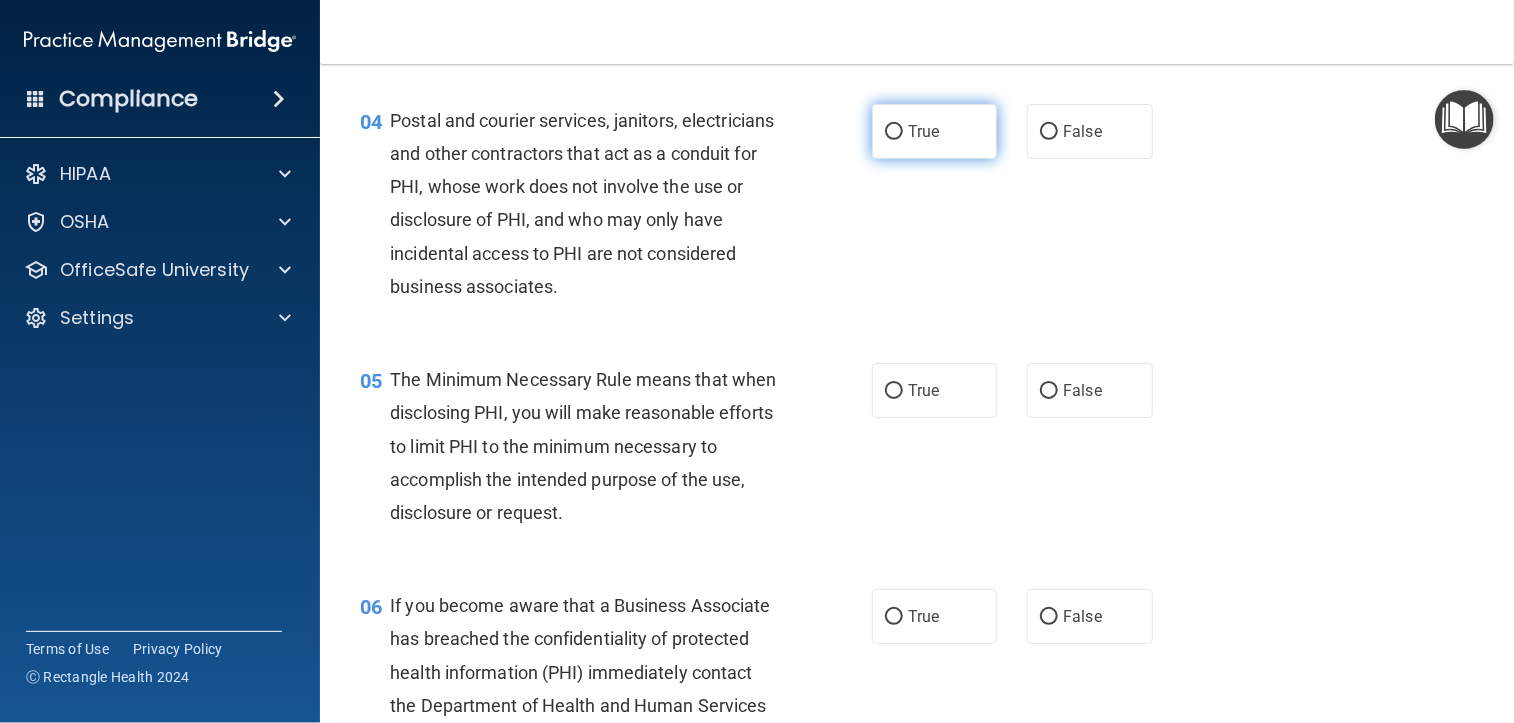 click on "True" at bounding box center (934, 131) 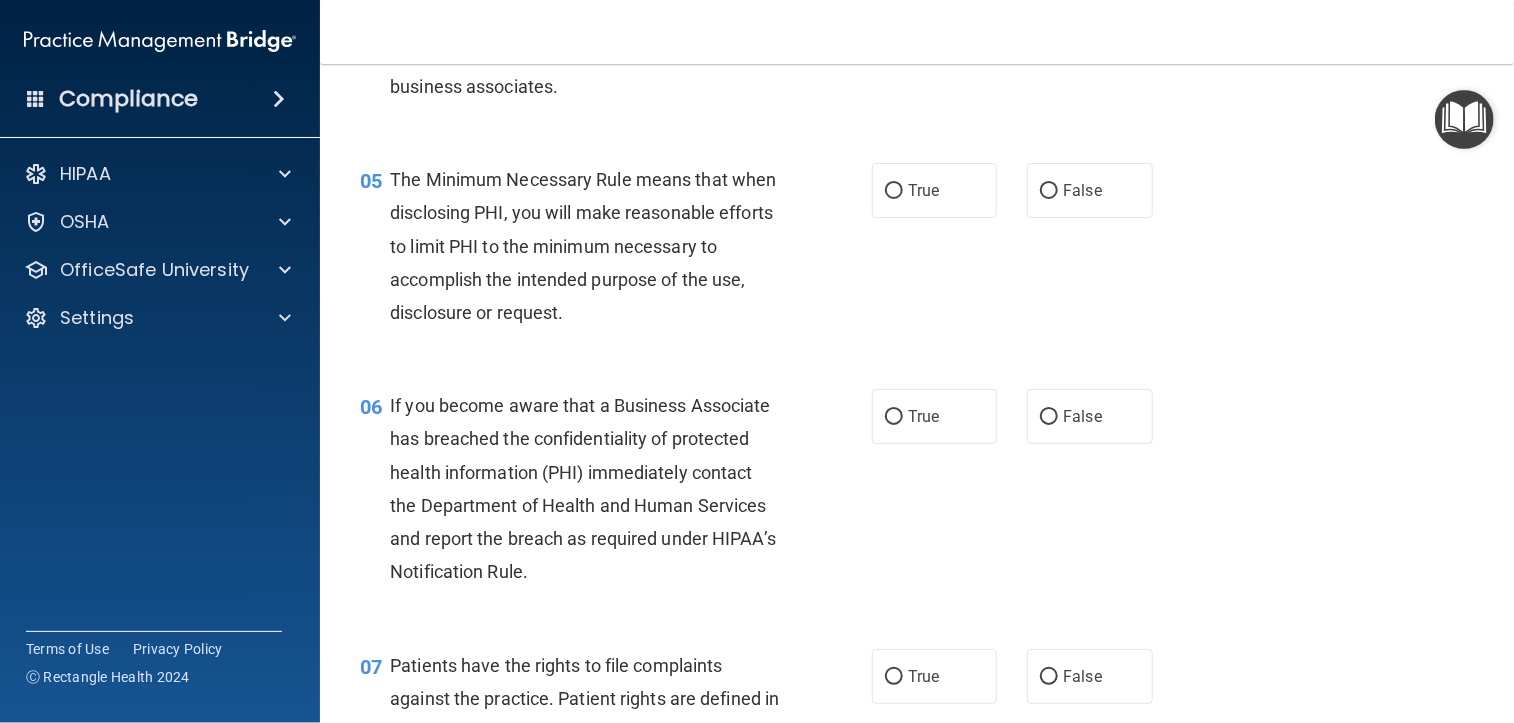 scroll, scrollTop: 600, scrollLeft: 0, axis: vertical 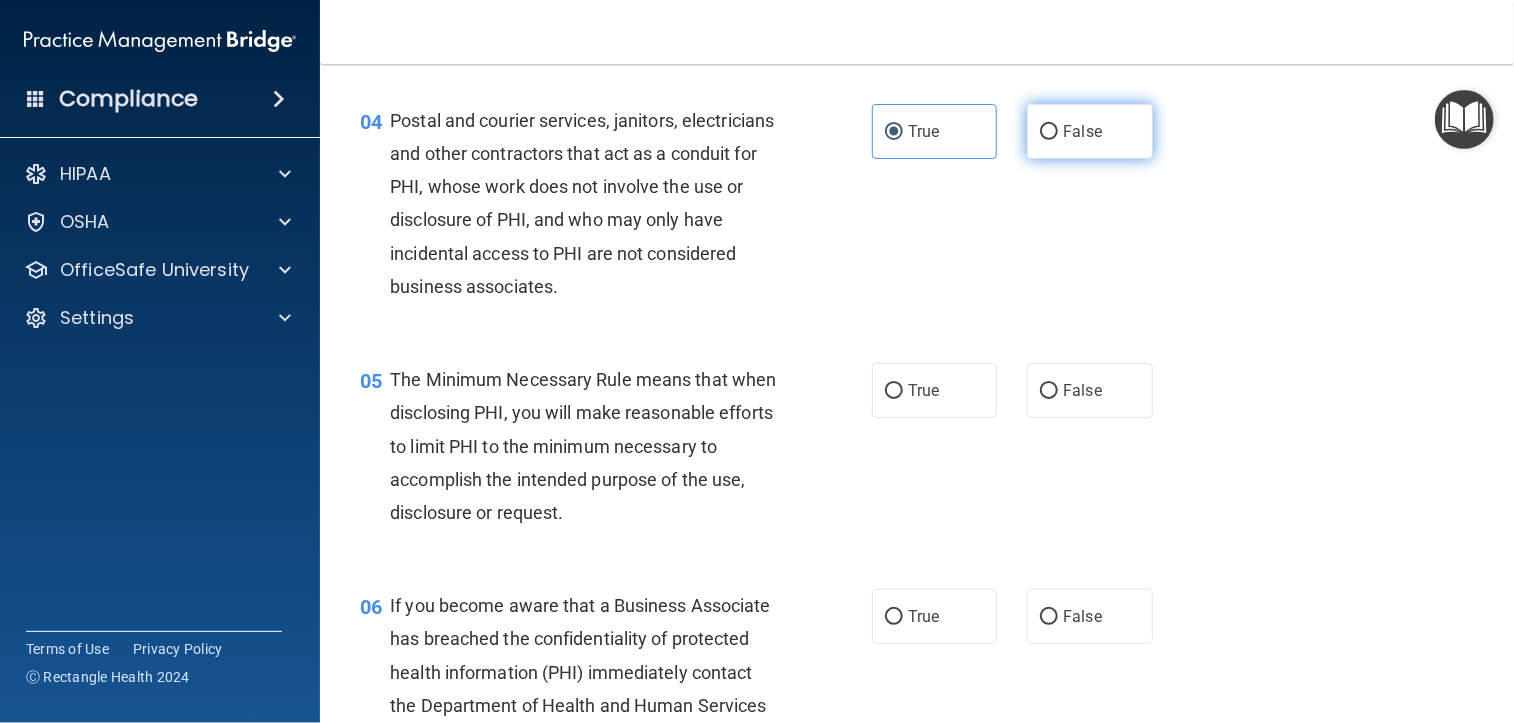 click on "False" at bounding box center [1089, 131] 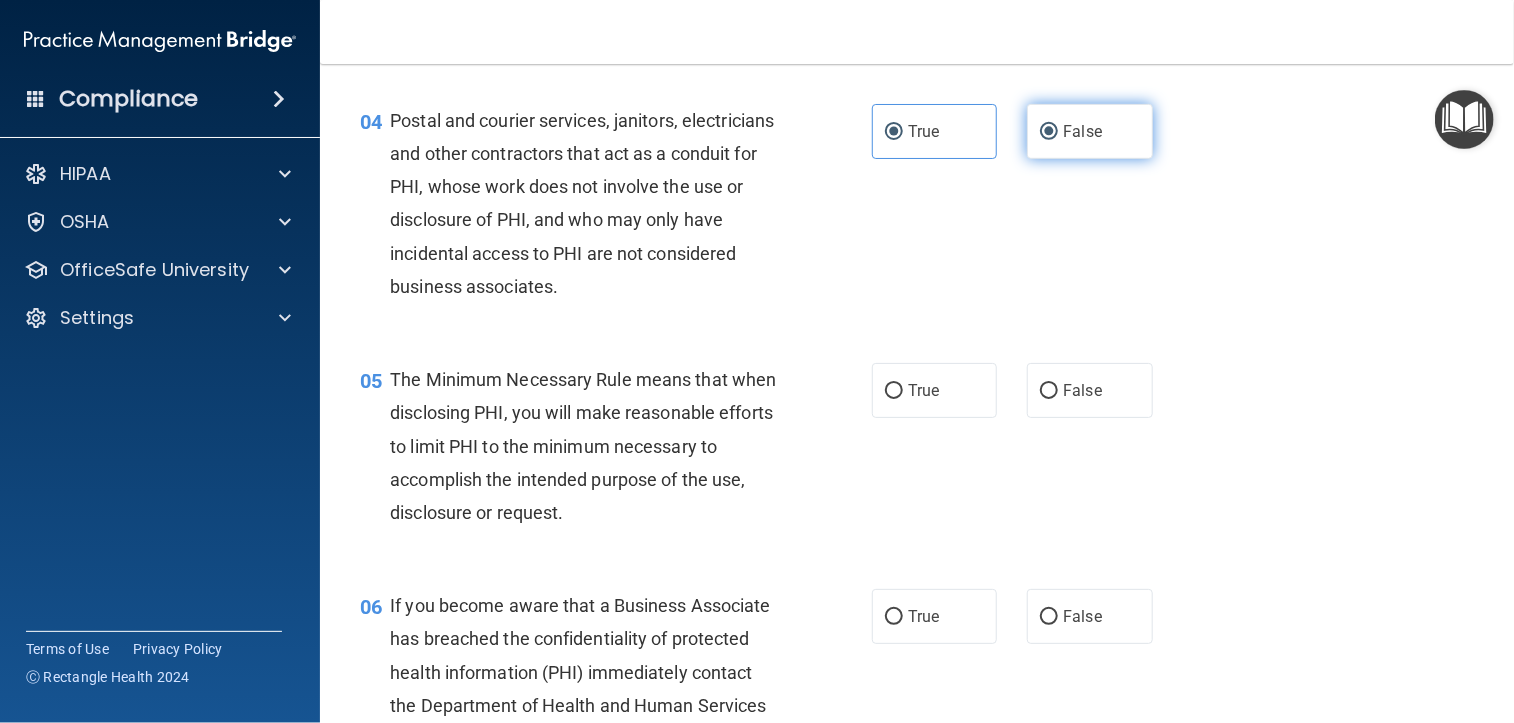radio on "false" 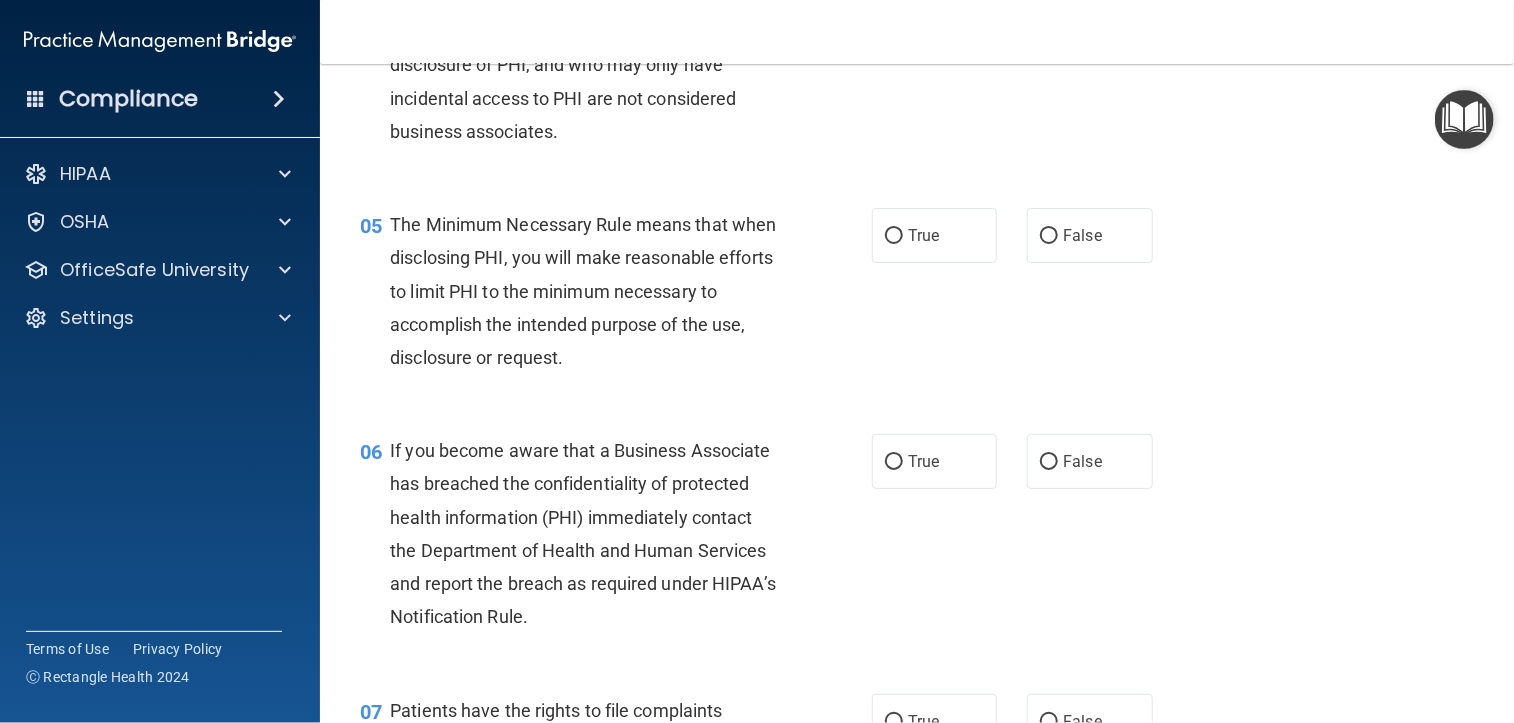 scroll, scrollTop: 800, scrollLeft: 0, axis: vertical 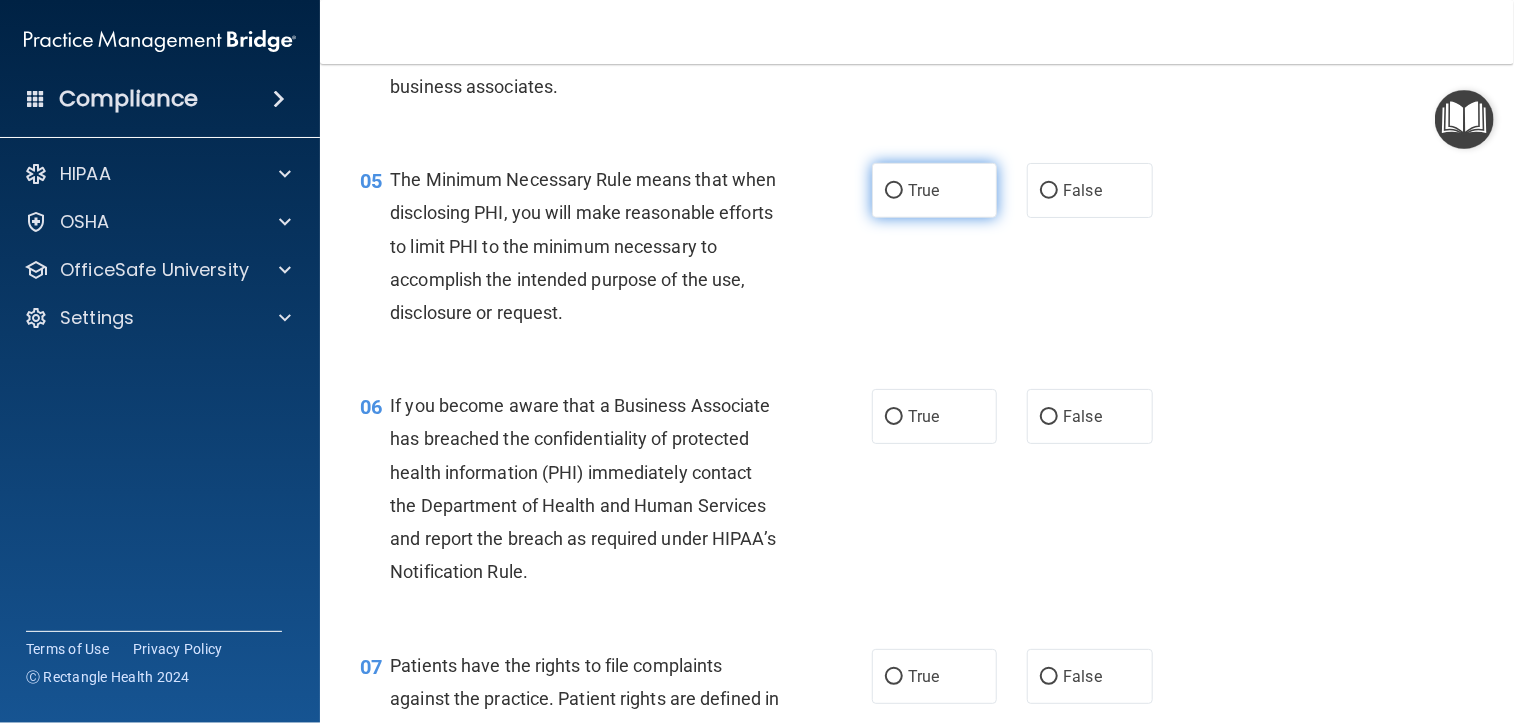 click on "True" at bounding box center [934, 190] 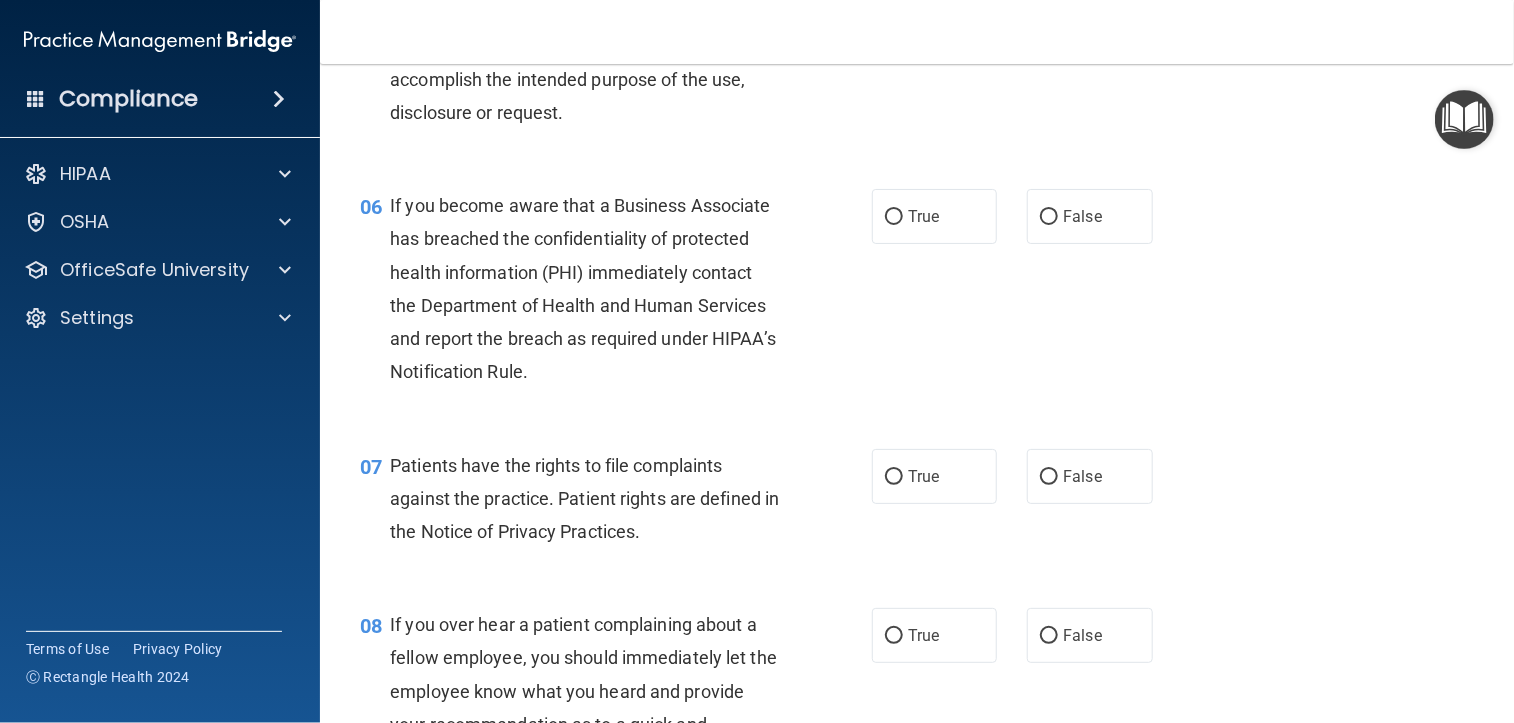 scroll, scrollTop: 1100, scrollLeft: 0, axis: vertical 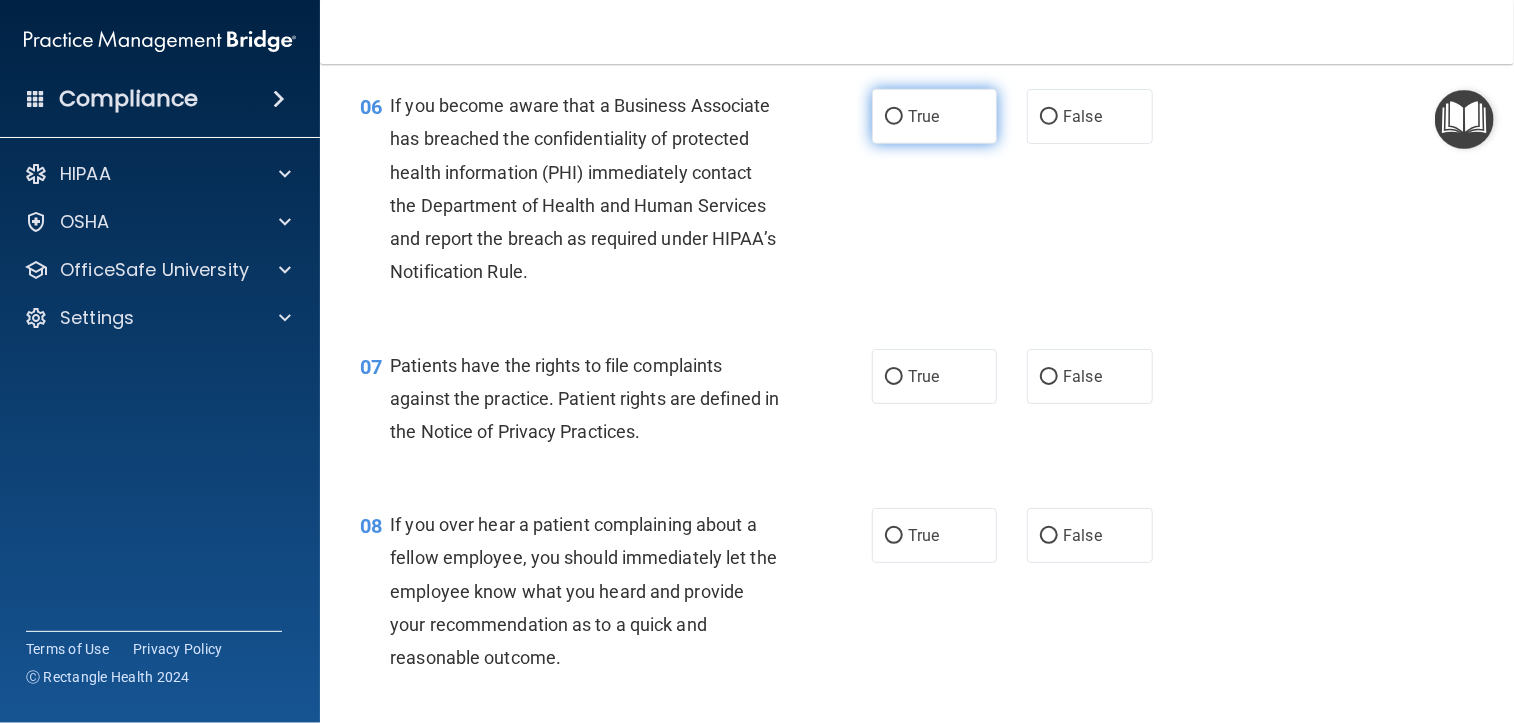 click on "True" at bounding box center (934, 116) 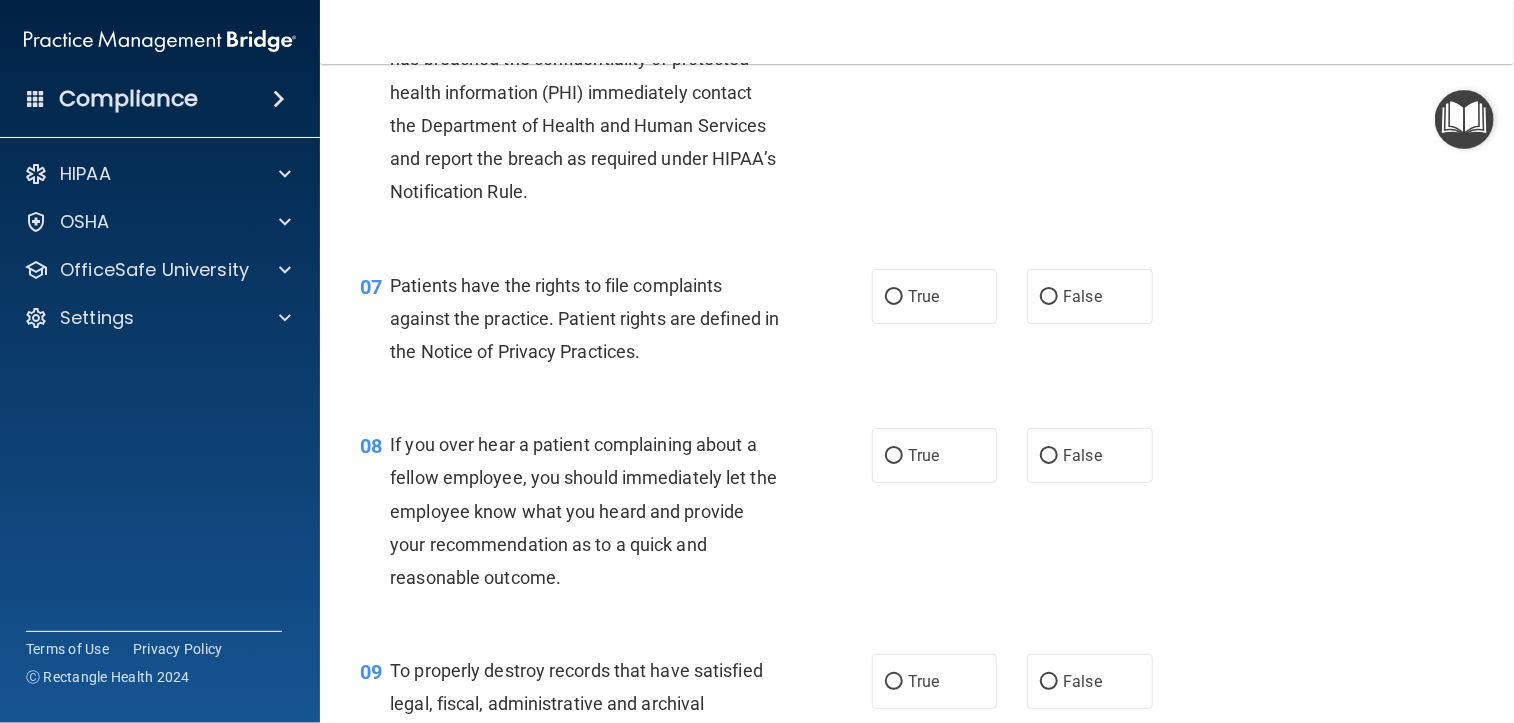 scroll, scrollTop: 1300, scrollLeft: 0, axis: vertical 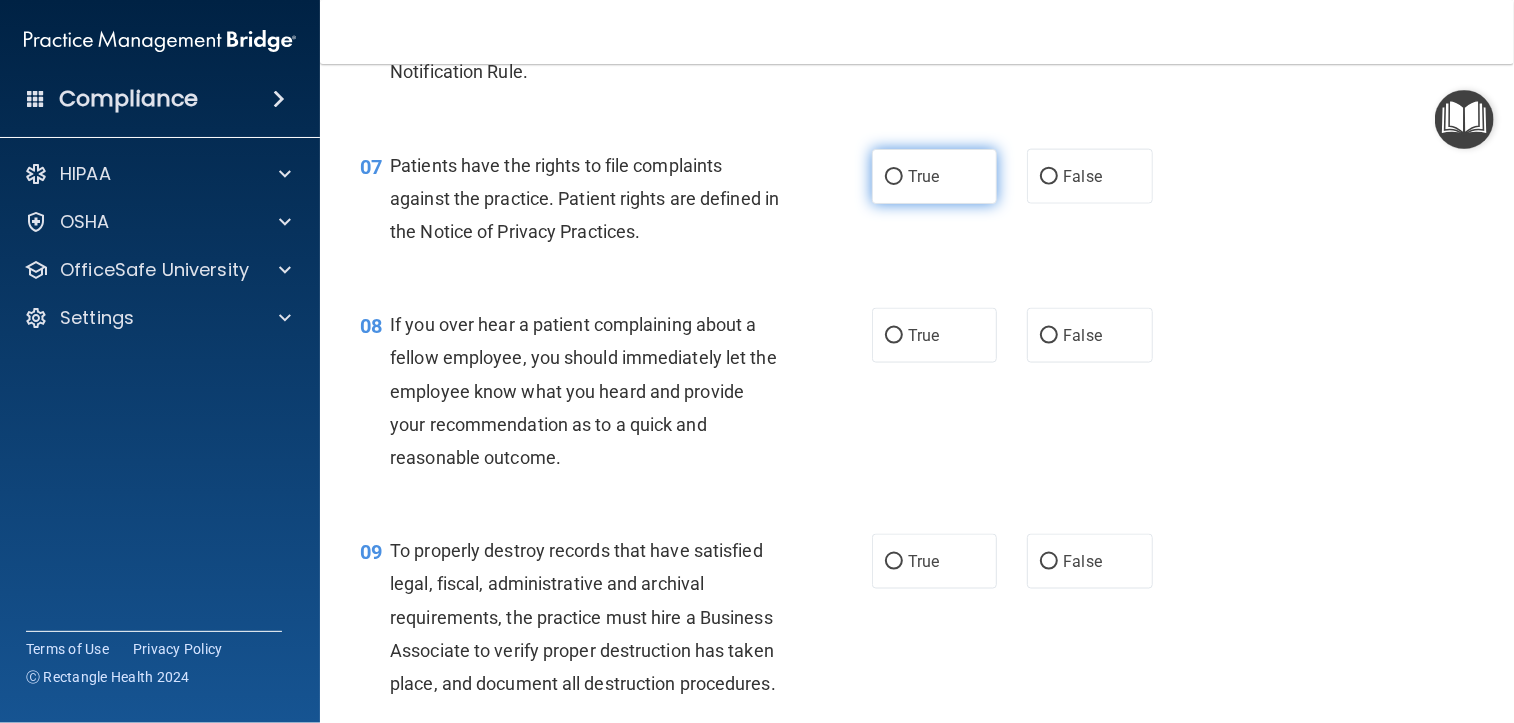 click on "True" at bounding box center (923, 176) 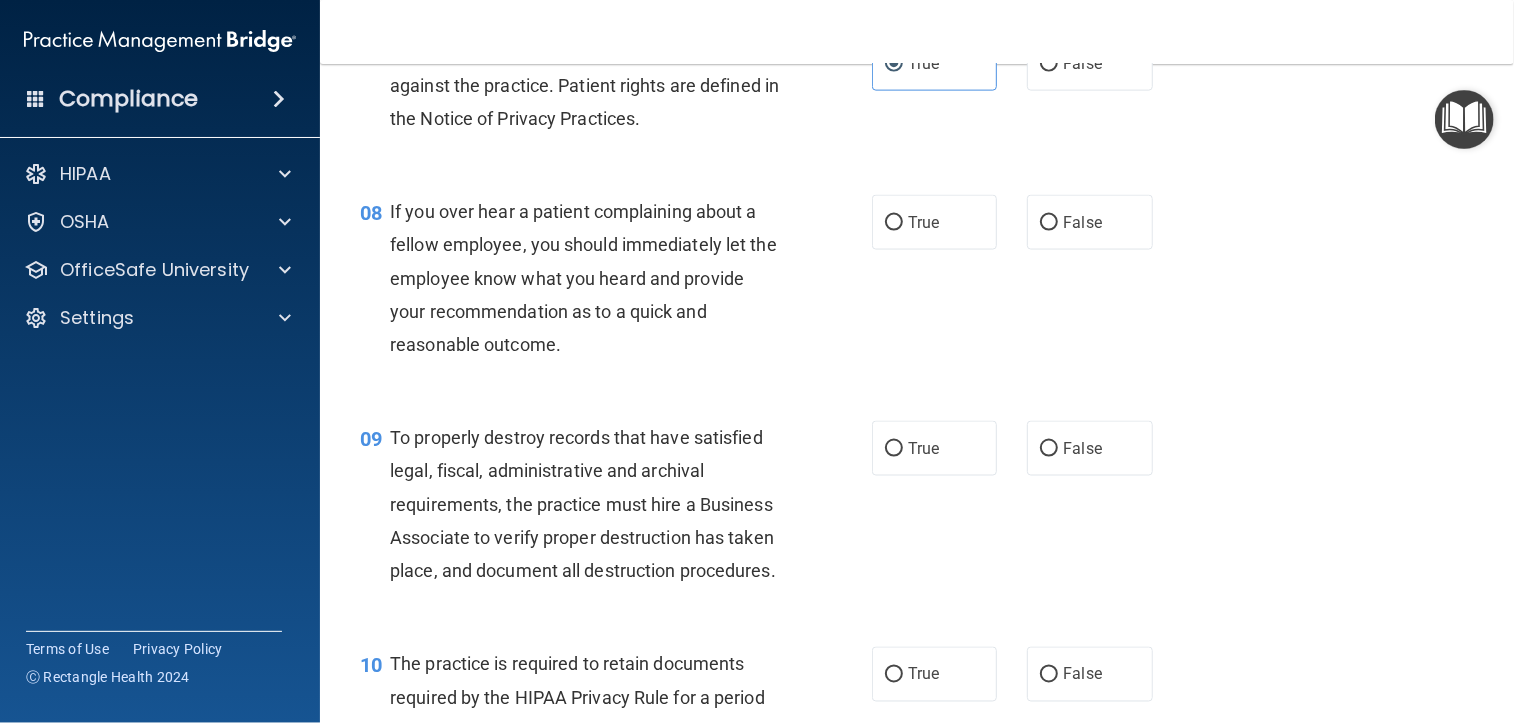 scroll, scrollTop: 1500, scrollLeft: 0, axis: vertical 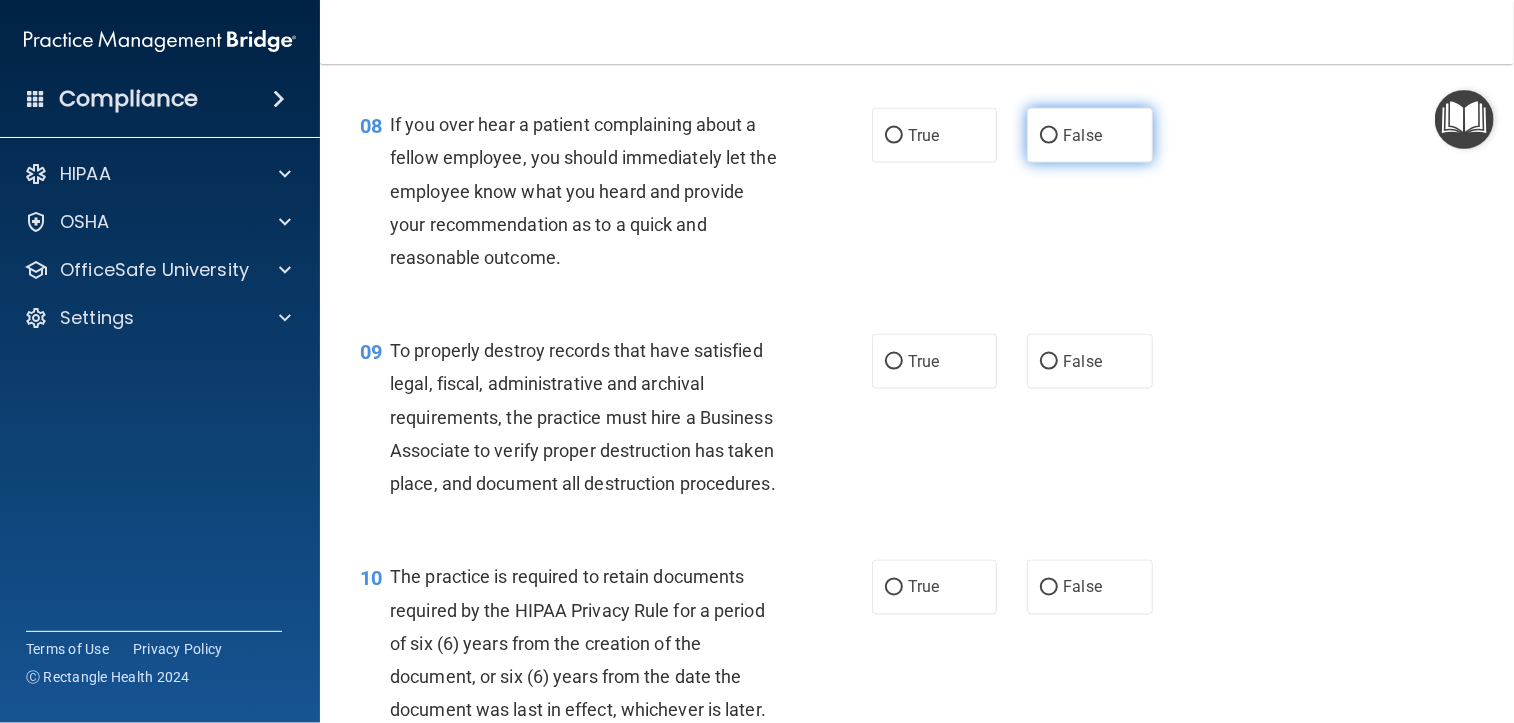 click on "False" at bounding box center [1089, 135] 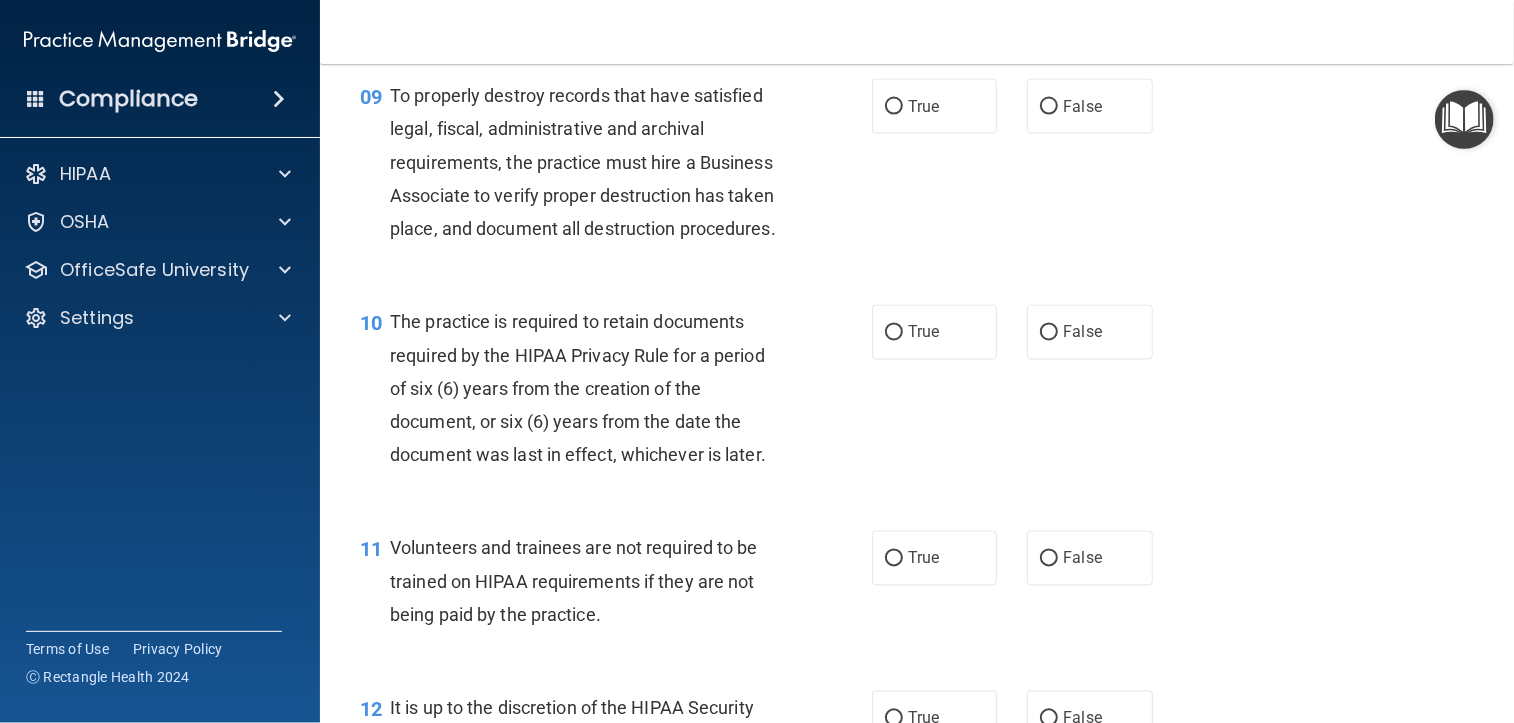scroll, scrollTop: 1800, scrollLeft: 0, axis: vertical 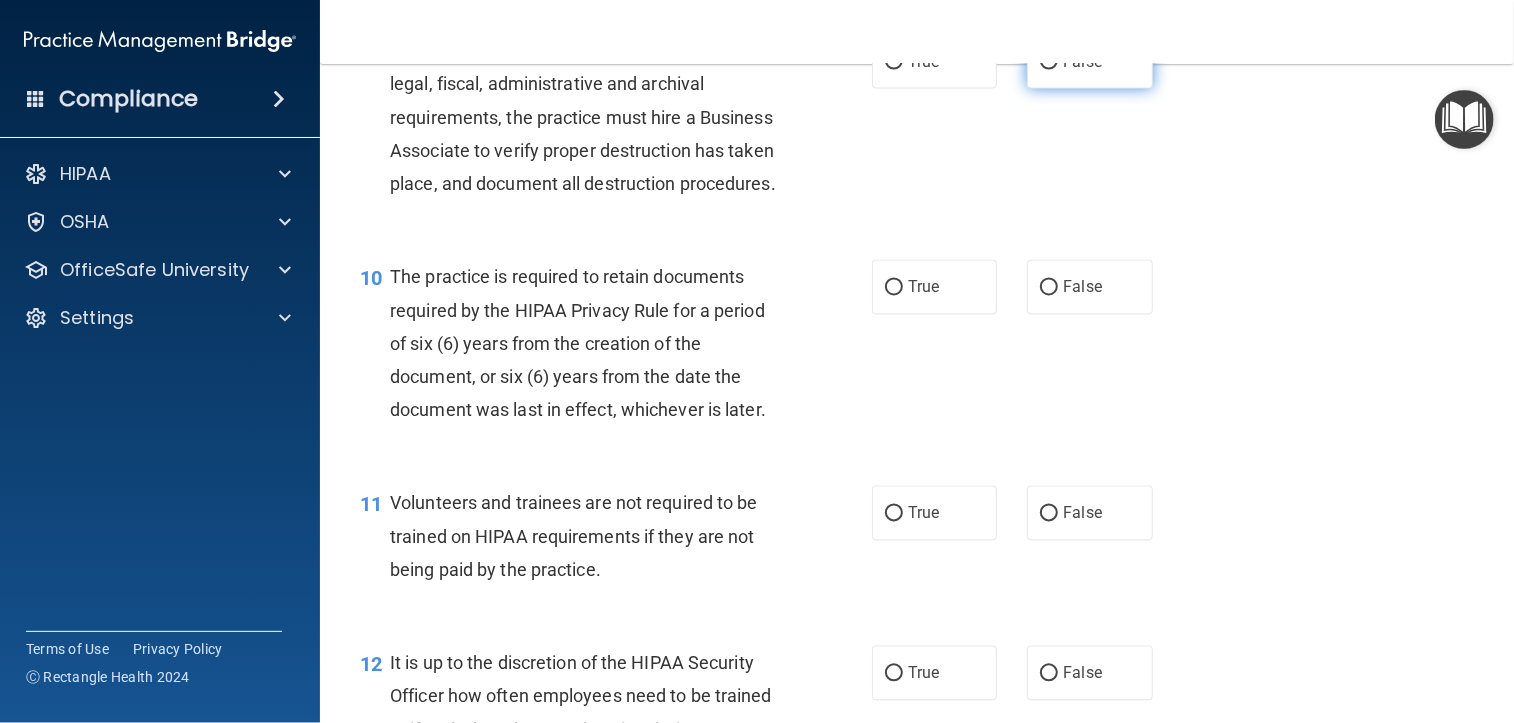 click on "False" at bounding box center [1082, 61] 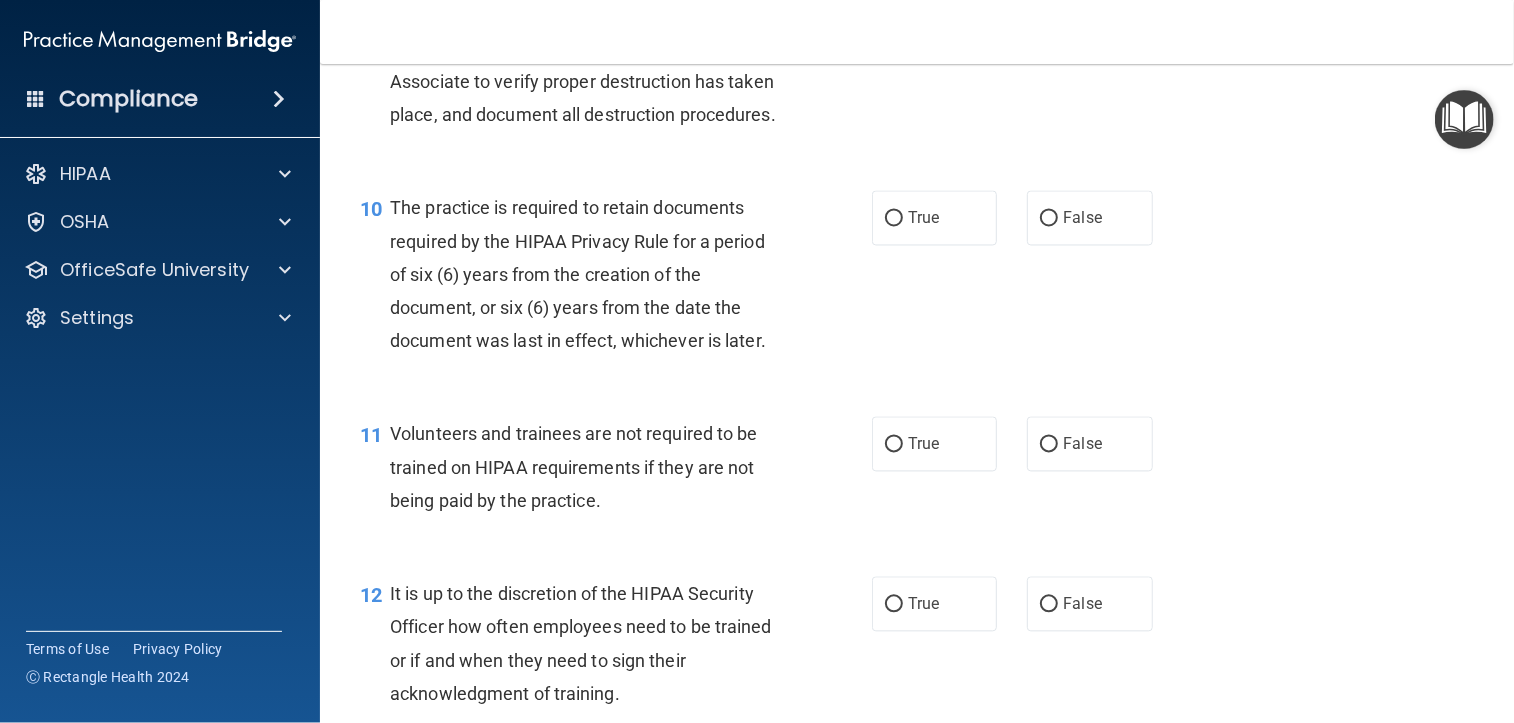 scroll, scrollTop: 2000, scrollLeft: 0, axis: vertical 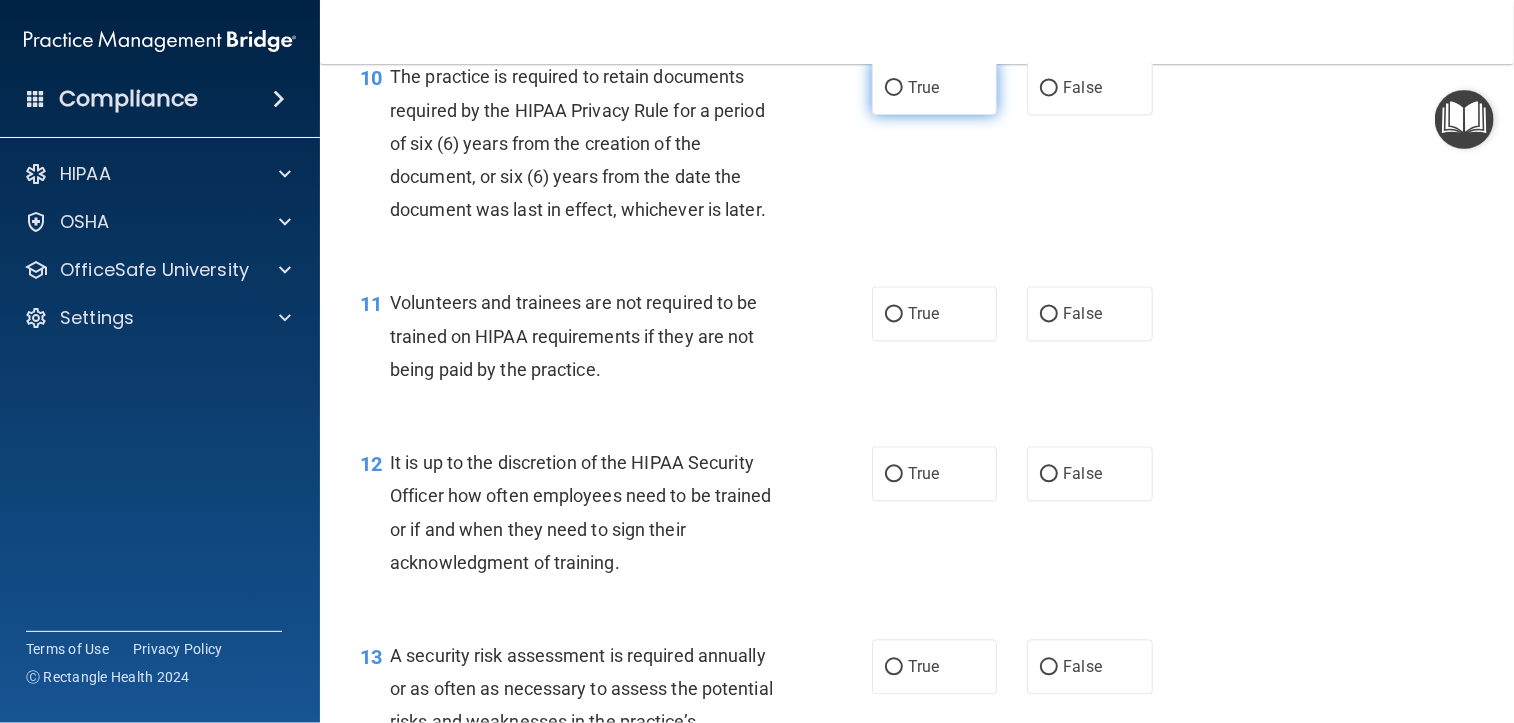 click on "True" at bounding box center (923, 87) 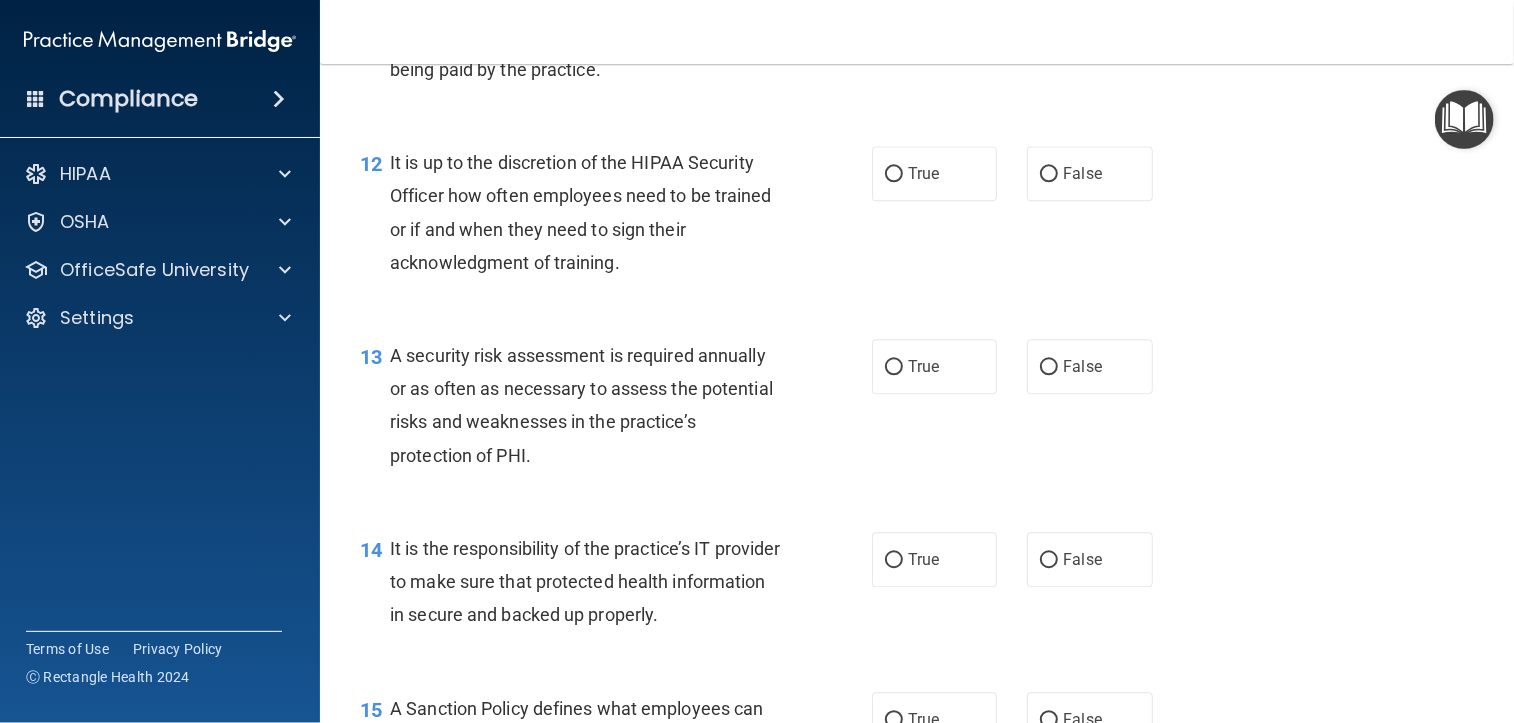 scroll, scrollTop: 2200, scrollLeft: 0, axis: vertical 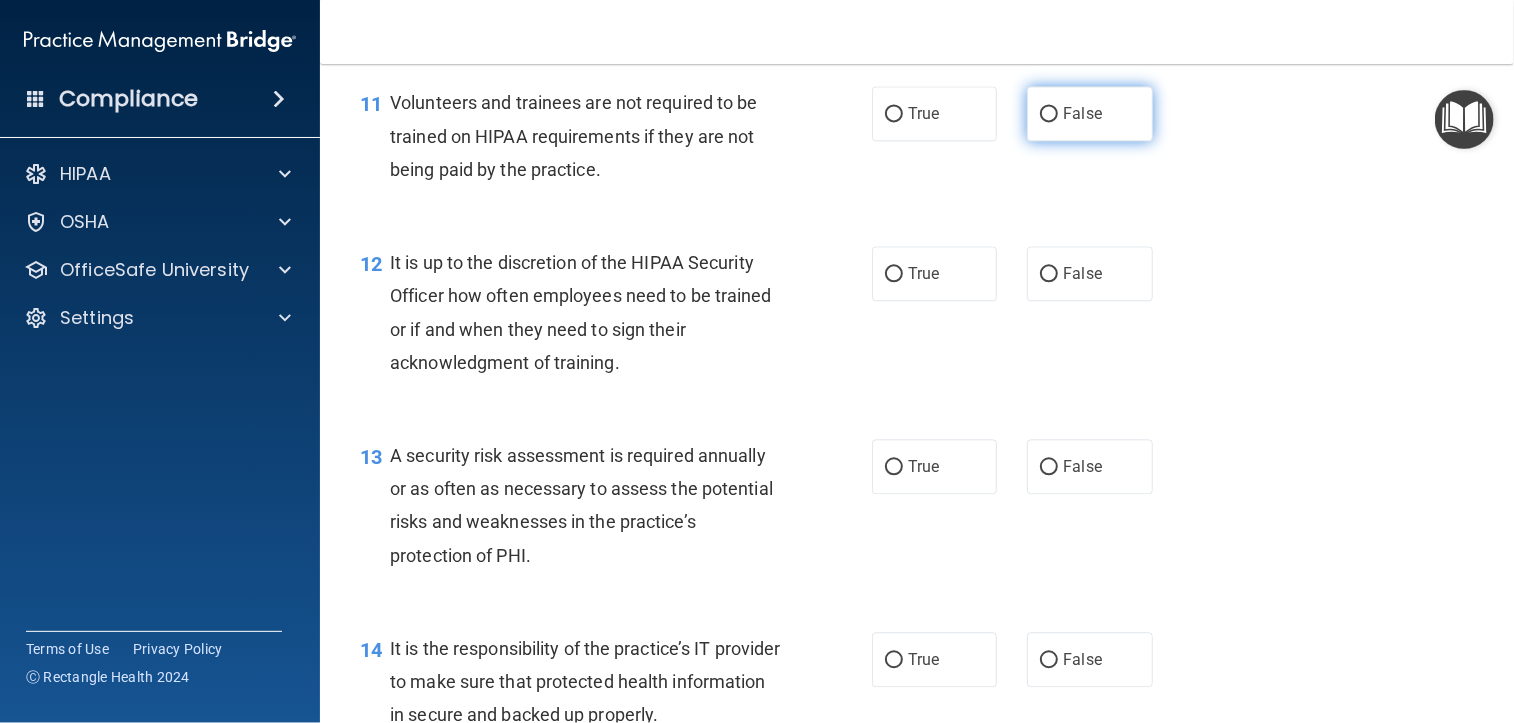click on "False" at bounding box center [1082, 113] 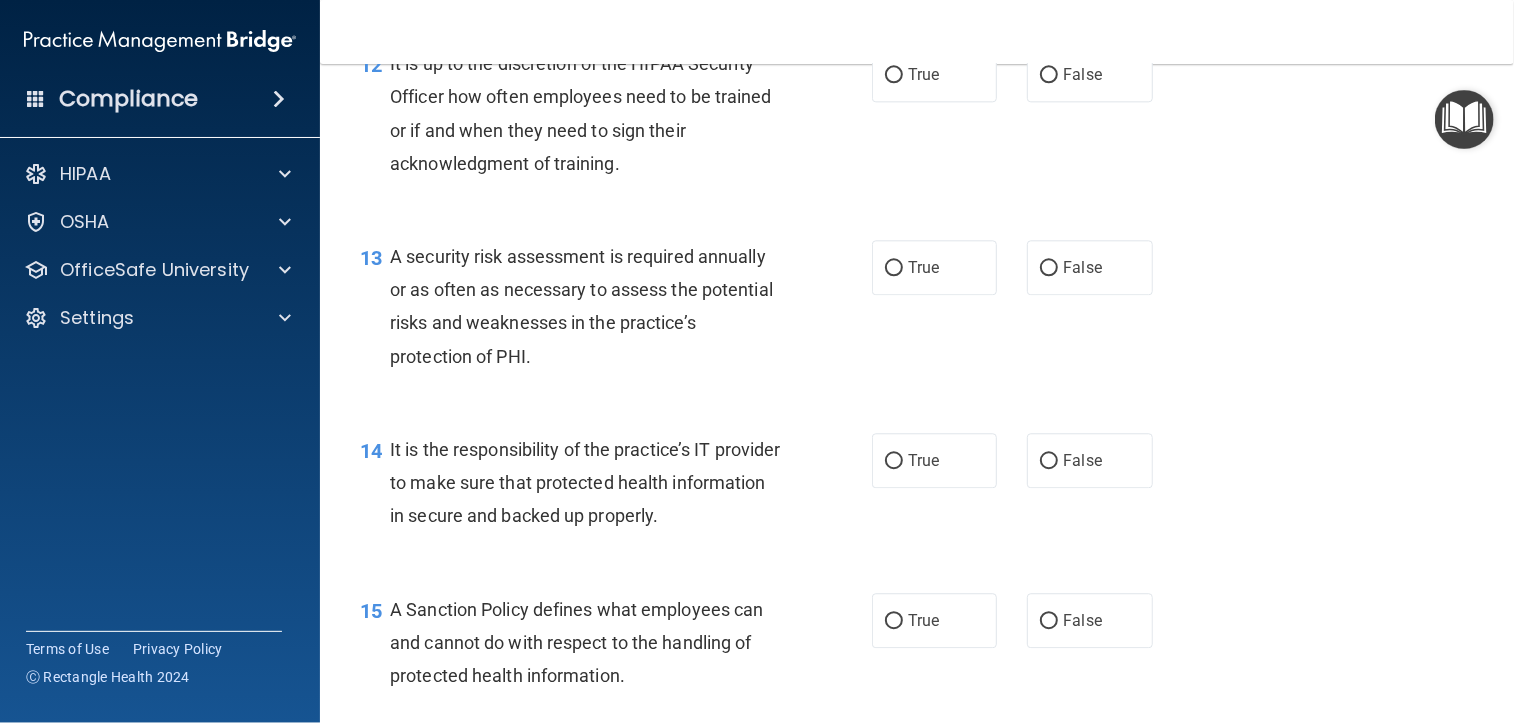 scroll, scrollTop: 2400, scrollLeft: 0, axis: vertical 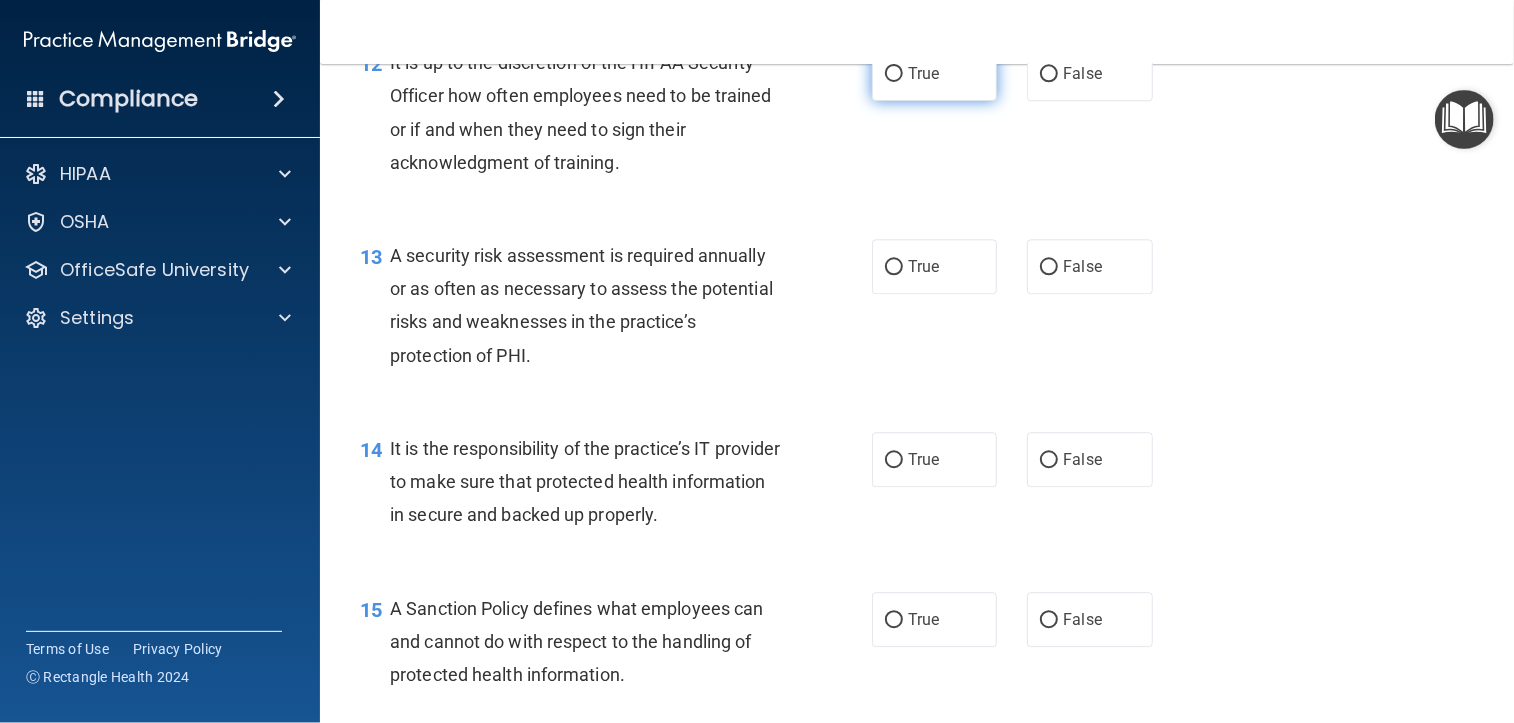click on "True" at bounding box center (923, 73) 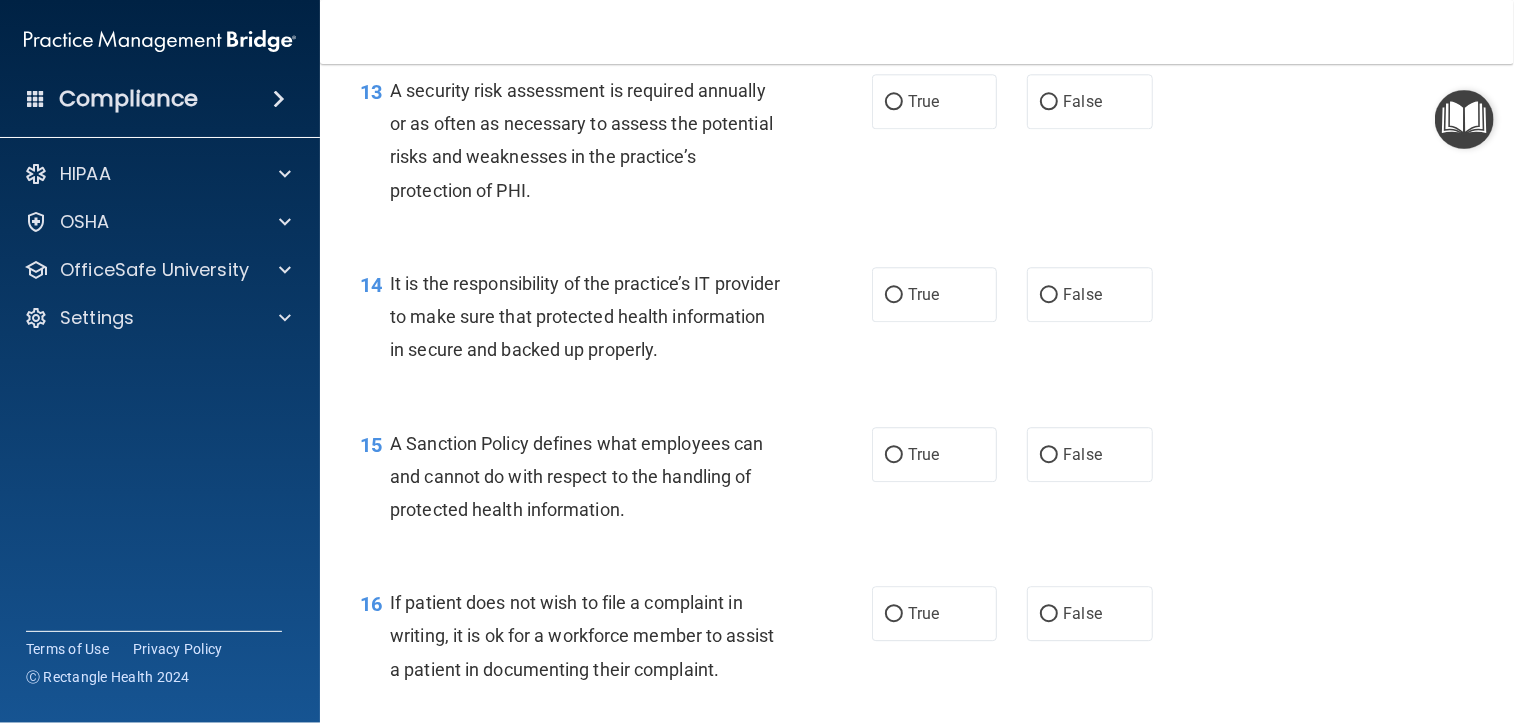 scroll, scrollTop: 2600, scrollLeft: 0, axis: vertical 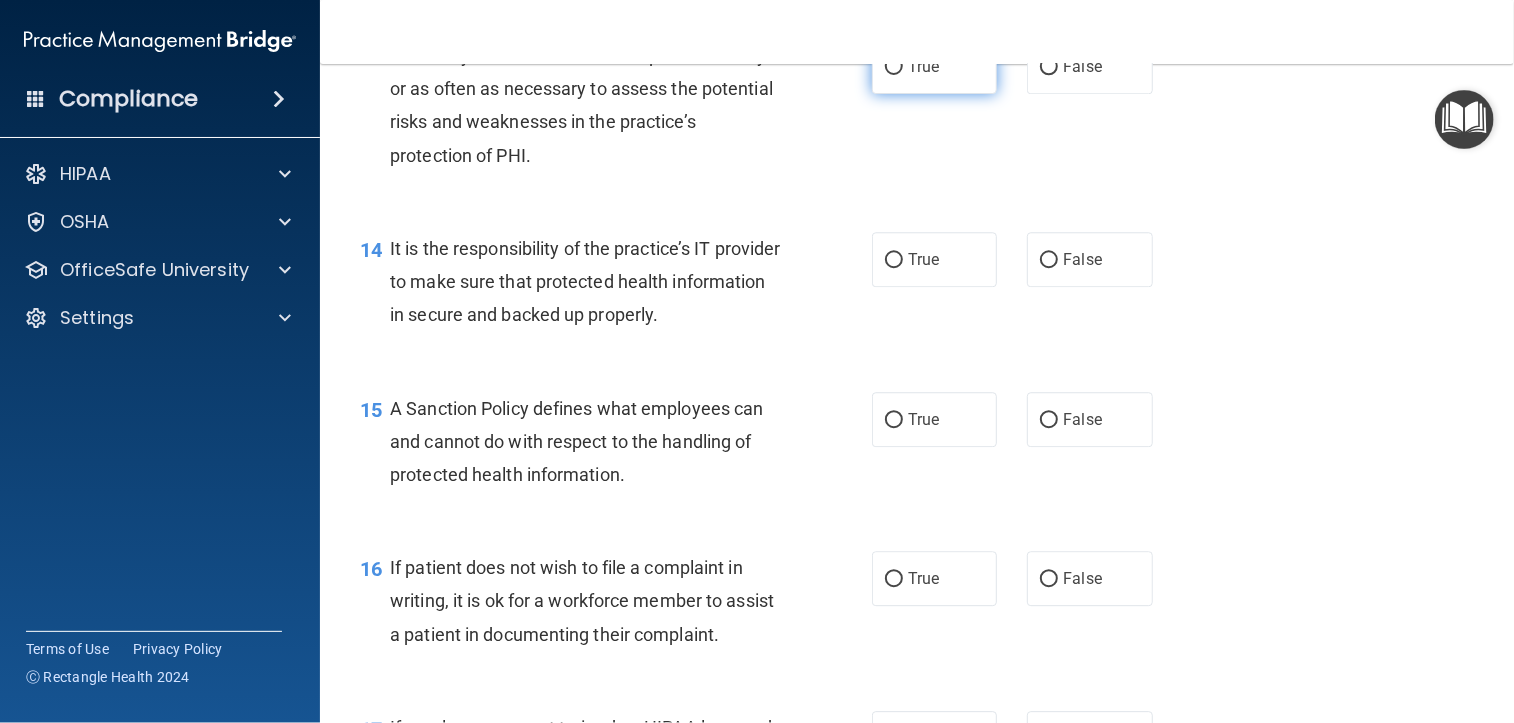 click on "True" at bounding box center (934, 66) 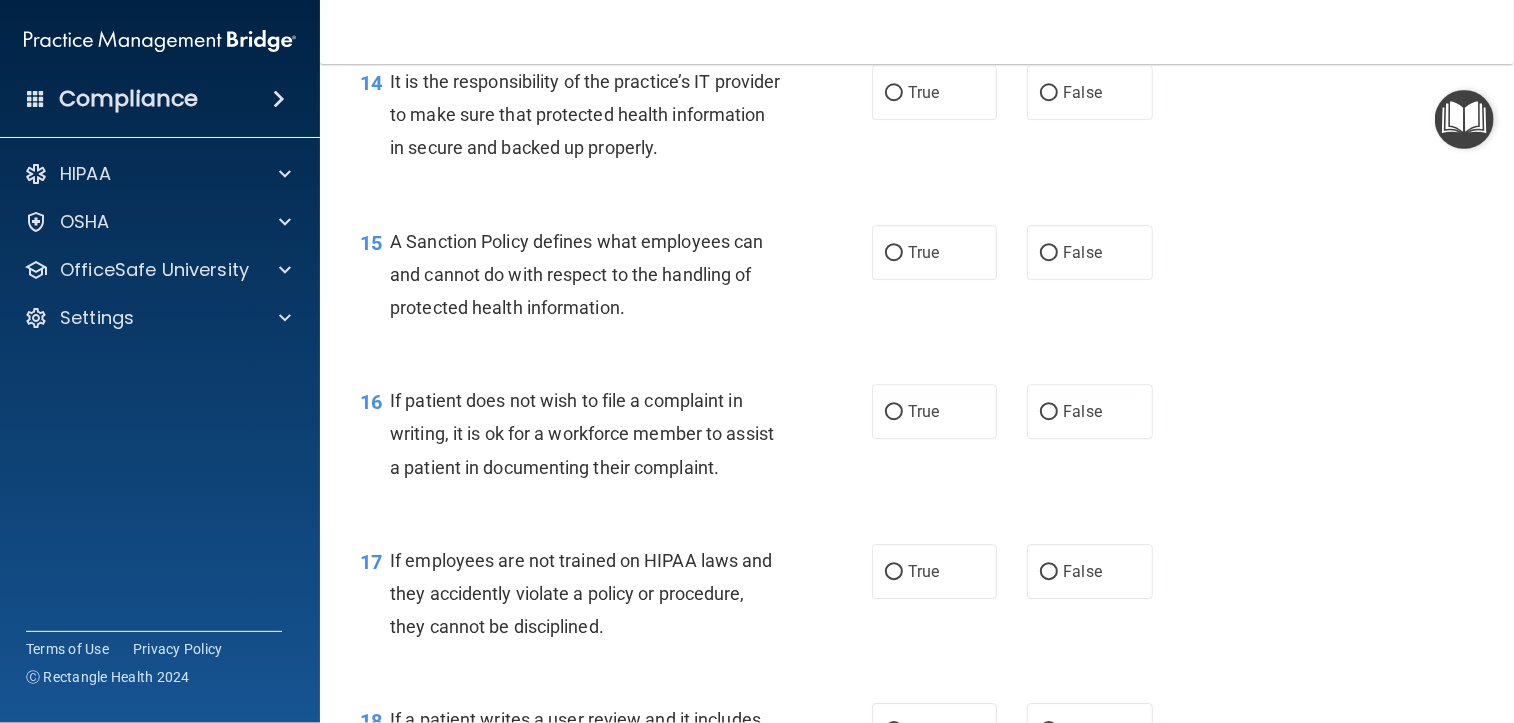 scroll, scrollTop: 2800, scrollLeft: 0, axis: vertical 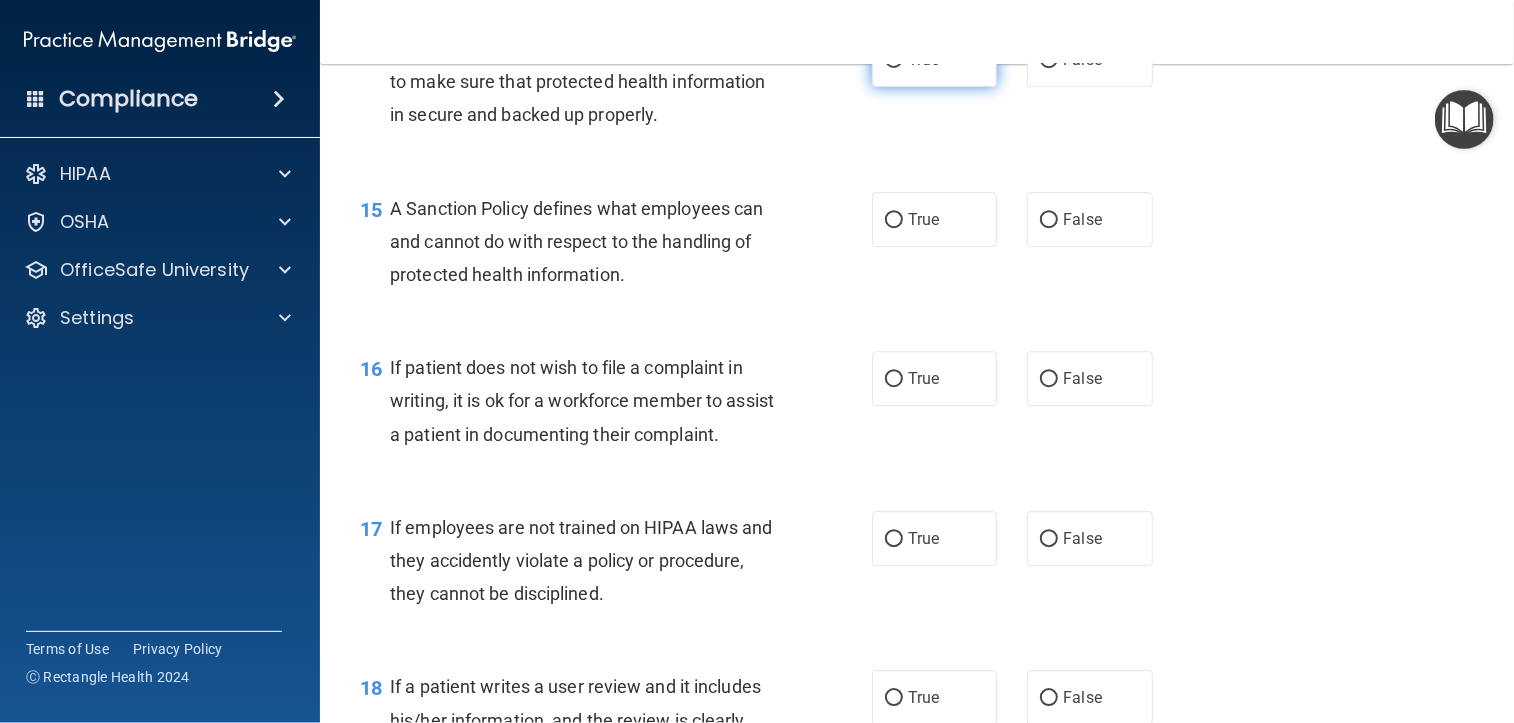 click on "True" at bounding box center [923, 59] 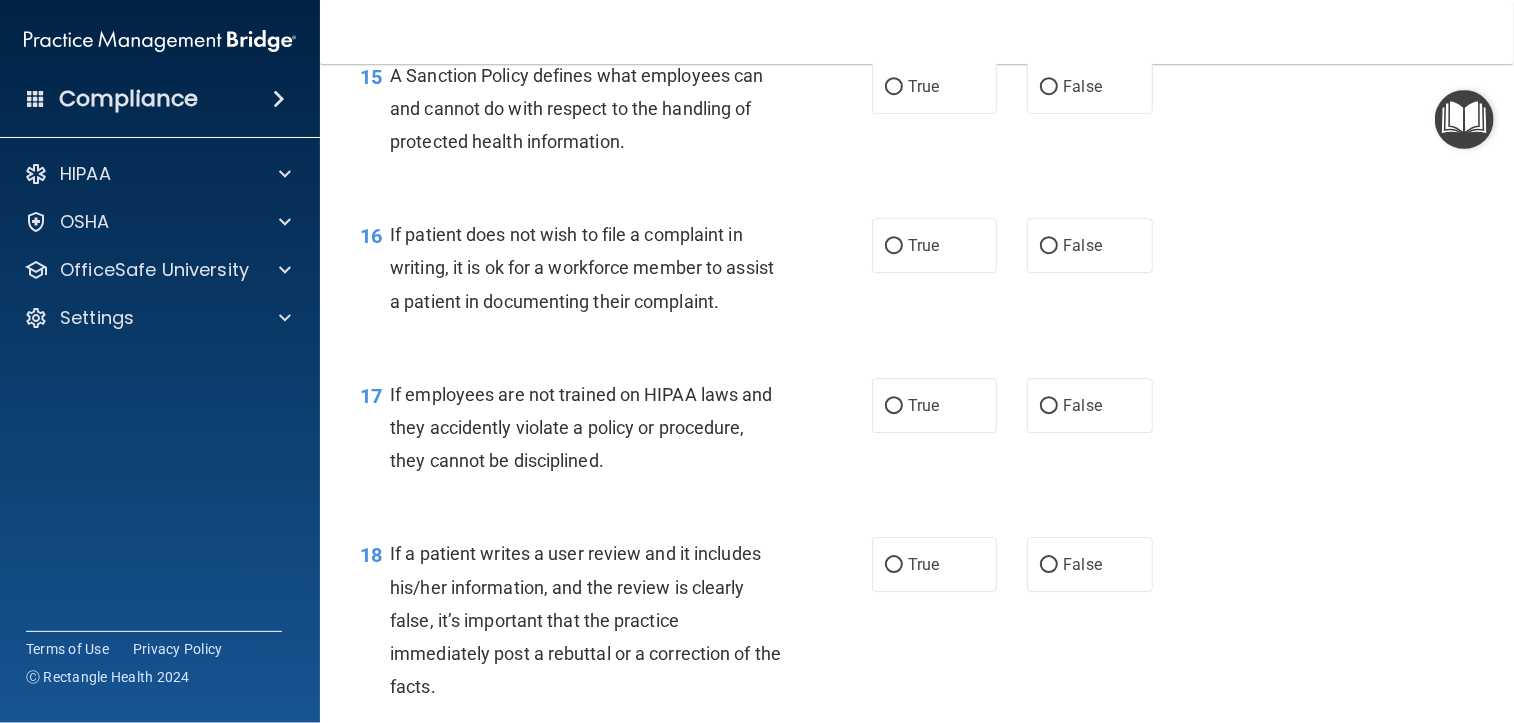 scroll, scrollTop: 2900, scrollLeft: 0, axis: vertical 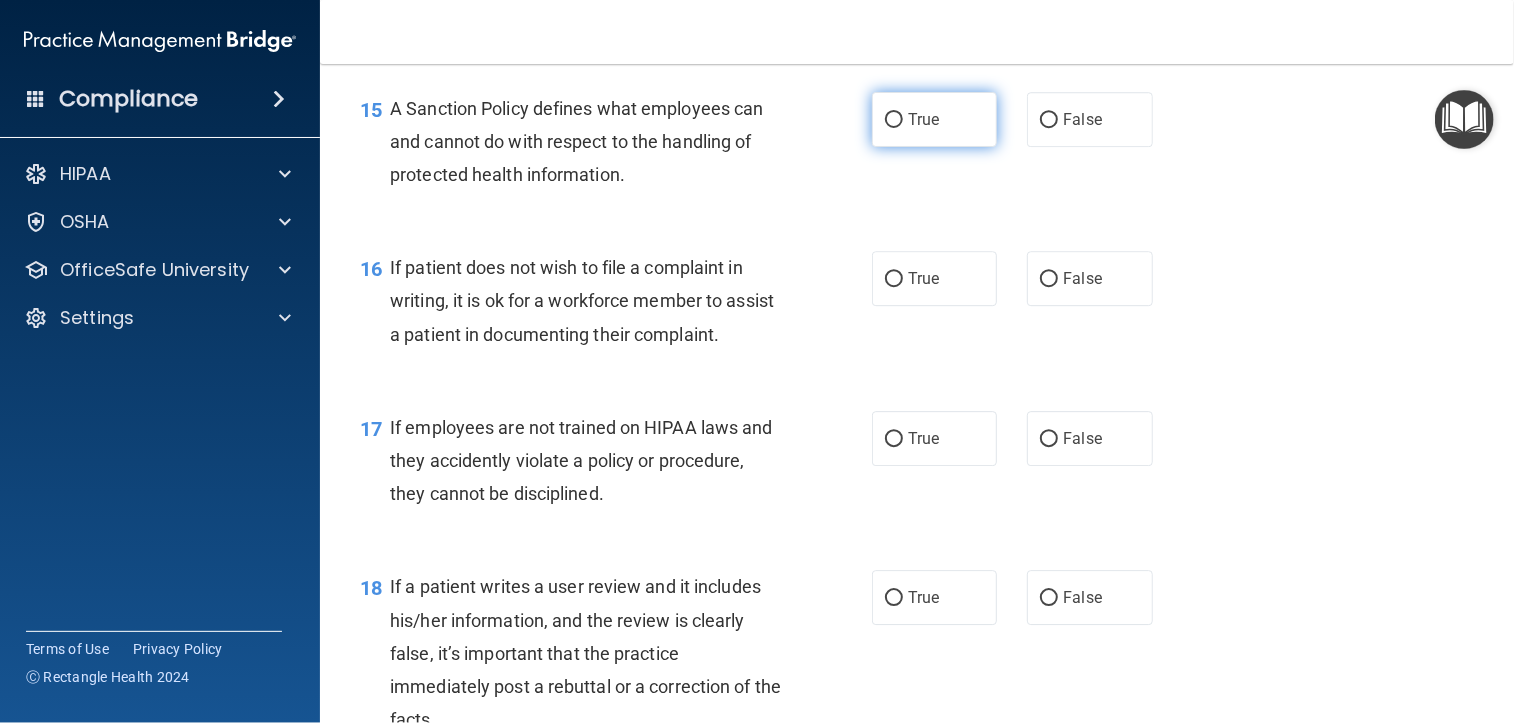 click on "True" at bounding box center (923, 119) 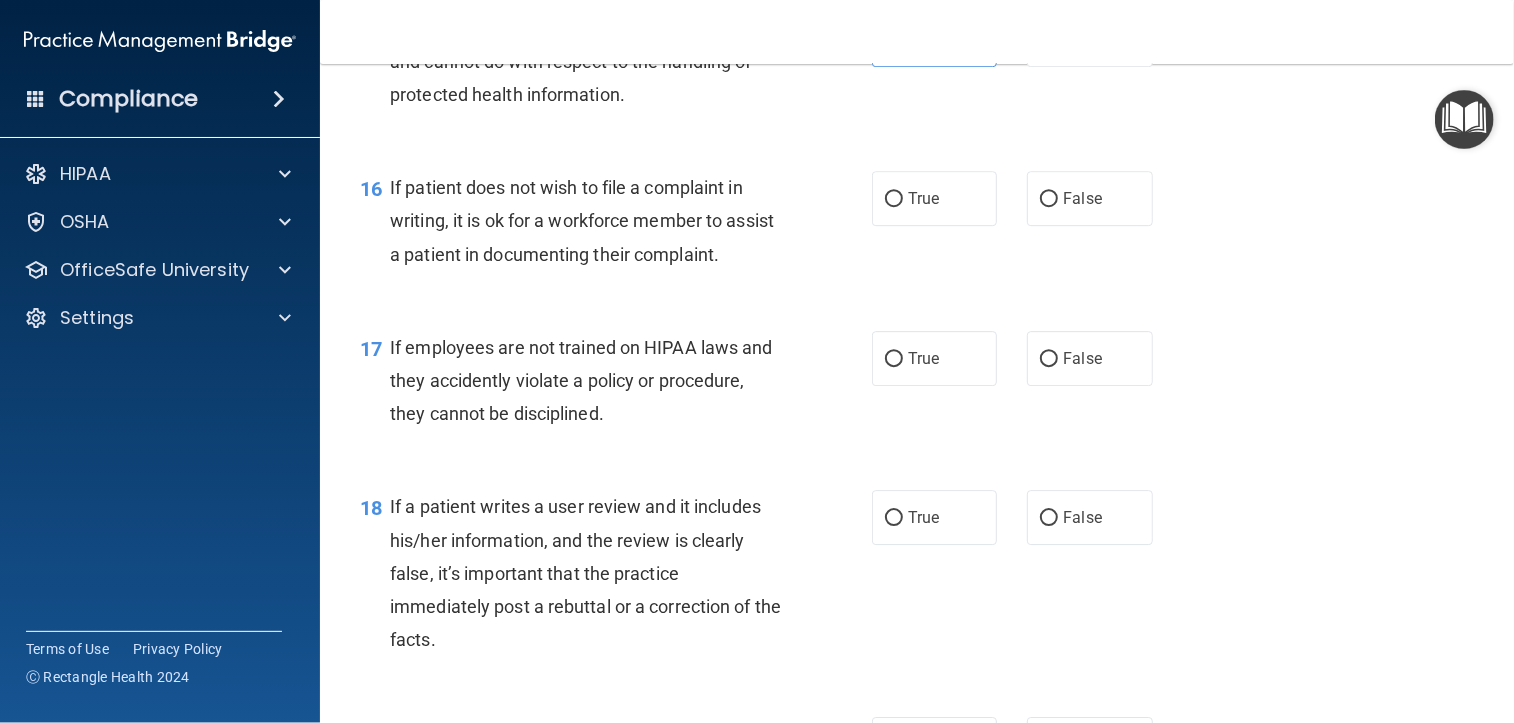 scroll, scrollTop: 3100, scrollLeft: 0, axis: vertical 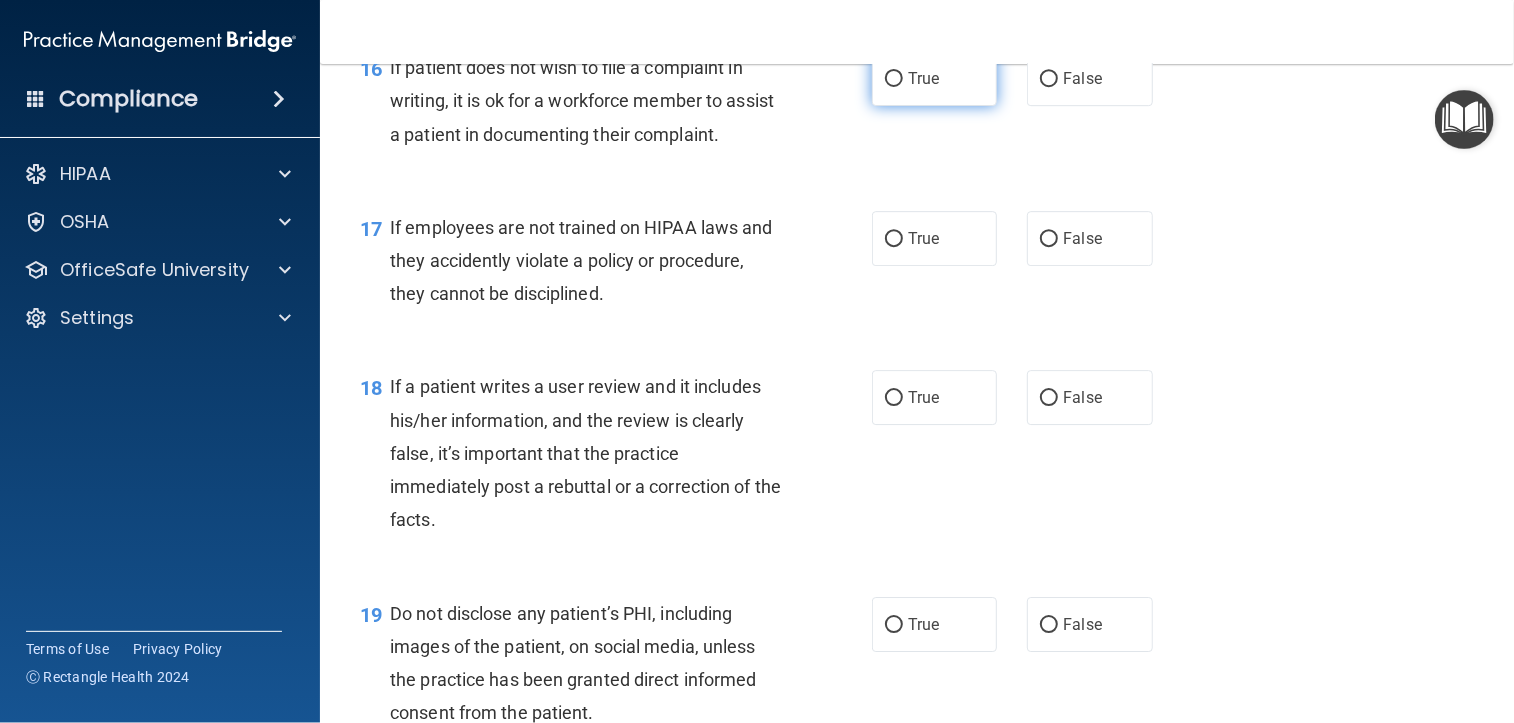 click on "True" at bounding box center (934, 78) 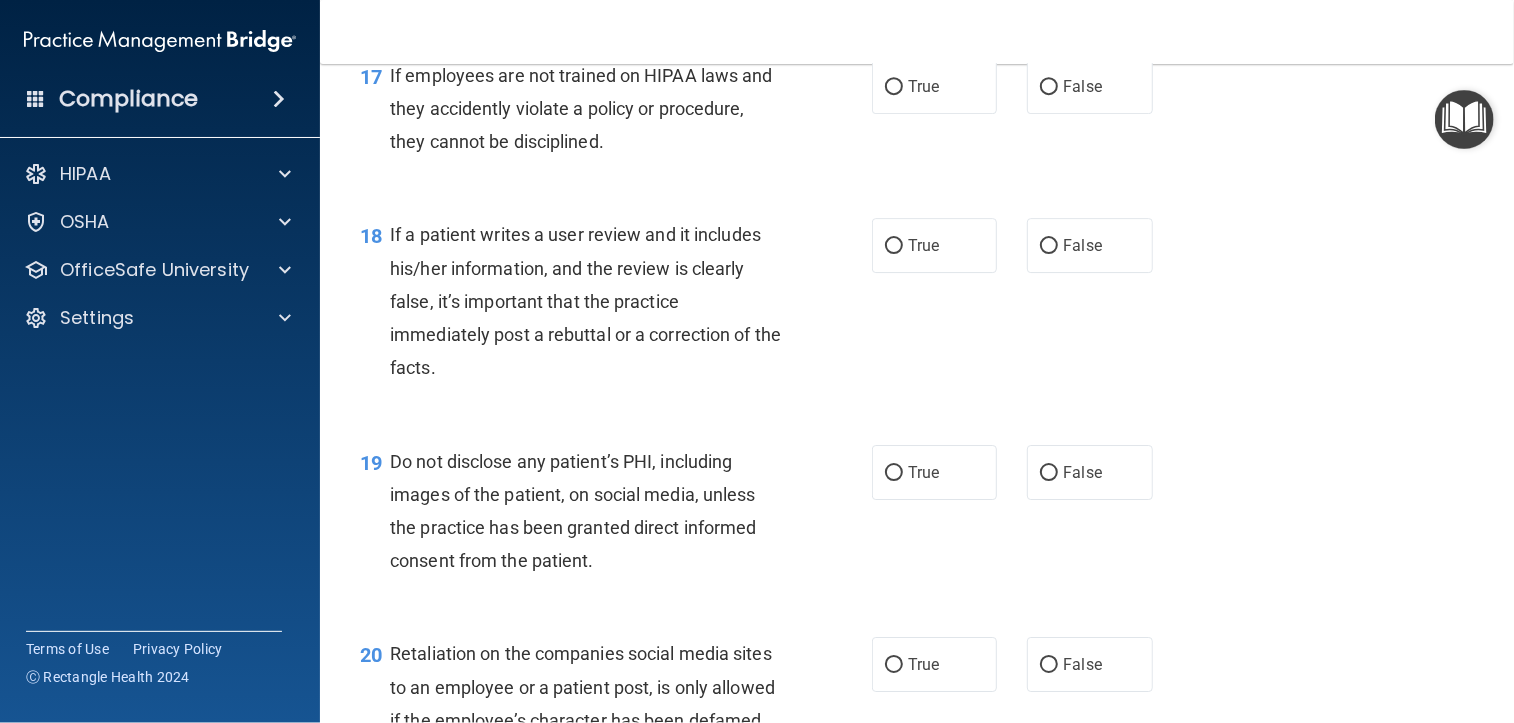 scroll, scrollTop: 3300, scrollLeft: 0, axis: vertical 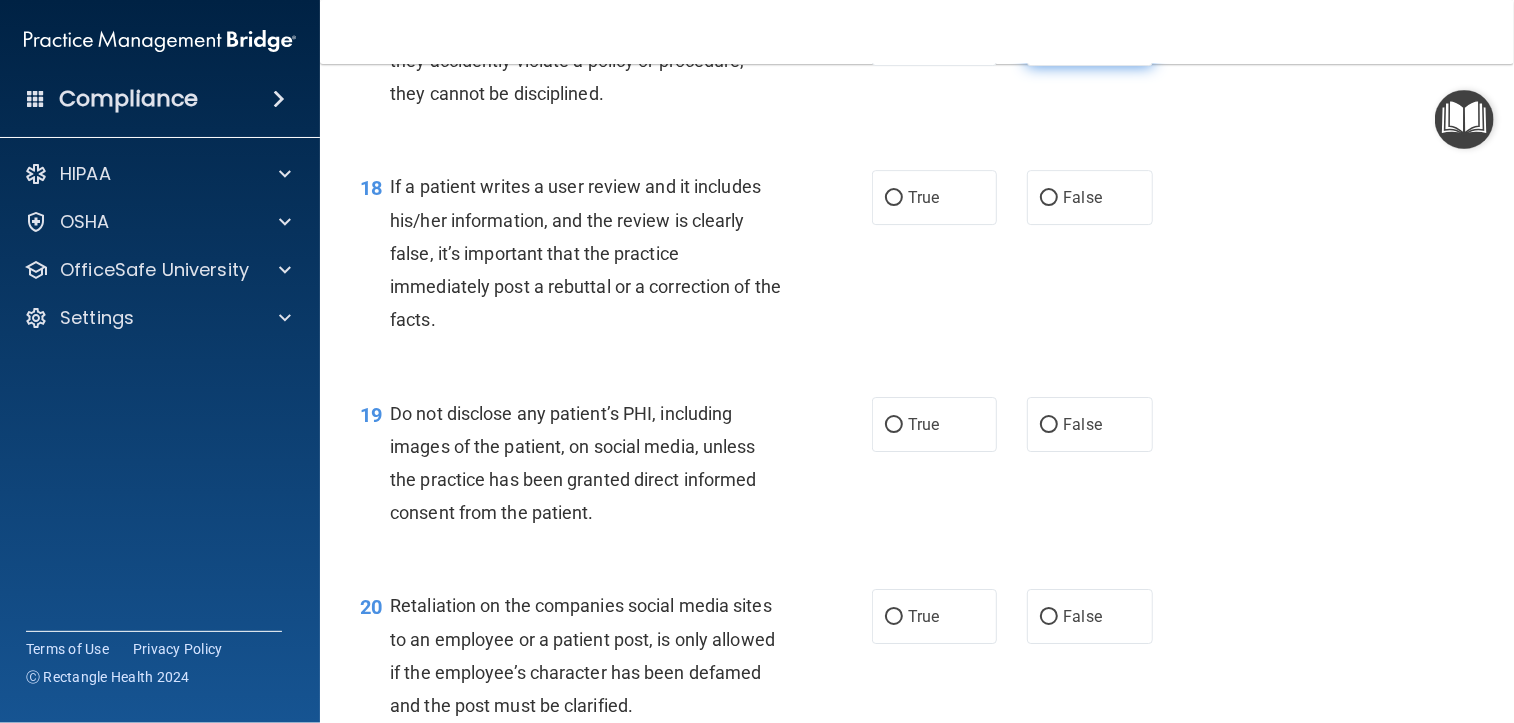 click on "False" at bounding box center [1089, 38] 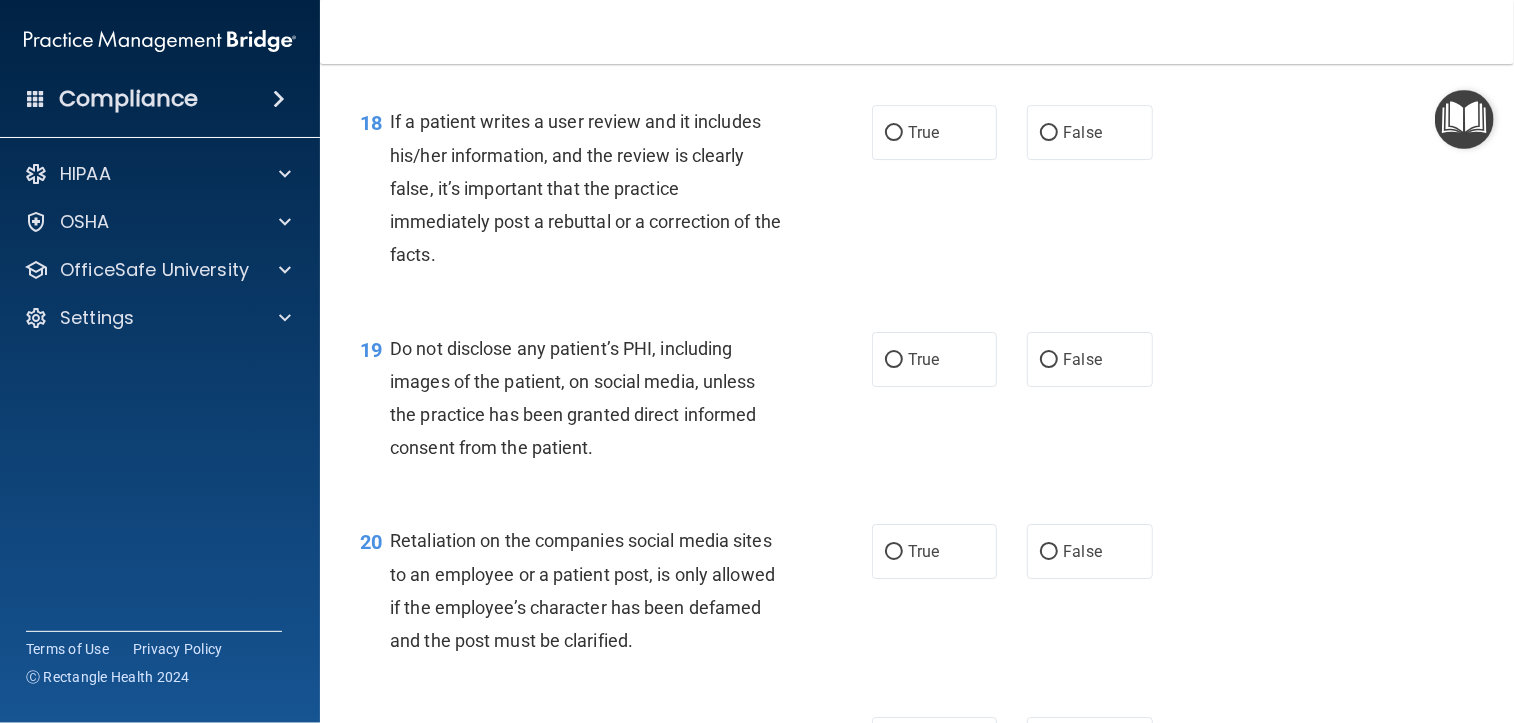 scroll, scrollTop: 3400, scrollLeft: 0, axis: vertical 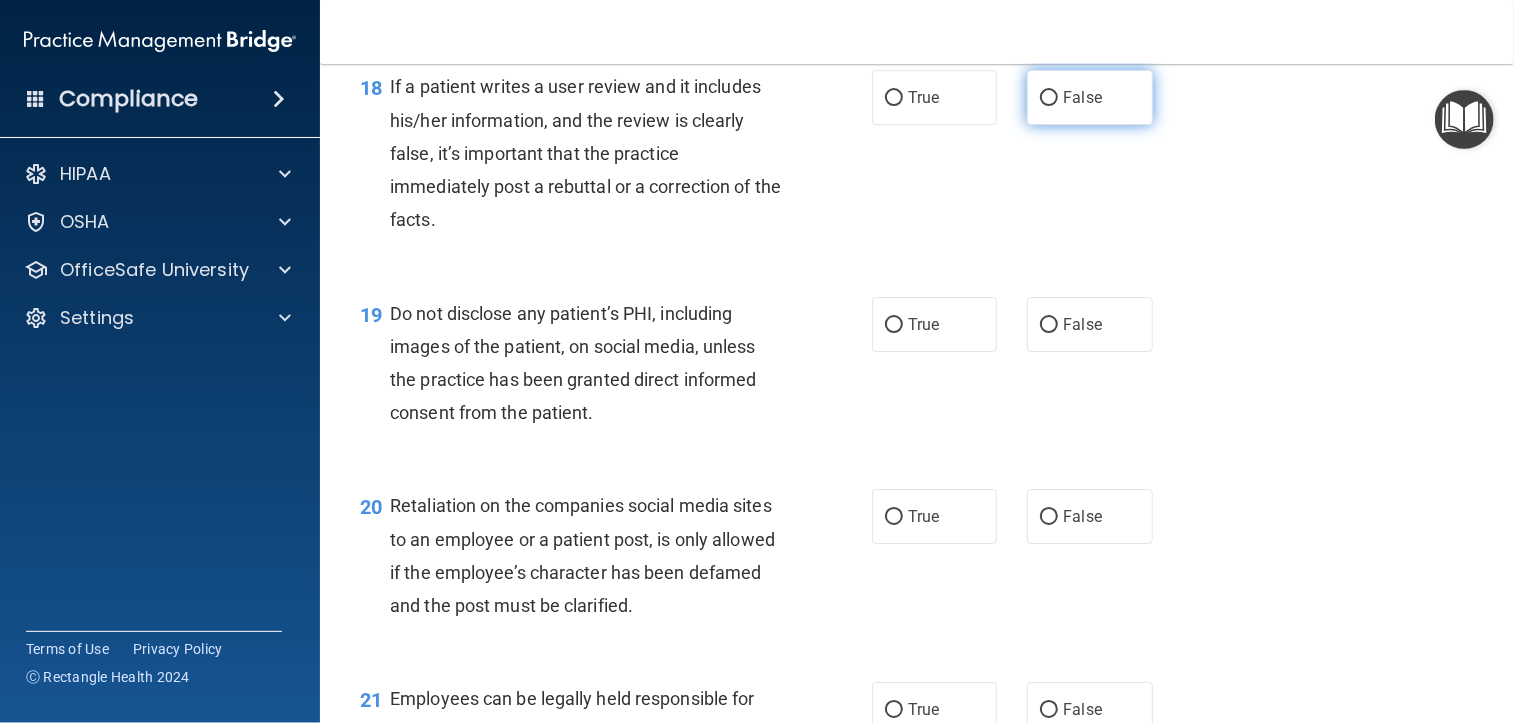 click on "False" at bounding box center (1089, 97) 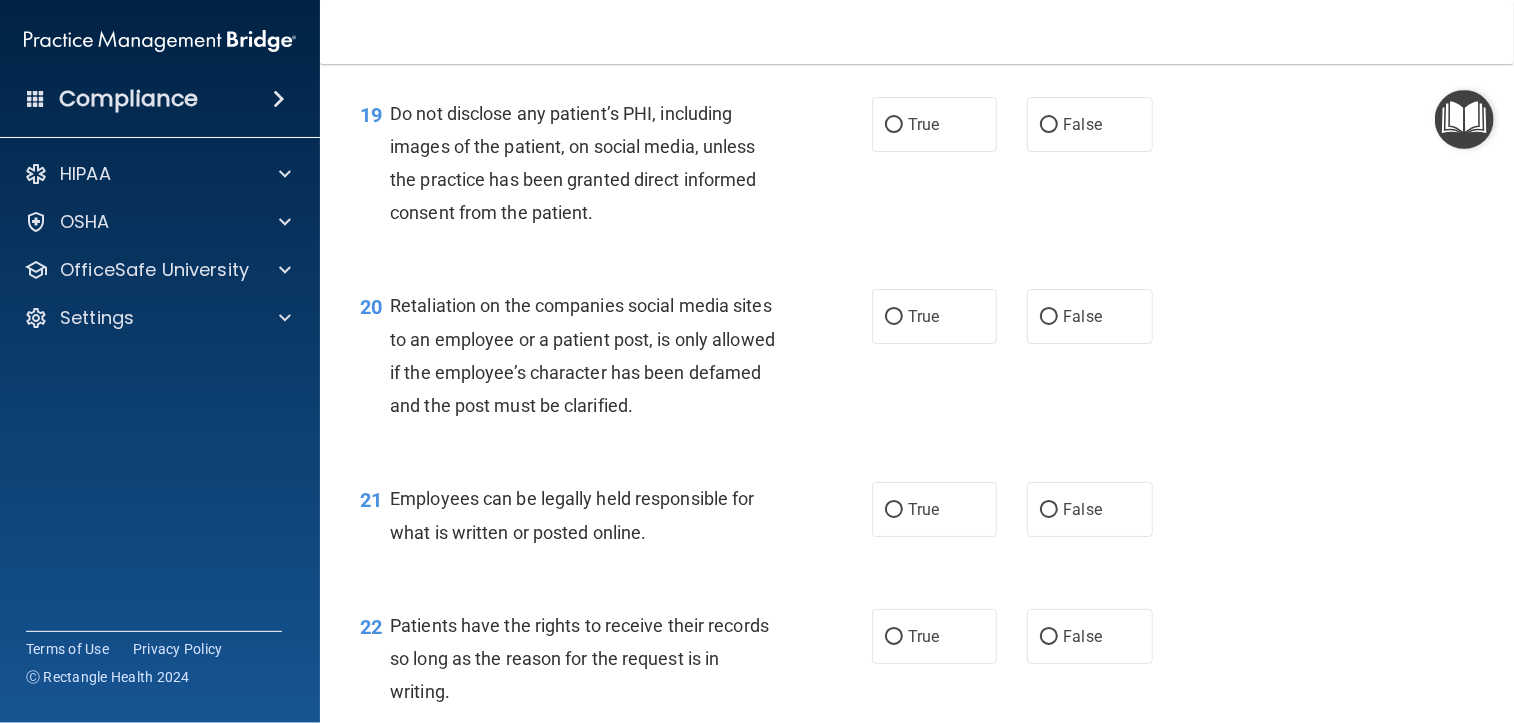 scroll, scrollTop: 3700, scrollLeft: 0, axis: vertical 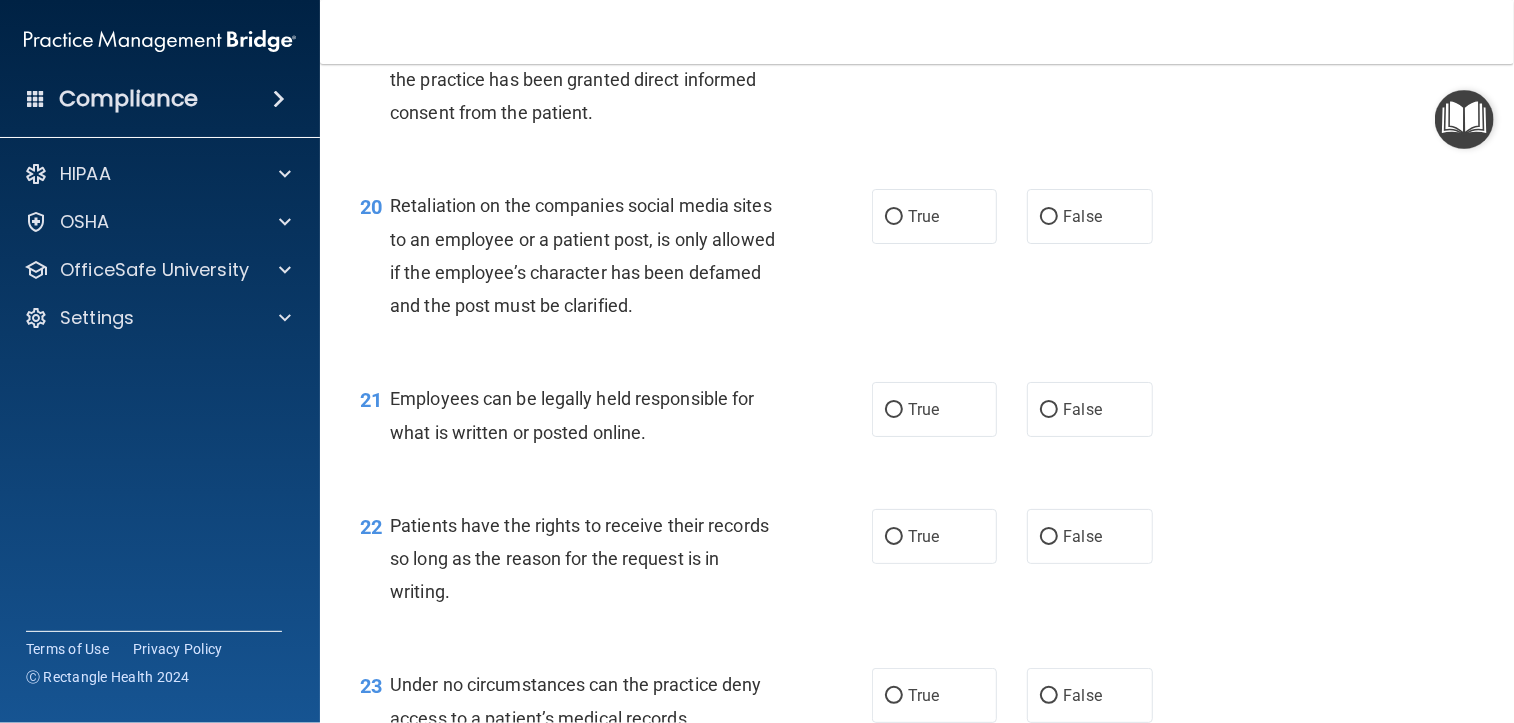 click on "Toggle navigation                                                                                                     Anya Marie Jones   anyamarie@truenorthhandandortho.com                            Manage My Enterprise              TrueNorth Upper Extremity & Orthopedic Specialists     Manage My Location" at bounding box center (917, 32) 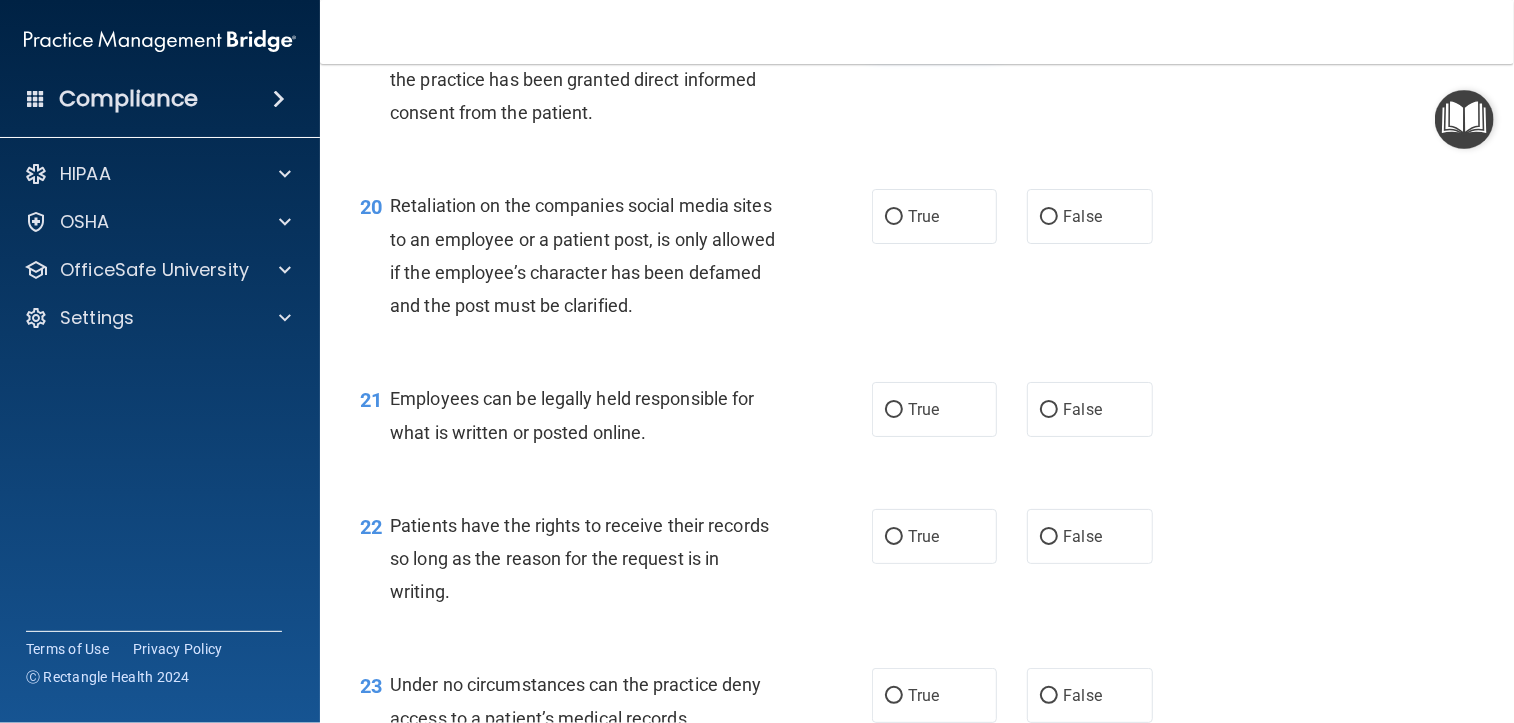 click on "True" at bounding box center (934, 24) 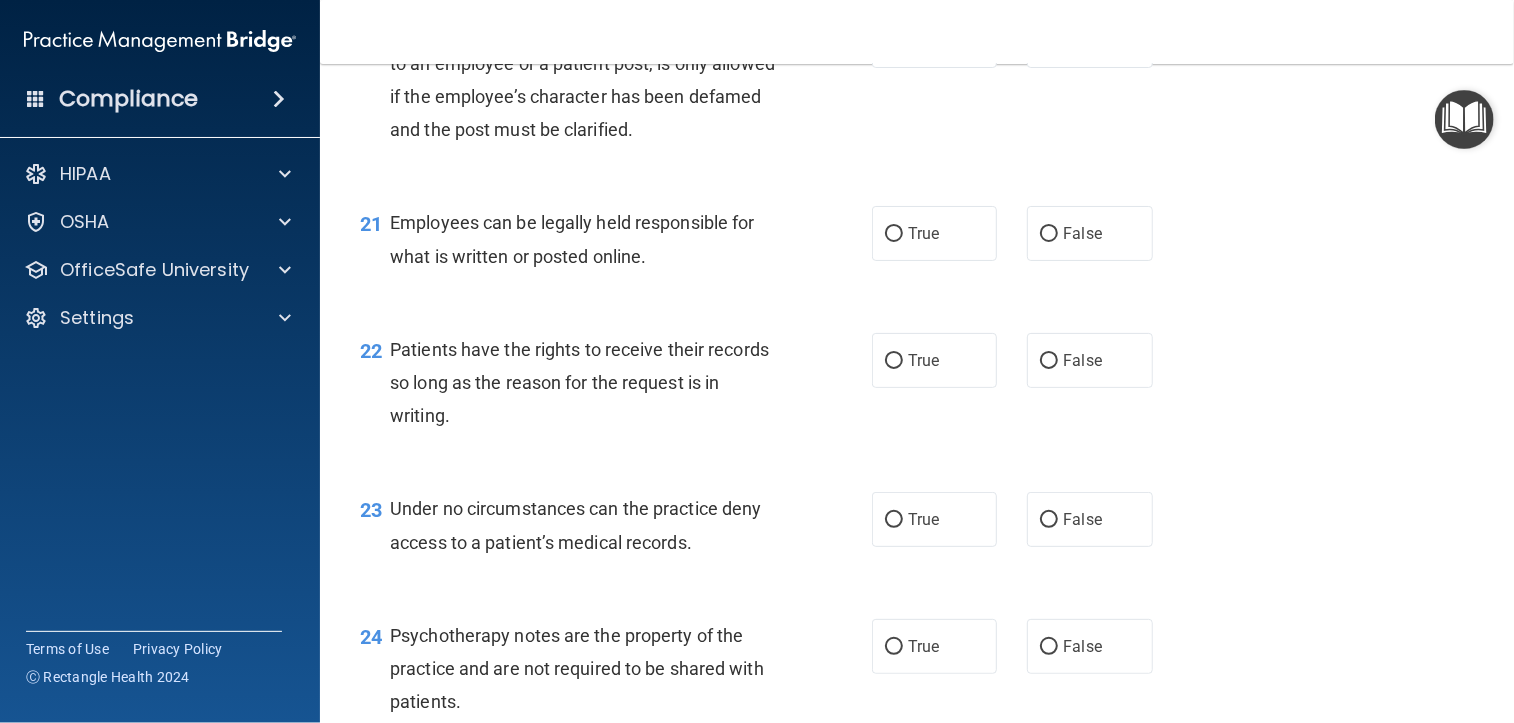 scroll, scrollTop: 3900, scrollLeft: 0, axis: vertical 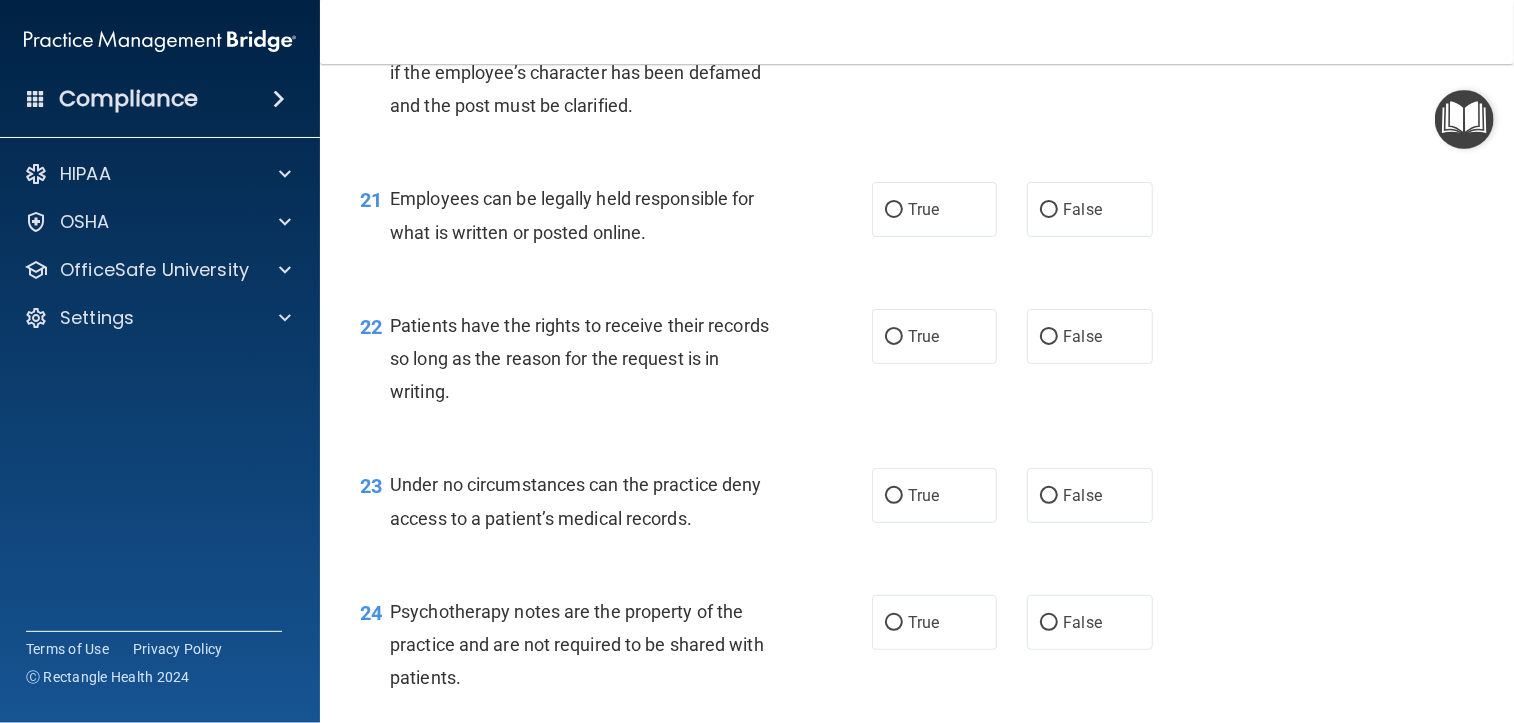 click on "True" at bounding box center (934, 16) 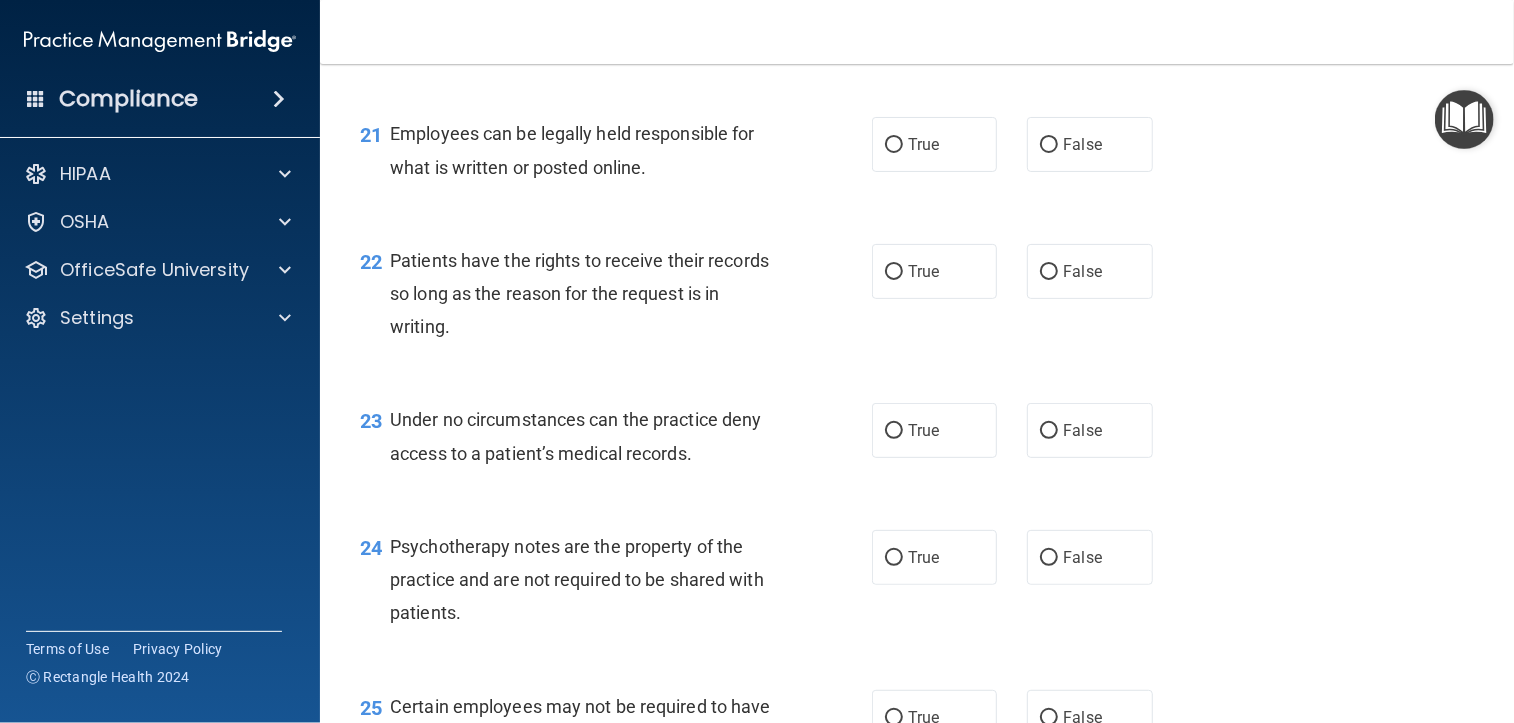 scroll, scrollTop: 4000, scrollLeft: 0, axis: vertical 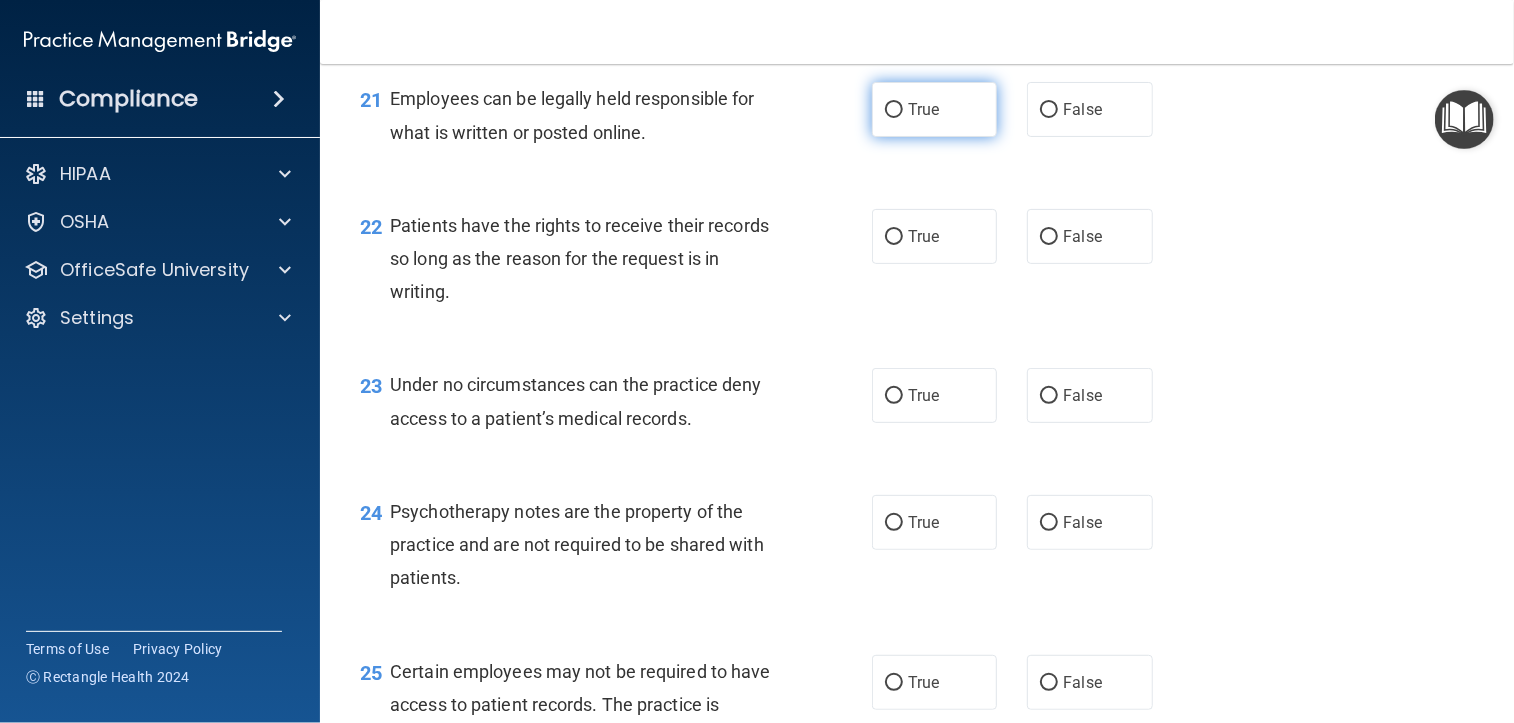 click on "True" at bounding box center [923, 109] 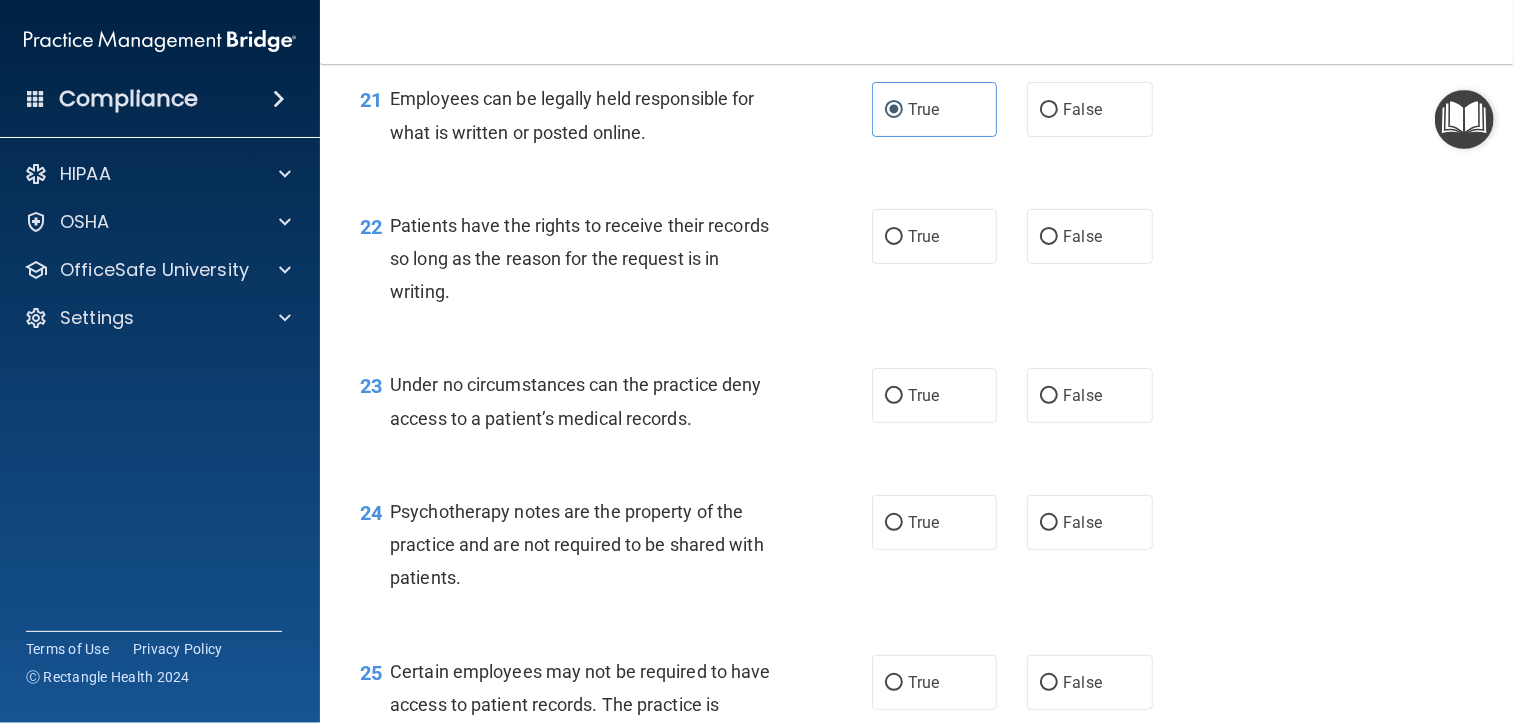 scroll, scrollTop: 4100, scrollLeft: 0, axis: vertical 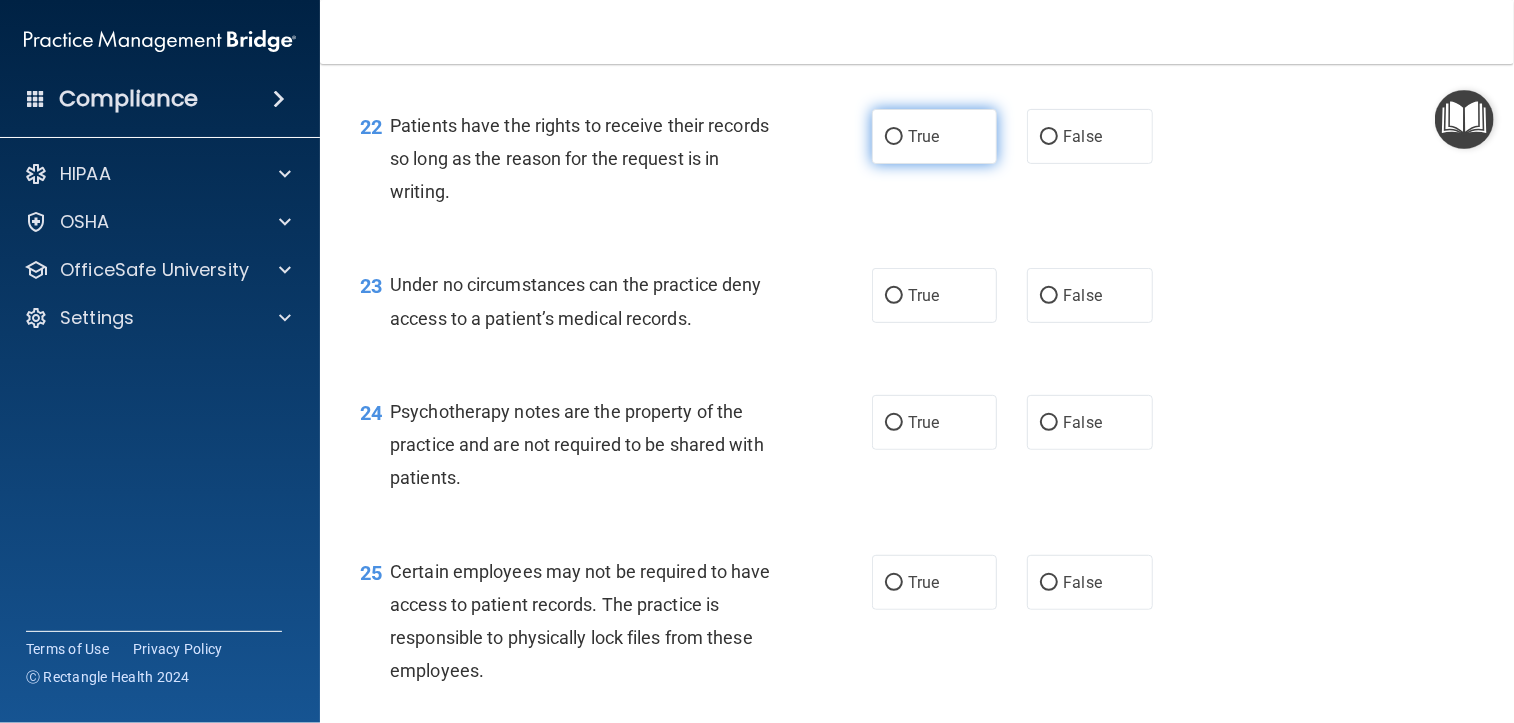 click on "True" at bounding box center [934, 136] 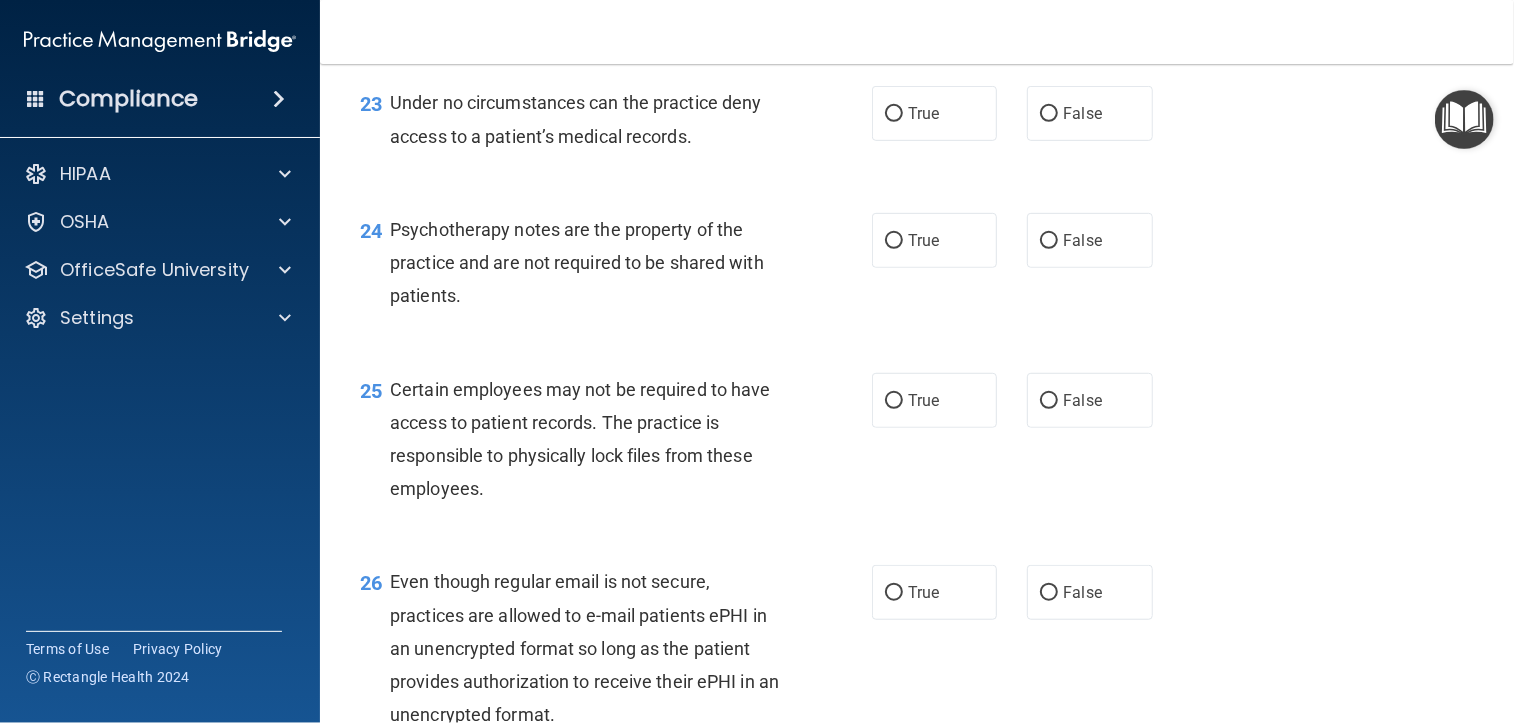 scroll, scrollTop: 4300, scrollLeft: 0, axis: vertical 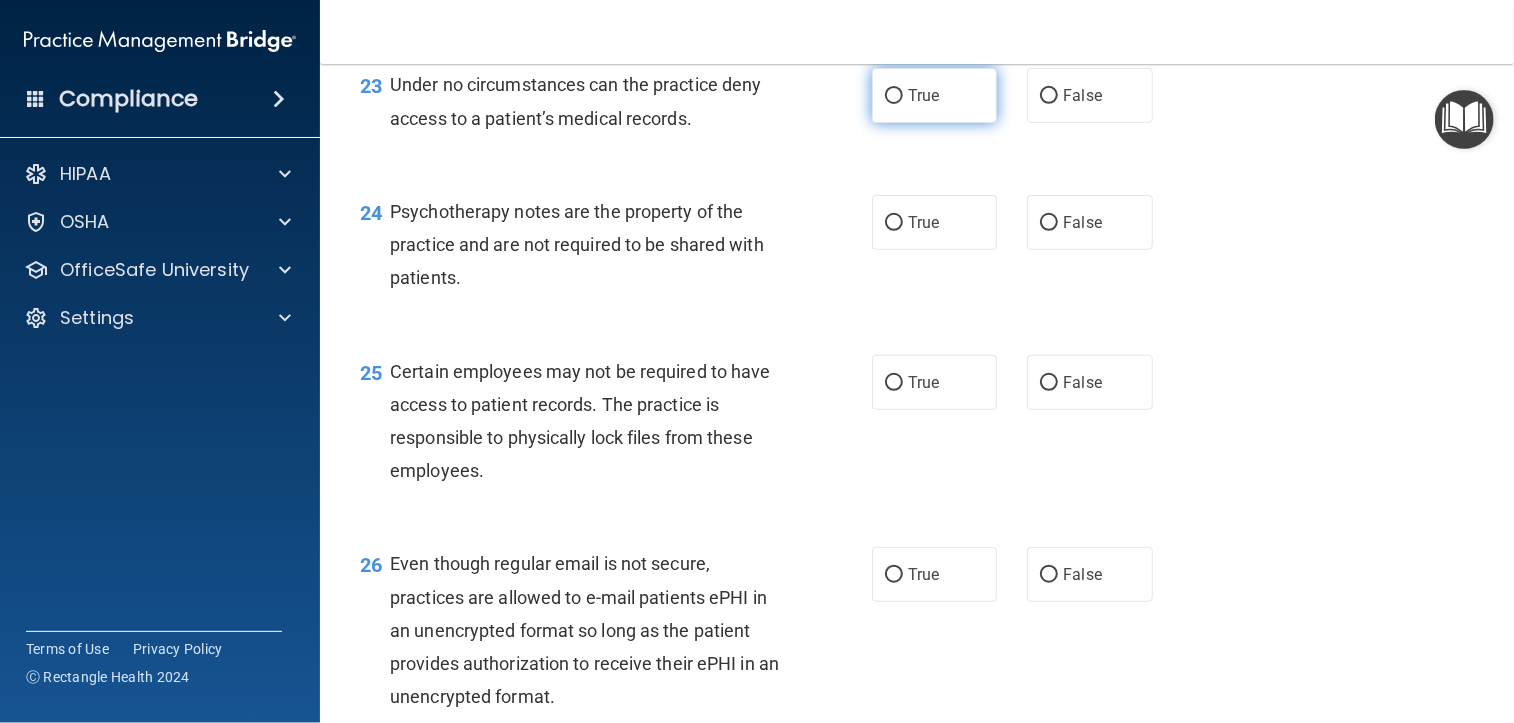 click on "True" at bounding box center [923, 95] 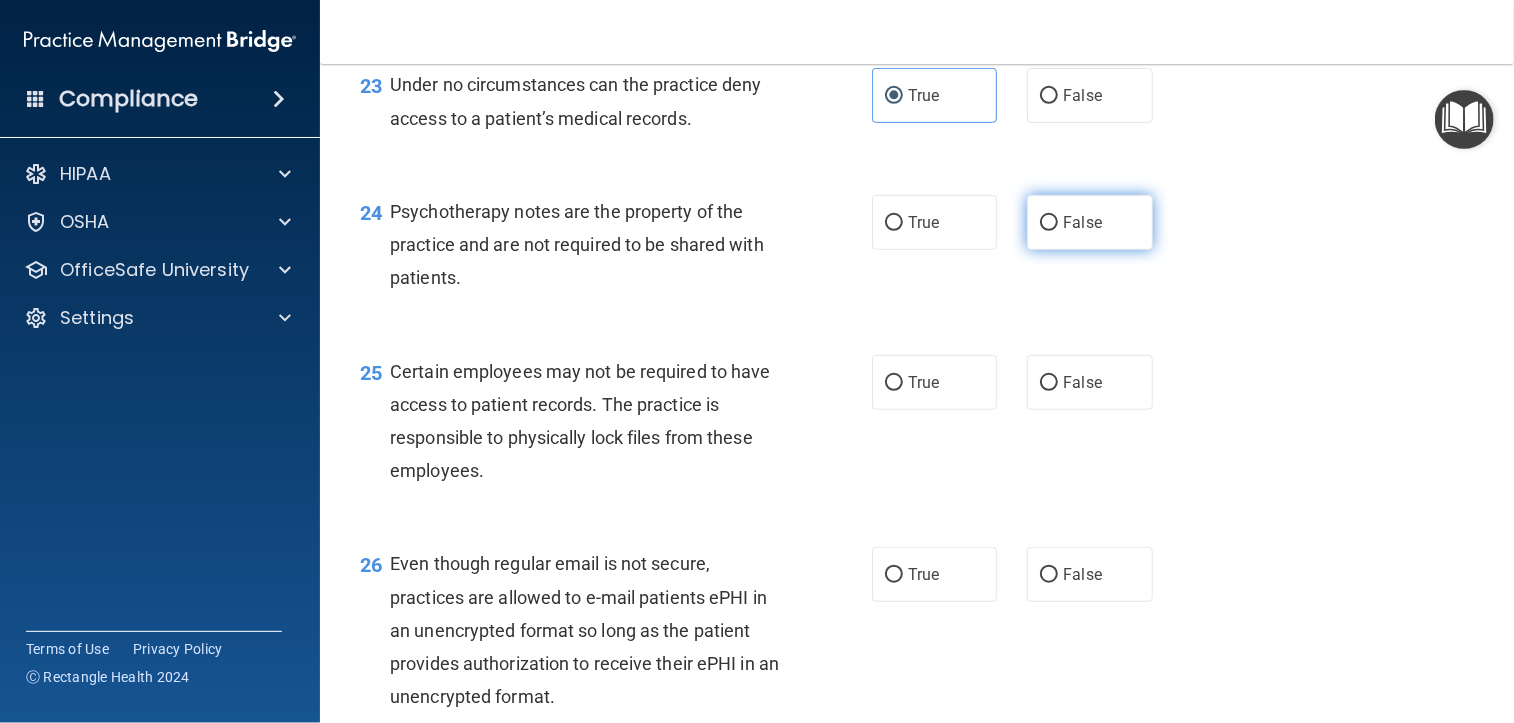 click on "False" at bounding box center [1089, 222] 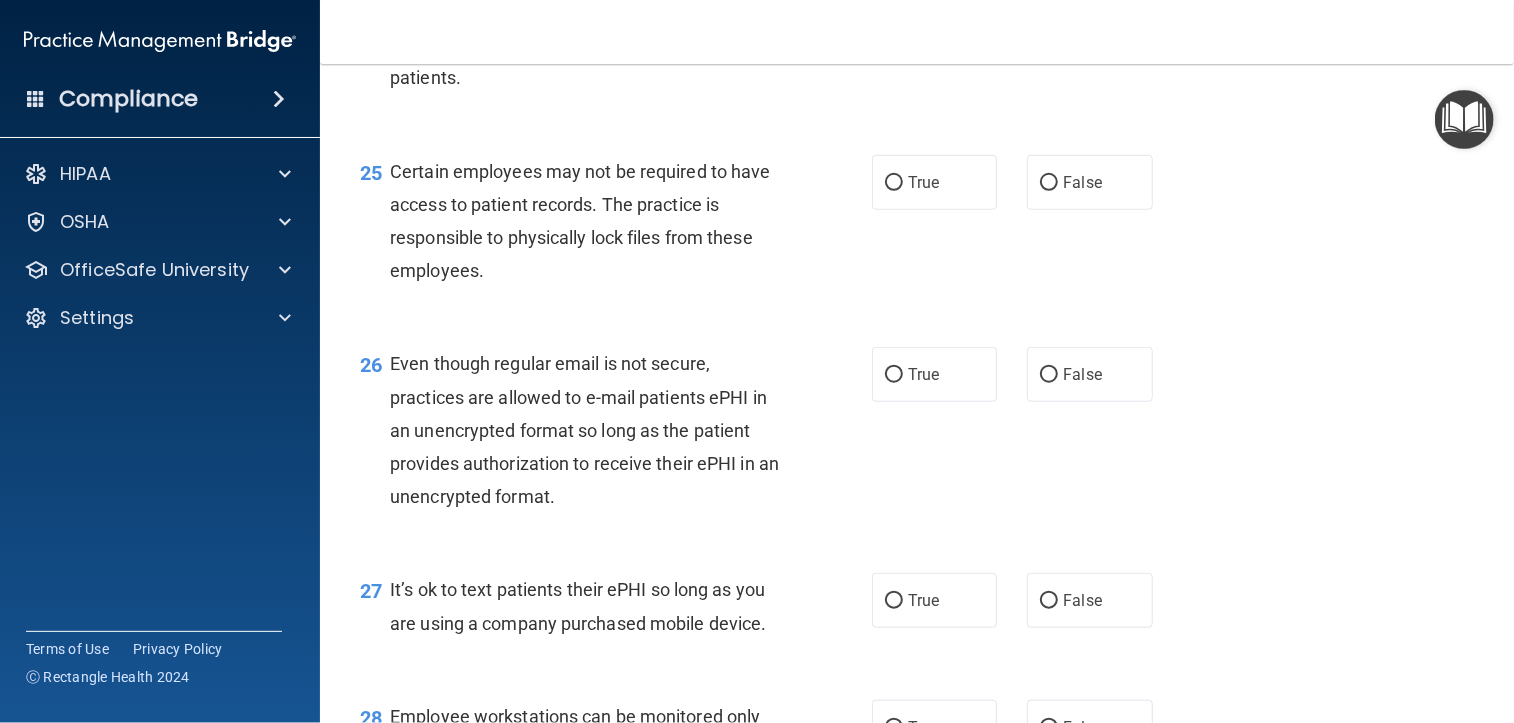 scroll, scrollTop: 4400, scrollLeft: 0, axis: vertical 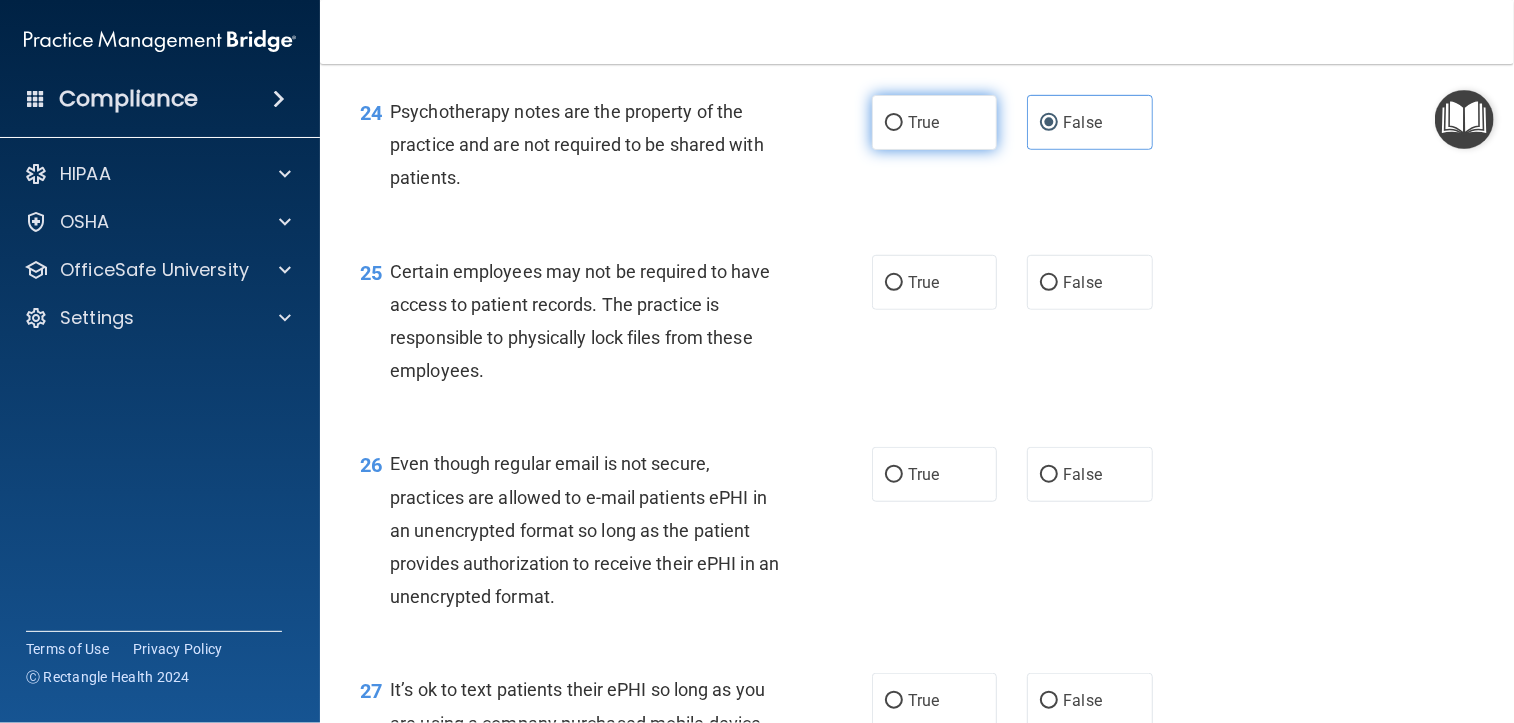 click on "True" at bounding box center (923, 122) 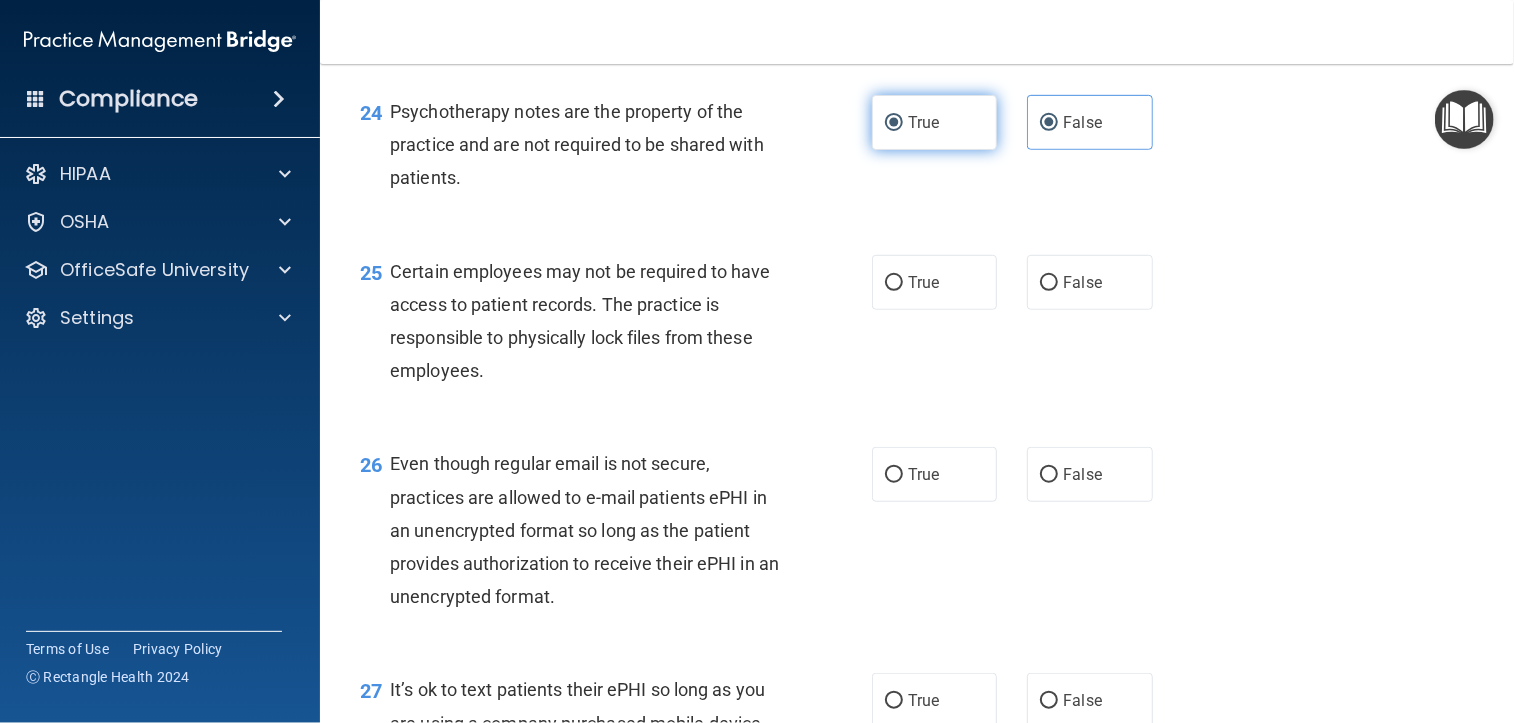 radio on "false" 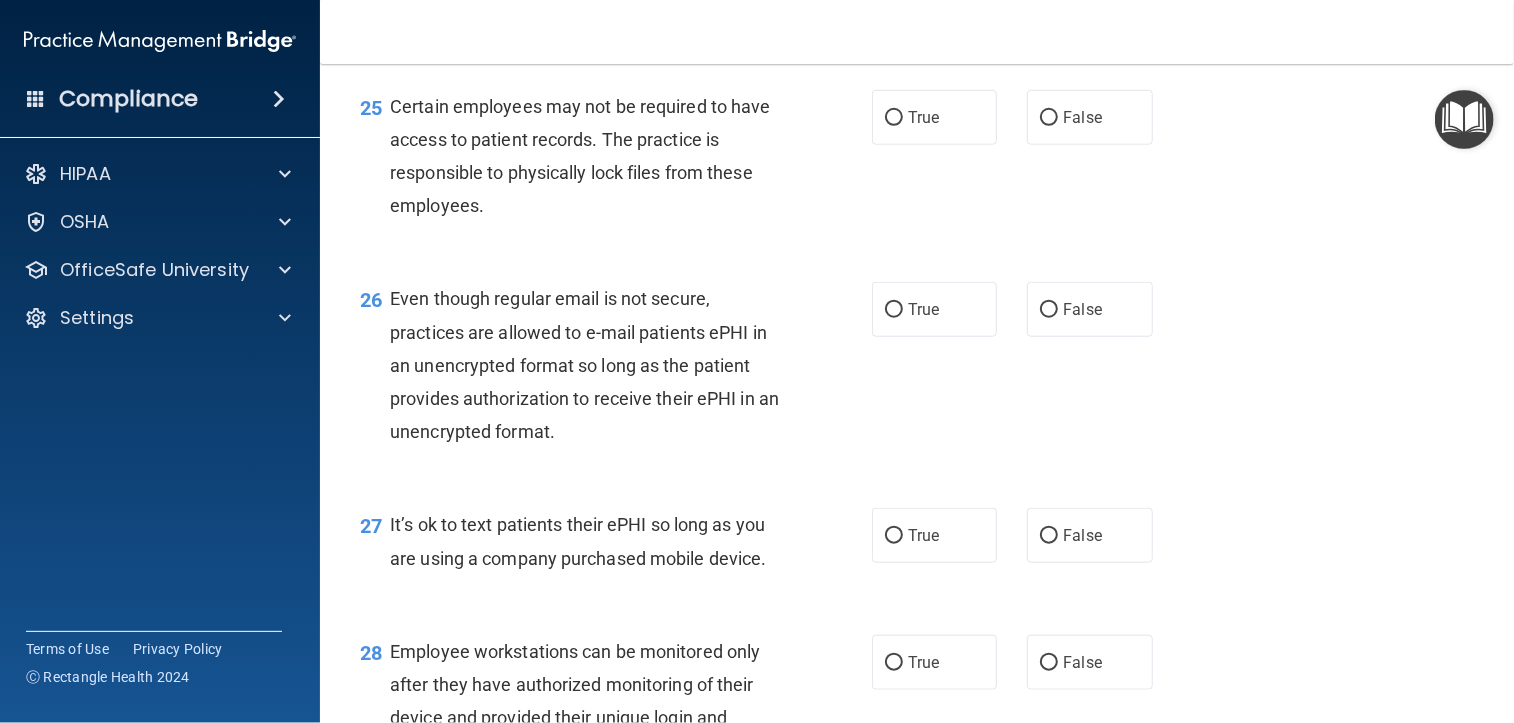 scroll, scrollTop: 4600, scrollLeft: 0, axis: vertical 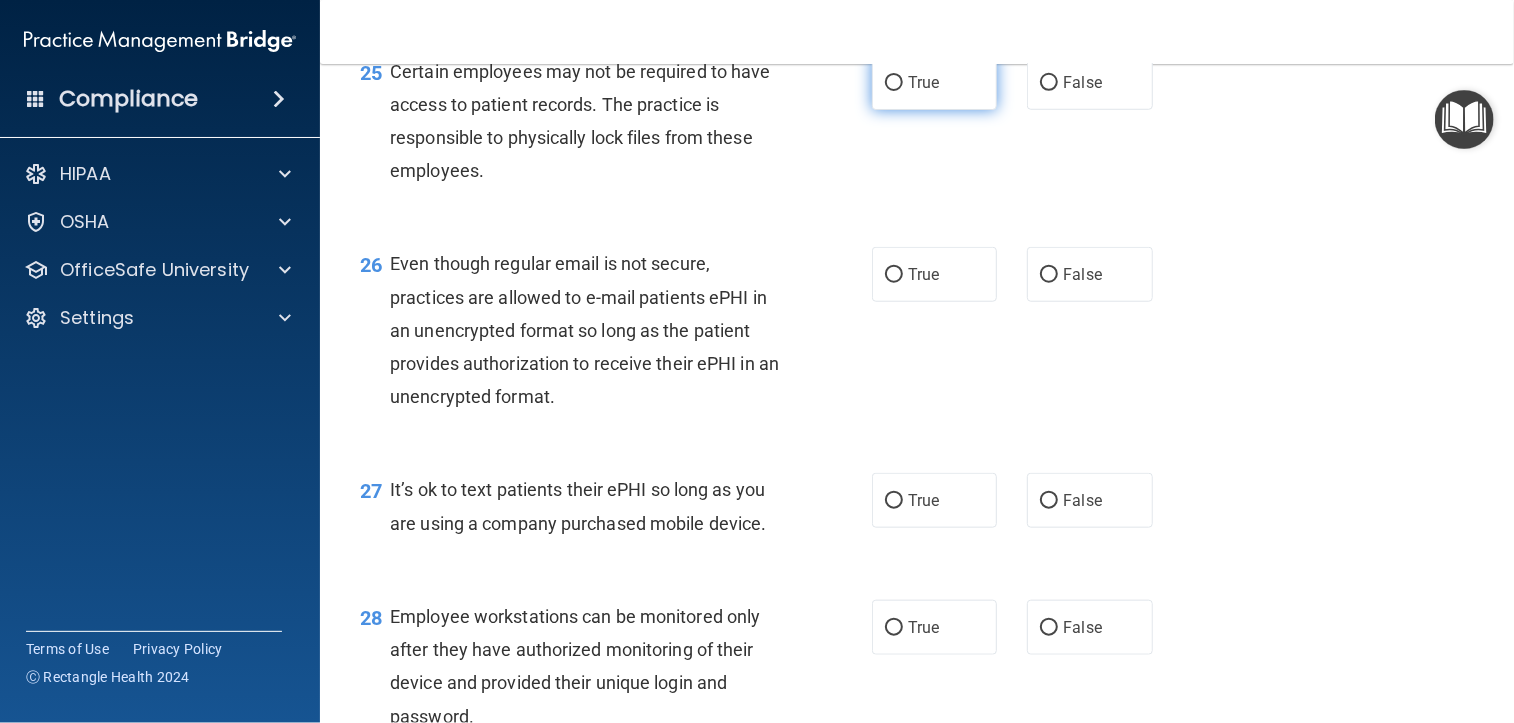 click on "True" at bounding box center (923, 82) 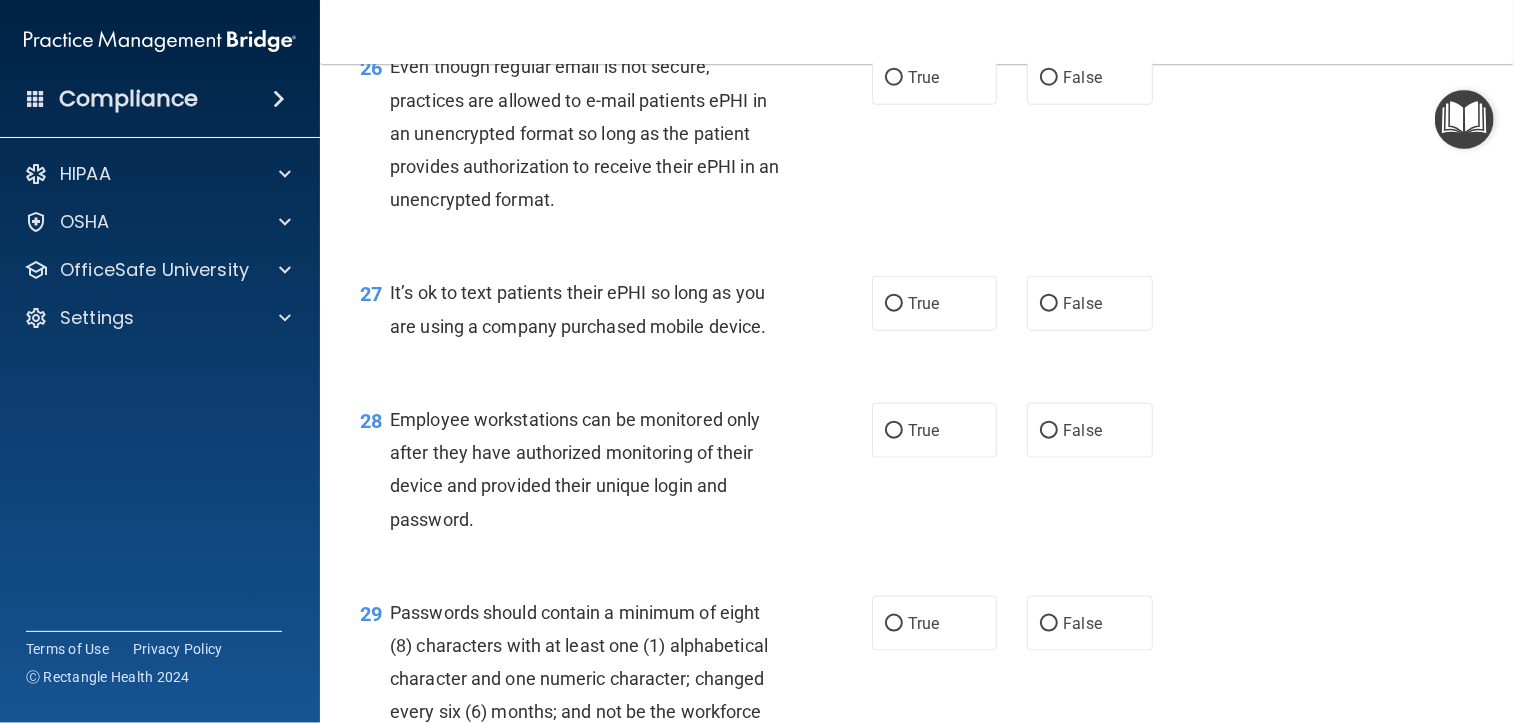 scroll, scrollTop: 4800, scrollLeft: 0, axis: vertical 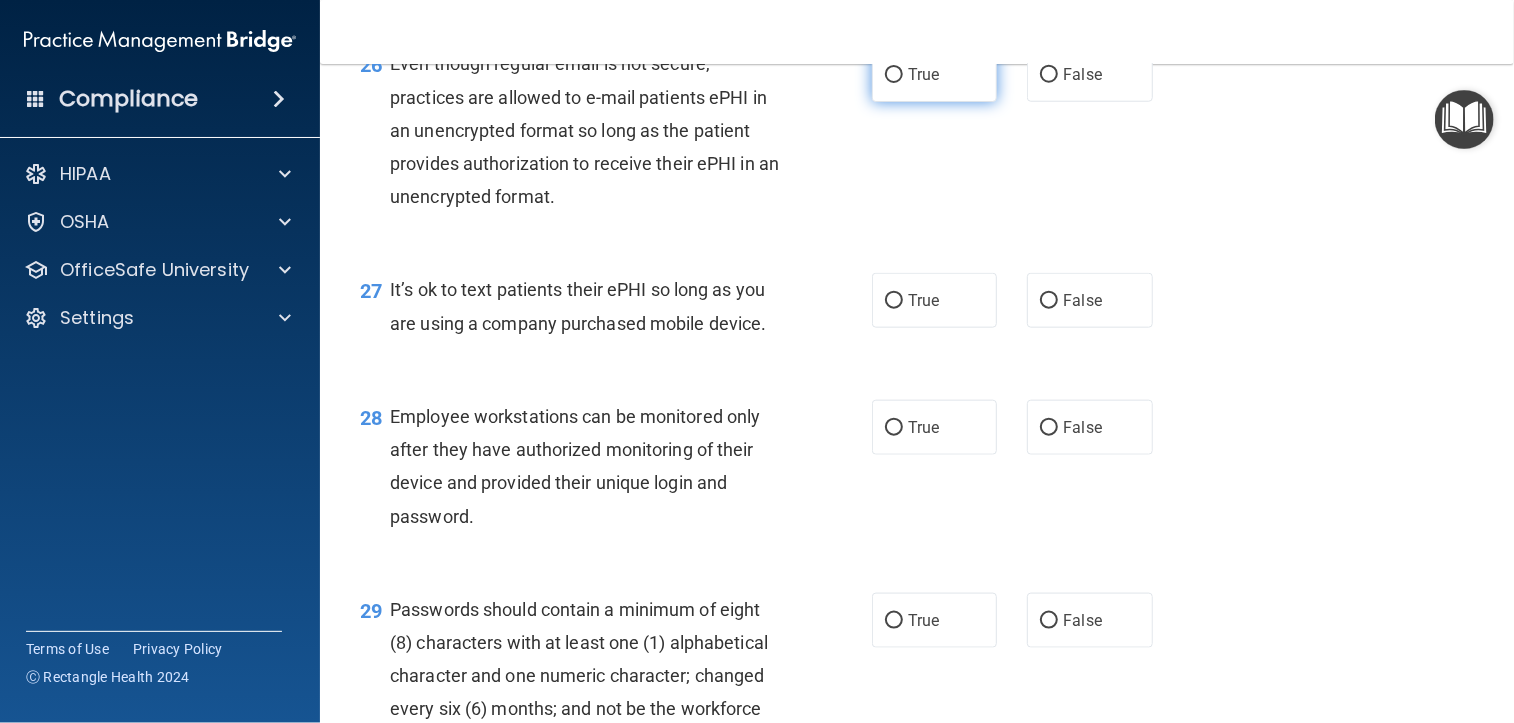 click on "True" at bounding box center [934, 74] 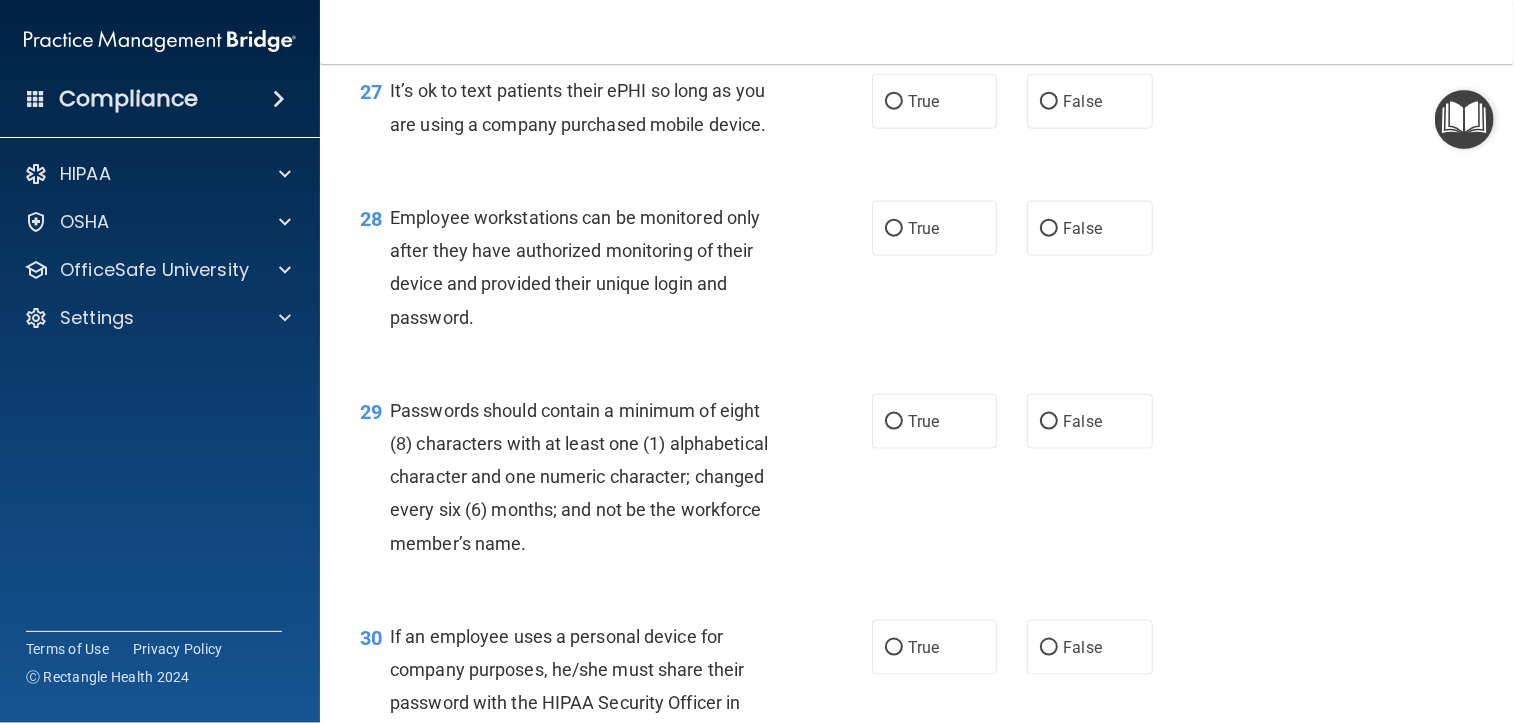scroll, scrollTop: 5000, scrollLeft: 0, axis: vertical 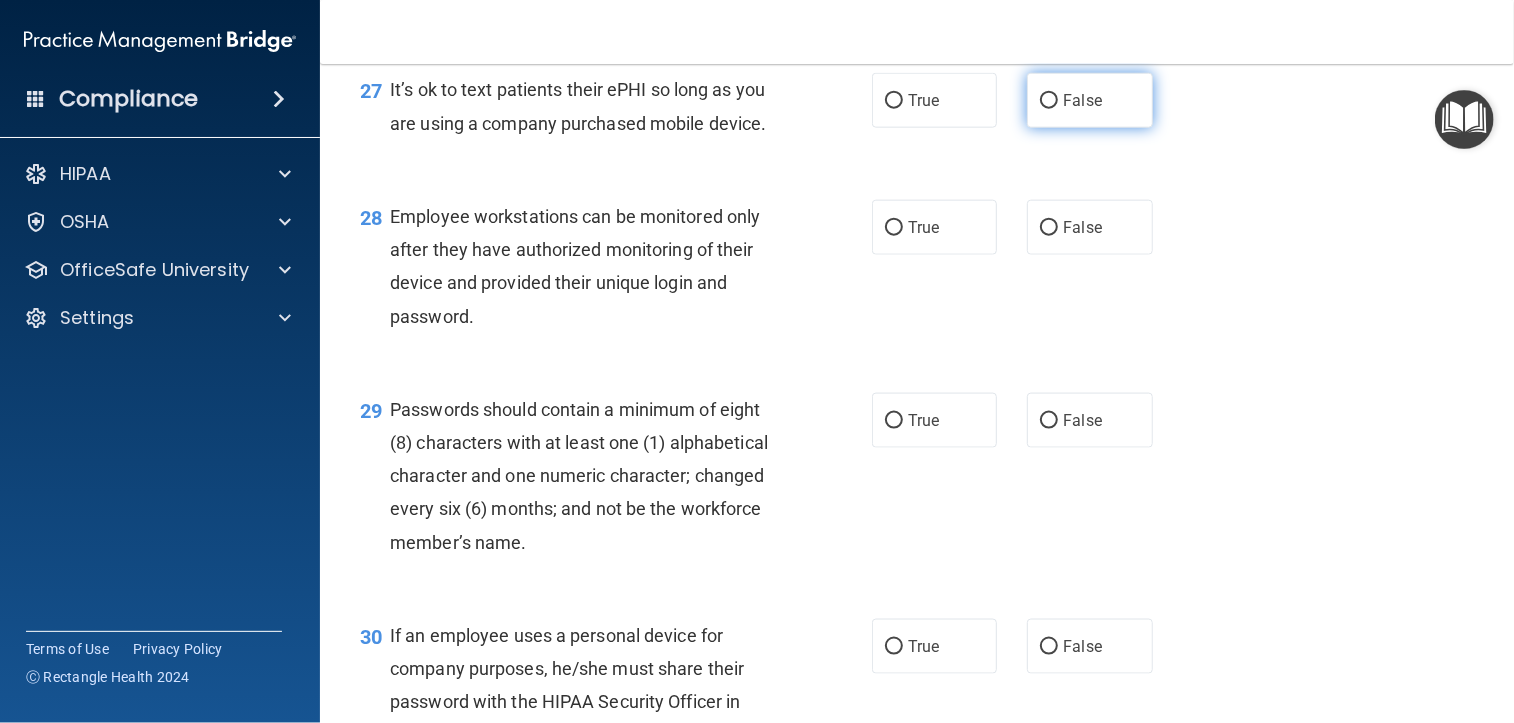 click on "False" at bounding box center (1082, 100) 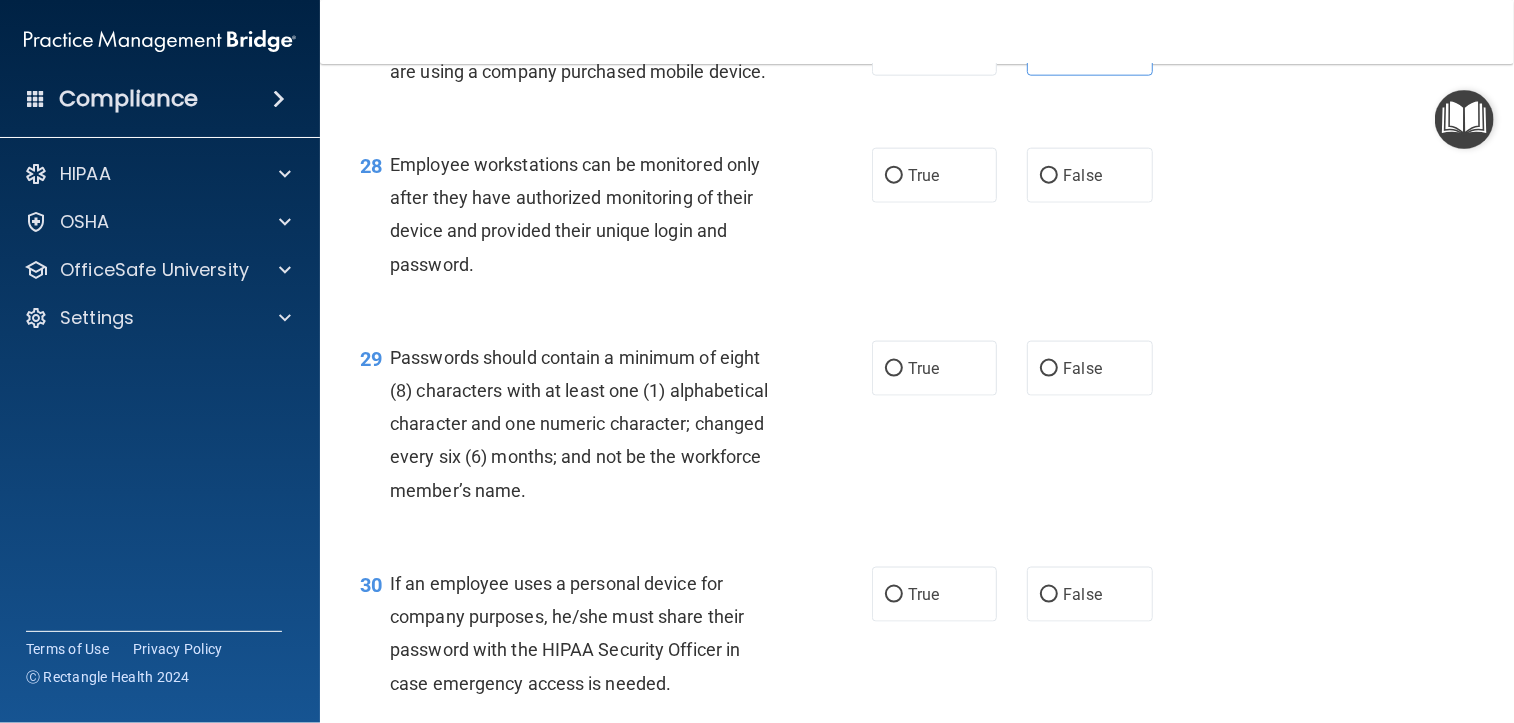 scroll, scrollTop: 5100, scrollLeft: 0, axis: vertical 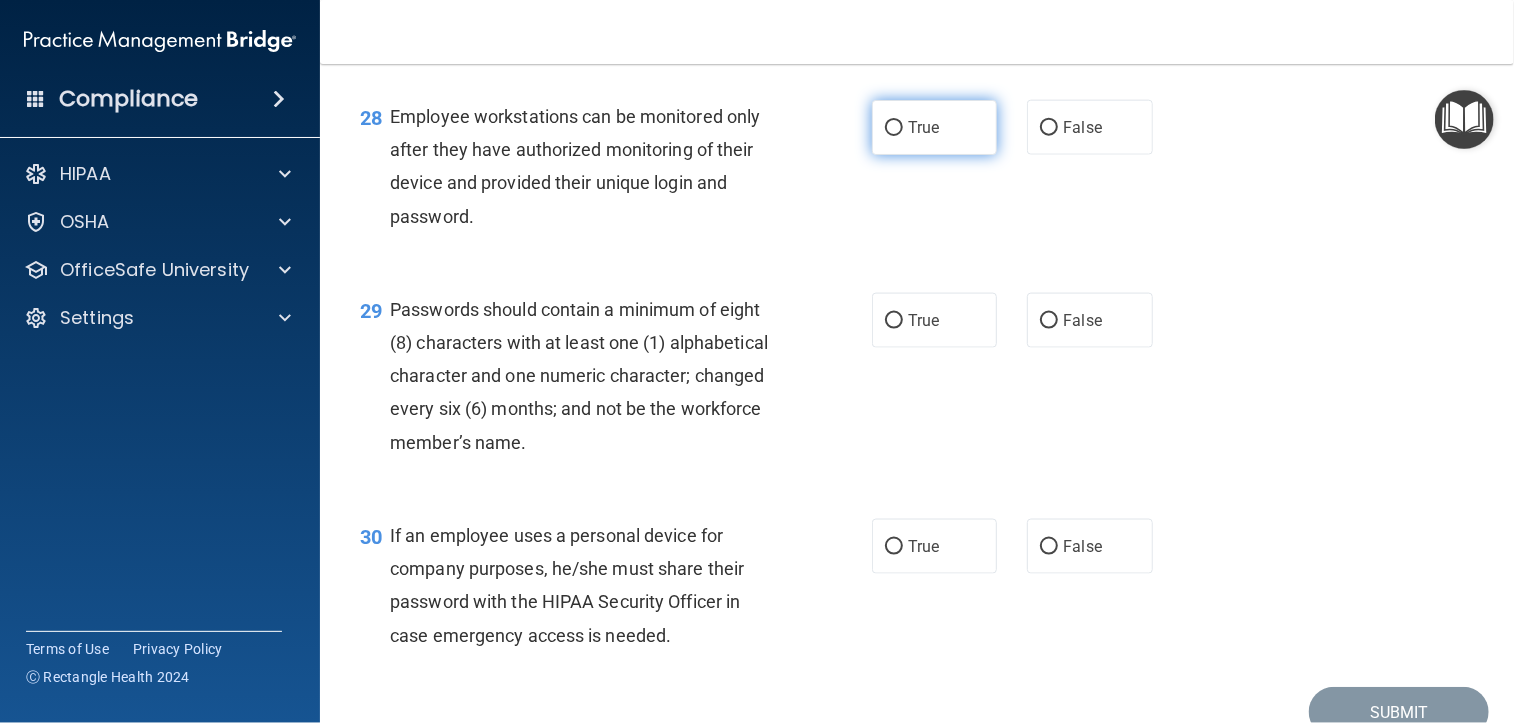 click on "True" at bounding box center (934, 127) 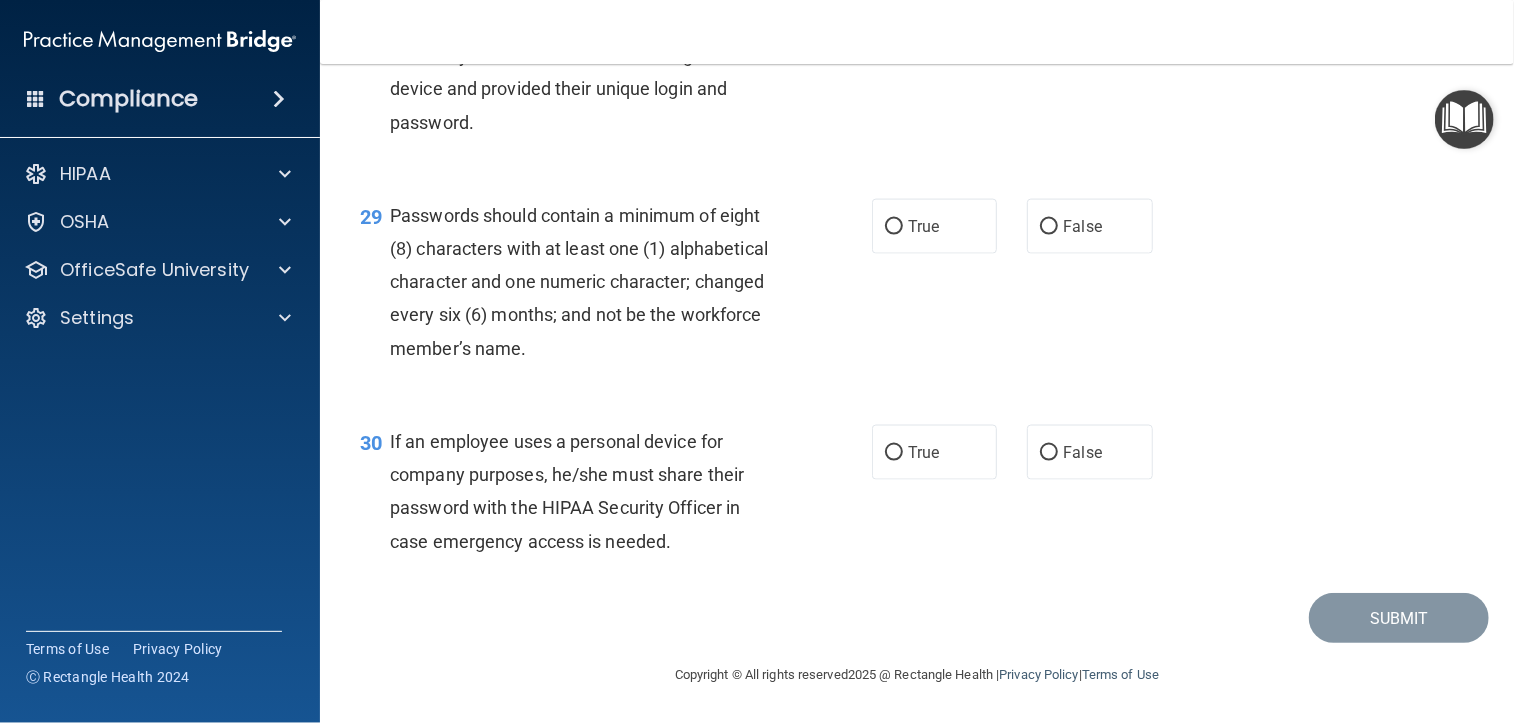 scroll, scrollTop: 5260, scrollLeft: 0, axis: vertical 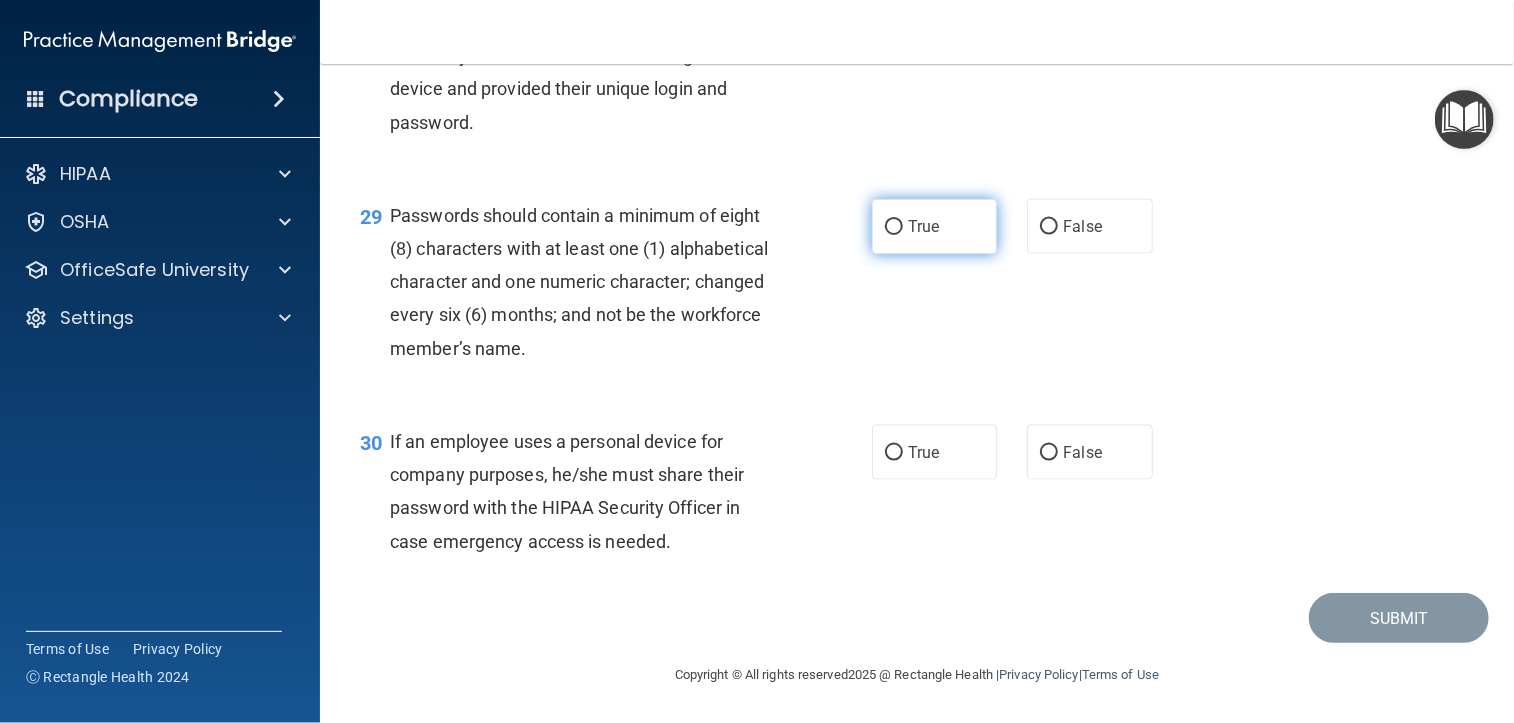 click on "True" at bounding box center (934, 226) 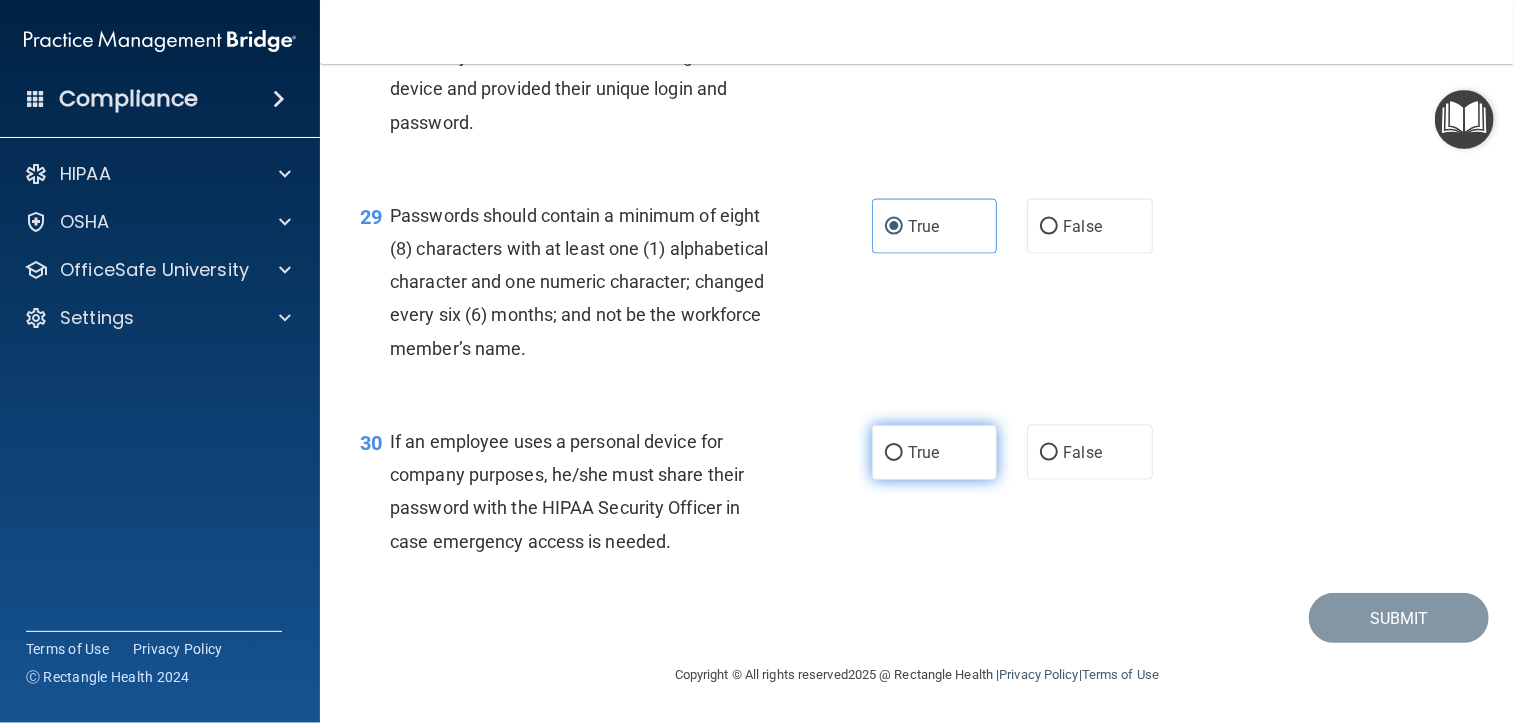 click on "True" at bounding box center (923, 452) 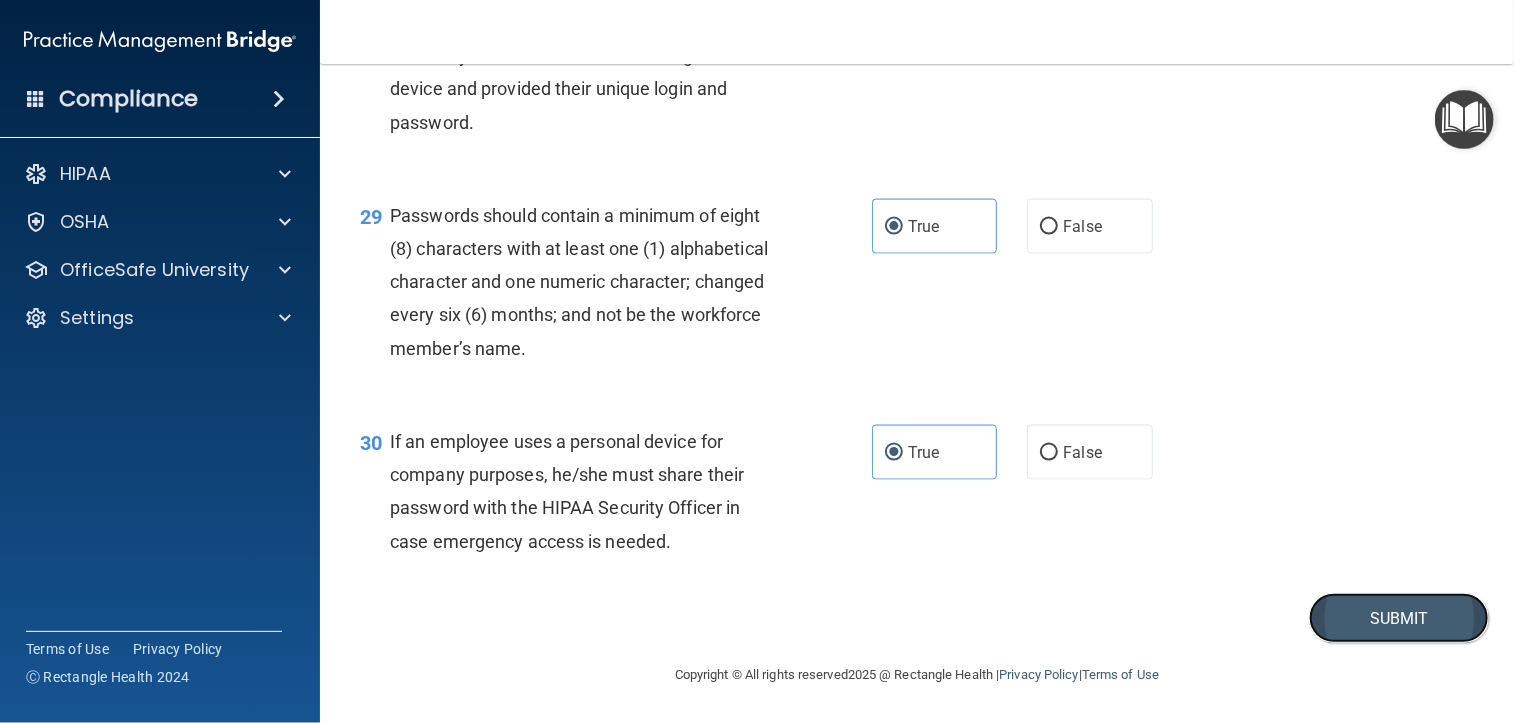 click on "Submit" at bounding box center (1399, 618) 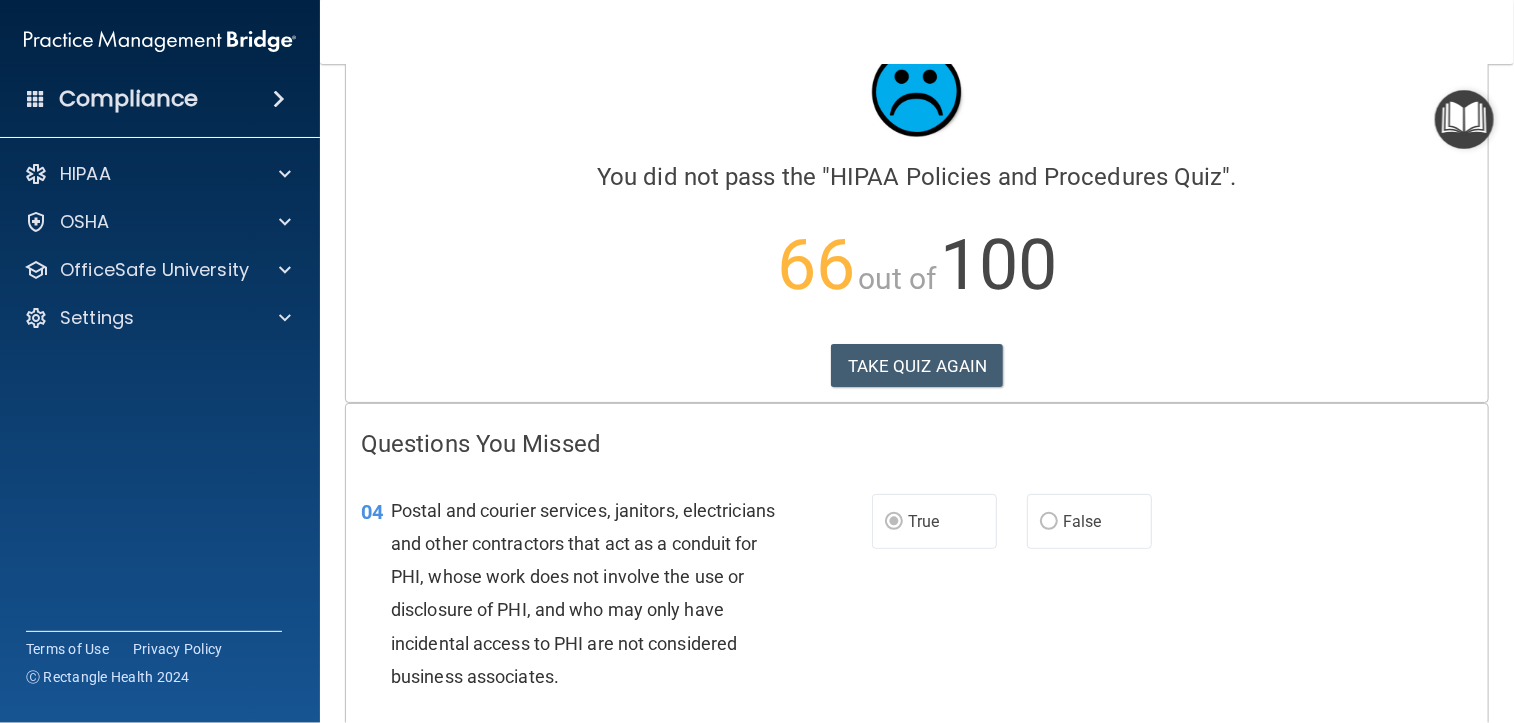 scroll, scrollTop: 0, scrollLeft: 0, axis: both 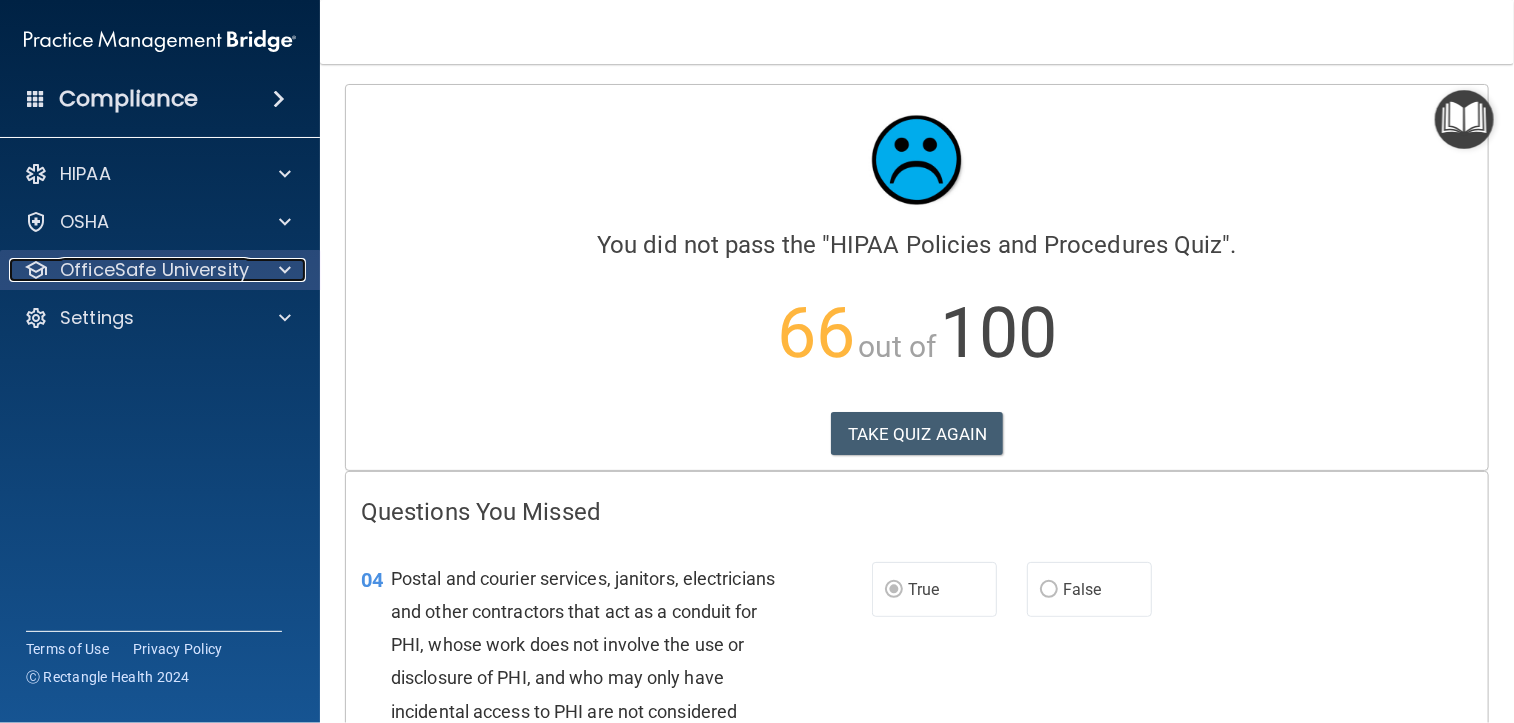 click on "OfficeSafe University" at bounding box center [154, 270] 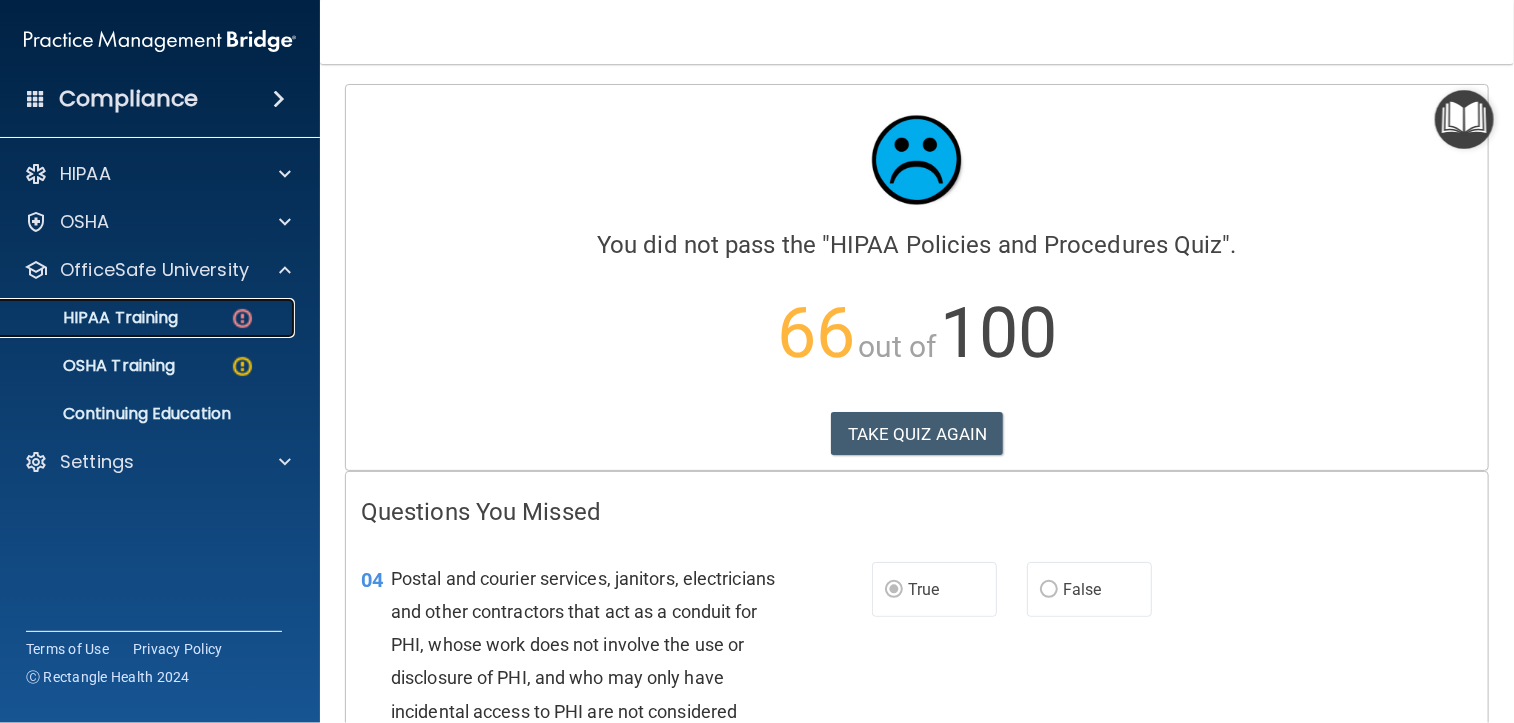 click on "HIPAA Training" at bounding box center (149, 318) 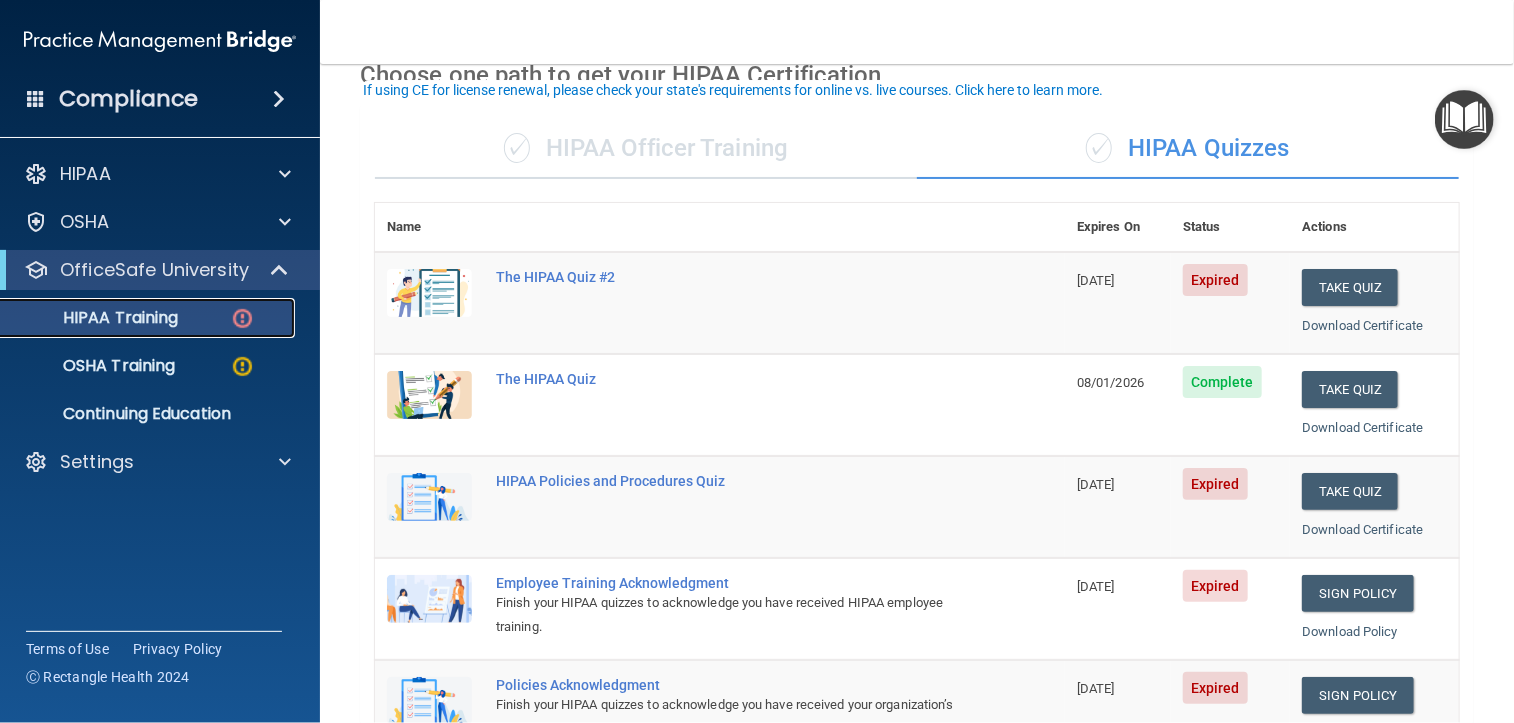 scroll, scrollTop: 200, scrollLeft: 0, axis: vertical 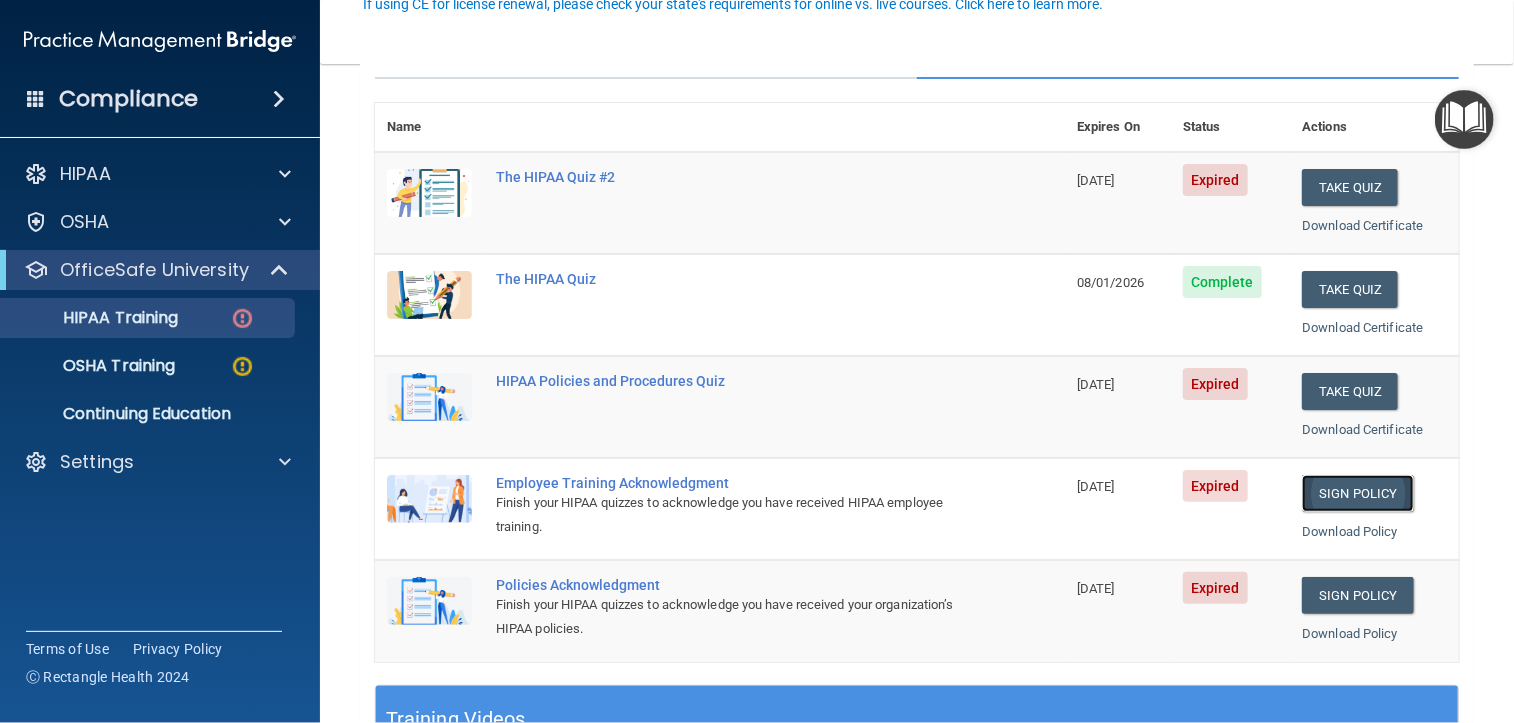 click on "Sign Policy" at bounding box center (1357, 493) 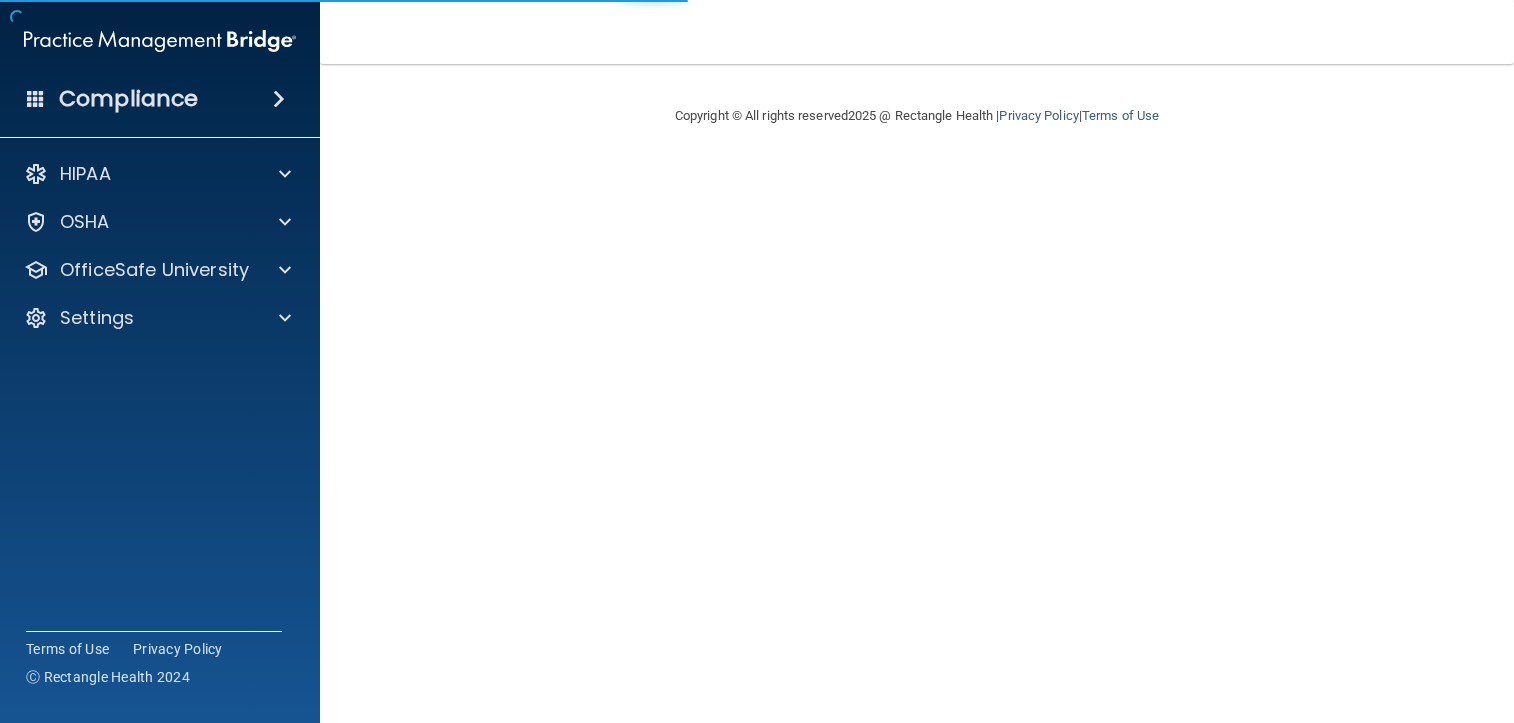 scroll, scrollTop: 0, scrollLeft: 0, axis: both 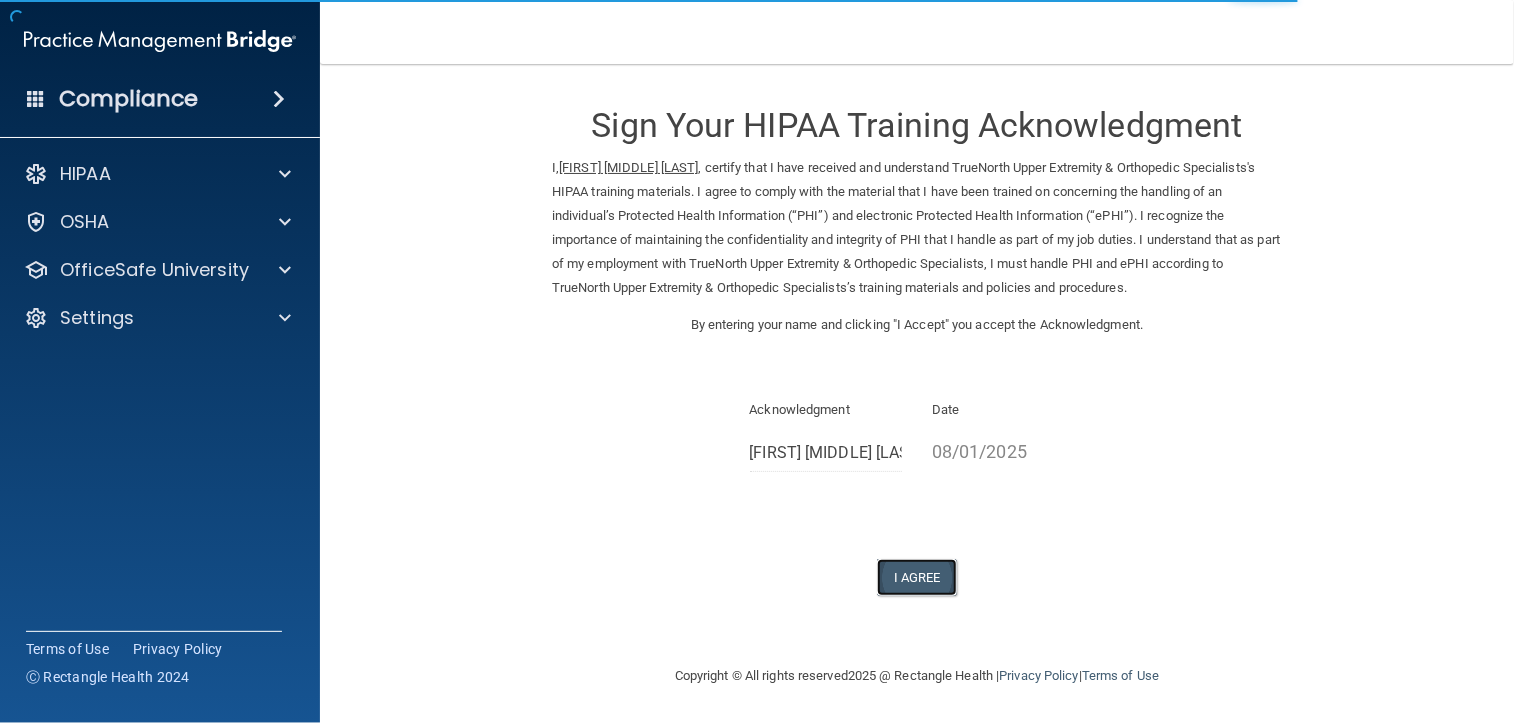 click on "I Agree" at bounding box center (917, 577) 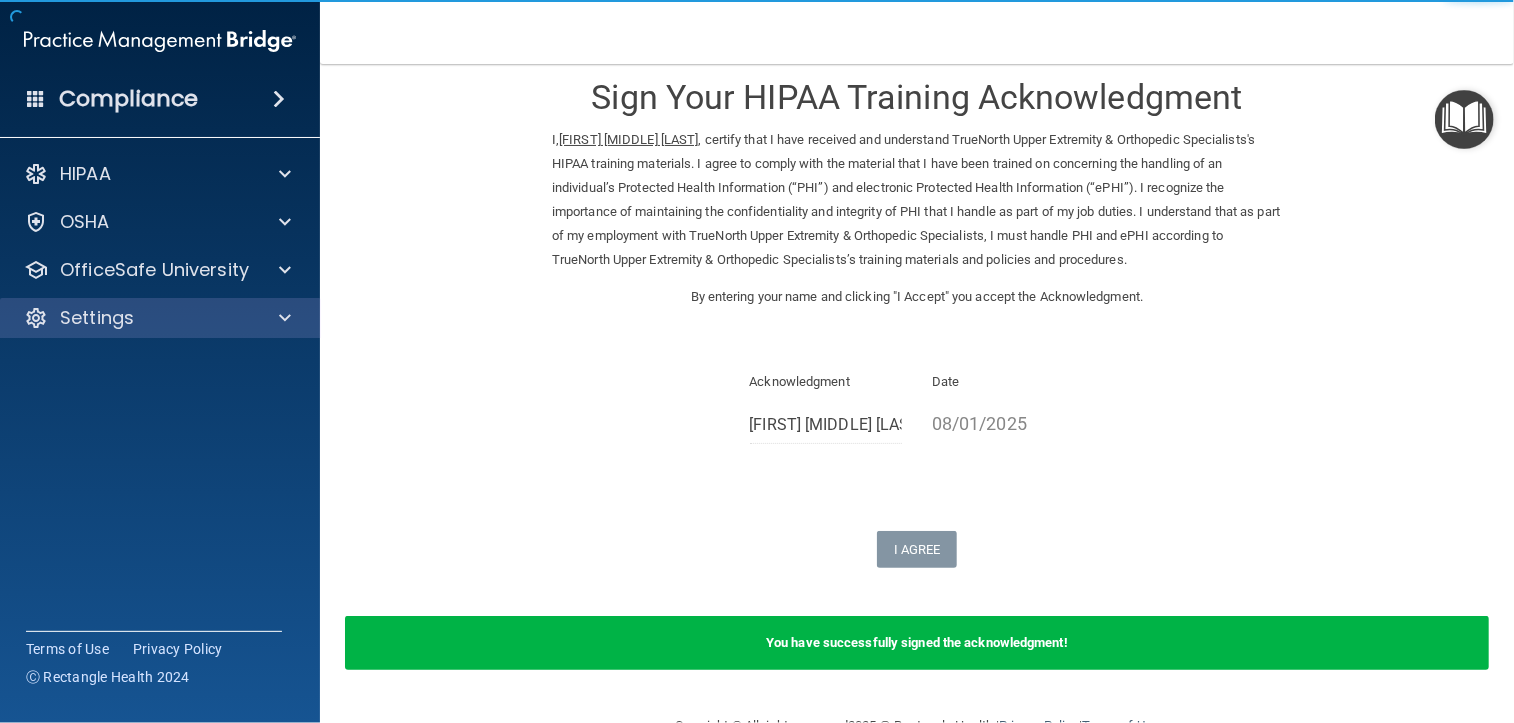 scroll, scrollTop: 78, scrollLeft: 0, axis: vertical 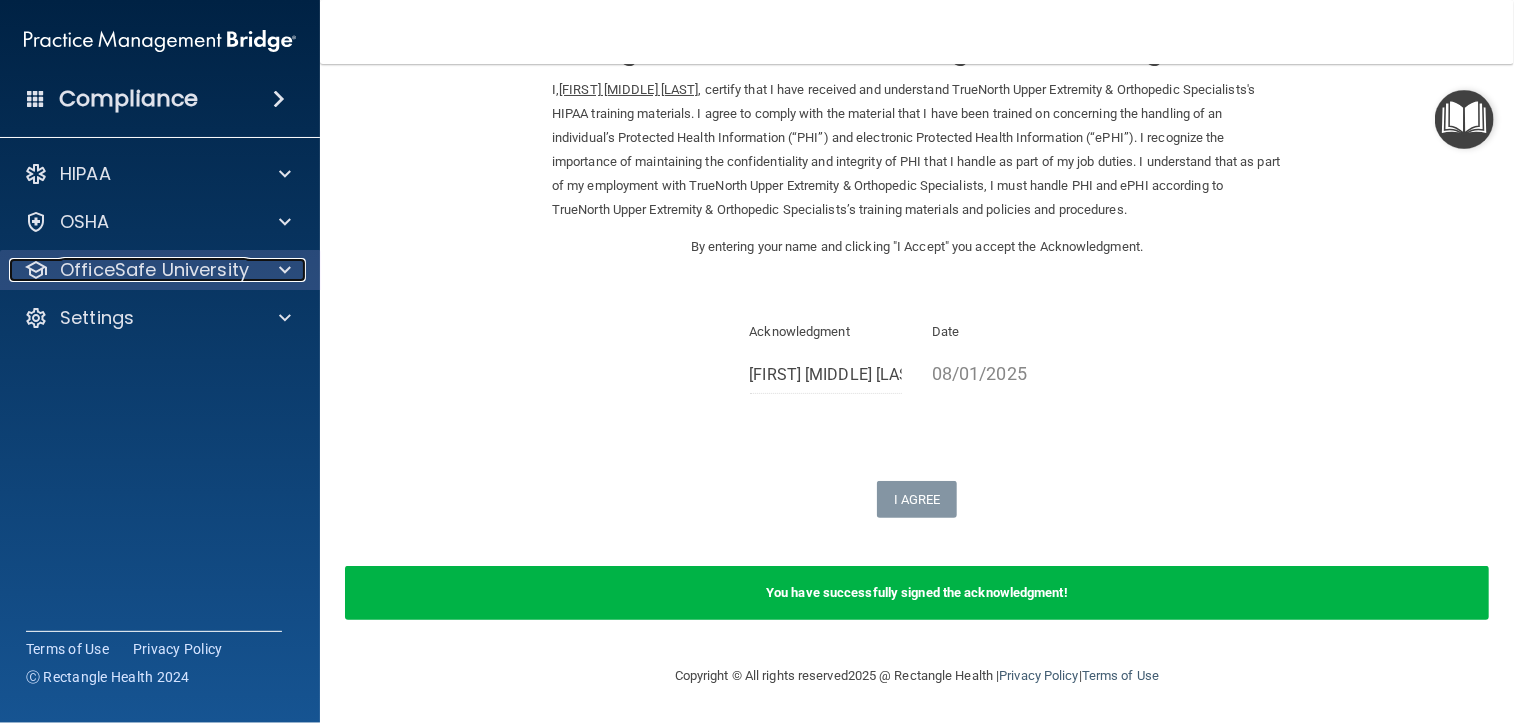 click on "OfficeSafe University" at bounding box center (154, 270) 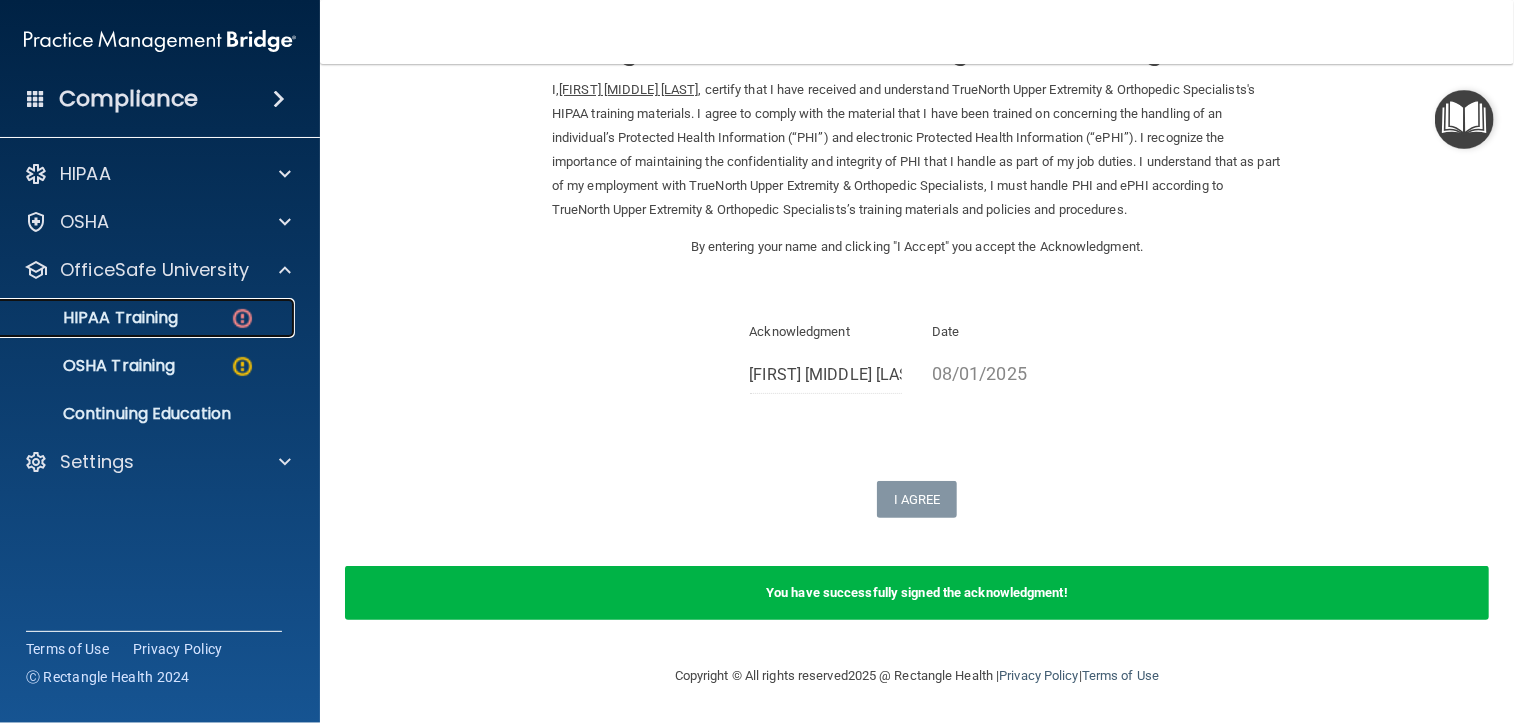 click on "HIPAA Training" at bounding box center (149, 318) 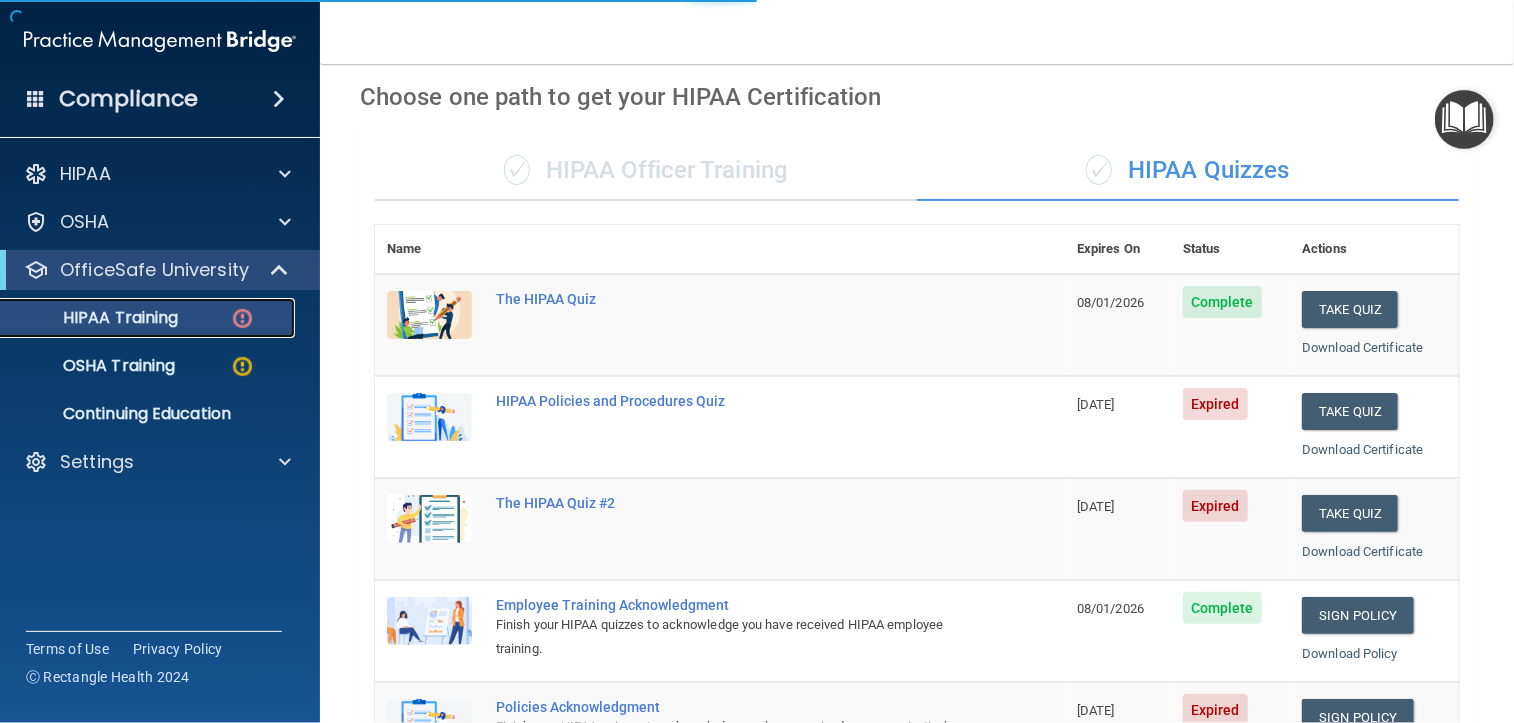 scroll, scrollTop: 778, scrollLeft: 0, axis: vertical 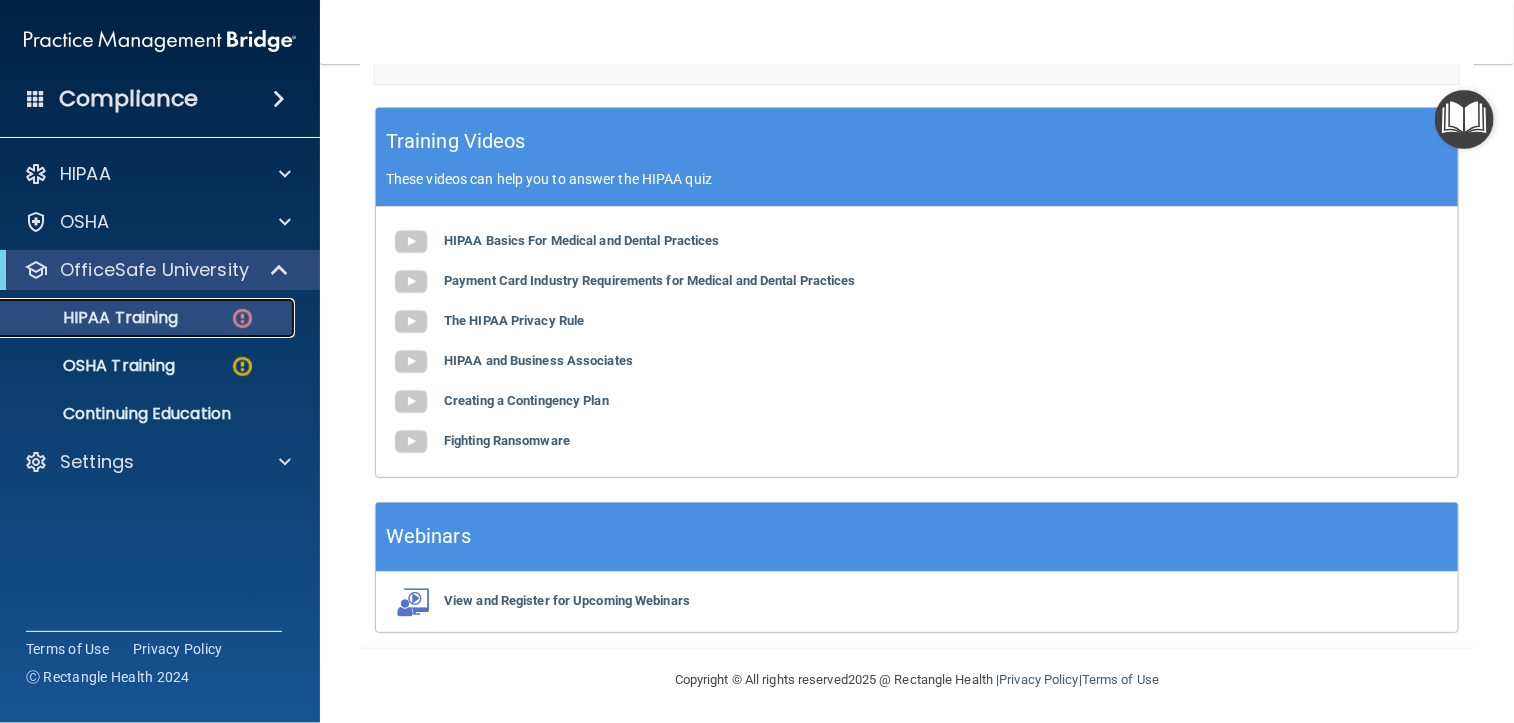 click on "HIPAA Training" at bounding box center [149, 318] 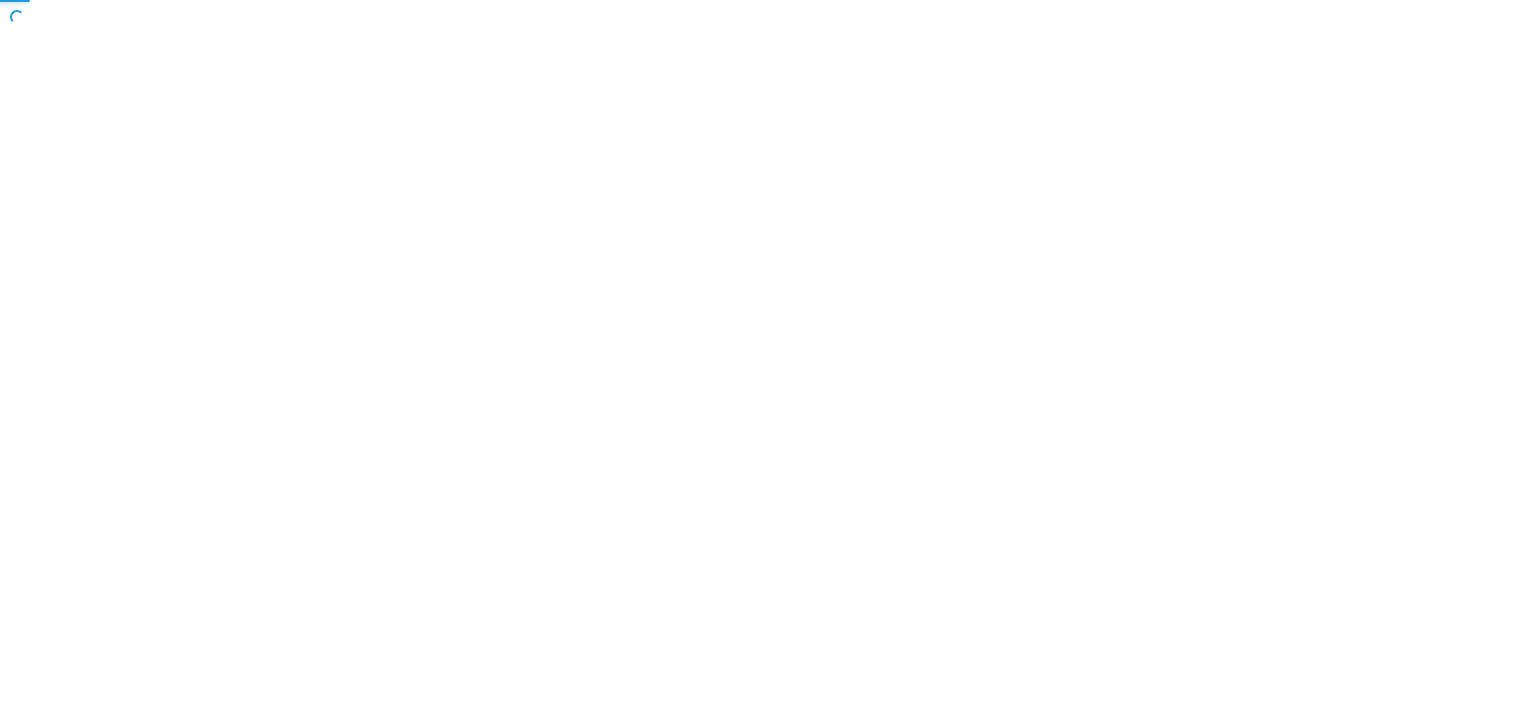 scroll, scrollTop: 0, scrollLeft: 0, axis: both 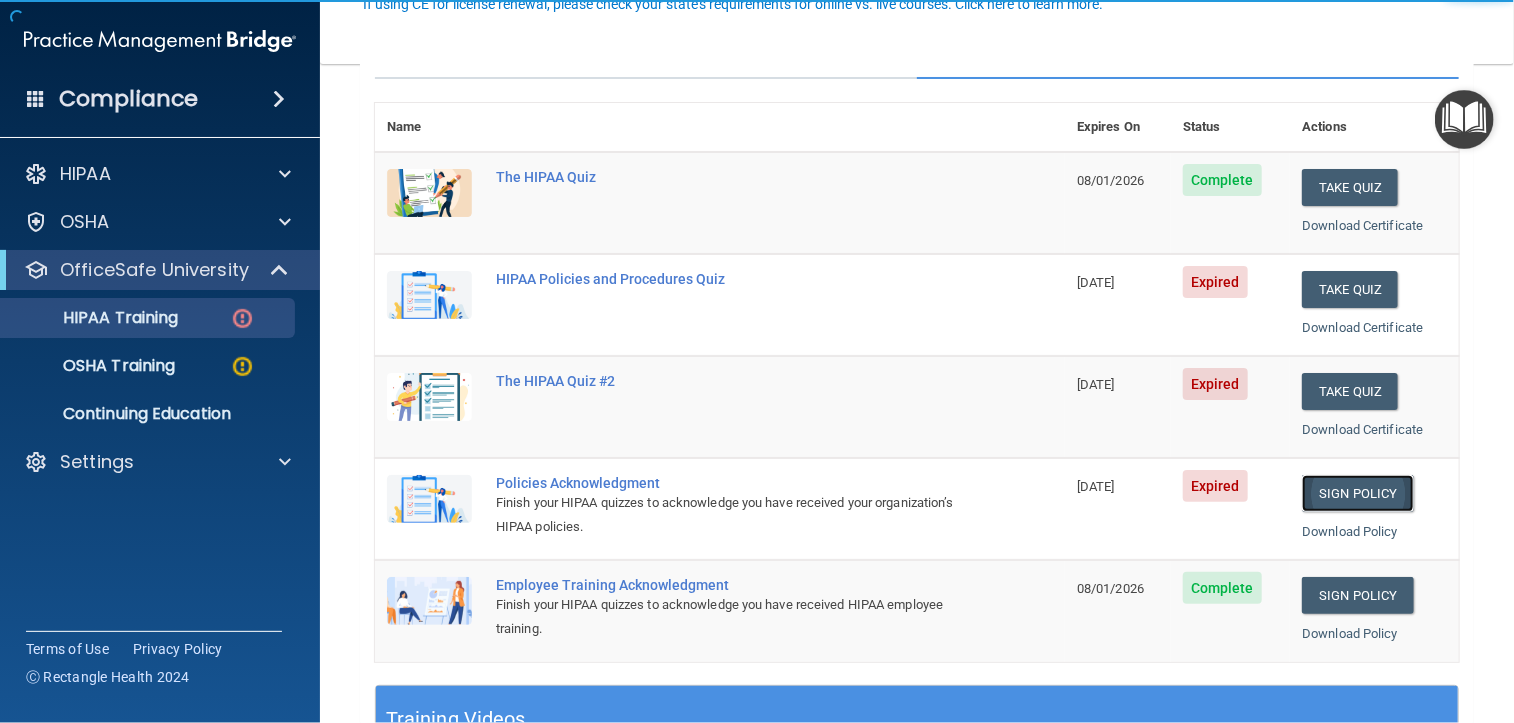 click on "Sign Policy" at bounding box center (1357, 493) 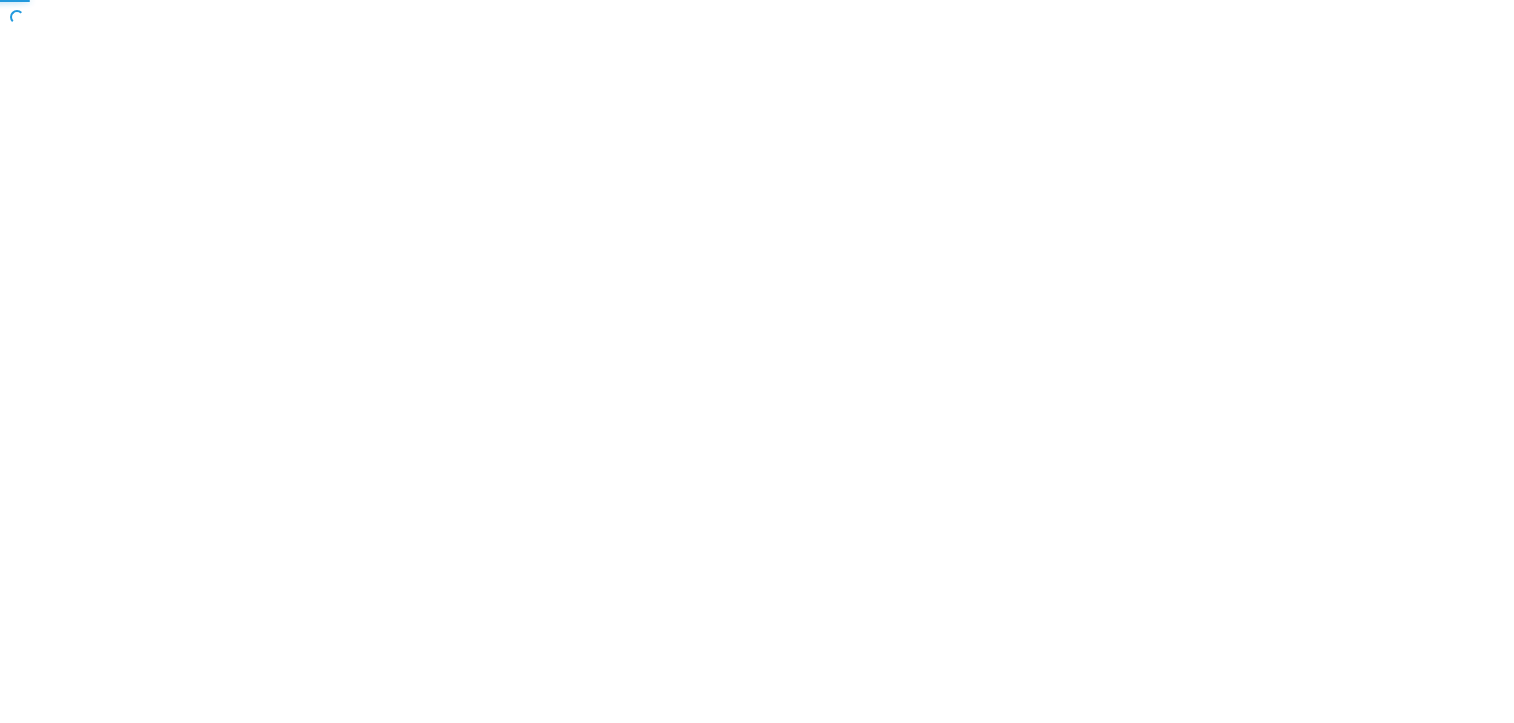 scroll, scrollTop: 0, scrollLeft: 0, axis: both 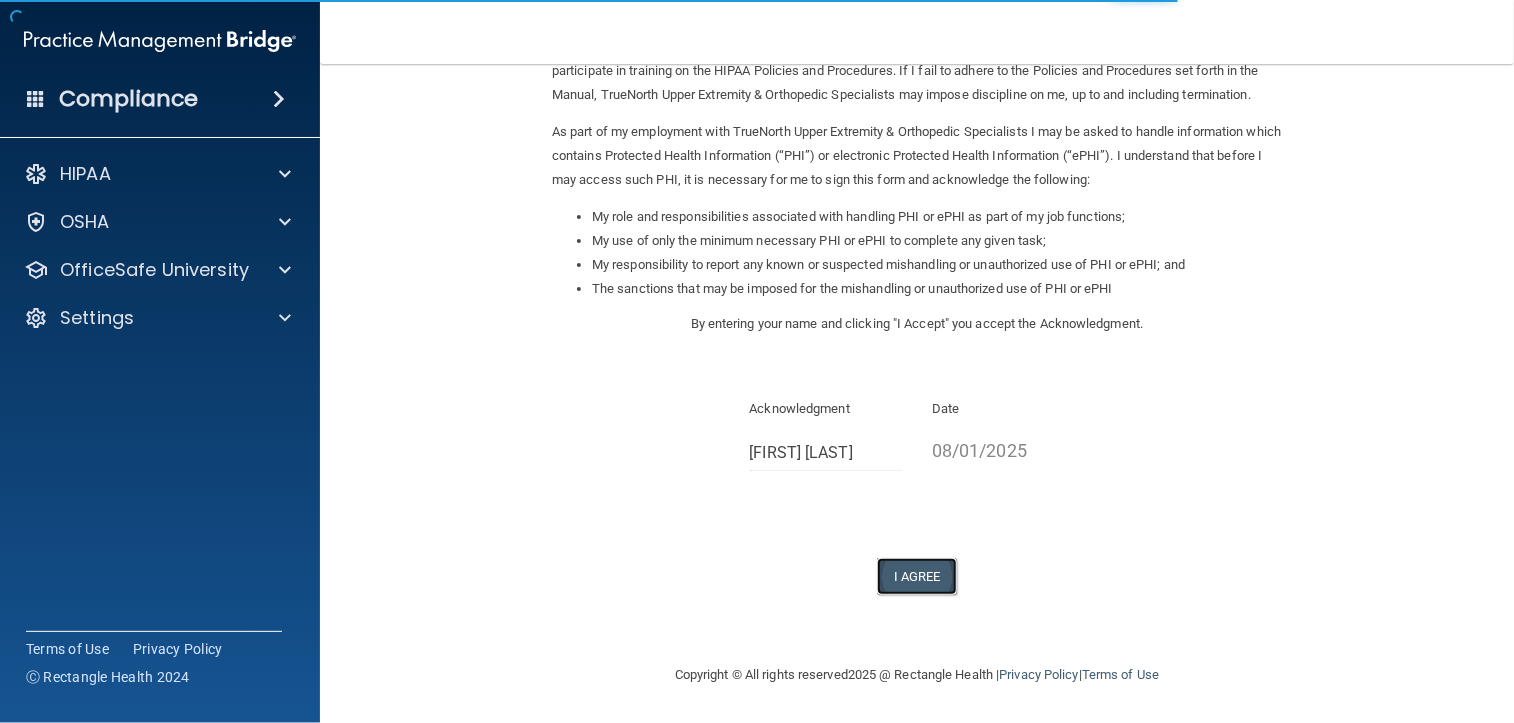 click on "I Agree" at bounding box center (917, 576) 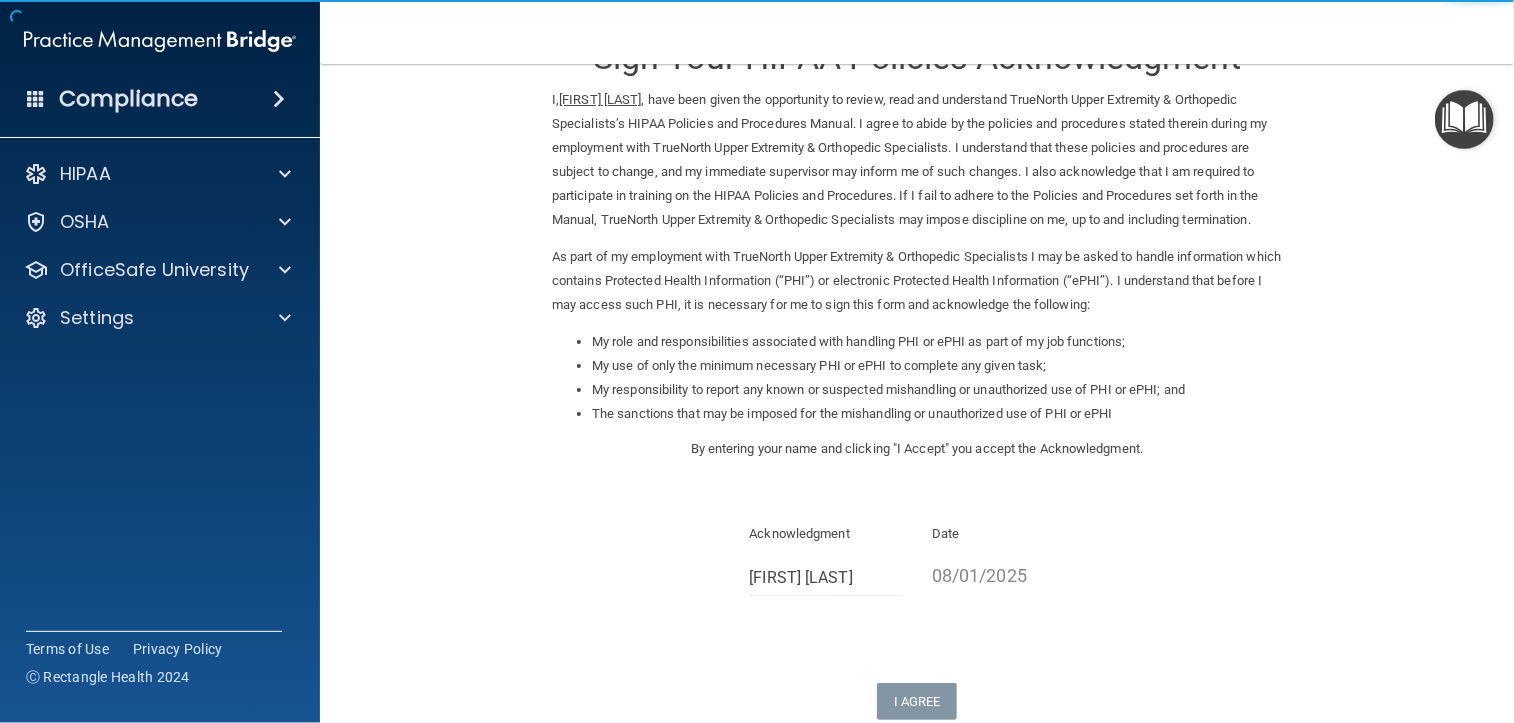 scroll, scrollTop: 0, scrollLeft: 0, axis: both 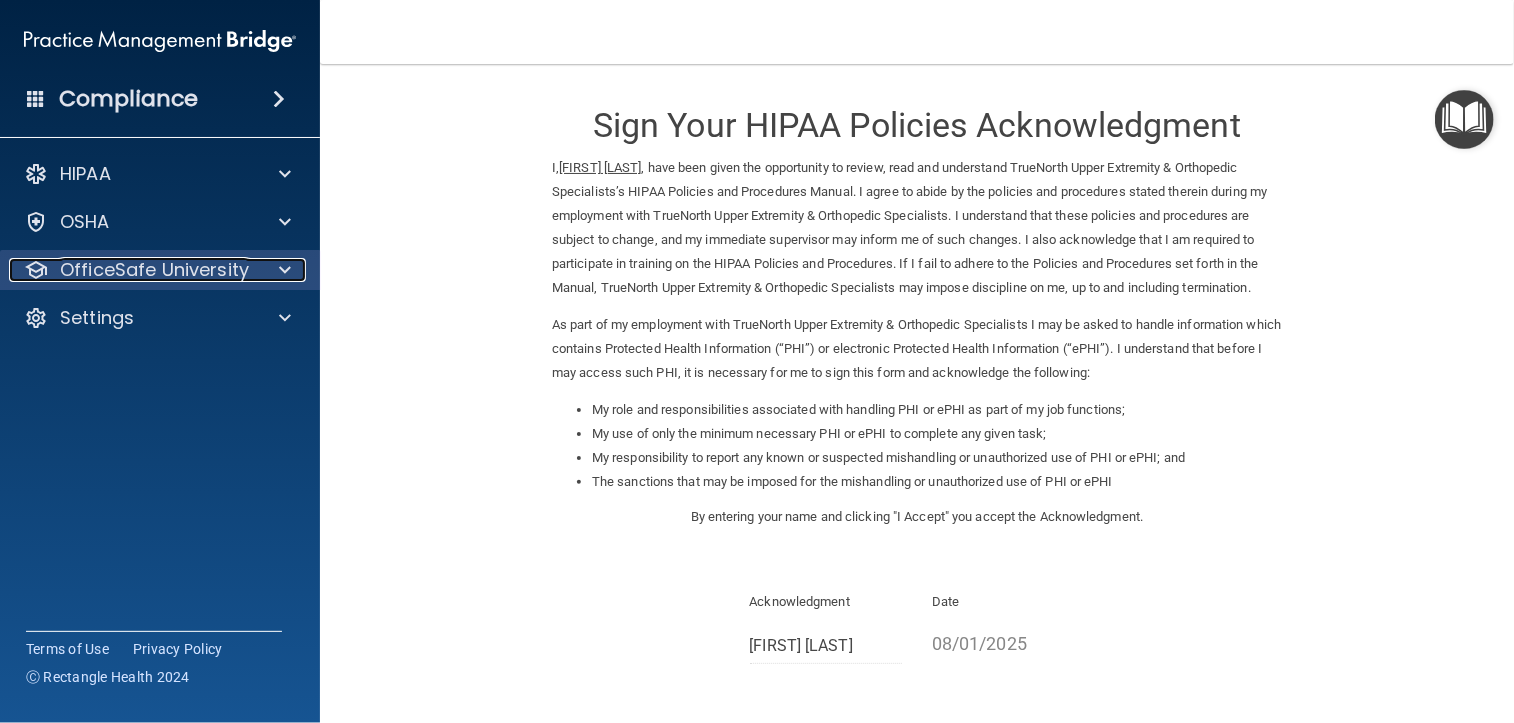 click on "OfficeSafe University" at bounding box center (154, 270) 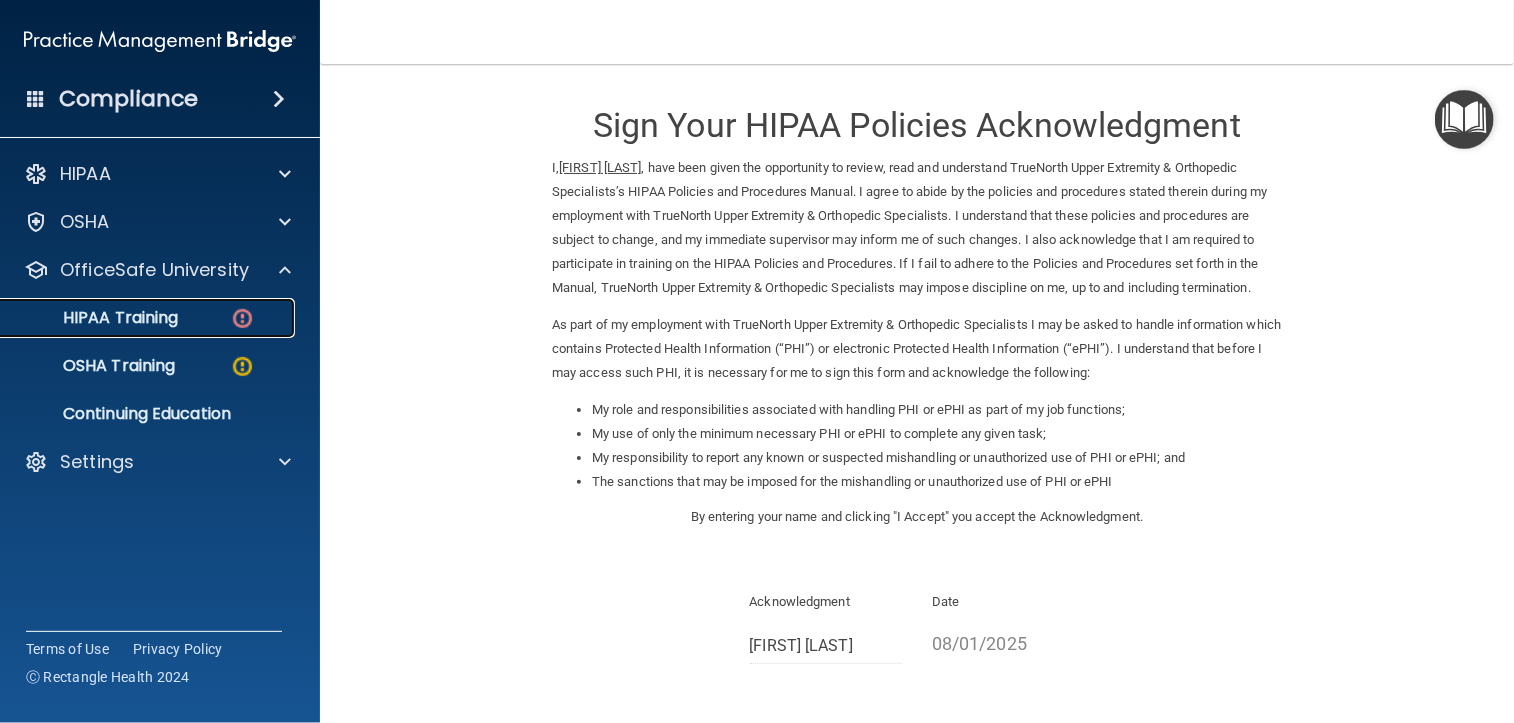 click on "HIPAA Training" at bounding box center (137, 318) 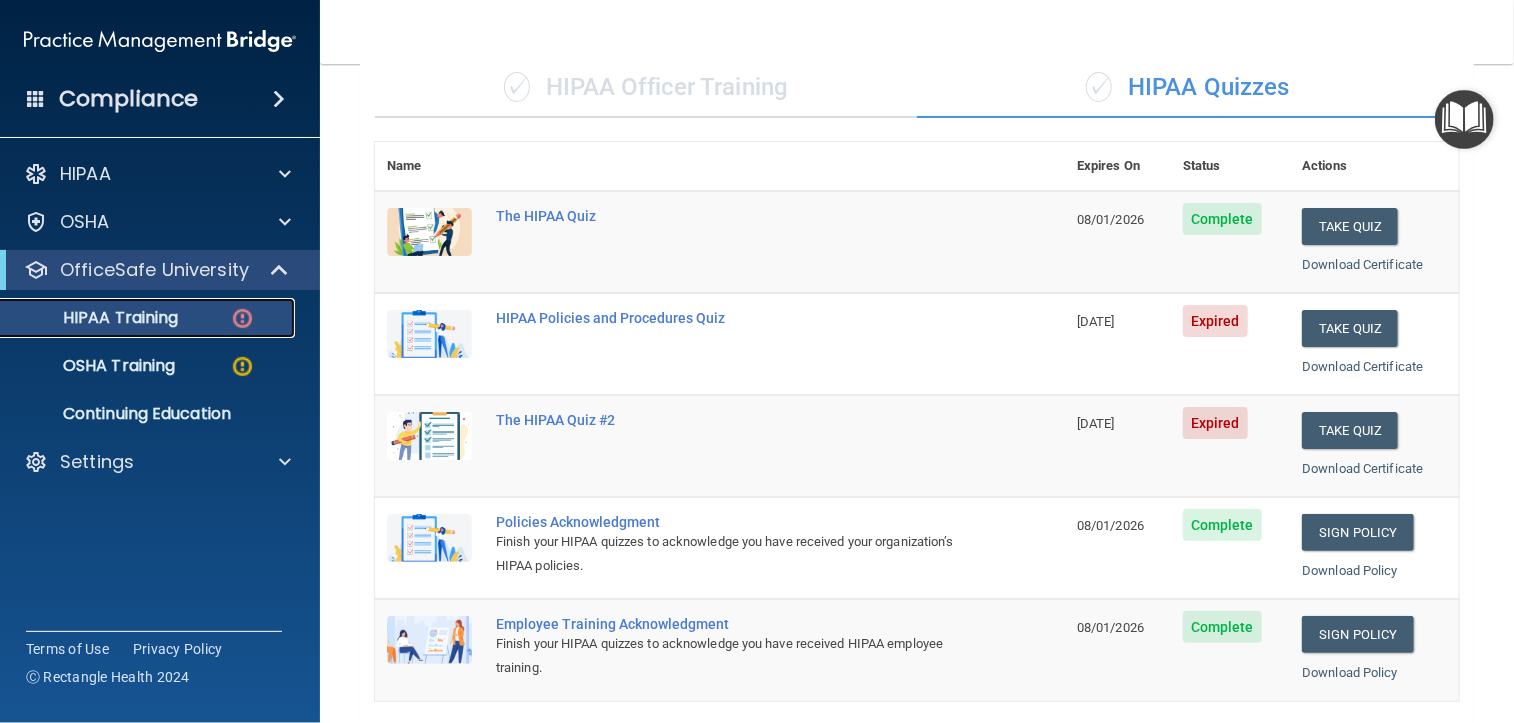 scroll, scrollTop: 100, scrollLeft: 0, axis: vertical 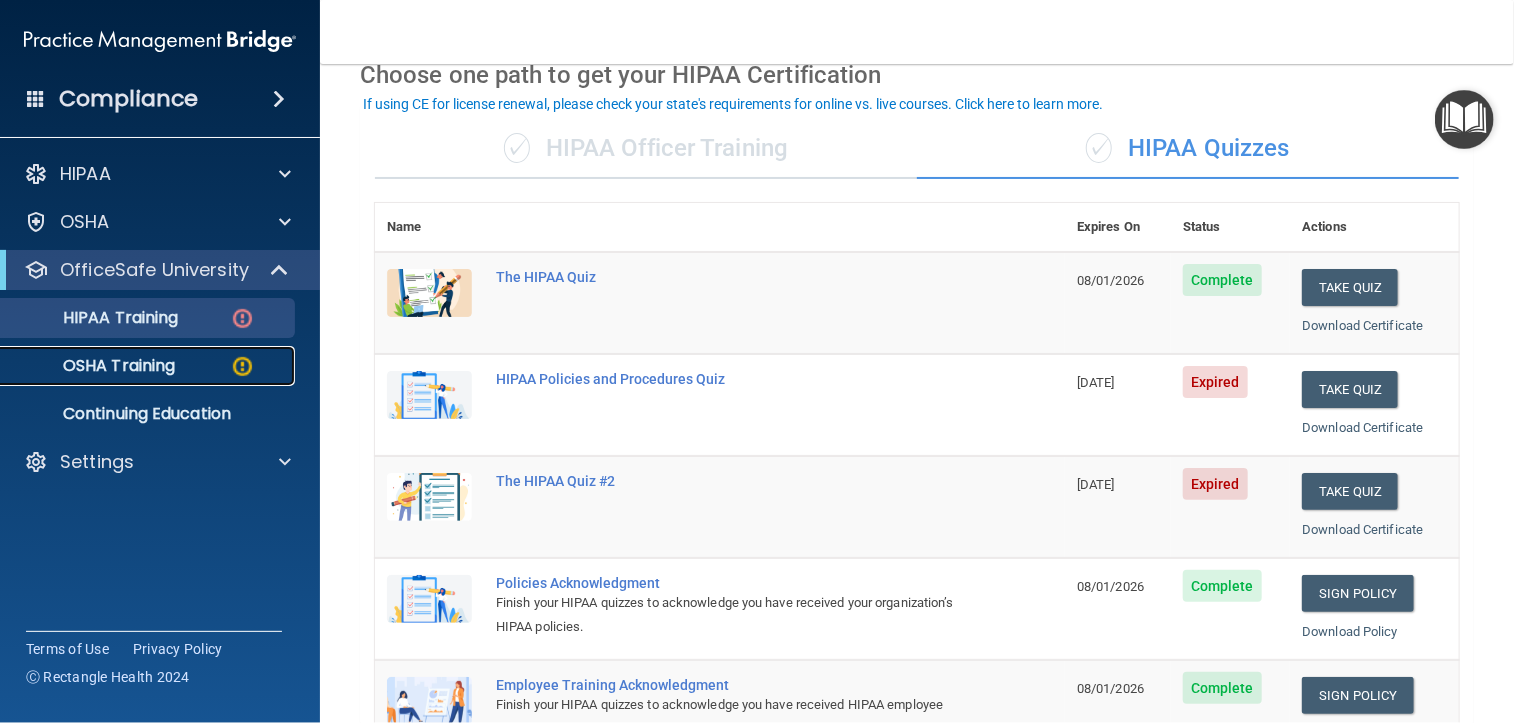 click on "OSHA Training" at bounding box center [137, 366] 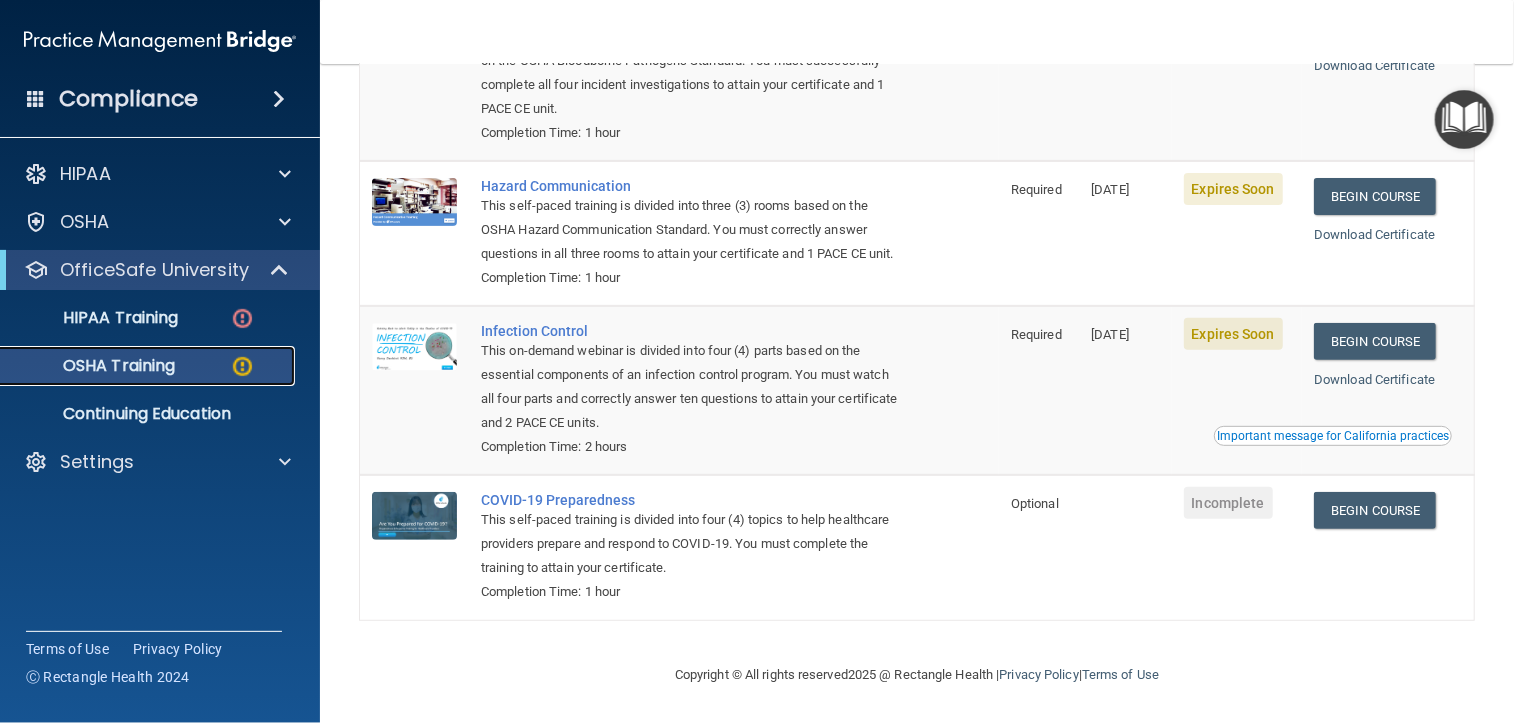 scroll, scrollTop: 15, scrollLeft: 0, axis: vertical 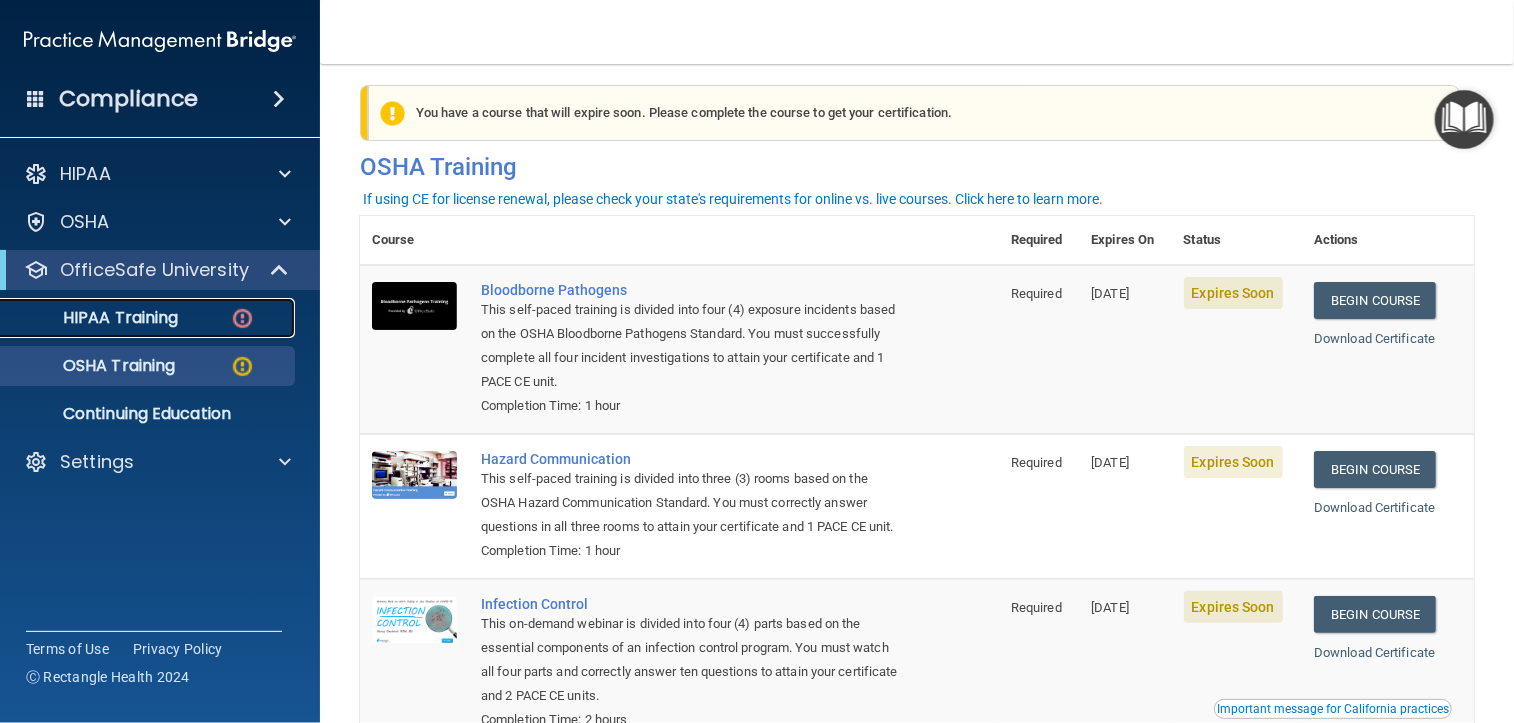 click on "HIPAA Training" at bounding box center (95, 318) 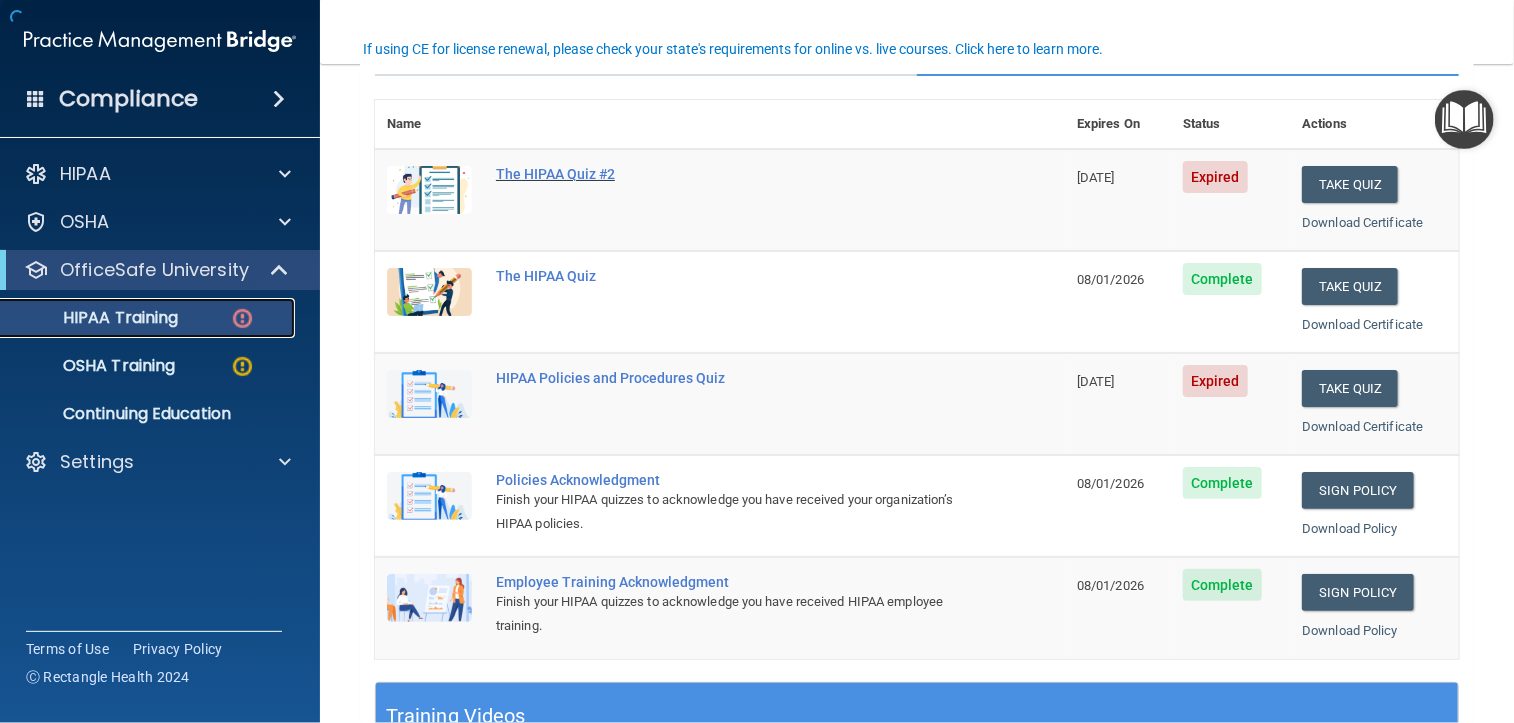 scroll, scrollTop: 215, scrollLeft: 0, axis: vertical 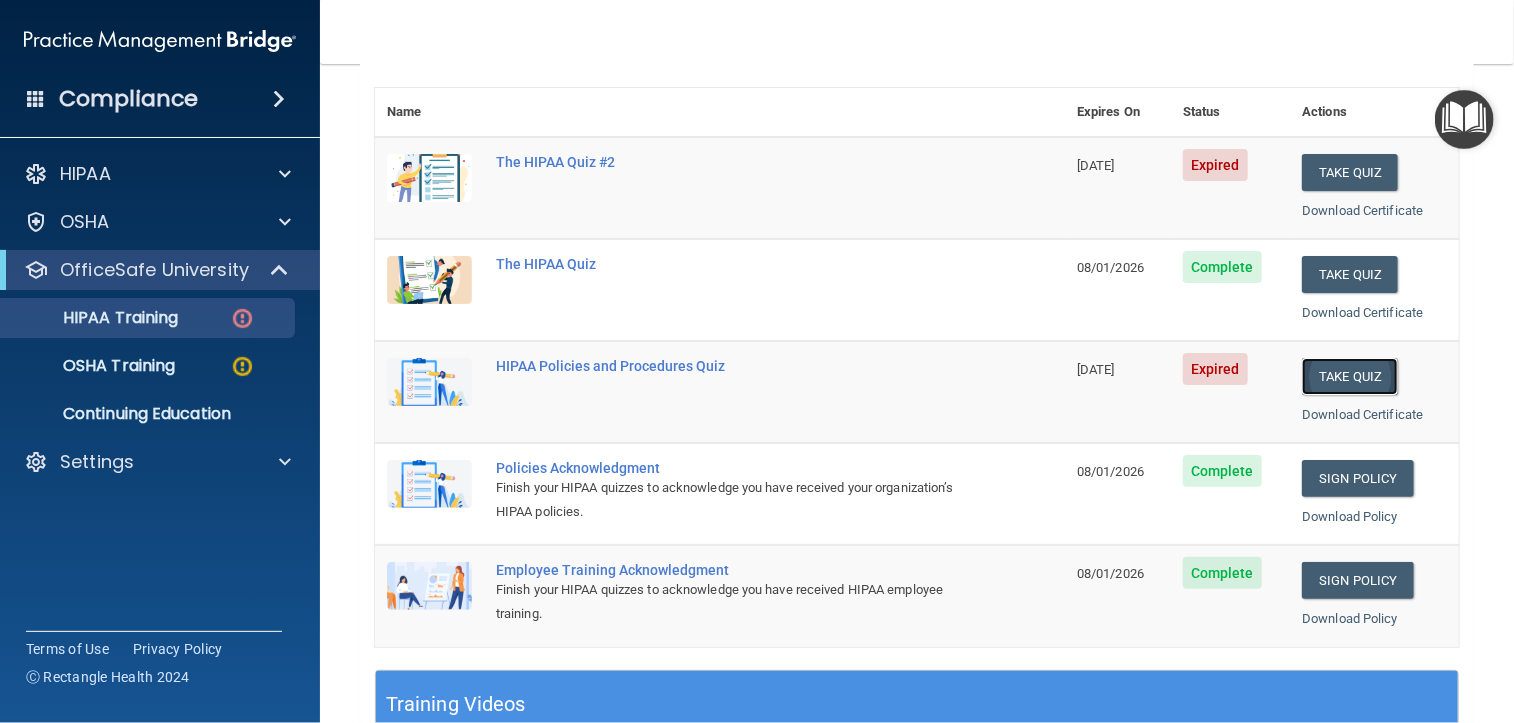 click on "Take Quiz" at bounding box center (1350, 376) 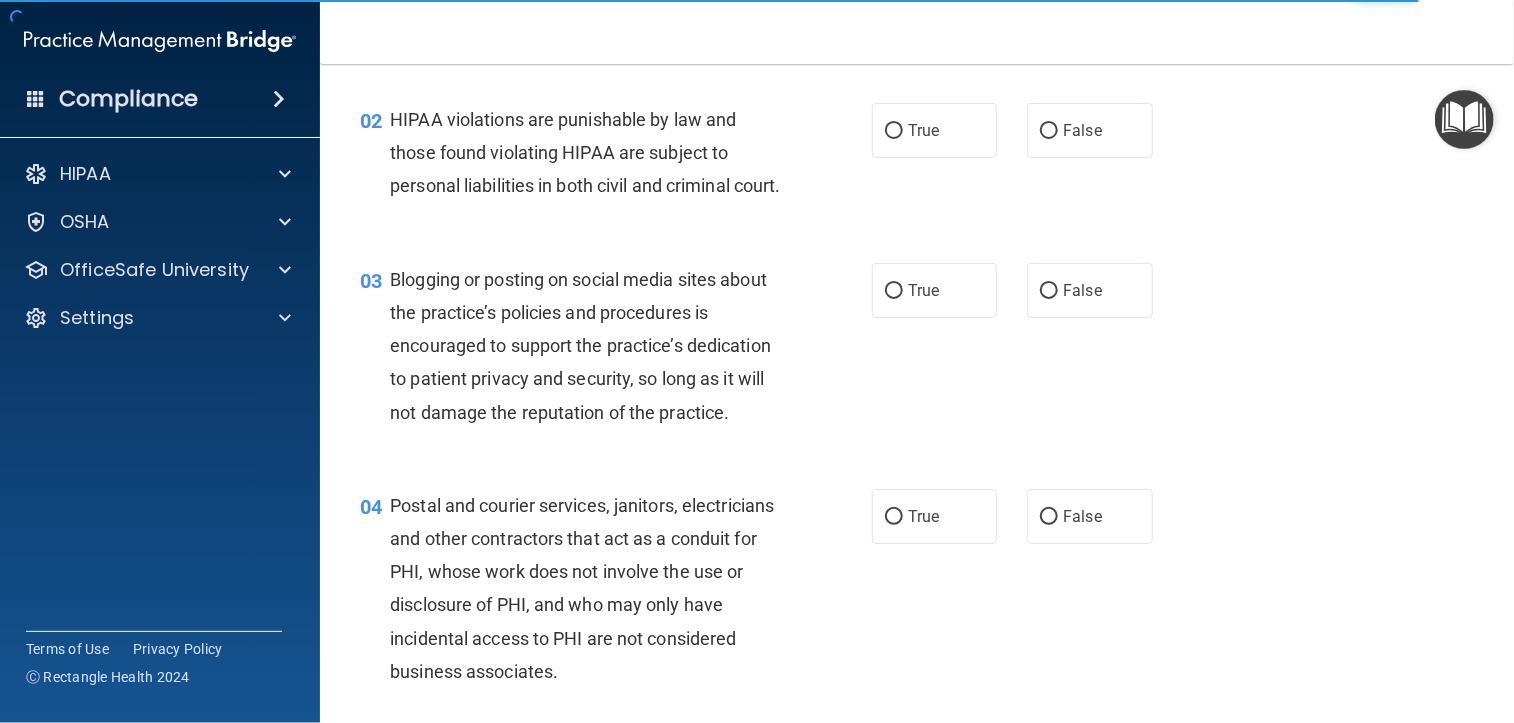 scroll, scrollTop: 0, scrollLeft: 0, axis: both 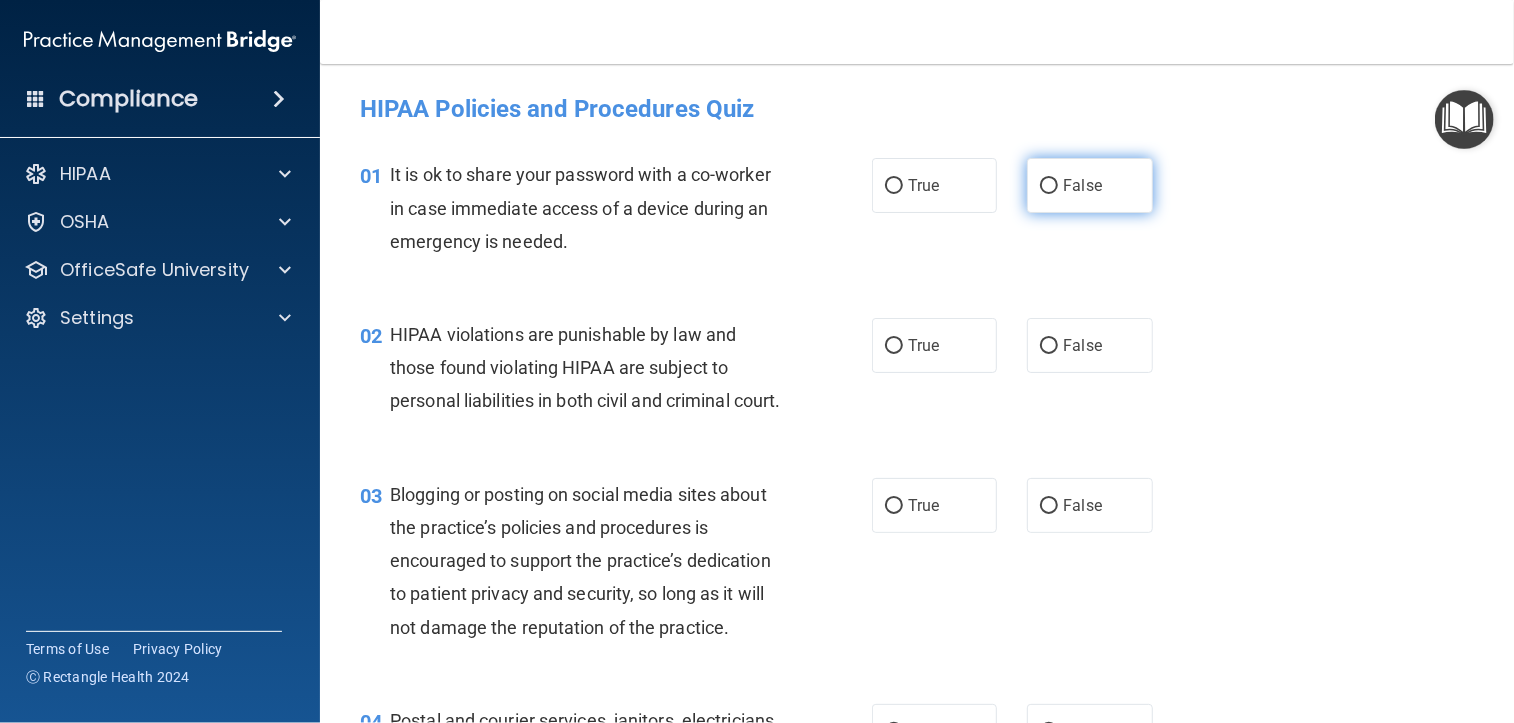 click on "False" at bounding box center [1049, 186] 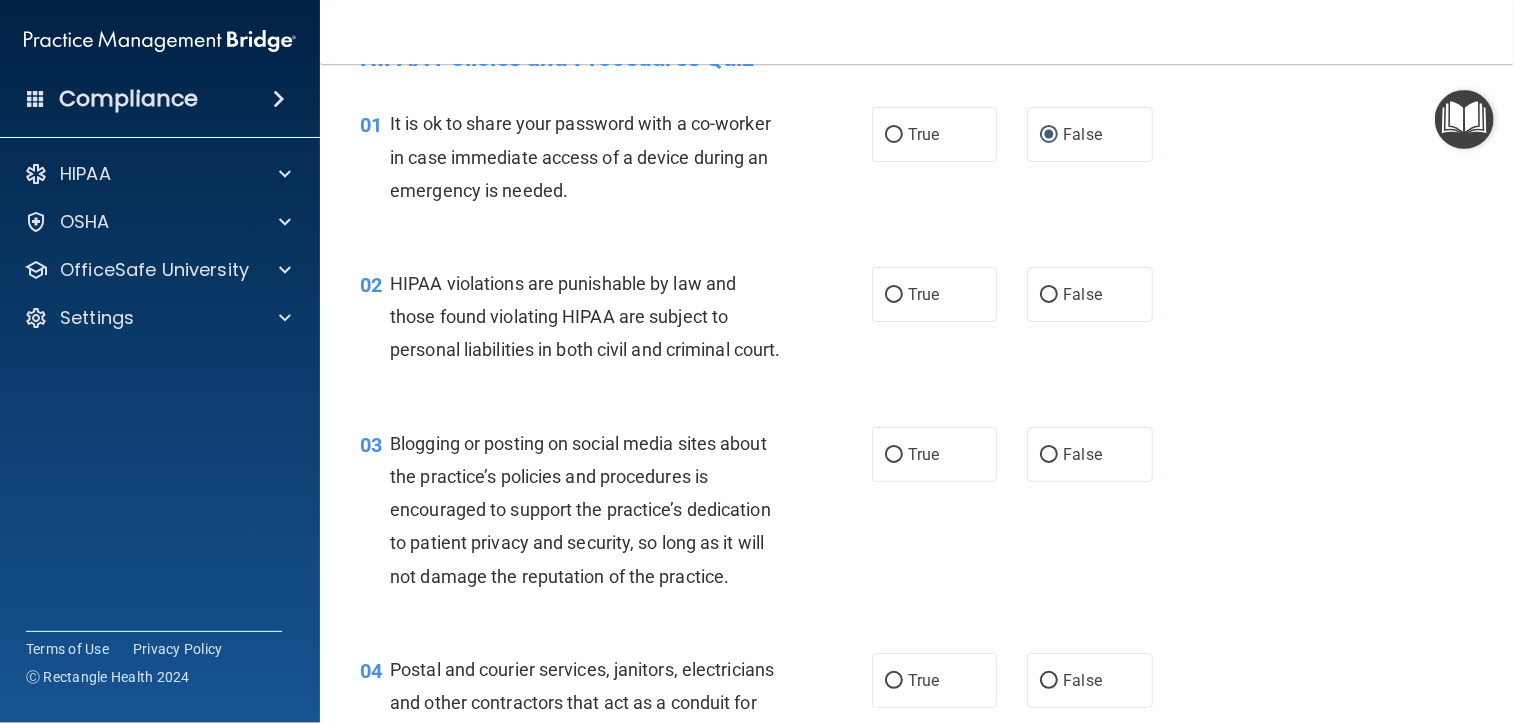 scroll, scrollTop: 100, scrollLeft: 0, axis: vertical 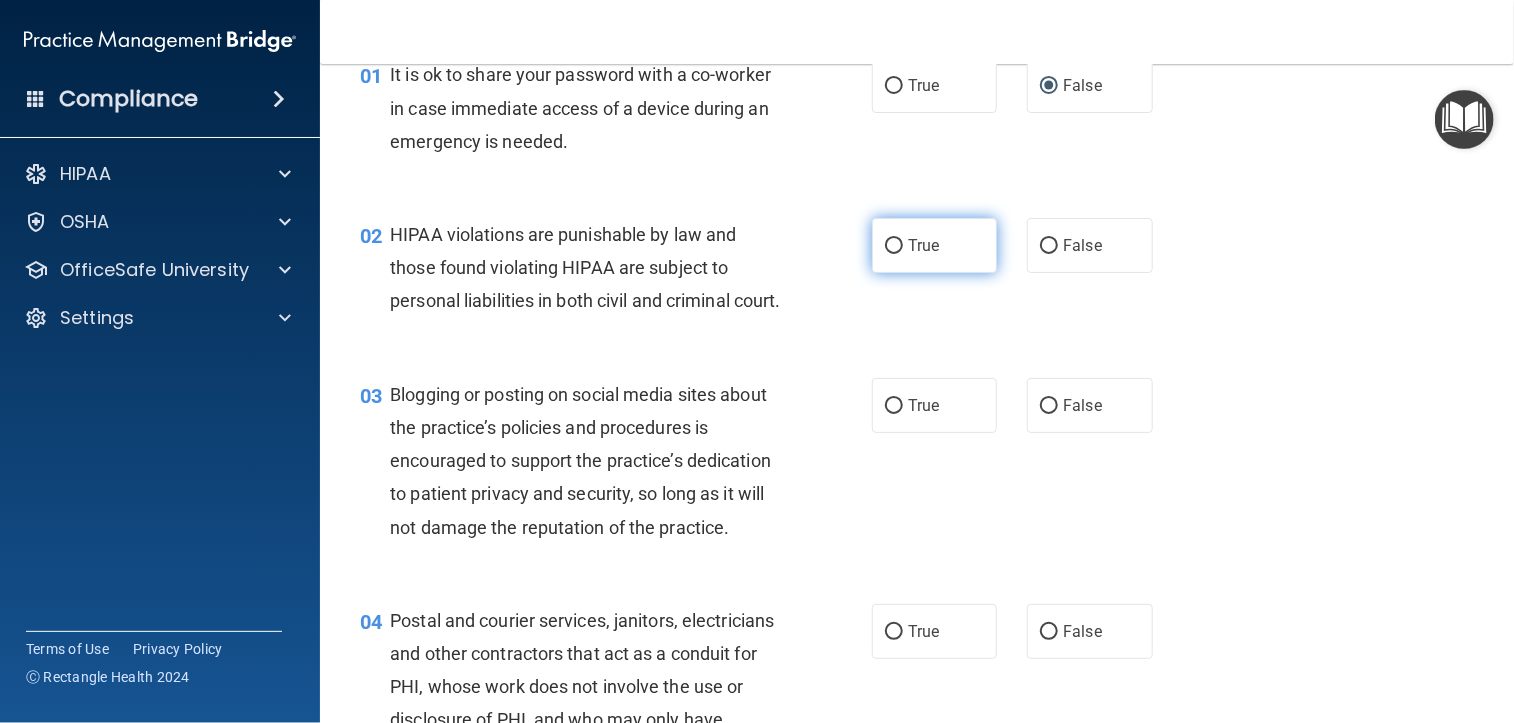 click on "True" at bounding box center (923, 245) 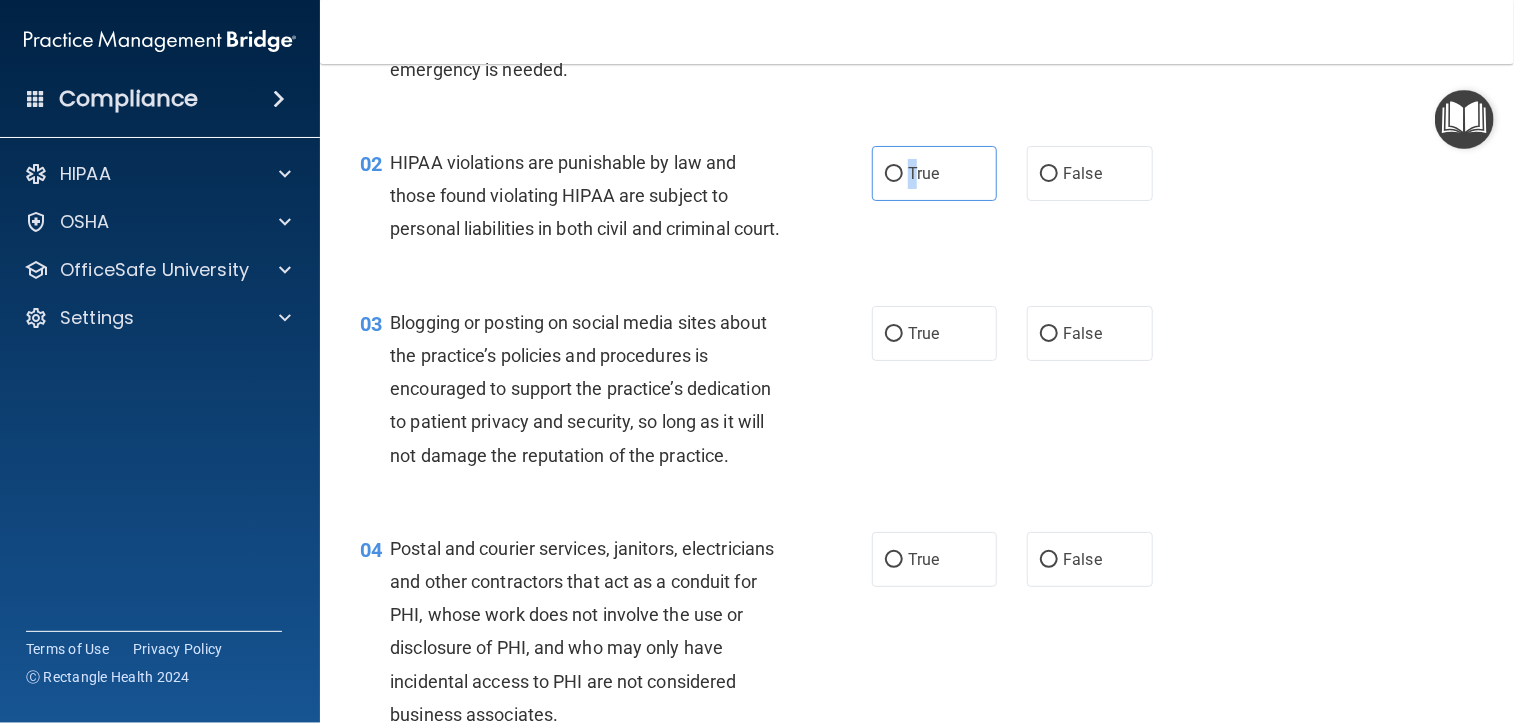scroll, scrollTop: 200, scrollLeft: 0, axis: vertical 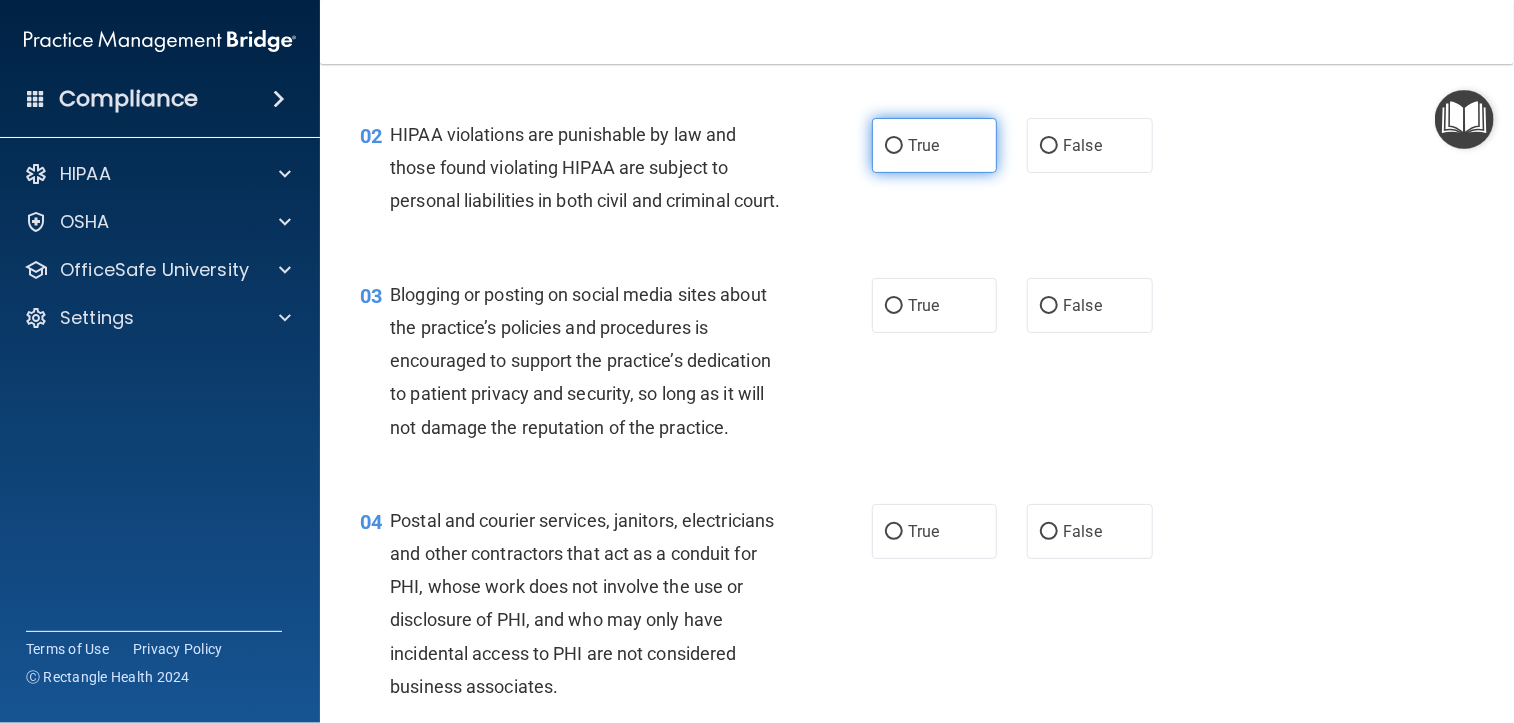 click on "True" at bounding box center [934, 145] 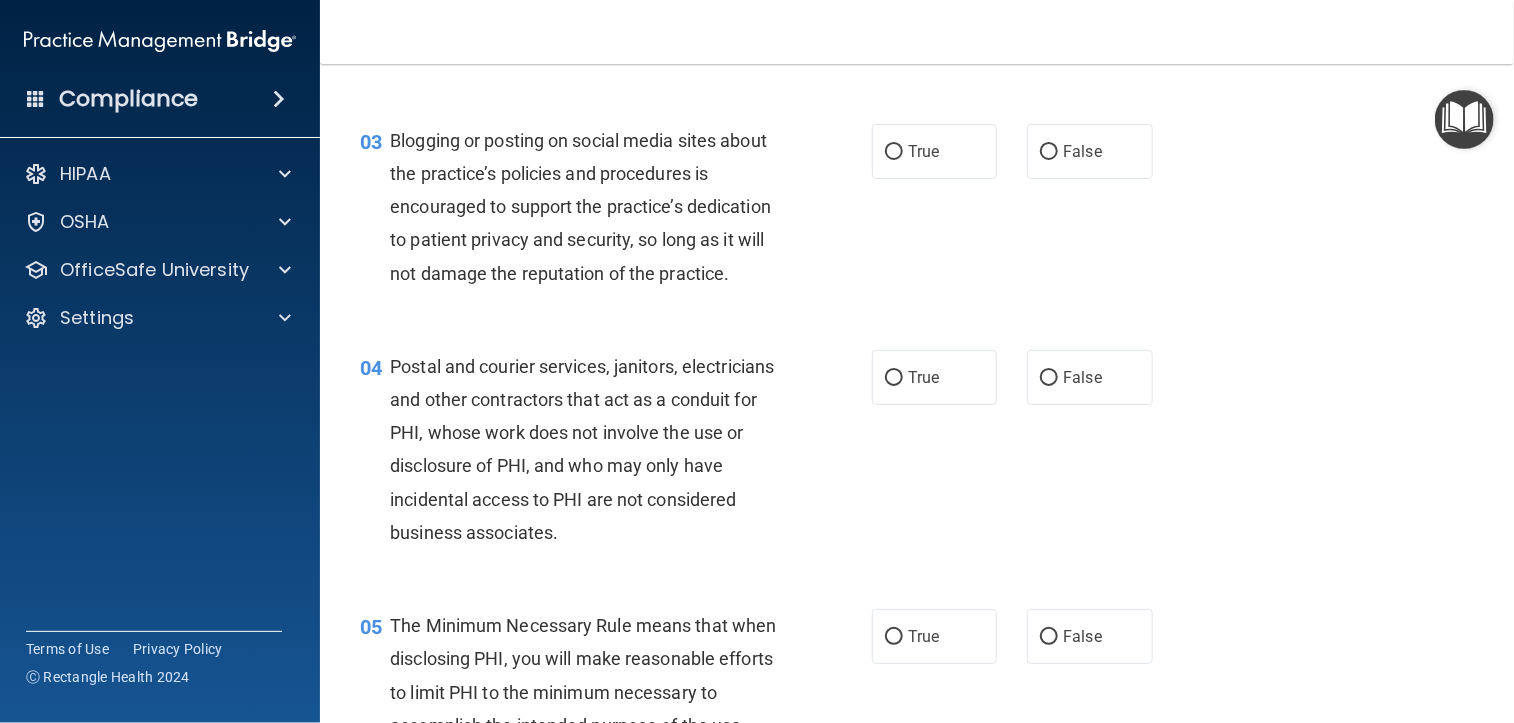 scroll, scrollTop: 400, scrollLeft: 0, axis: vertical 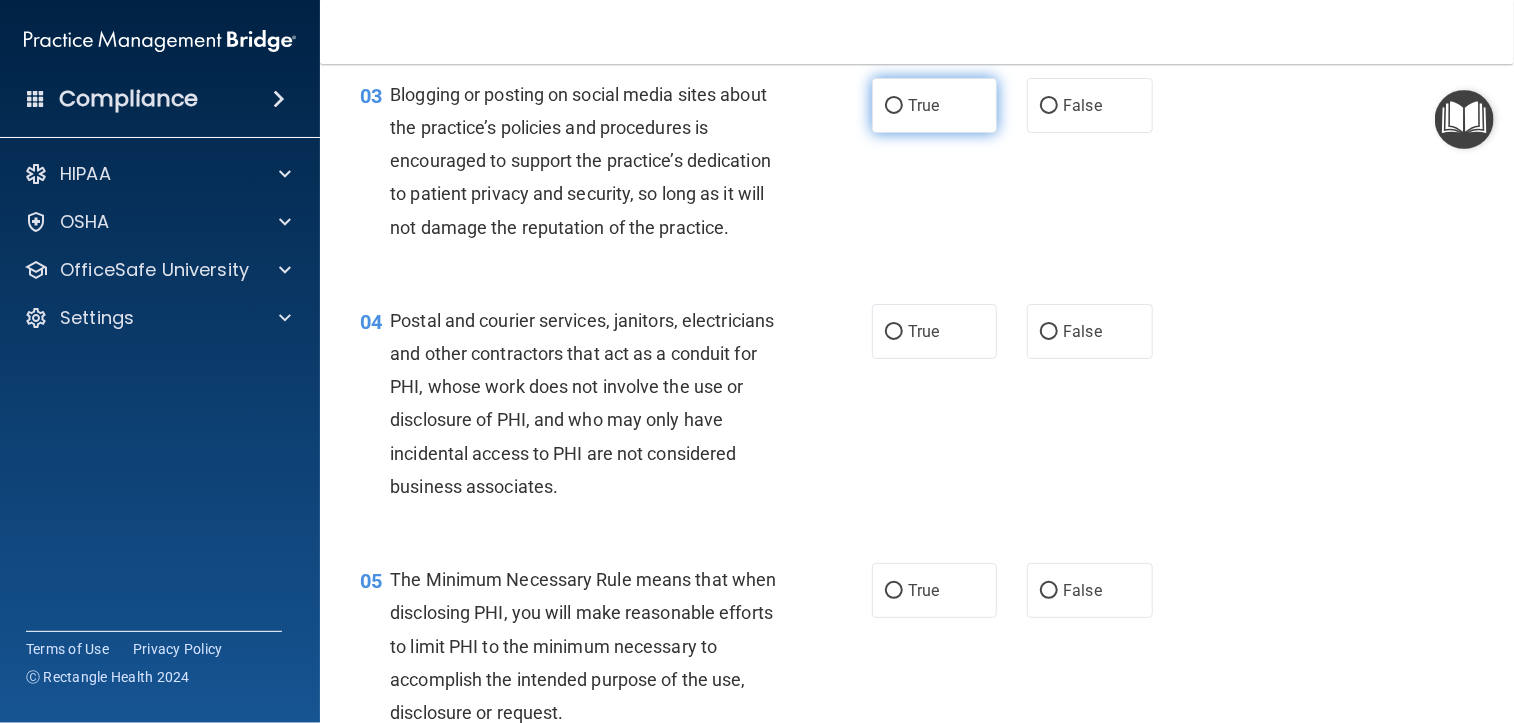 click on "True" at bounding box center [894, 106] 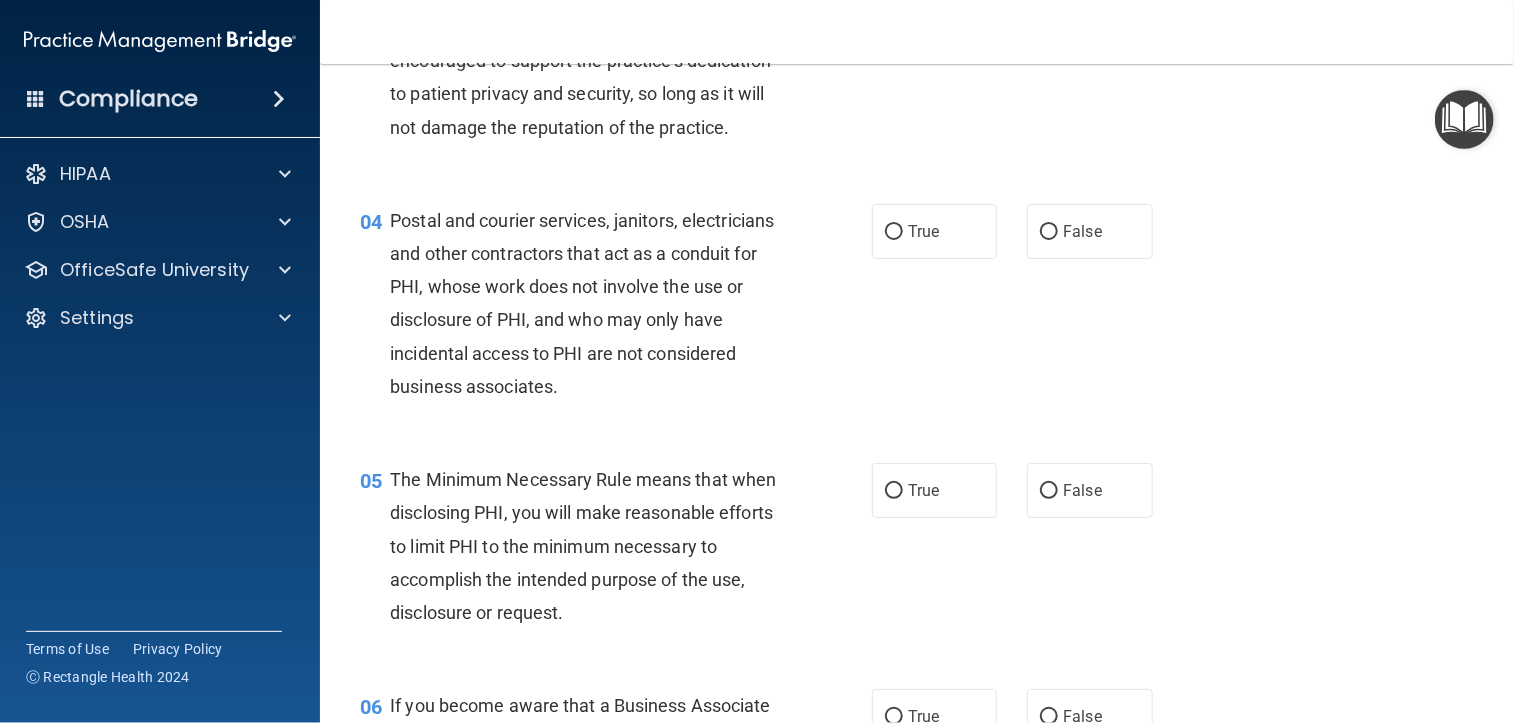 scroll, scrollTop: 600, scrollLeft: 0, axis: vertical 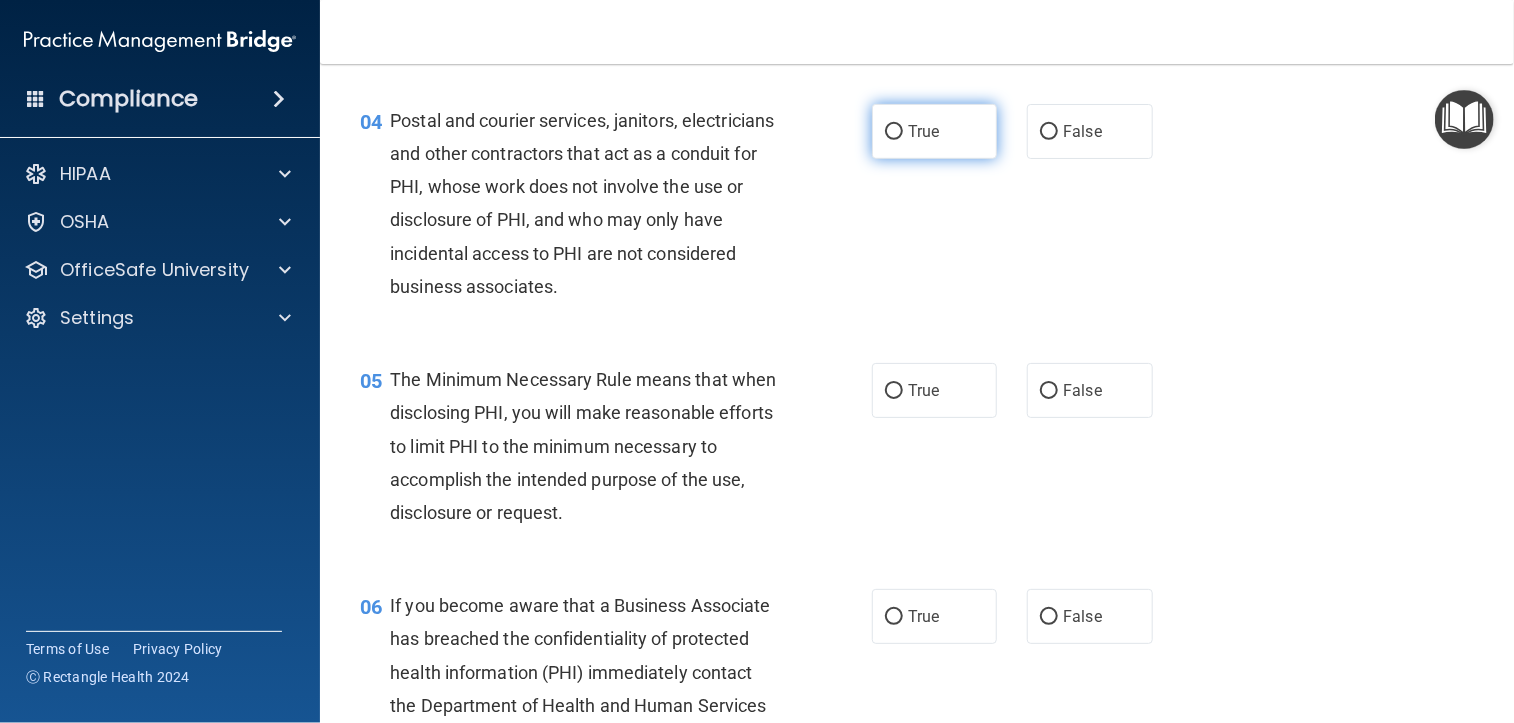 click on "True" at bounding box center (923, 131) 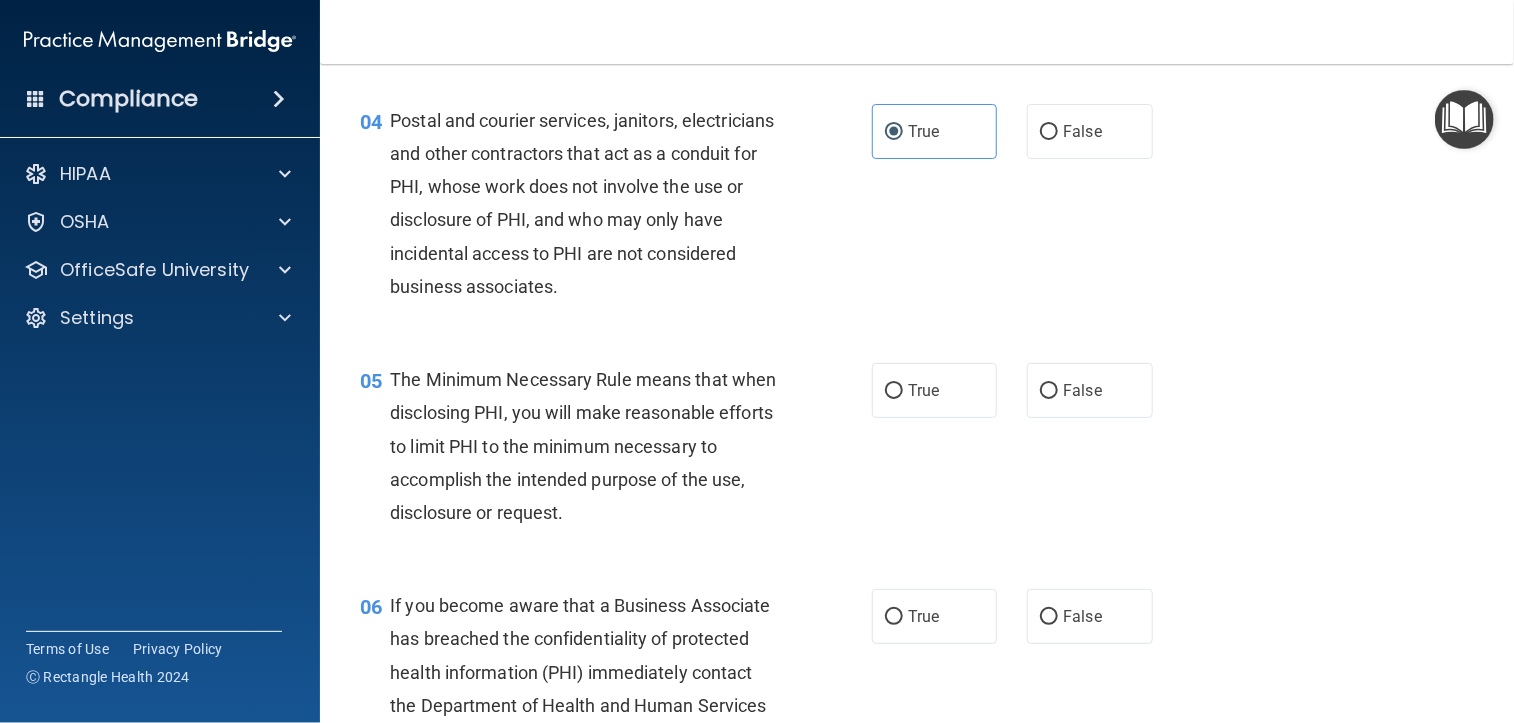 scroll, scrollTop: 800, scrollLeft: 0, axis: vertical 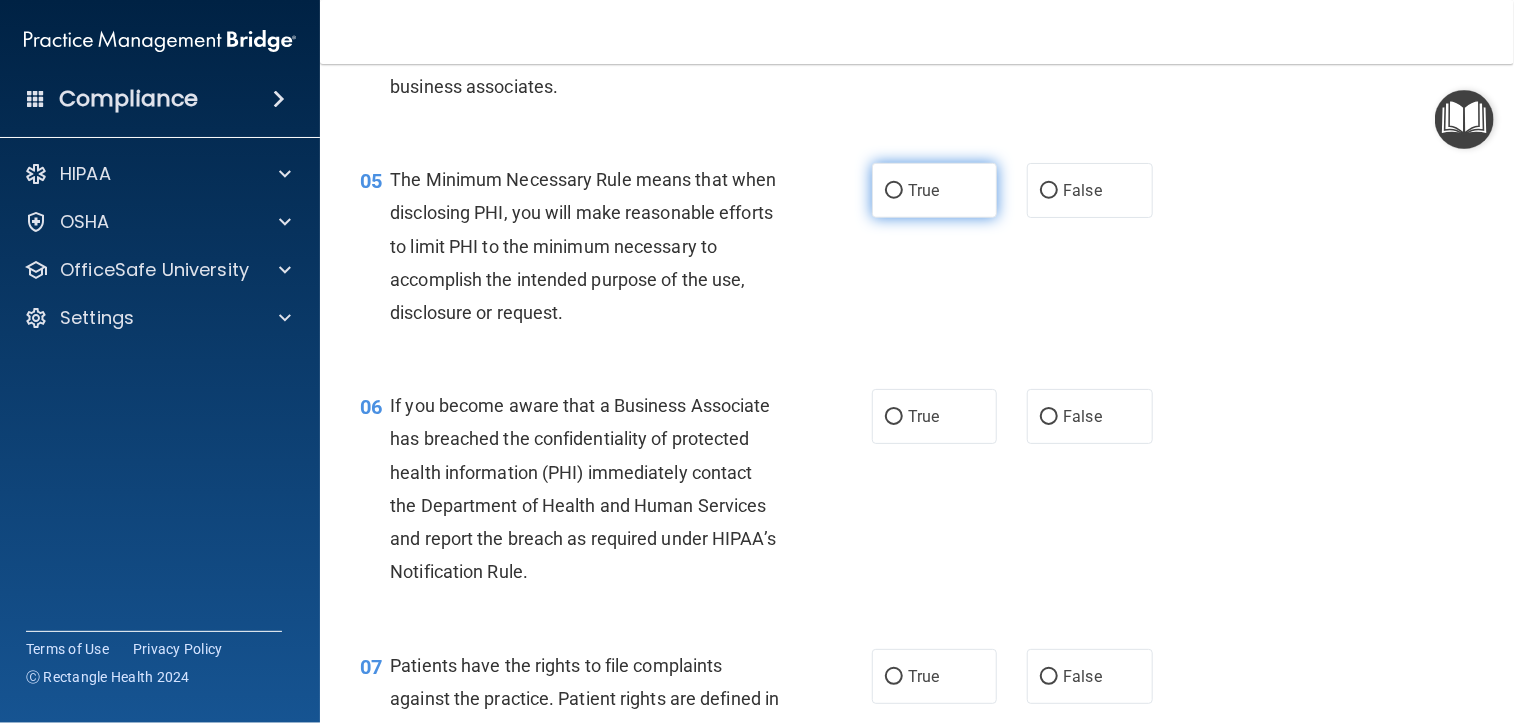 click on "True" at bounding box center [923, 190] 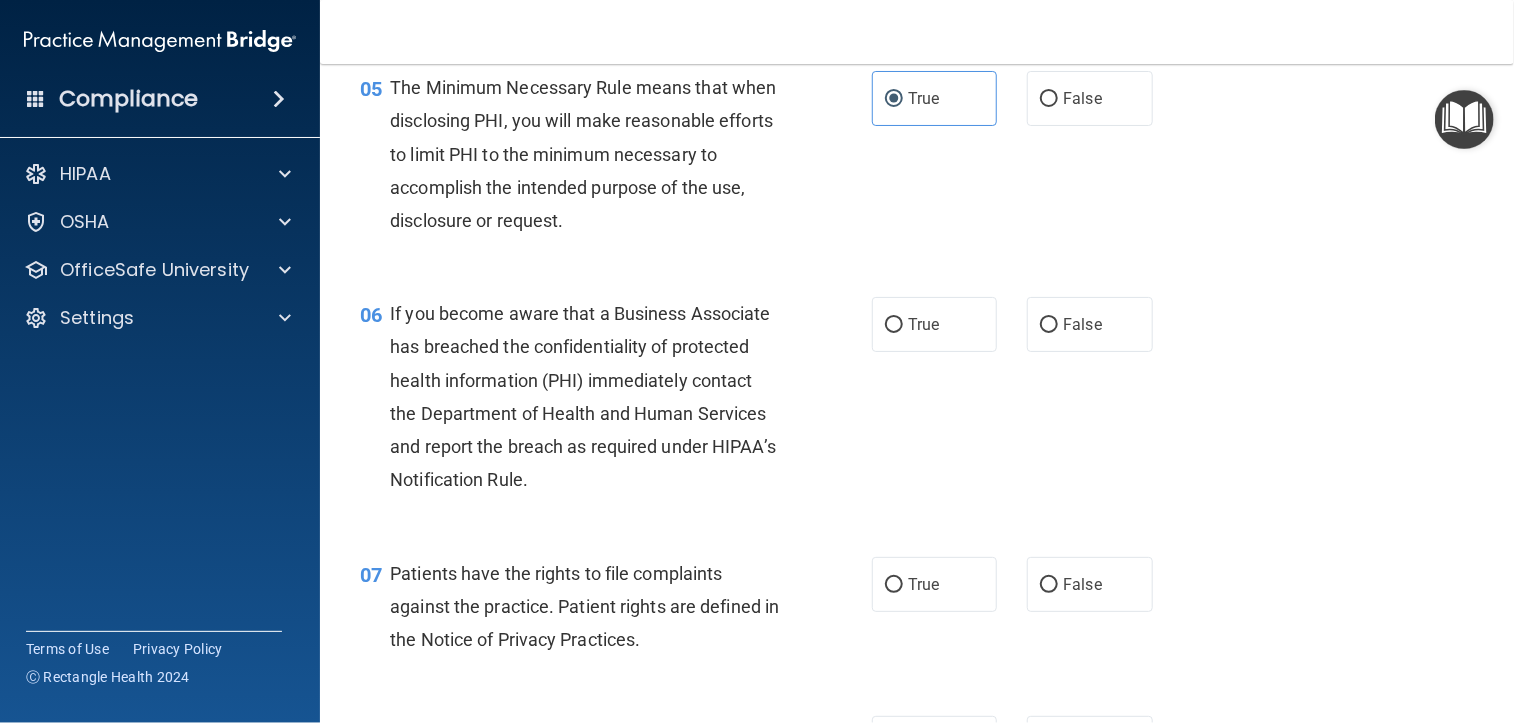 scroll, scrollTop: 1000, scrollLeft: 0, axis: vertical 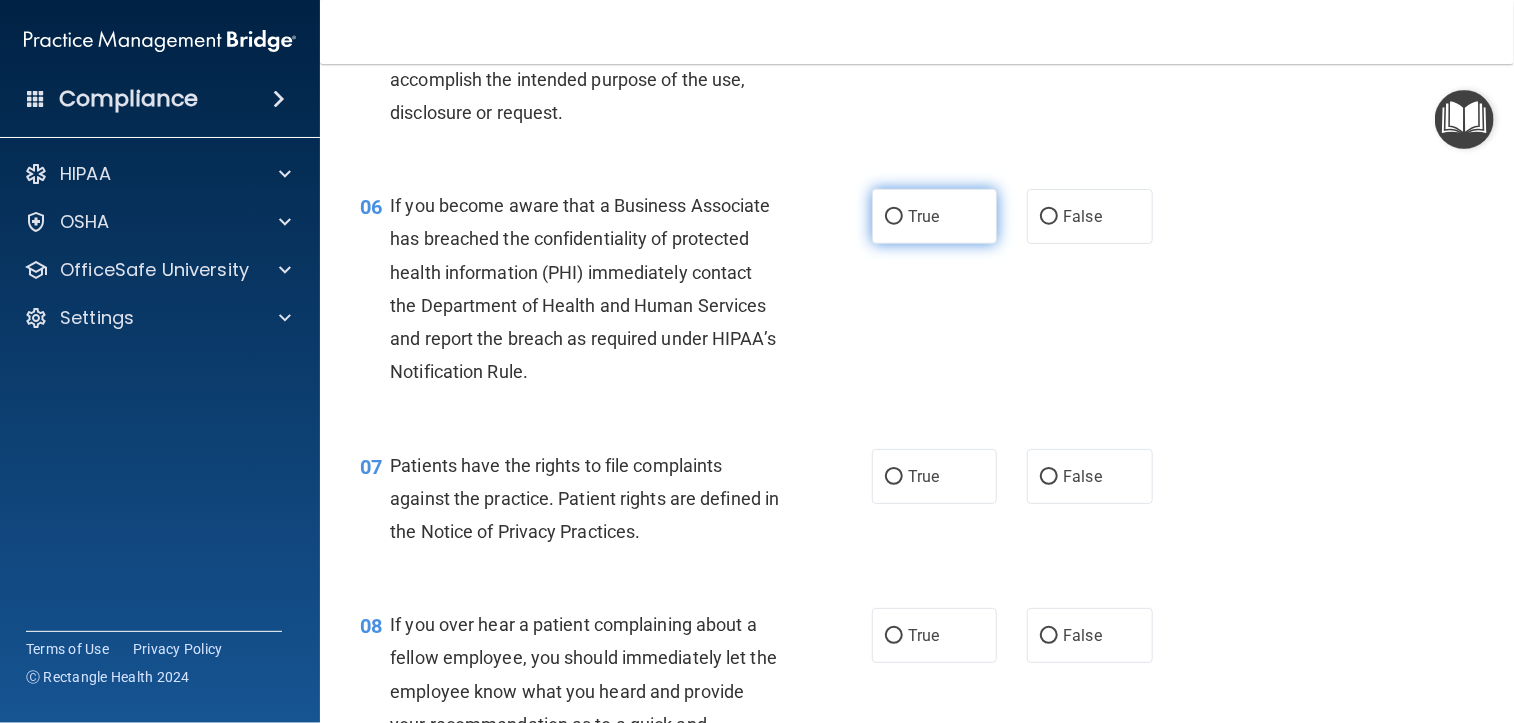 click on "True" at bounding box center [934, 216] 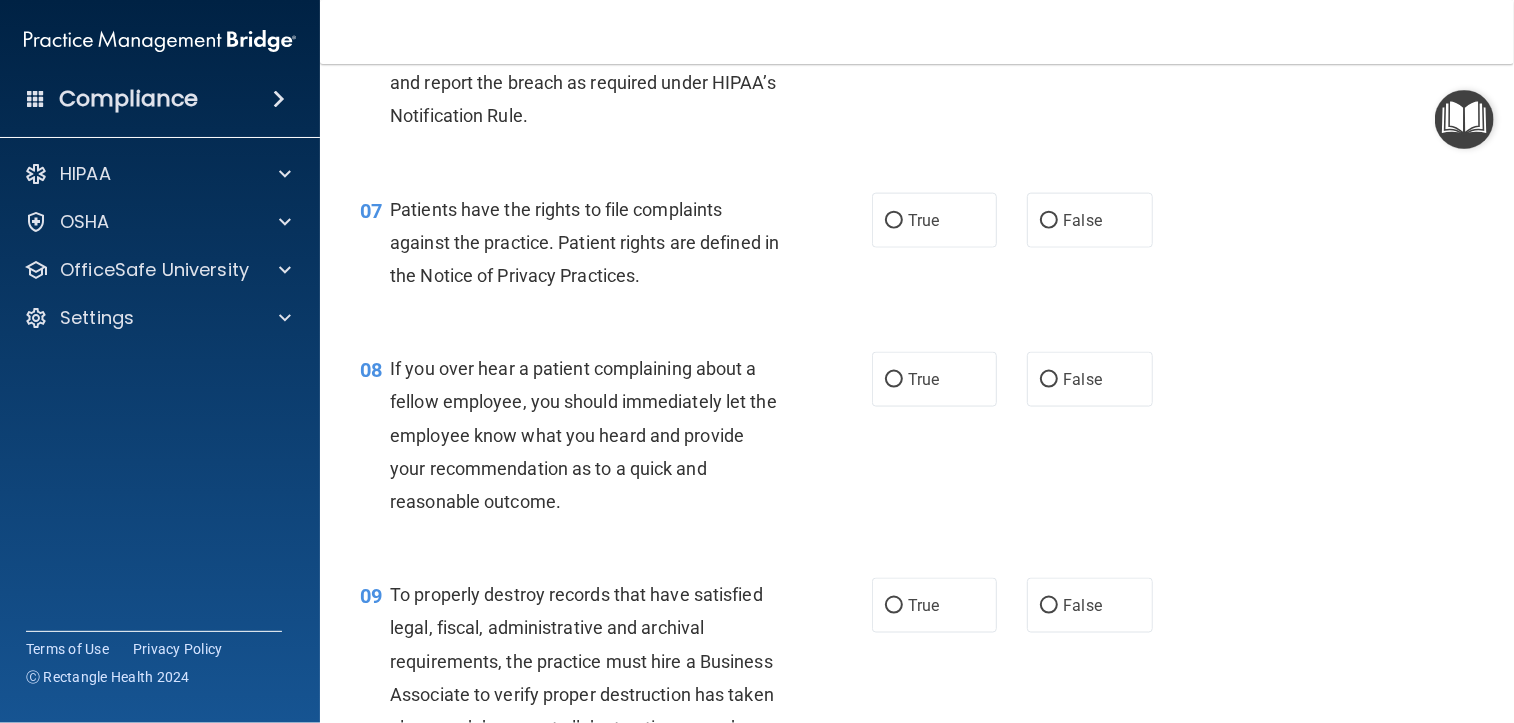scroll, scrollTop: 1300, scrollLeft: 0, axis: vertical 